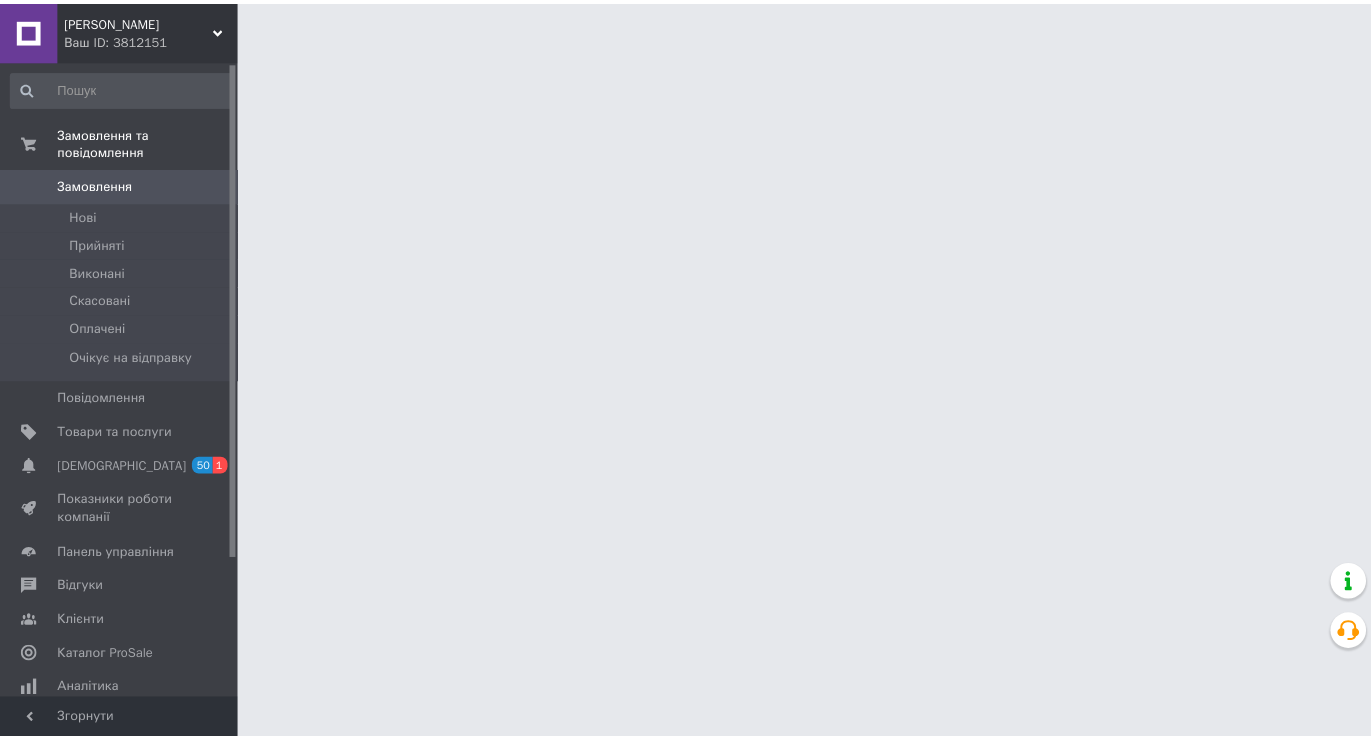 scroll, scrollTop: 0, scrollLeft: 0, axis: both 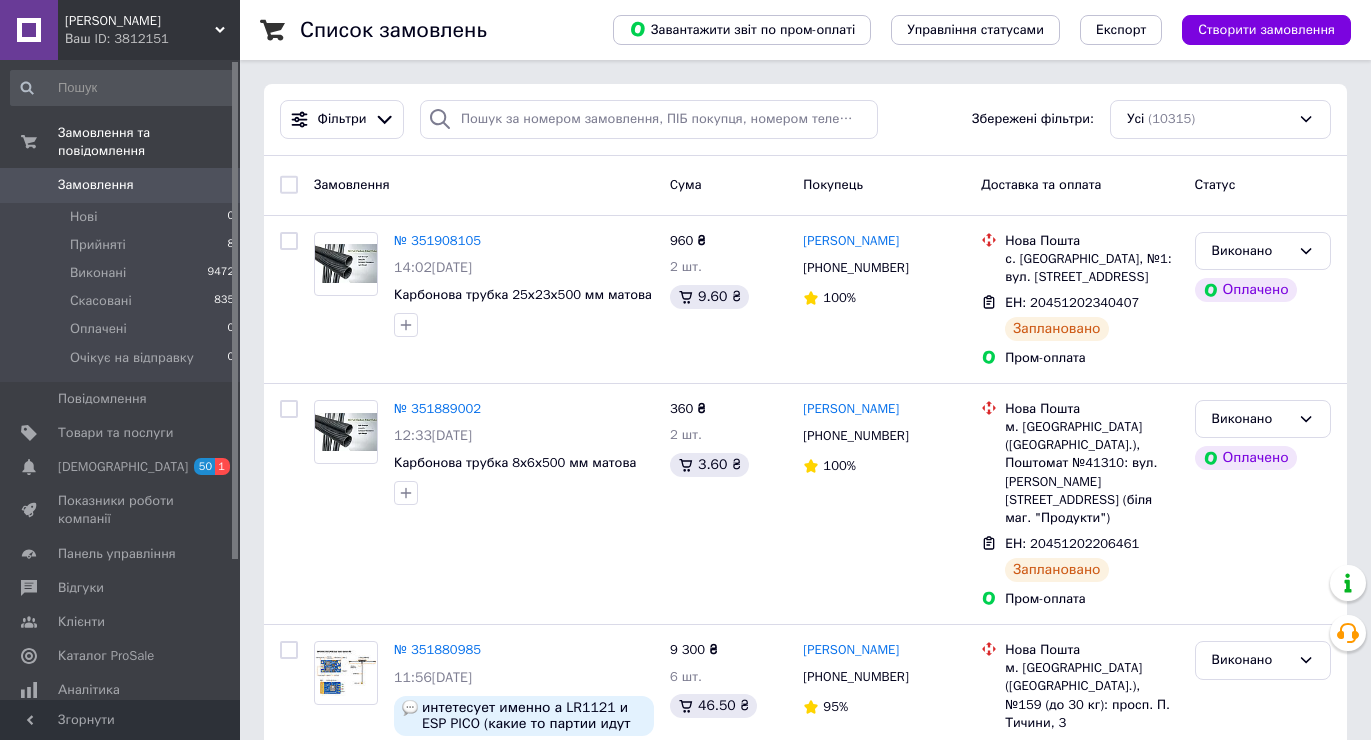 click on "Замовлення" at bounding box center [96, 185] 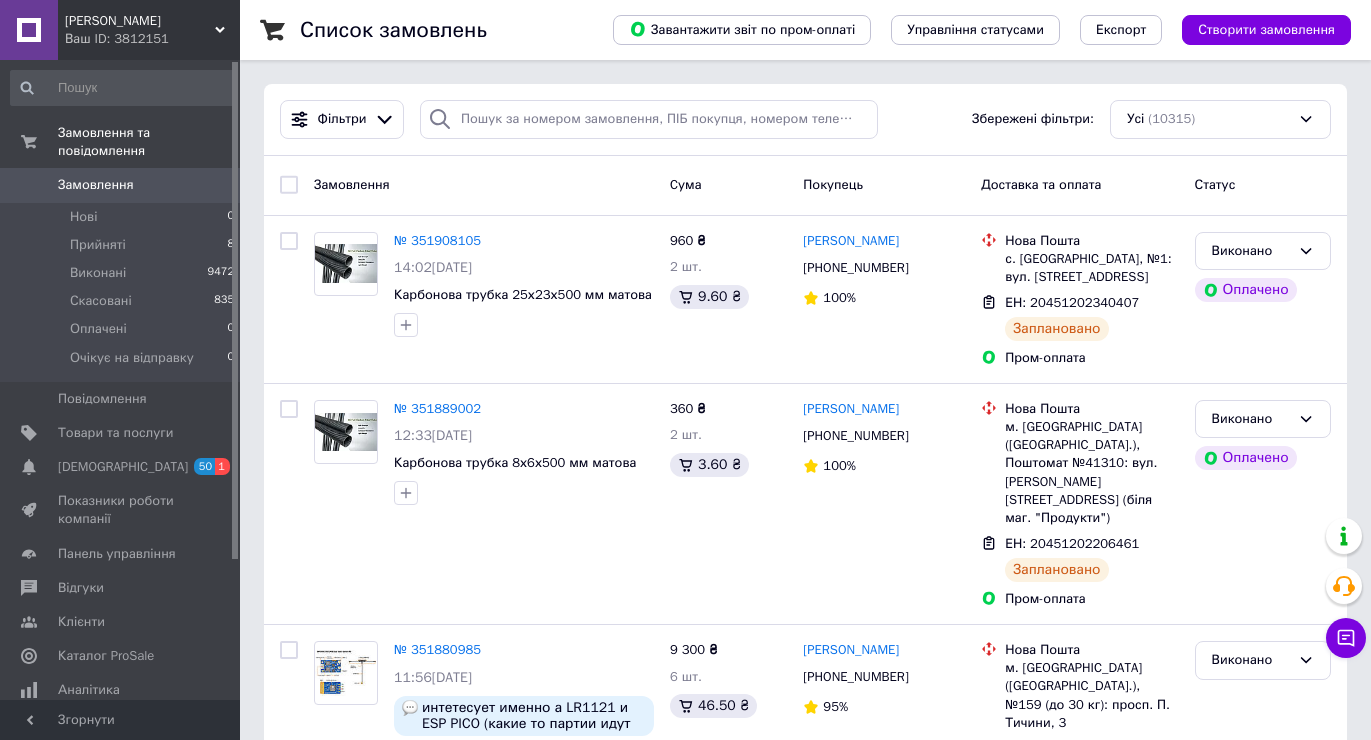 click on "Замовлення" at bounding box center [96, 185] 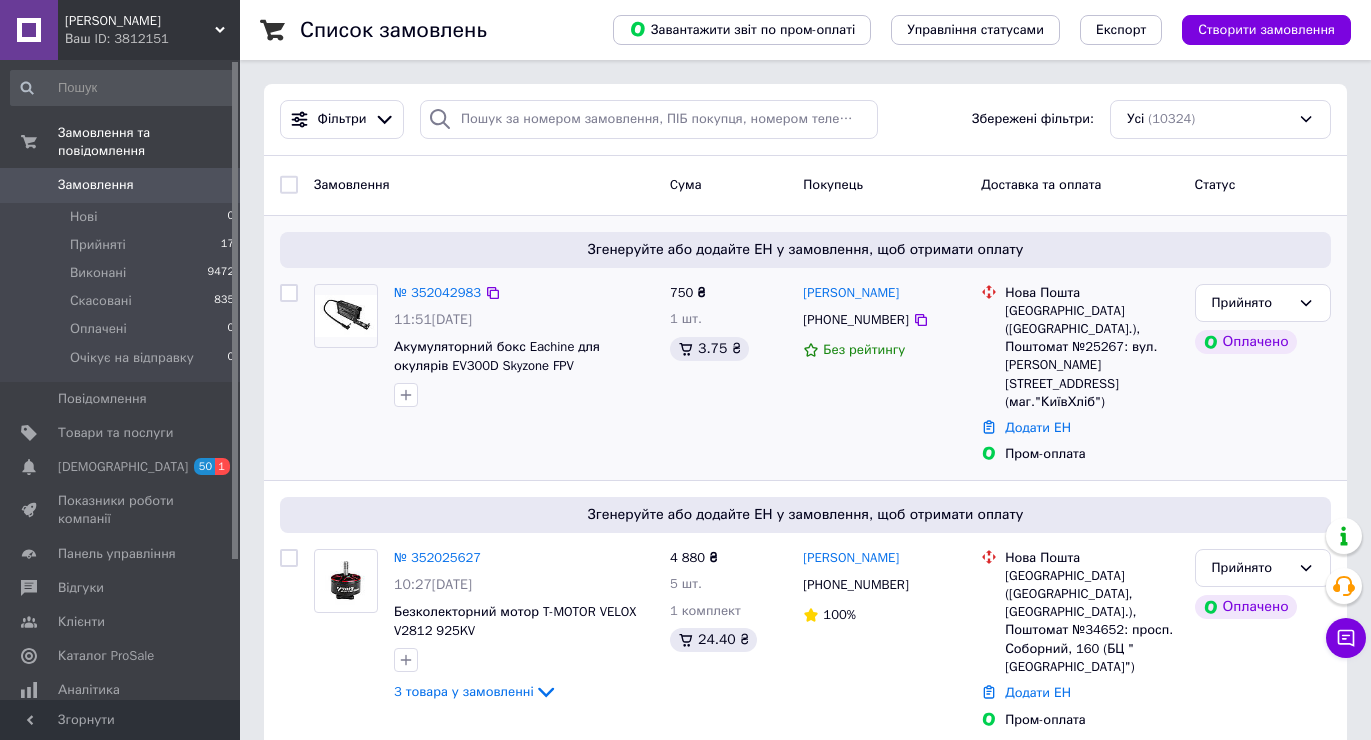 click on "Прийнято Оплачено" at bounding box center (1263, 374) 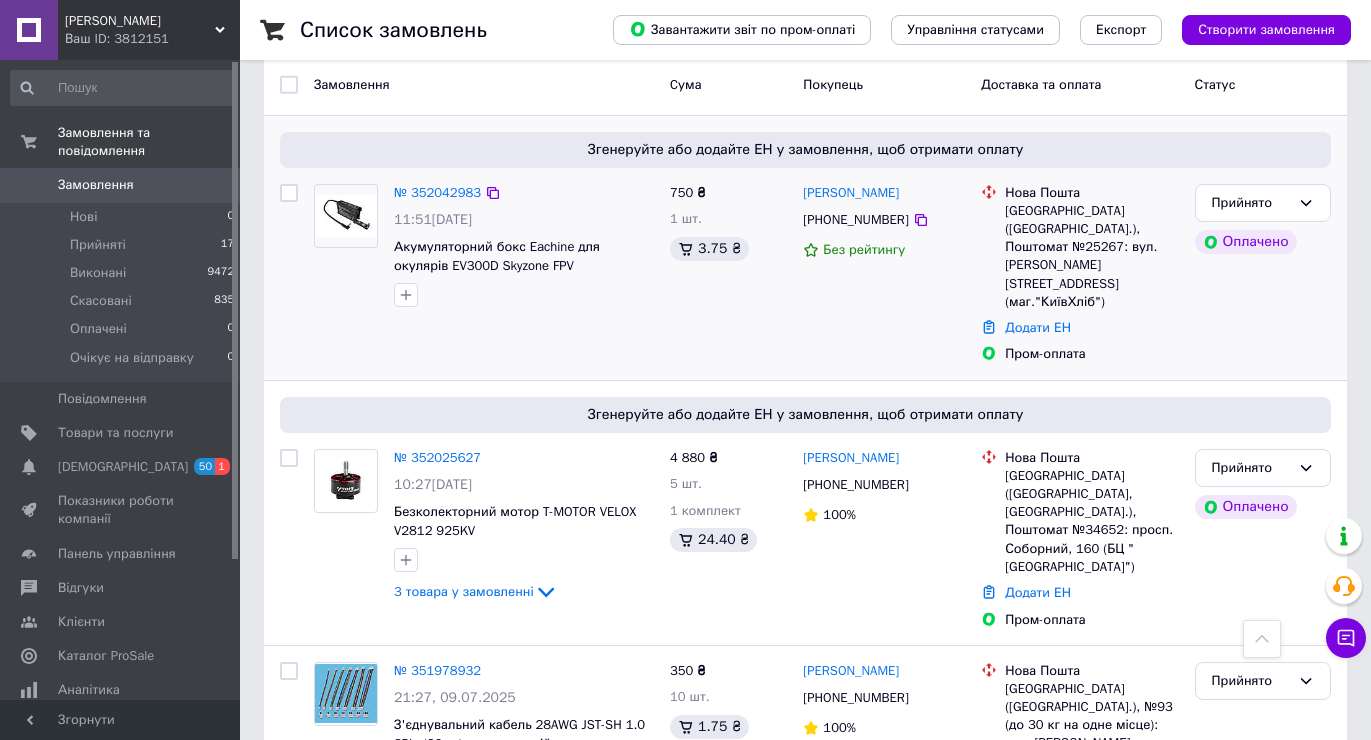scroll, scrollTop: 0, scrollLeft: 0, axis: both 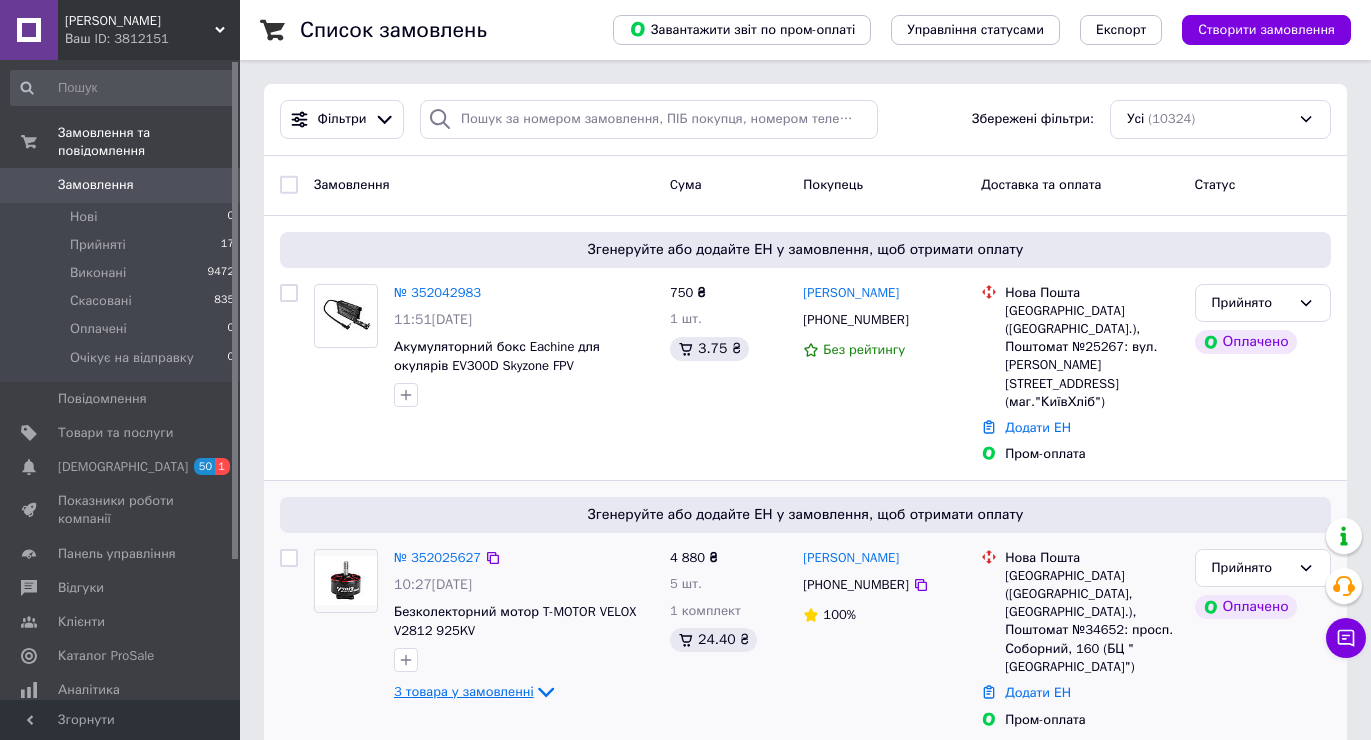 click on "3 товара у замовленні" at bounding box center (464, 691) 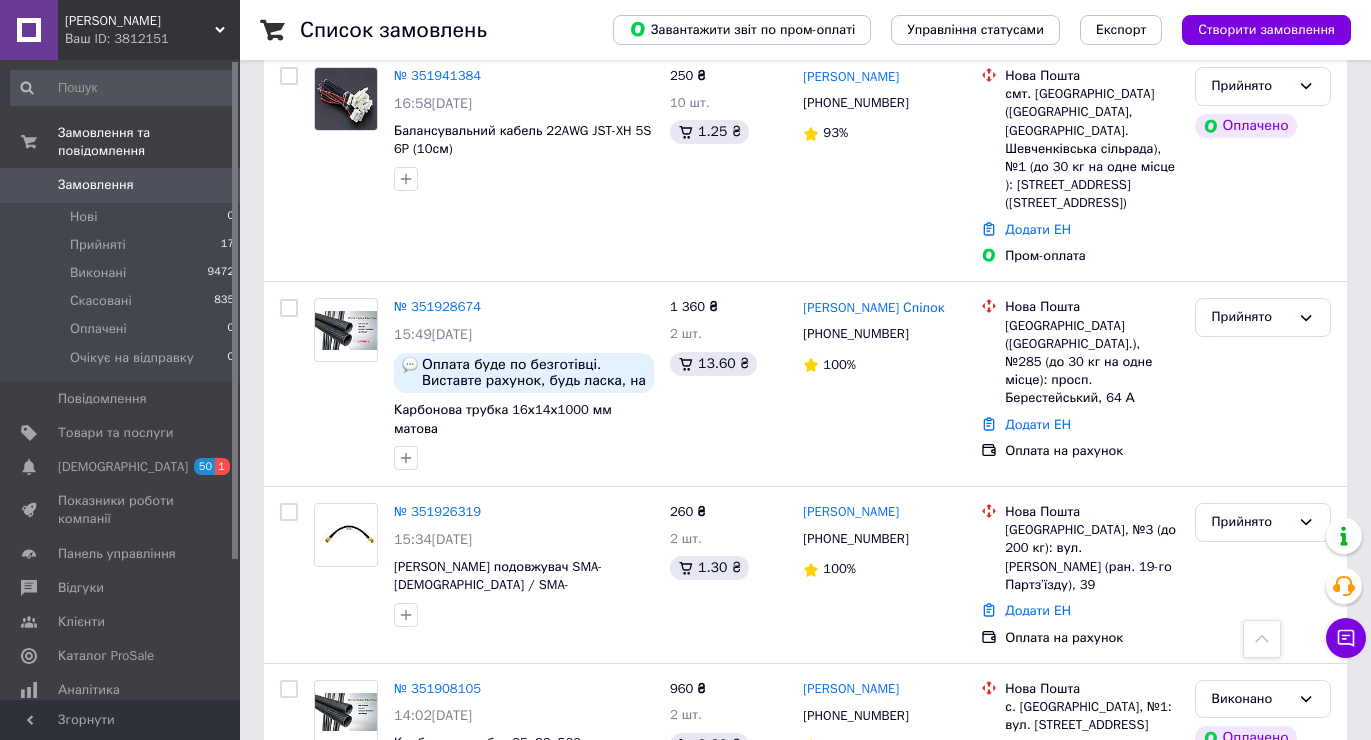scroll, scrollTop: 2000, scrollLeft: 0, axis: vertical 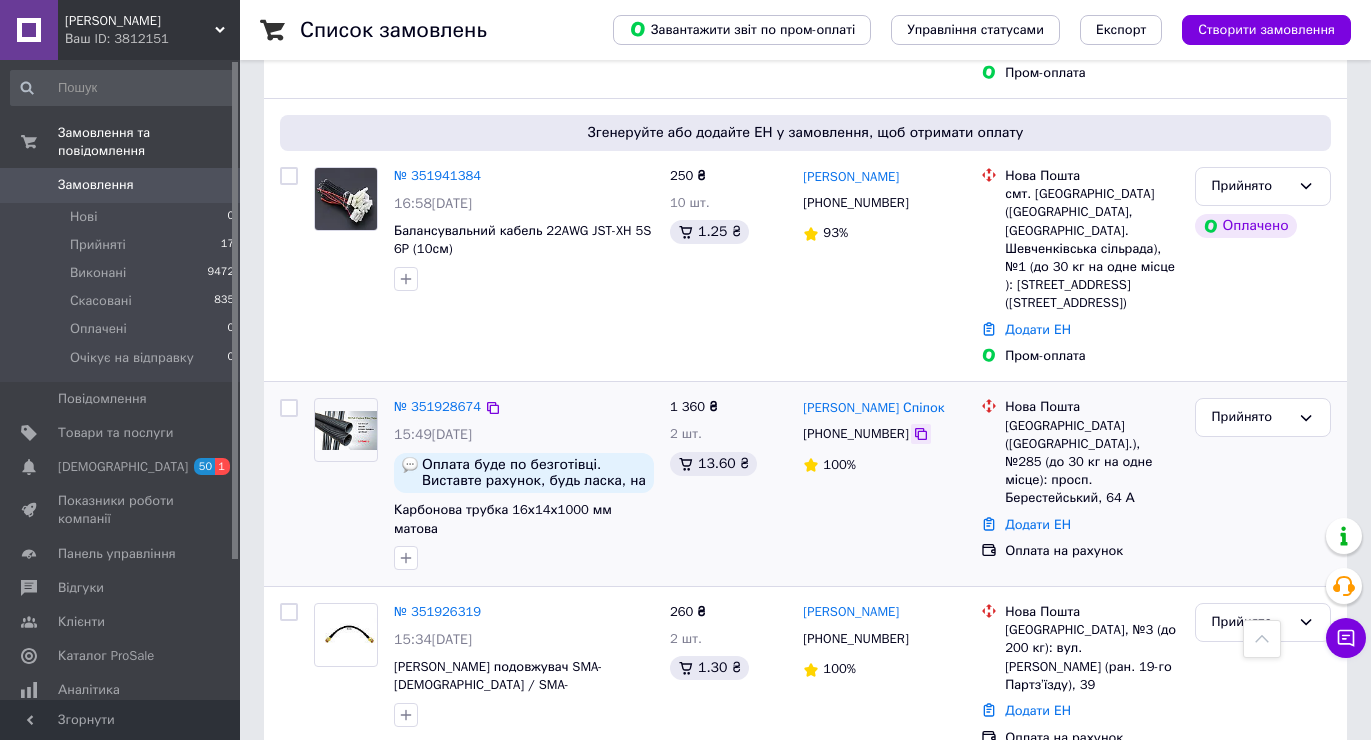 click 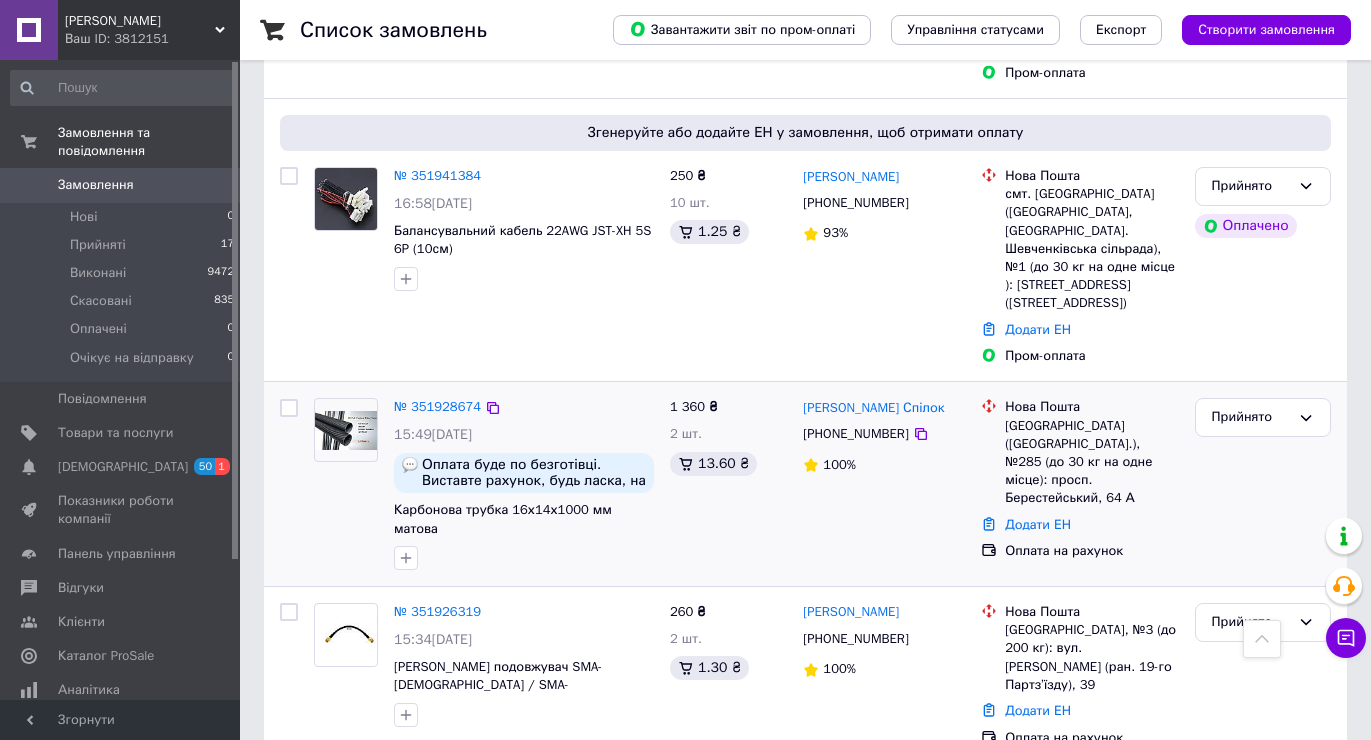 click on "Прийнято" at bounding box center [1263, 484] 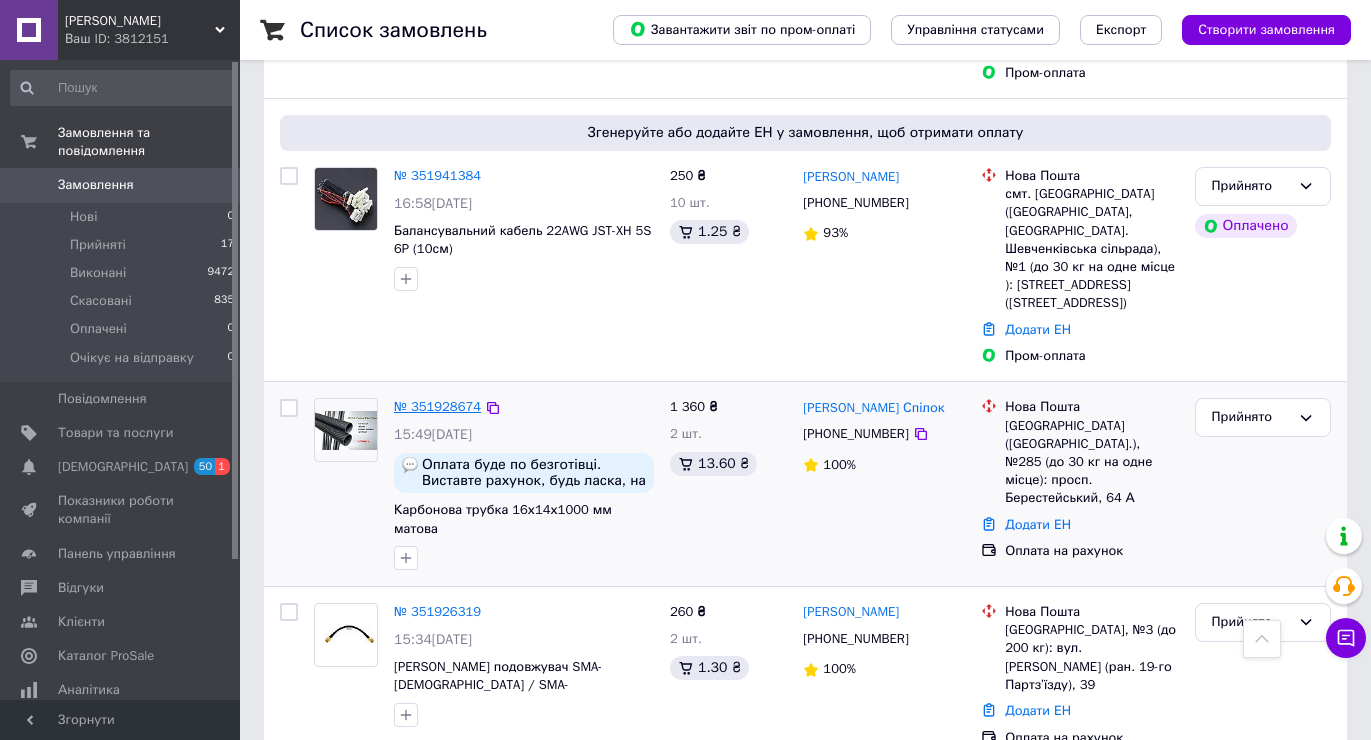 click on "№ 351928674" at bounding box center (437, 406) 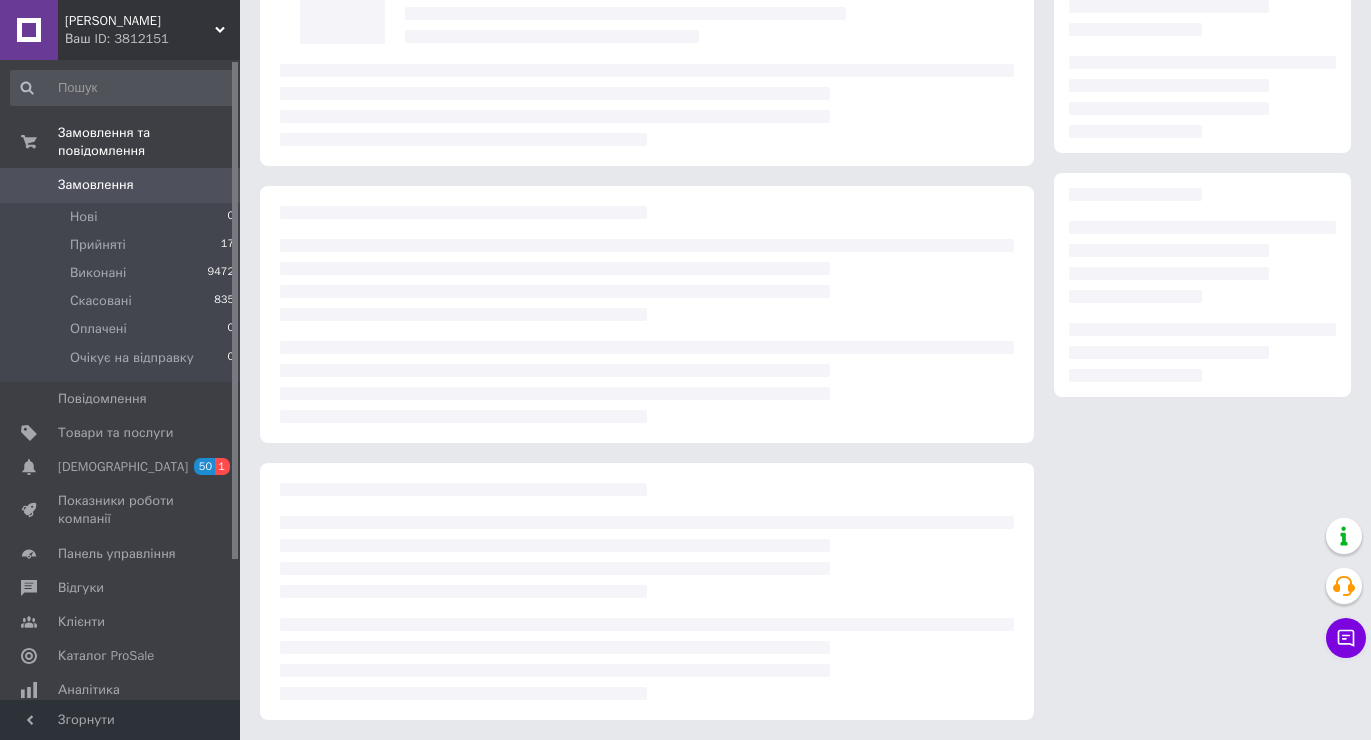 scroll, scrollTop: 0, scrollLeft: 0, axis: both 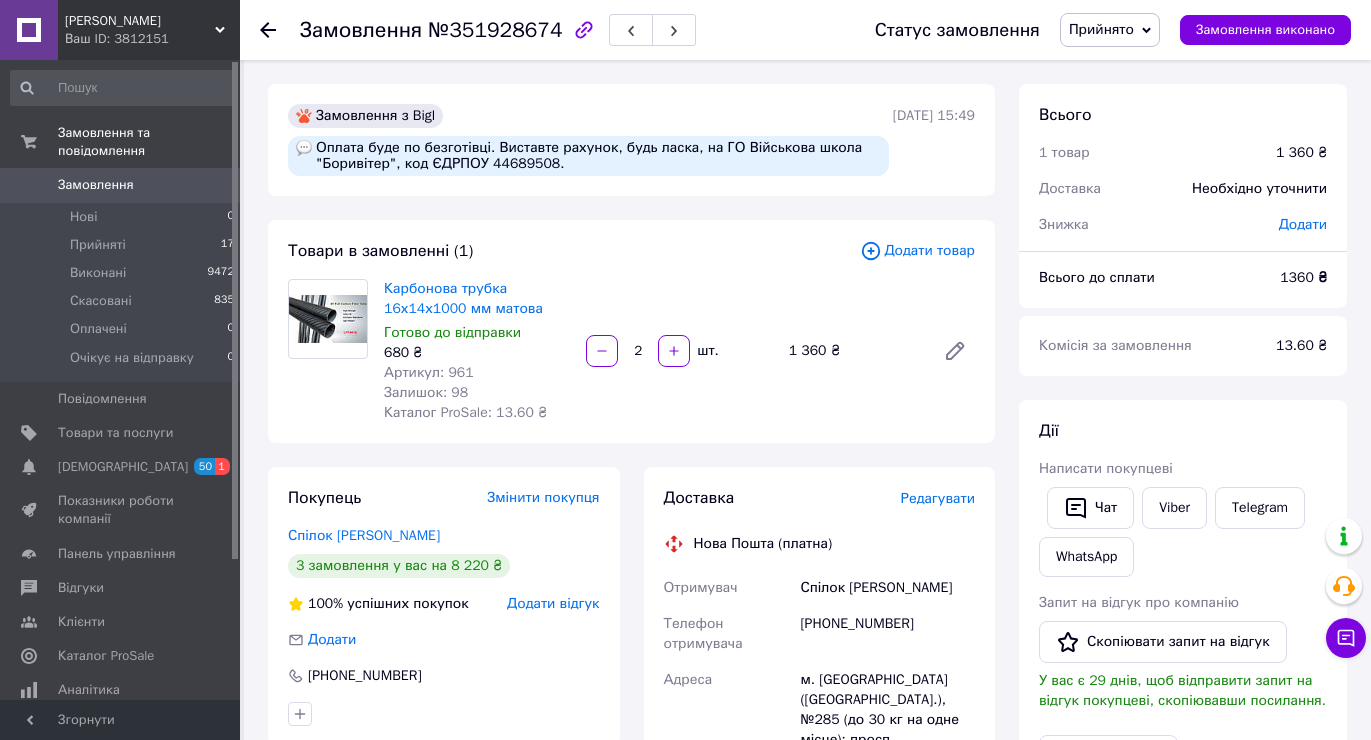 click at bounding box center [268, 30] 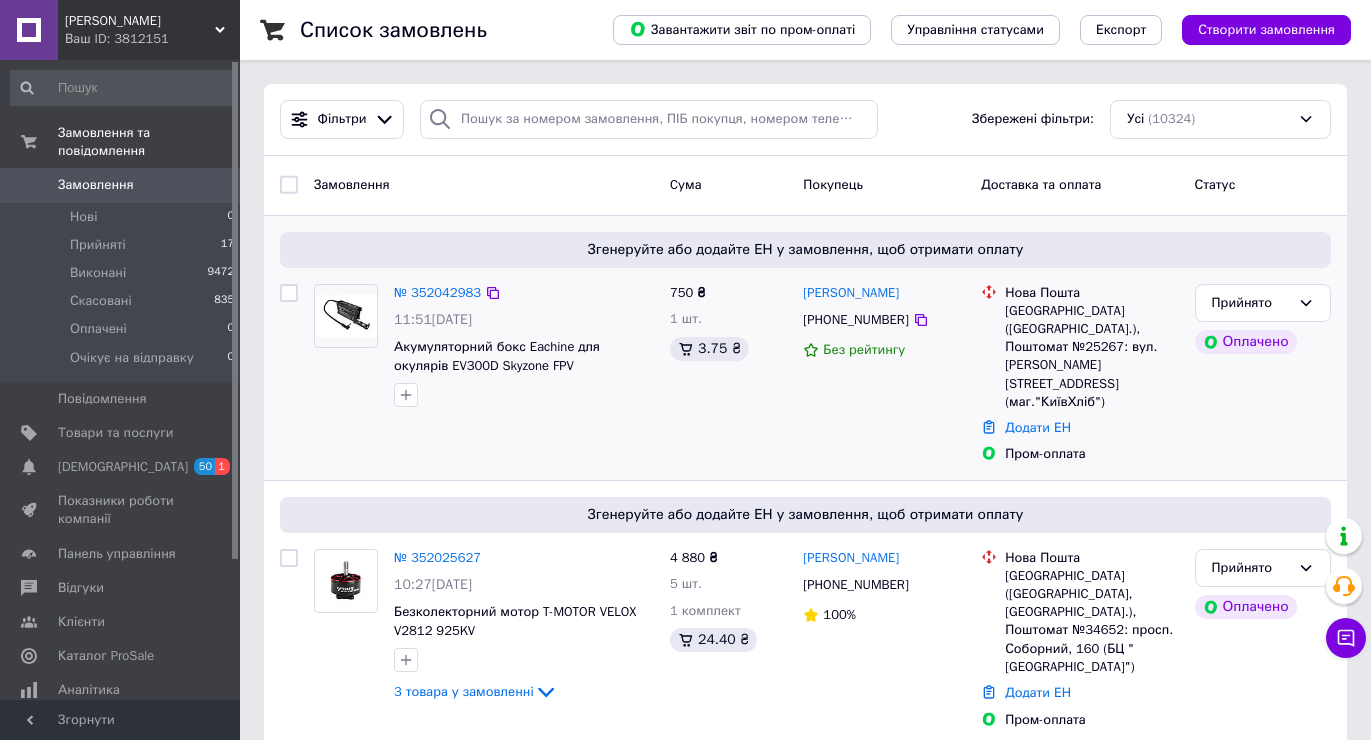 click on "Прийнято Оплачено" at bounding box center (1263, 374) 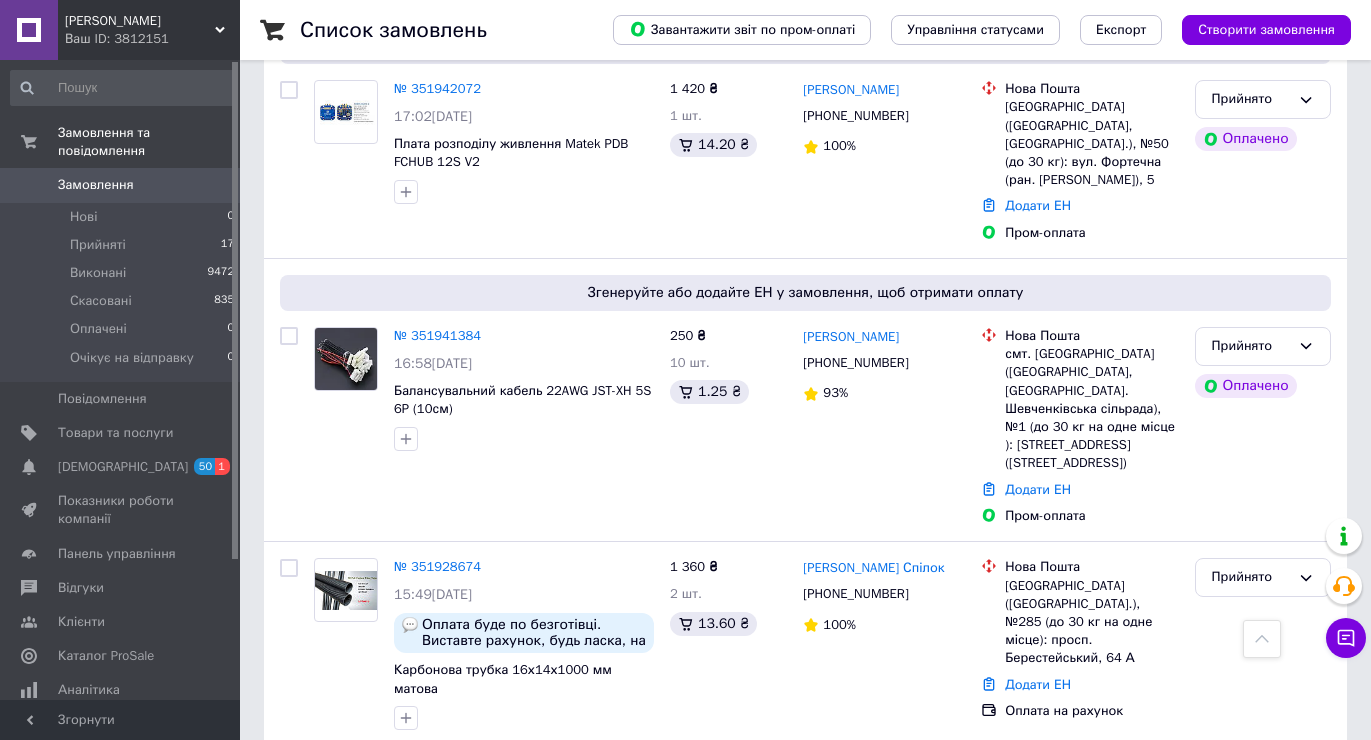 scroll, scrollTop: 1400, scrollLeft: 0, axis: vertical 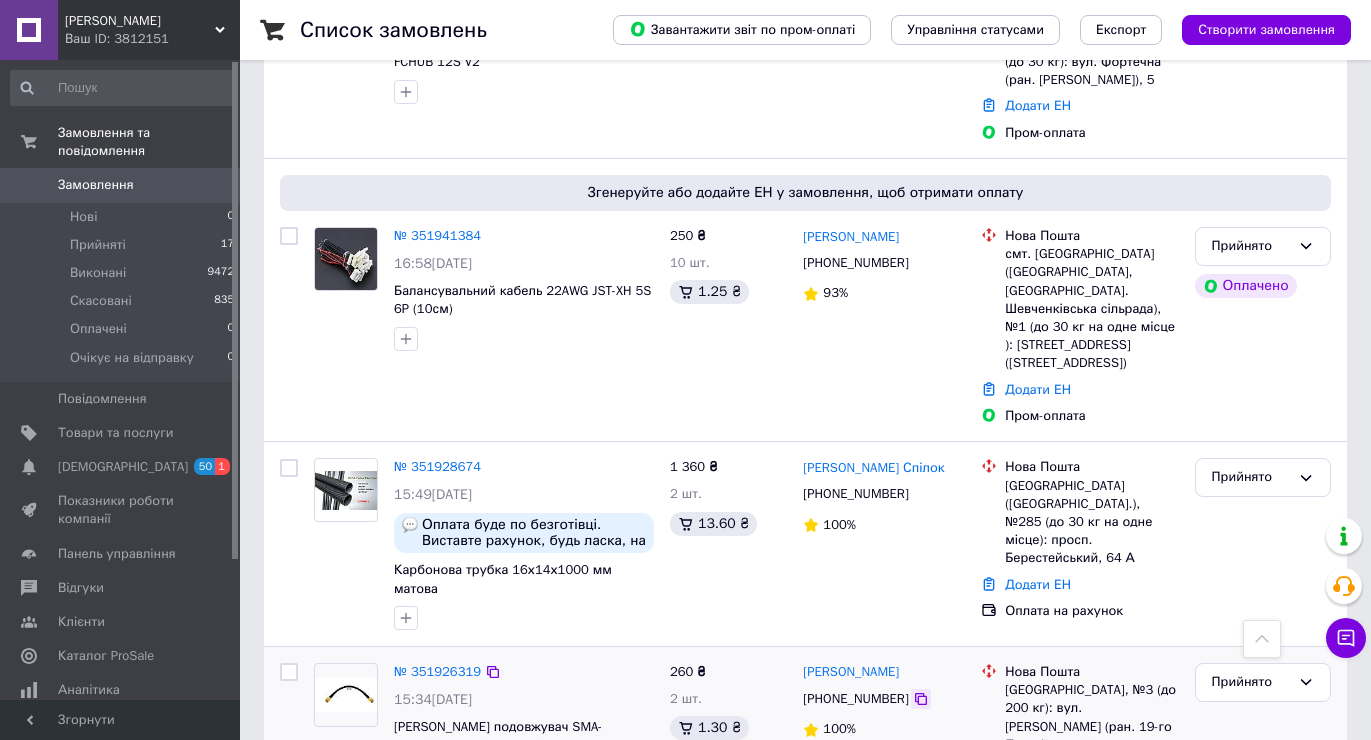 click 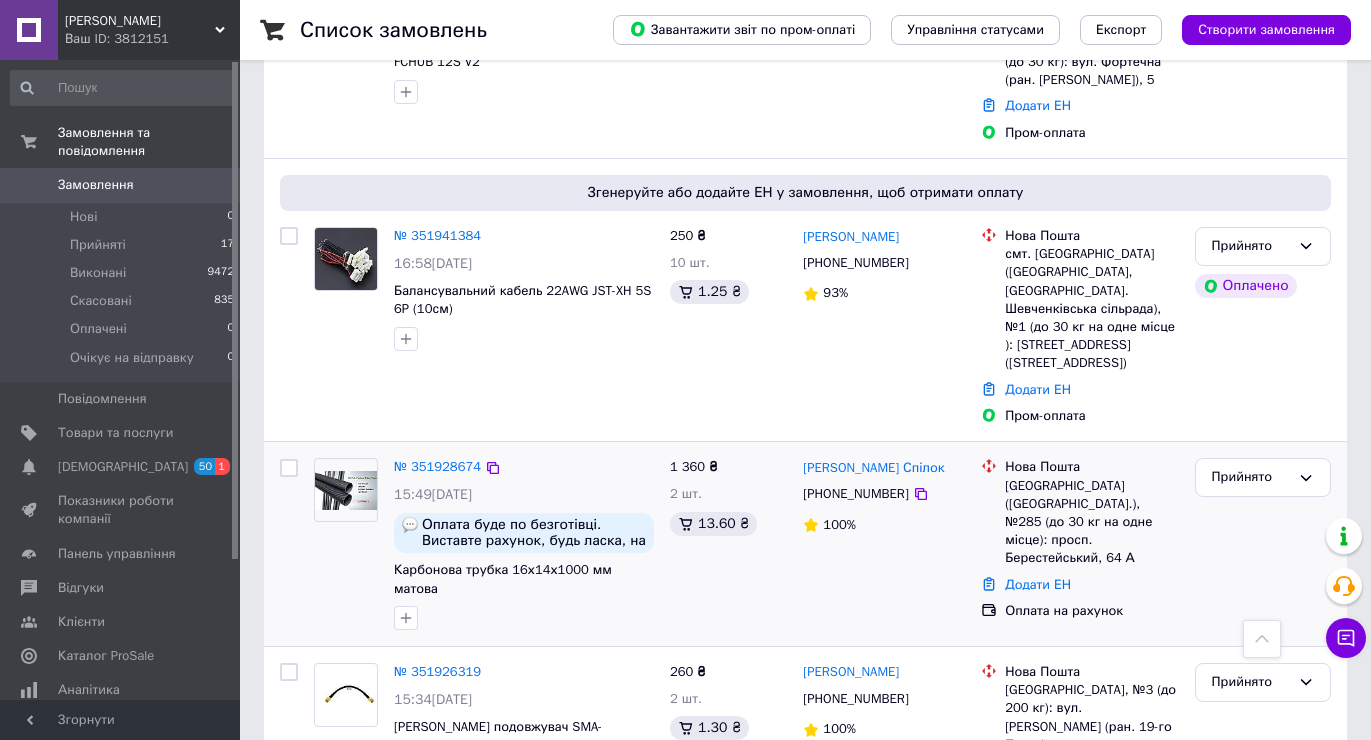 click on "Прийнято" at bounding box center (1263, 544) 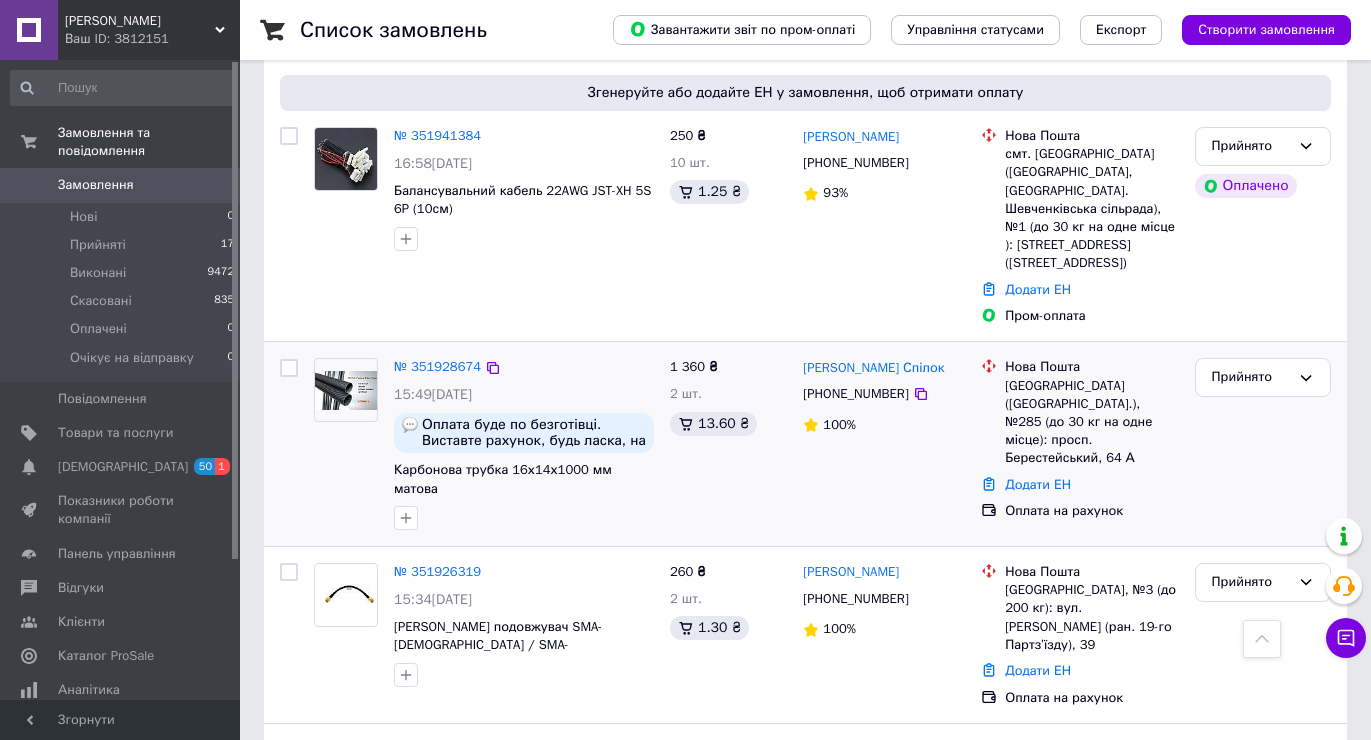 scroll, scrollTop: 1400, scrollLeft: 0, axis: vertical 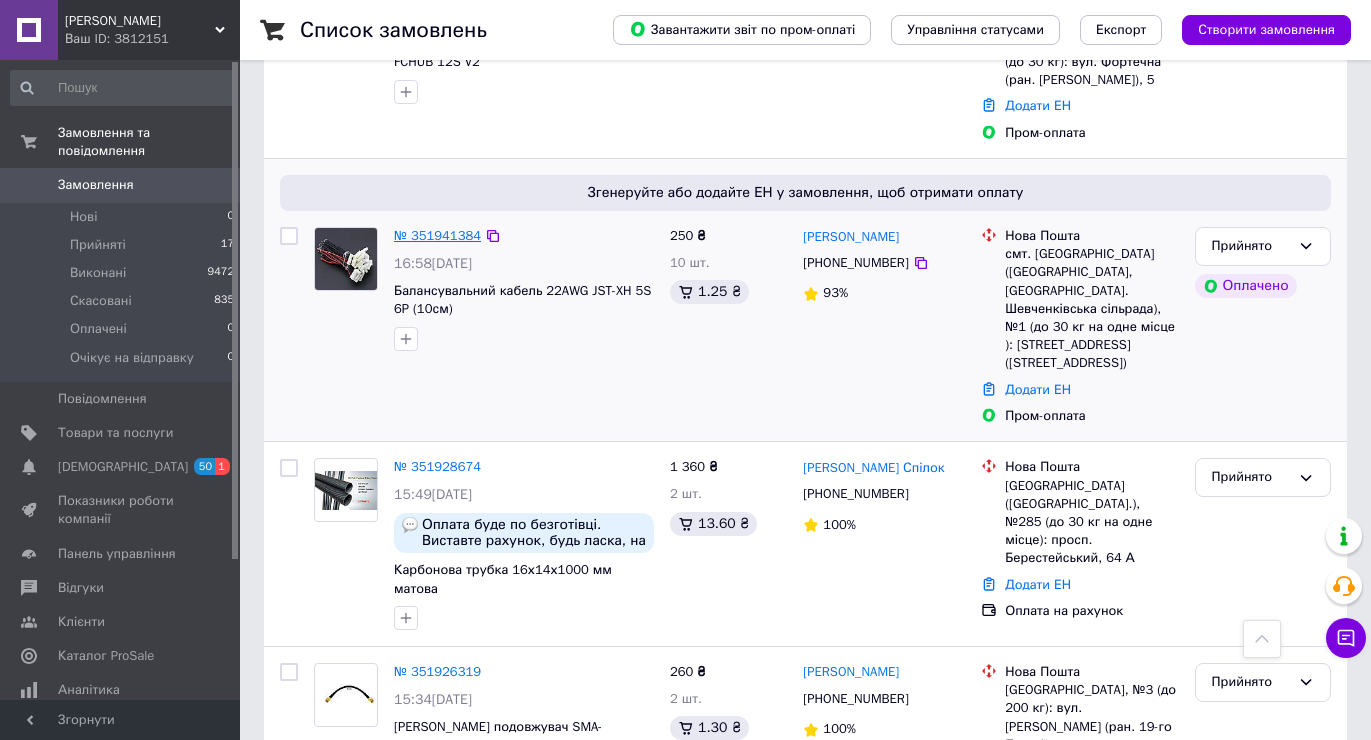 click on "№ 351941384" at bounding box center [437, 235] 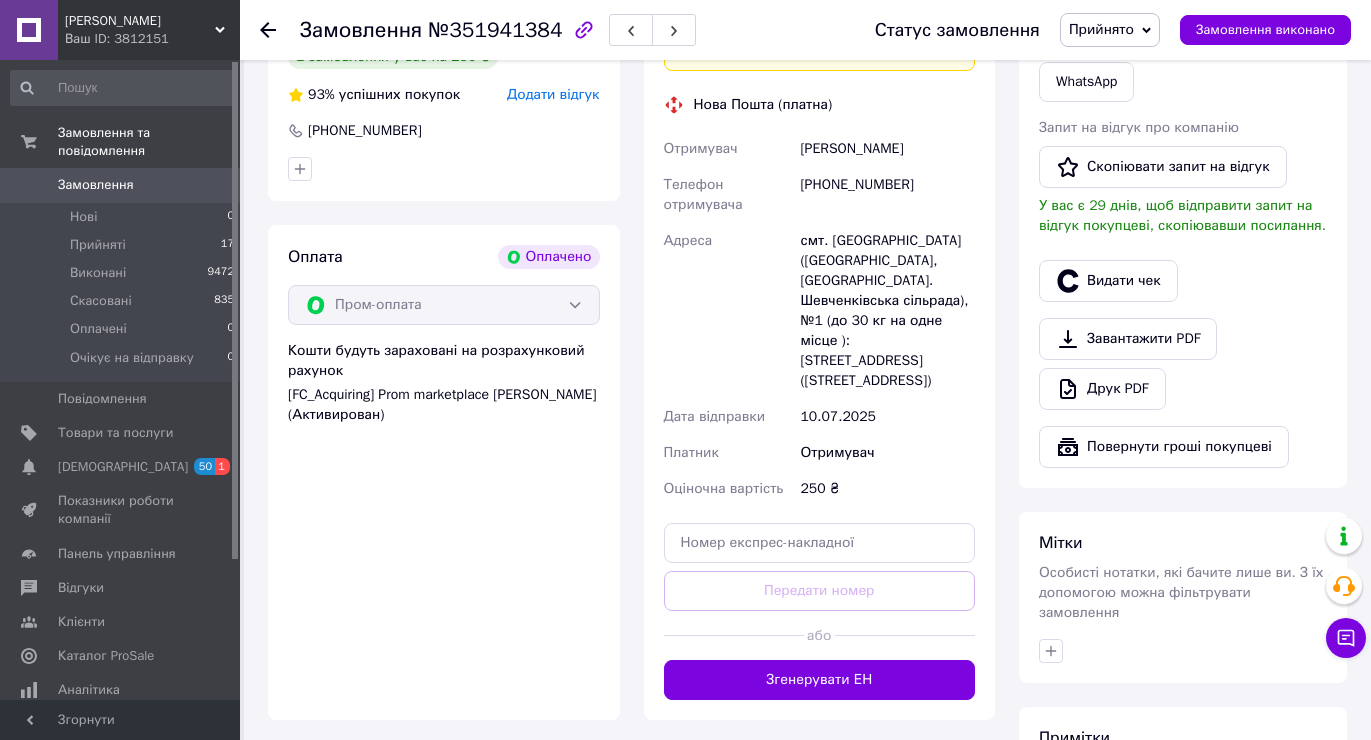 scroll, scrollTop: 851, scrollLeft: 0, axis: vertical 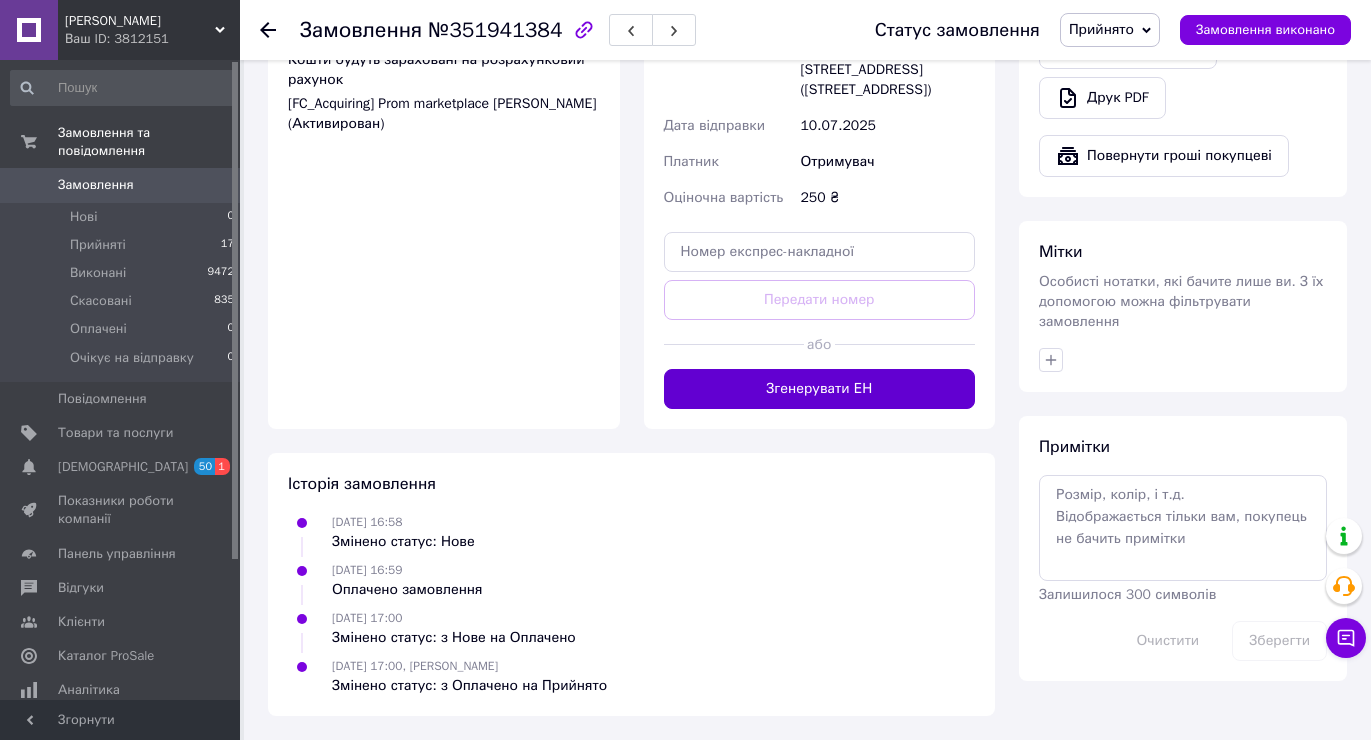 click on "Згенерувати ЕН" at bounding box center (820, 389) 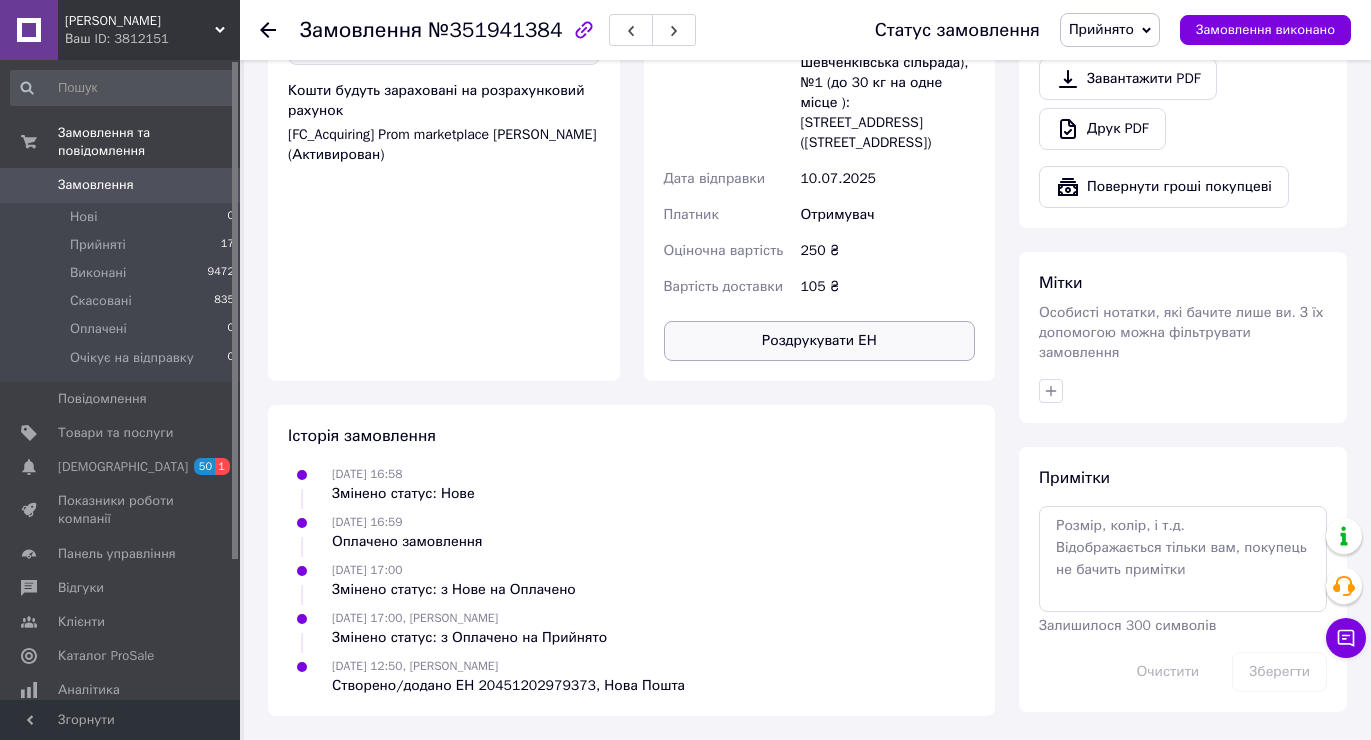 click on "Роздрукувати ЕН" at bounding box center (820, 341) 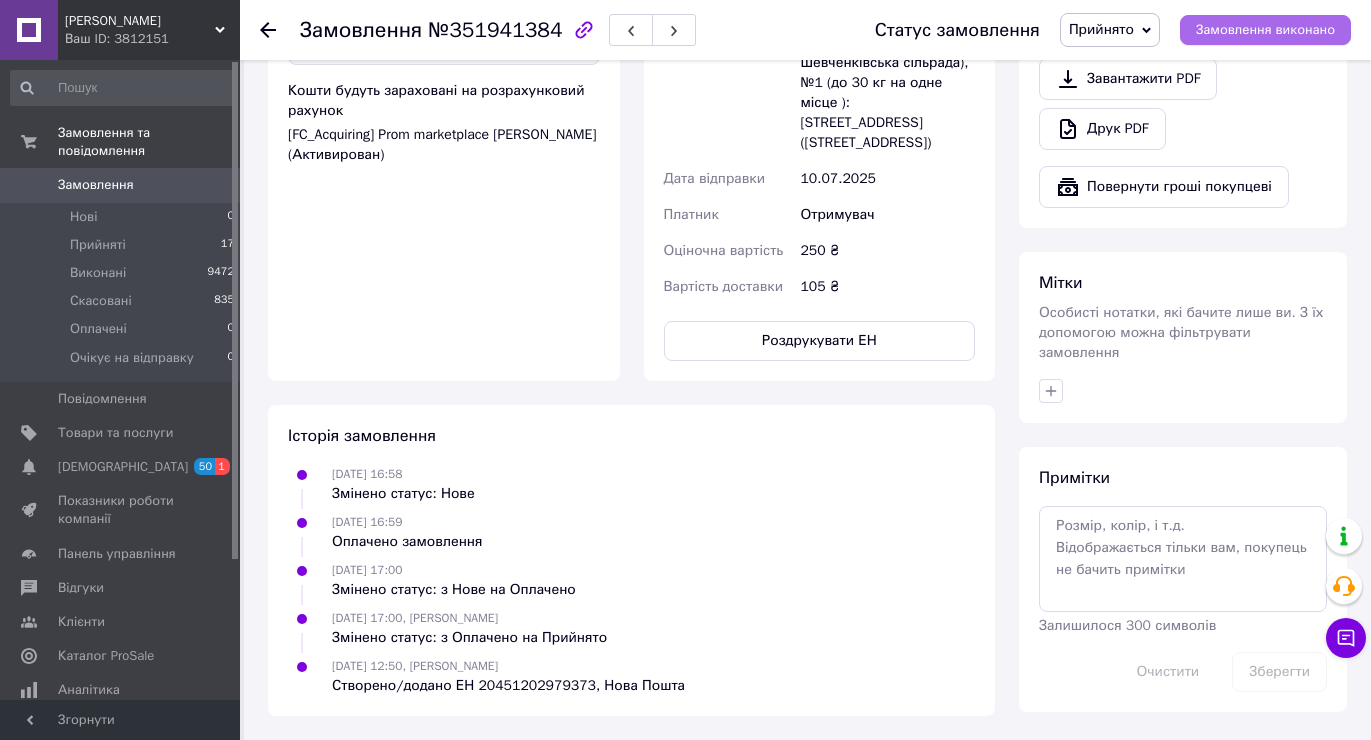 click on "Замовлення виконано" at bounding box center (1265, 30) 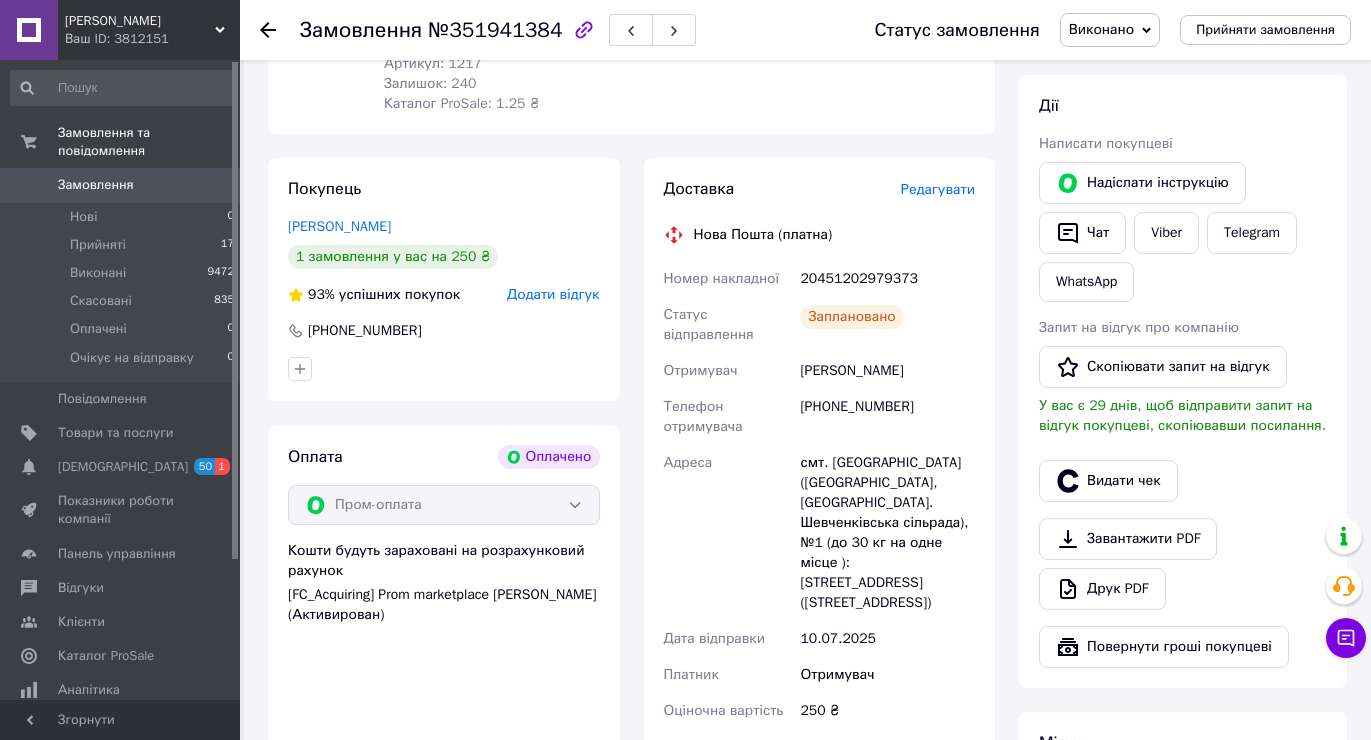 scroll, scrollTop: 51, scrollLeft: 0, axis: vertical 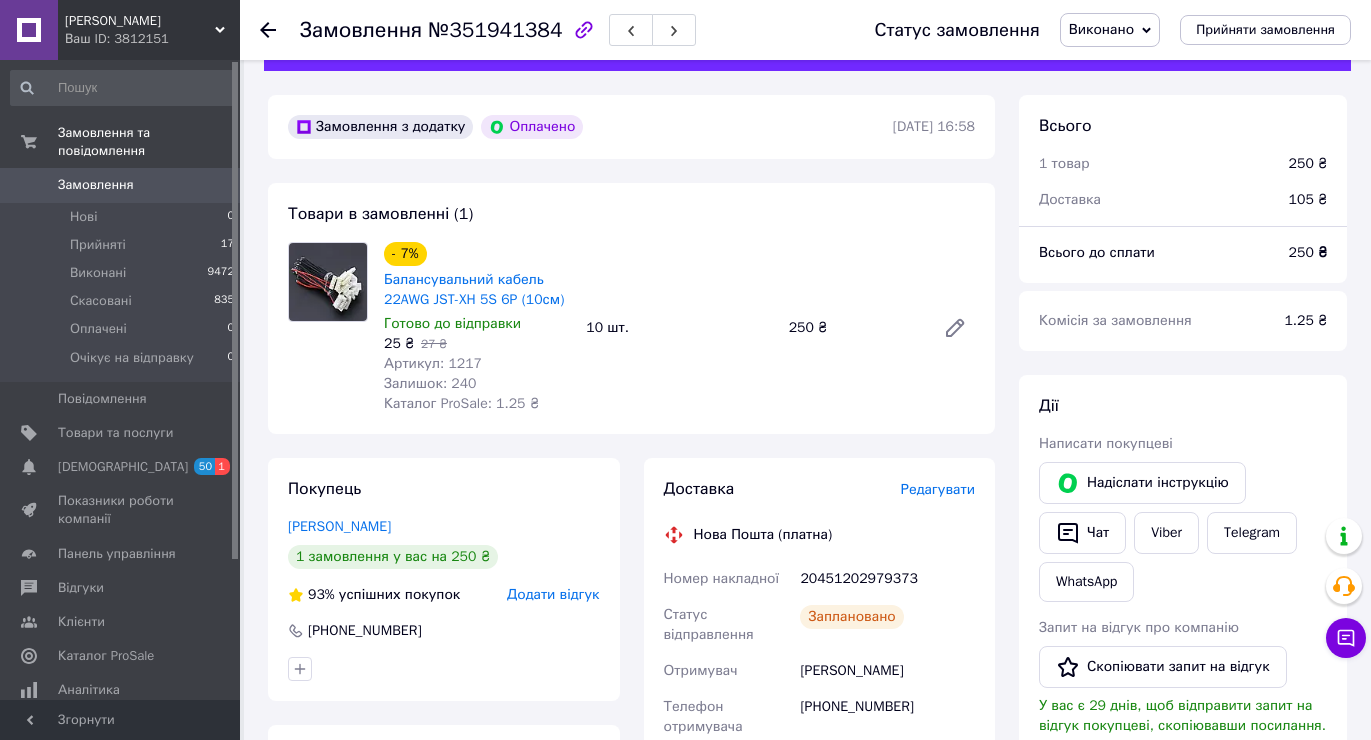 click 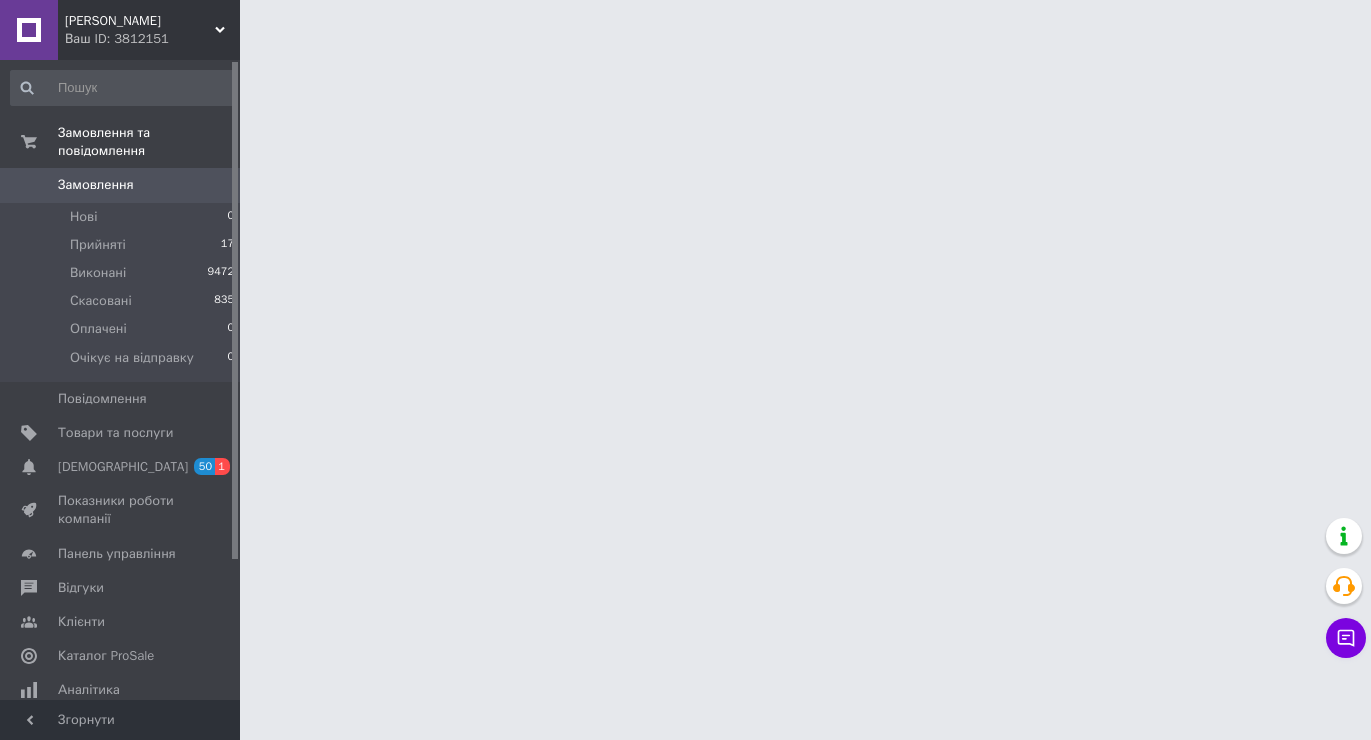 scroll, scrollTop: 0, scrollLeft: 0, axis: both 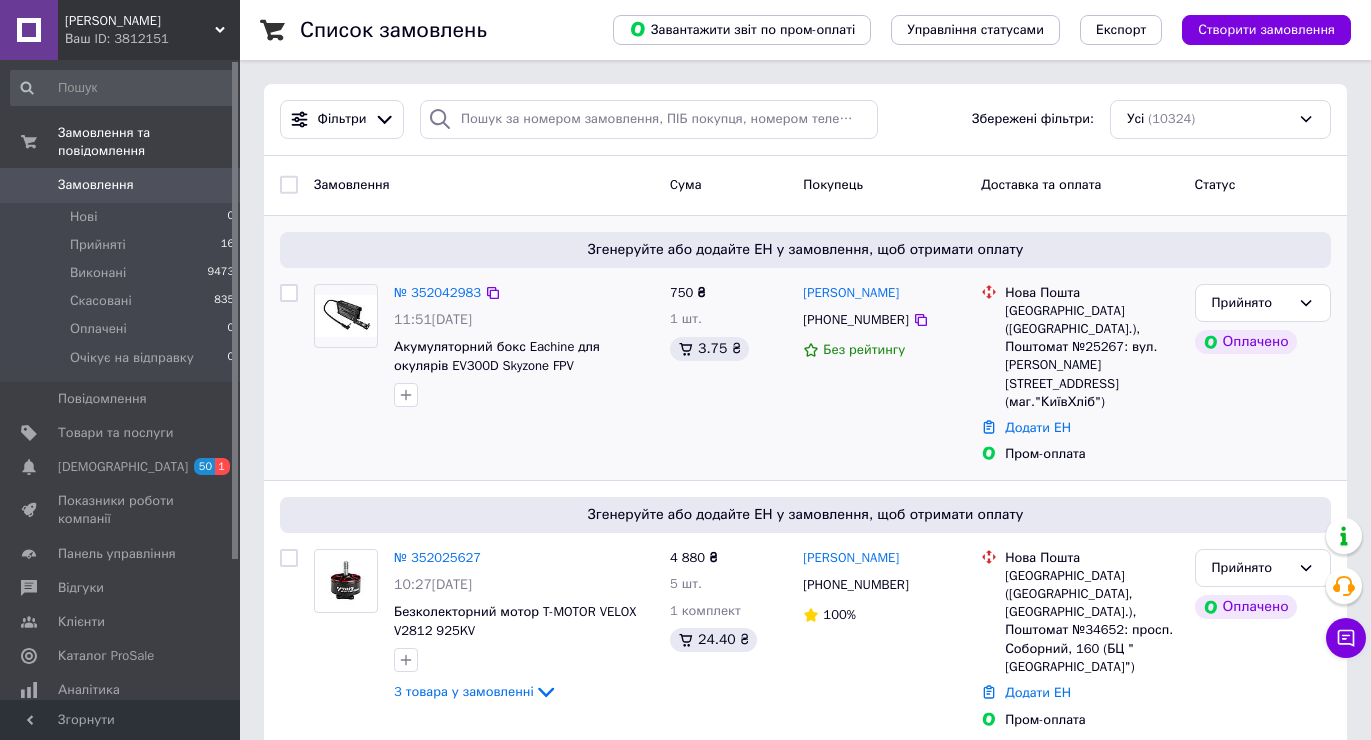 click on "Пром-оплата" at bounding box center [1091, 454] 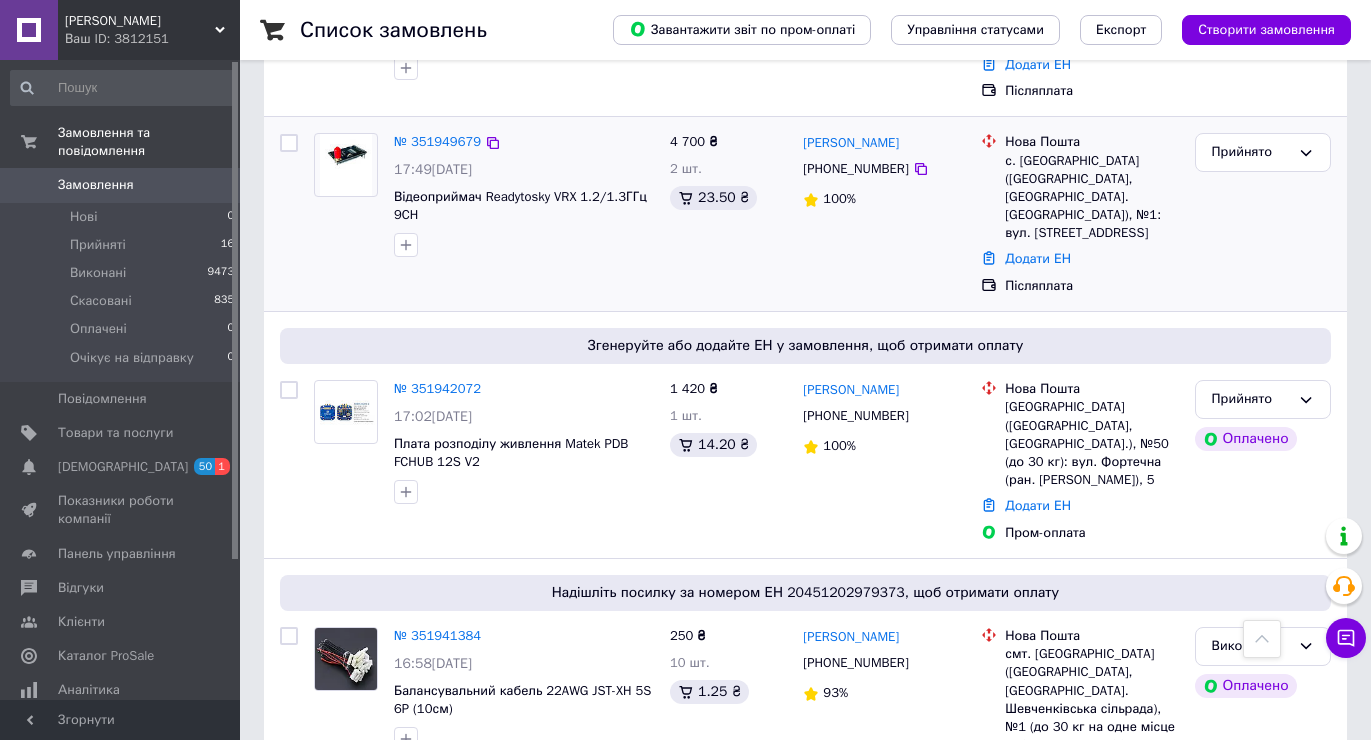 scroll, scrollTop: 1100, scrollLeft: 0, axis: vertical 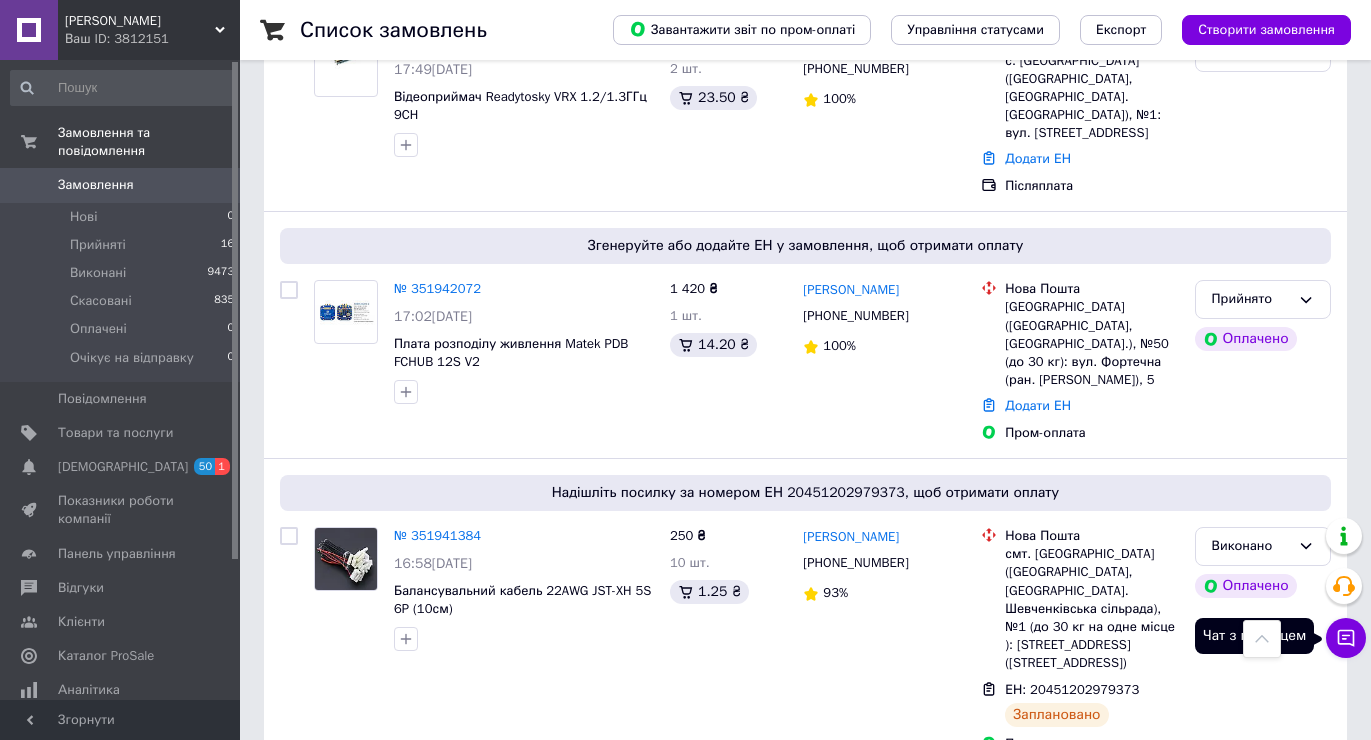 click 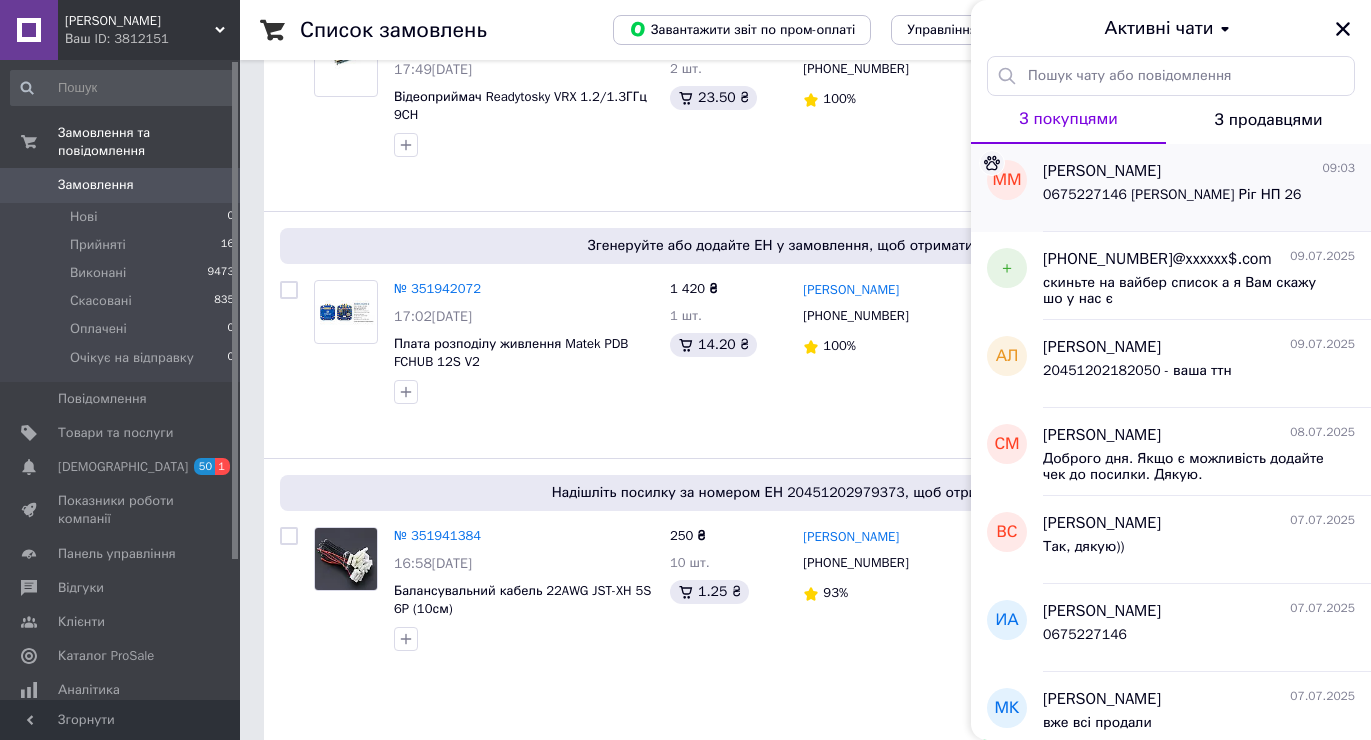 click on "0675227146 [PERSON_NAME] Ріг НП 26" at bounding box center (1172, 195) 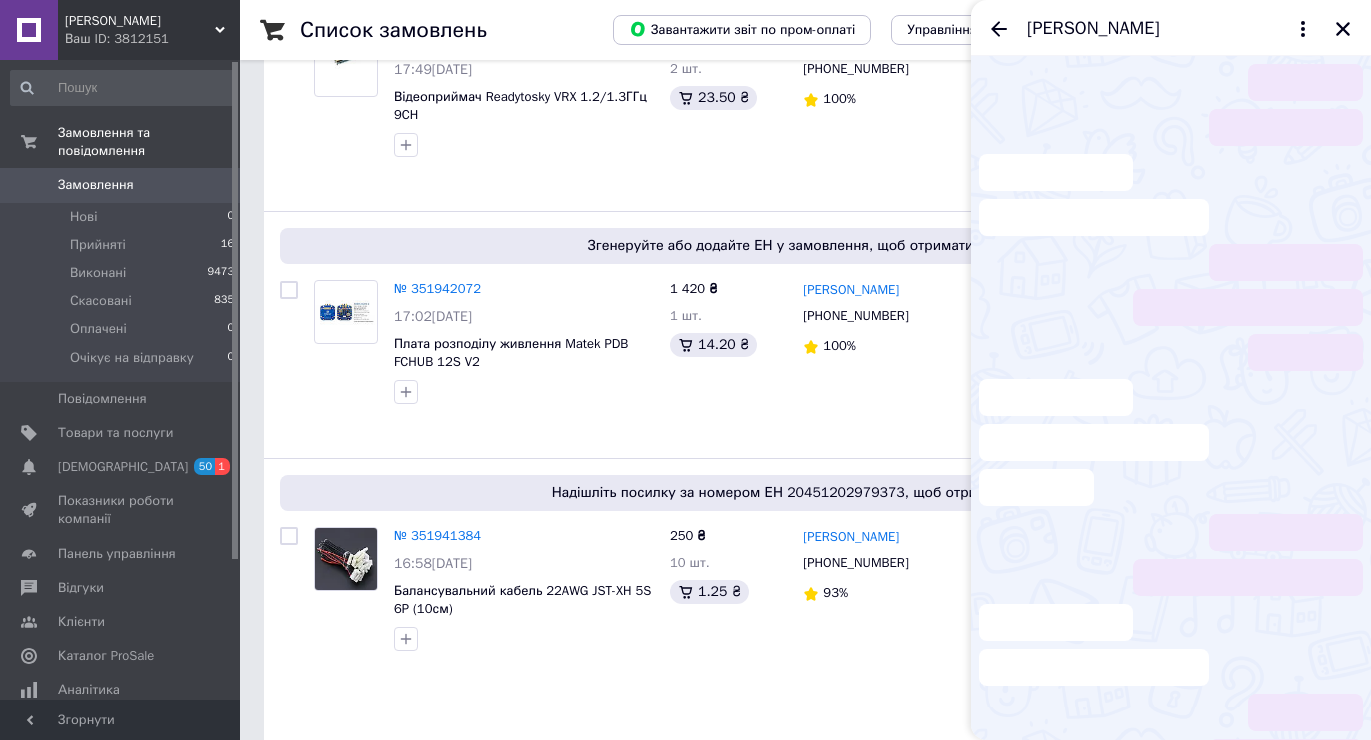 scroll, scrollTop: 337, scrollLeft: 0, axis: vertical 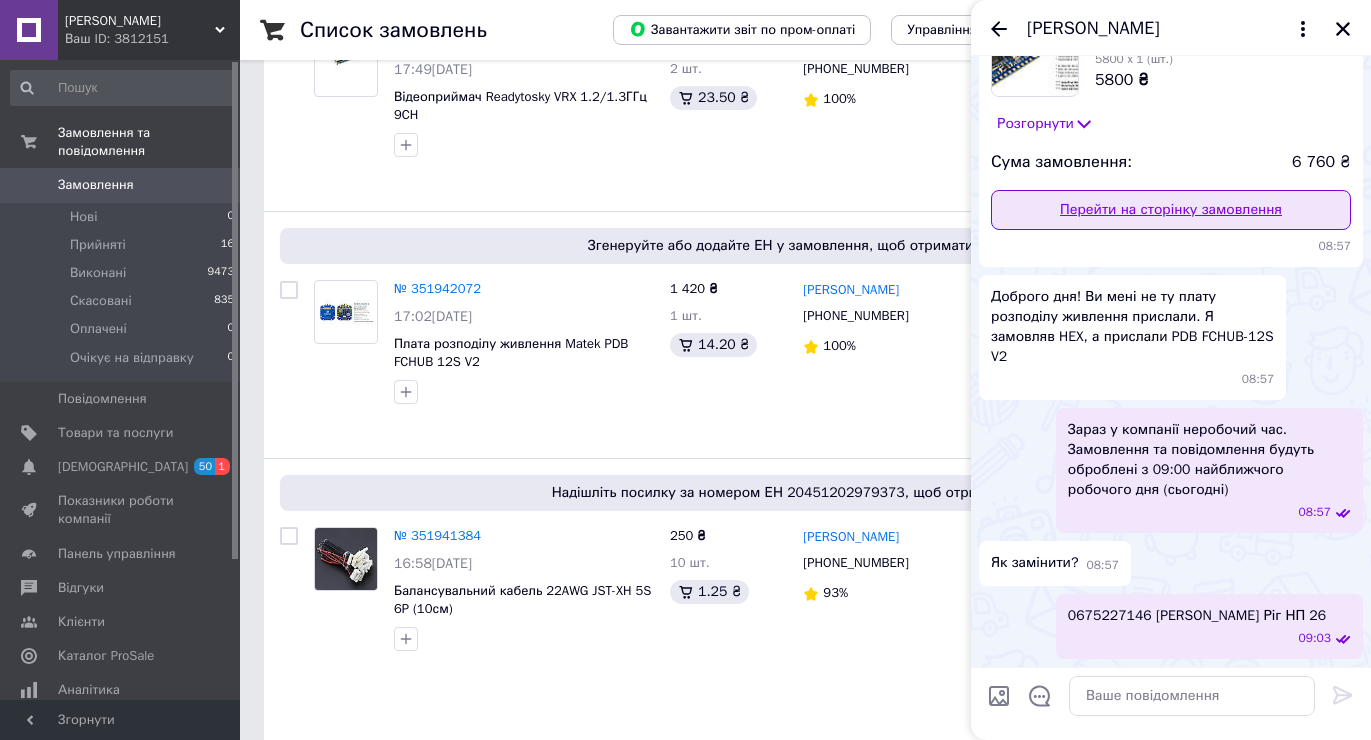 click on "Перейти на сторінку замовлення" at bounding box center (1171, 210) 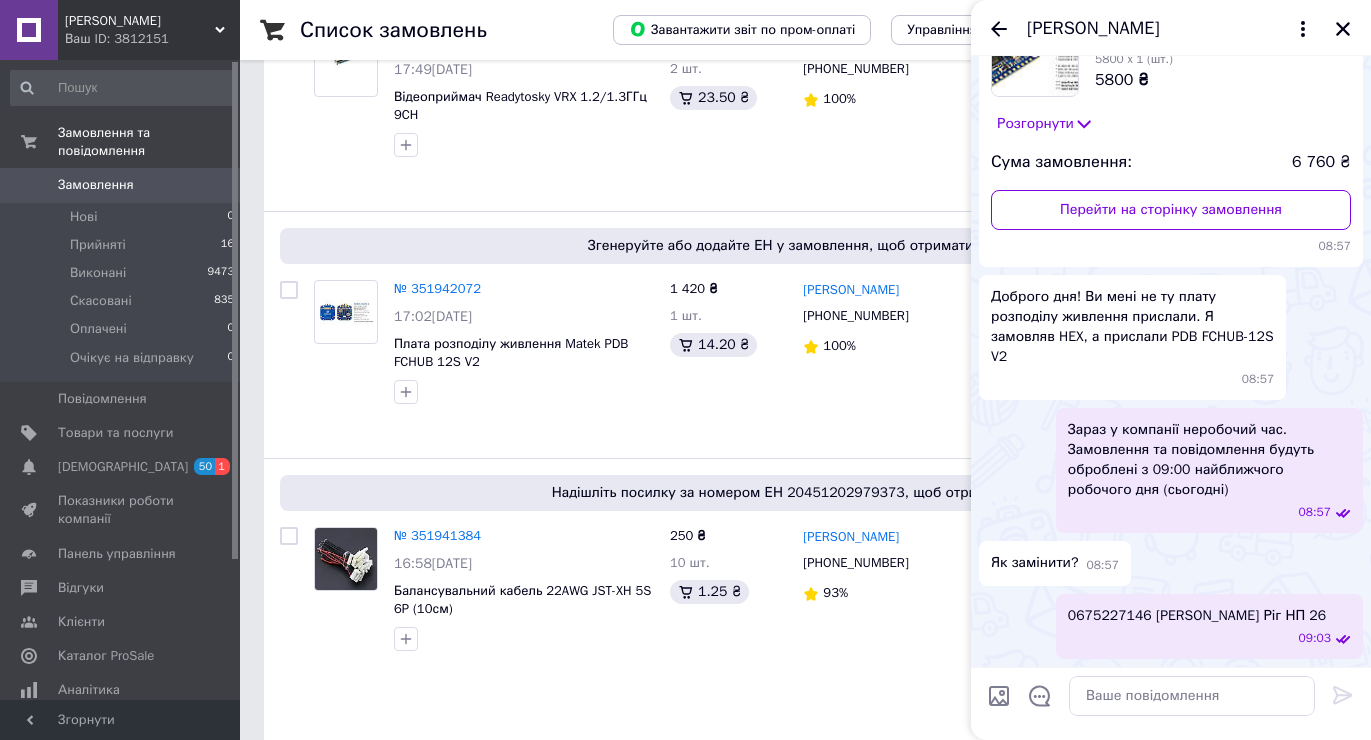 click 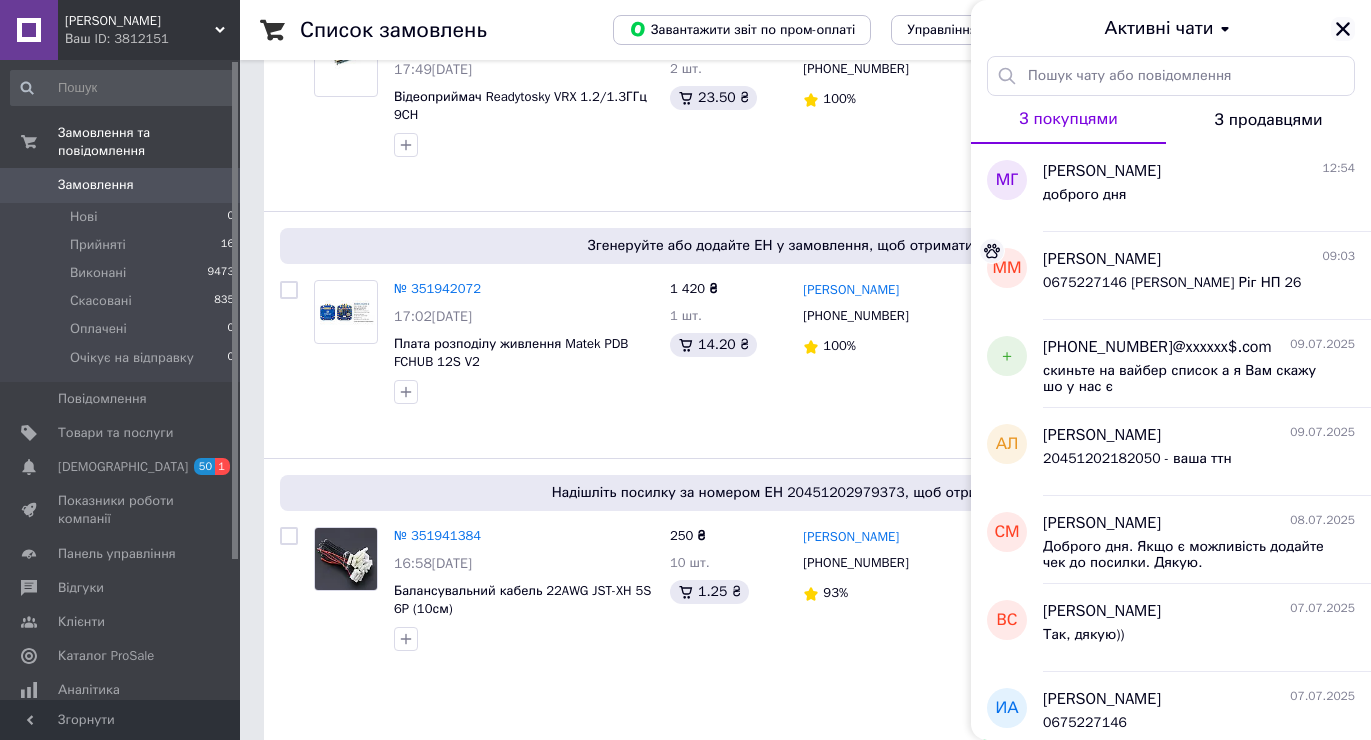 click 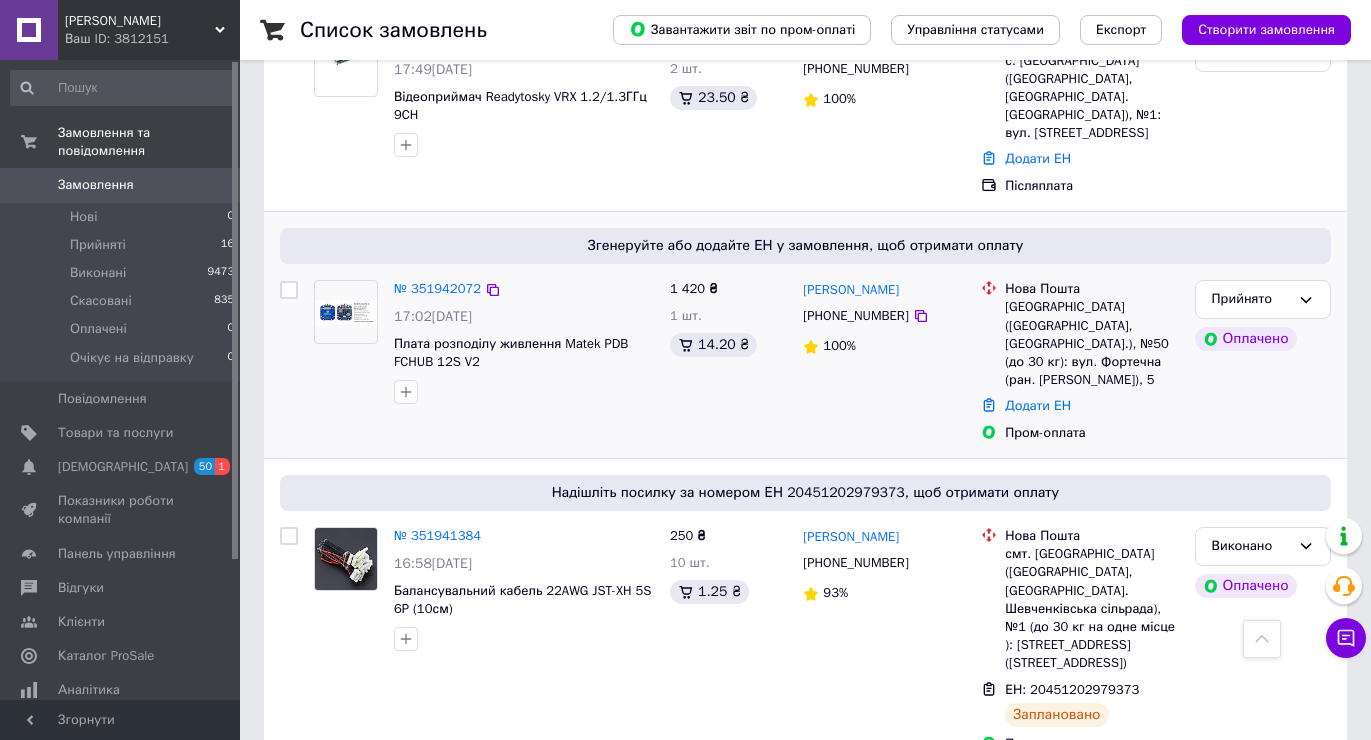 scroll, scrollTop: 1000, scrollLeft: 0, axis: vertical 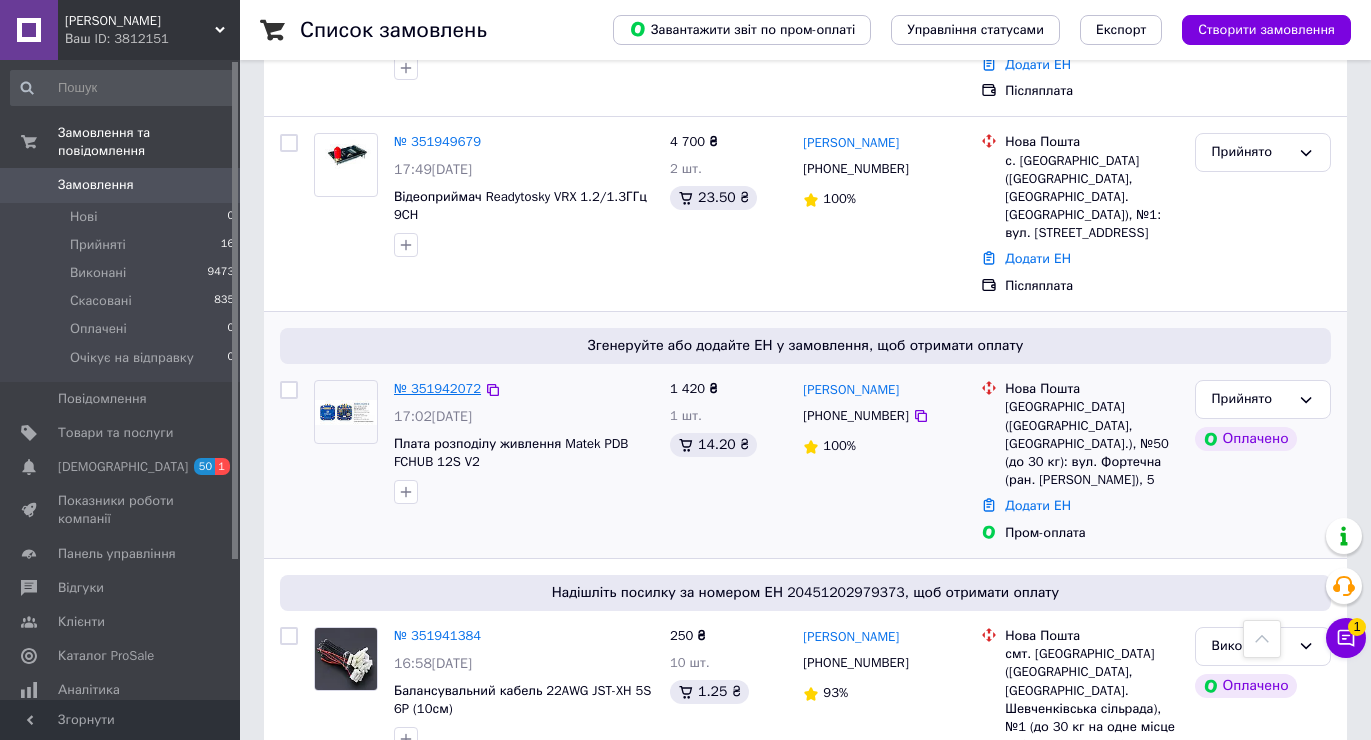 click on "№ 351942072" at bounding box center (437, 388) 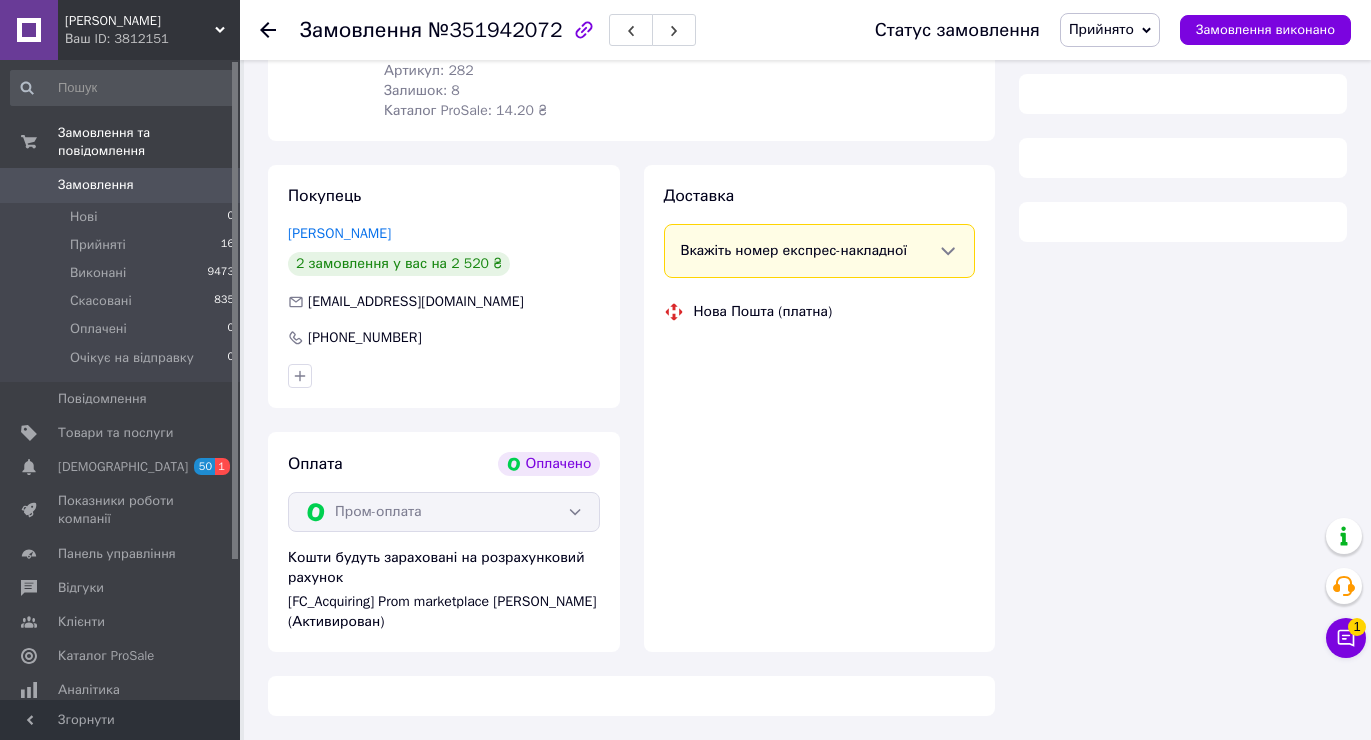 scroll, scrollTop: 1000, scrollLeft: 0, axis: vertical 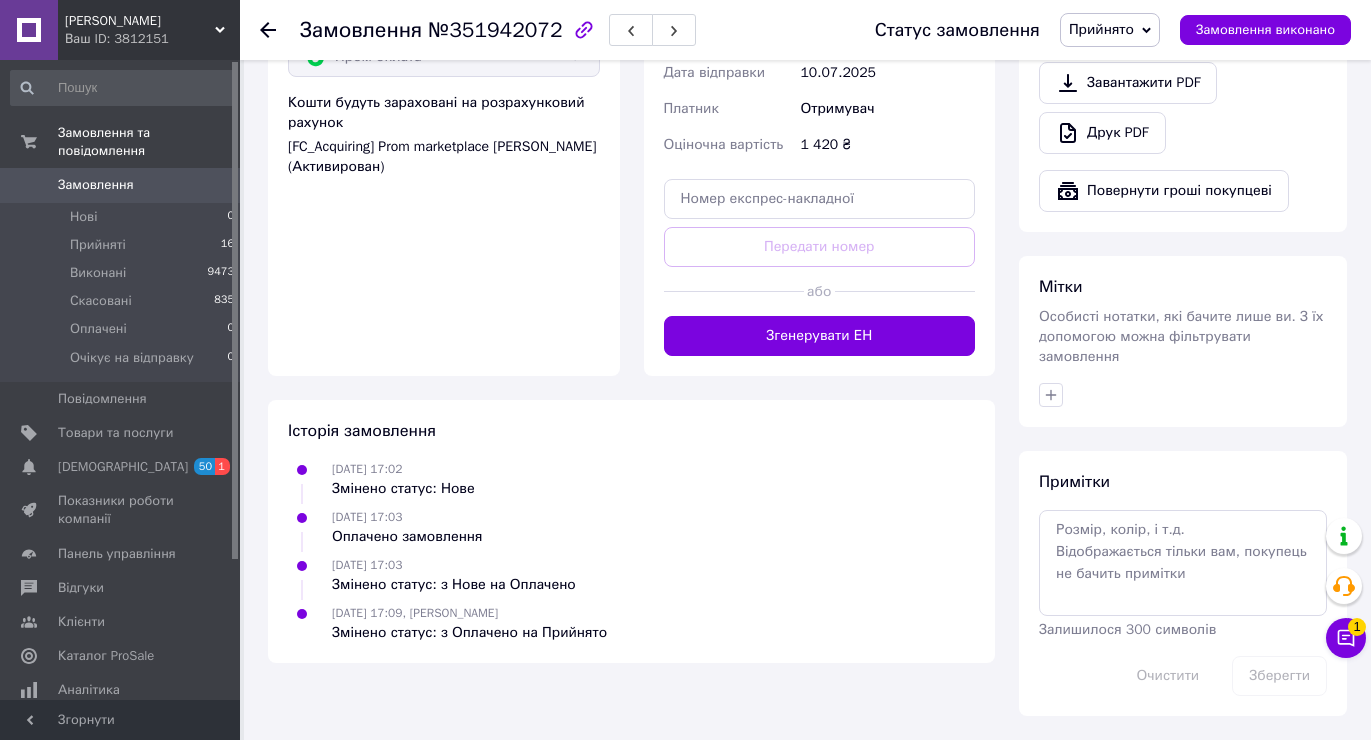 click on "Згенерувати ЕН" at bounding box center [820, 336] 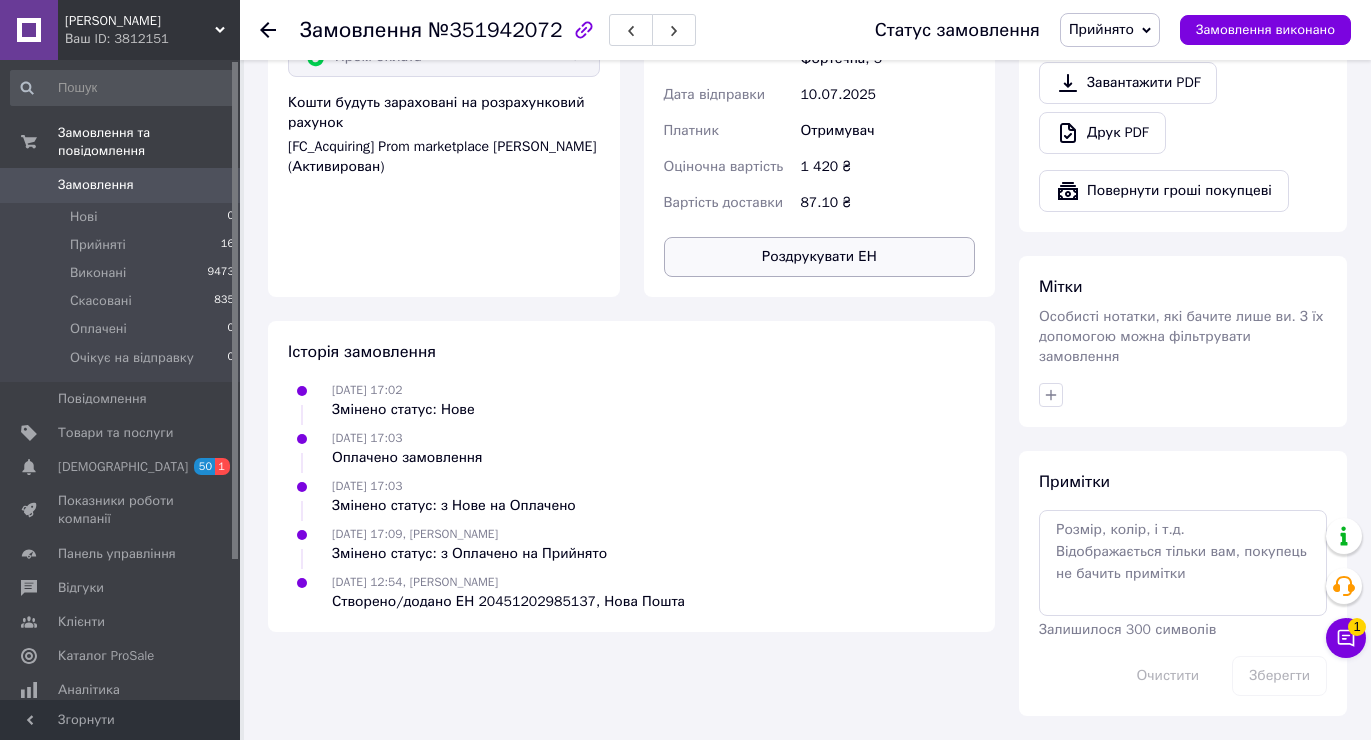 click on "Роздрукувати ЕН" at bounding box center [820, 257] 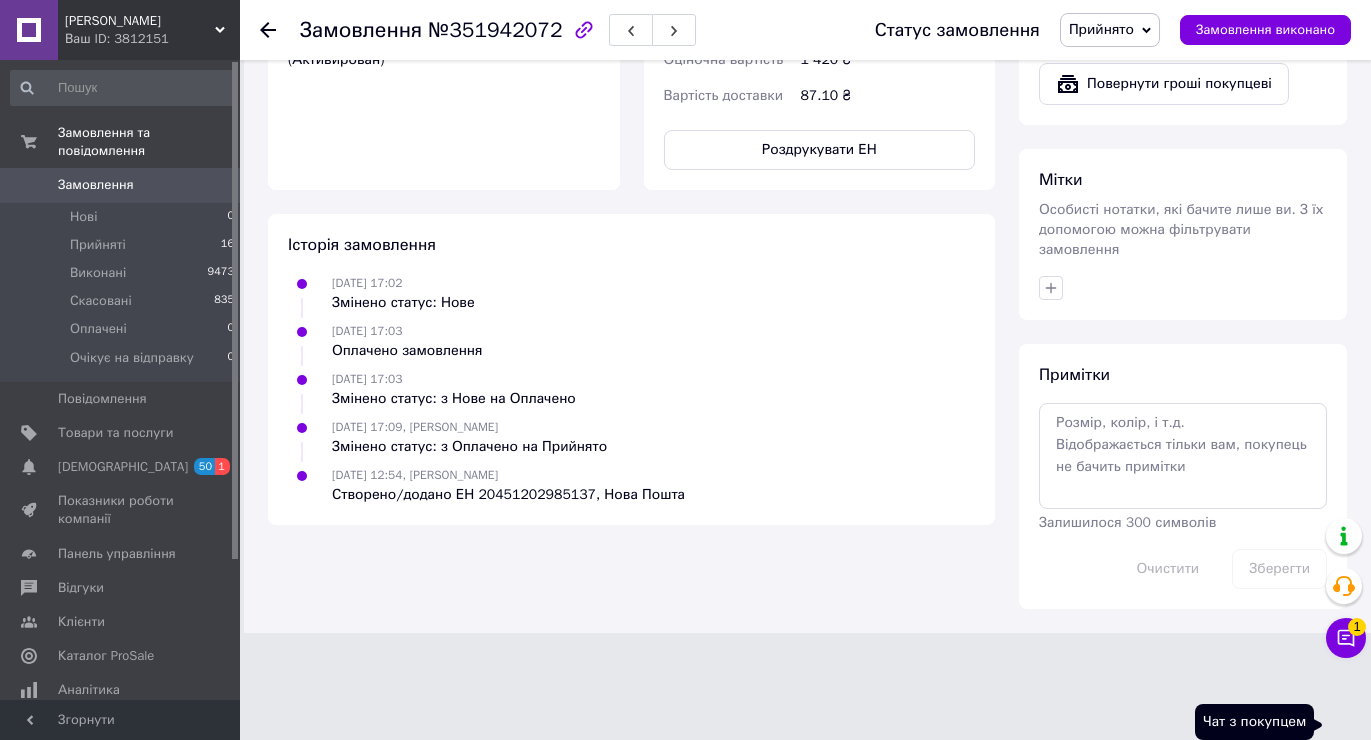click on "Чат з покупцем 1" at bounding box center (1346, 638) 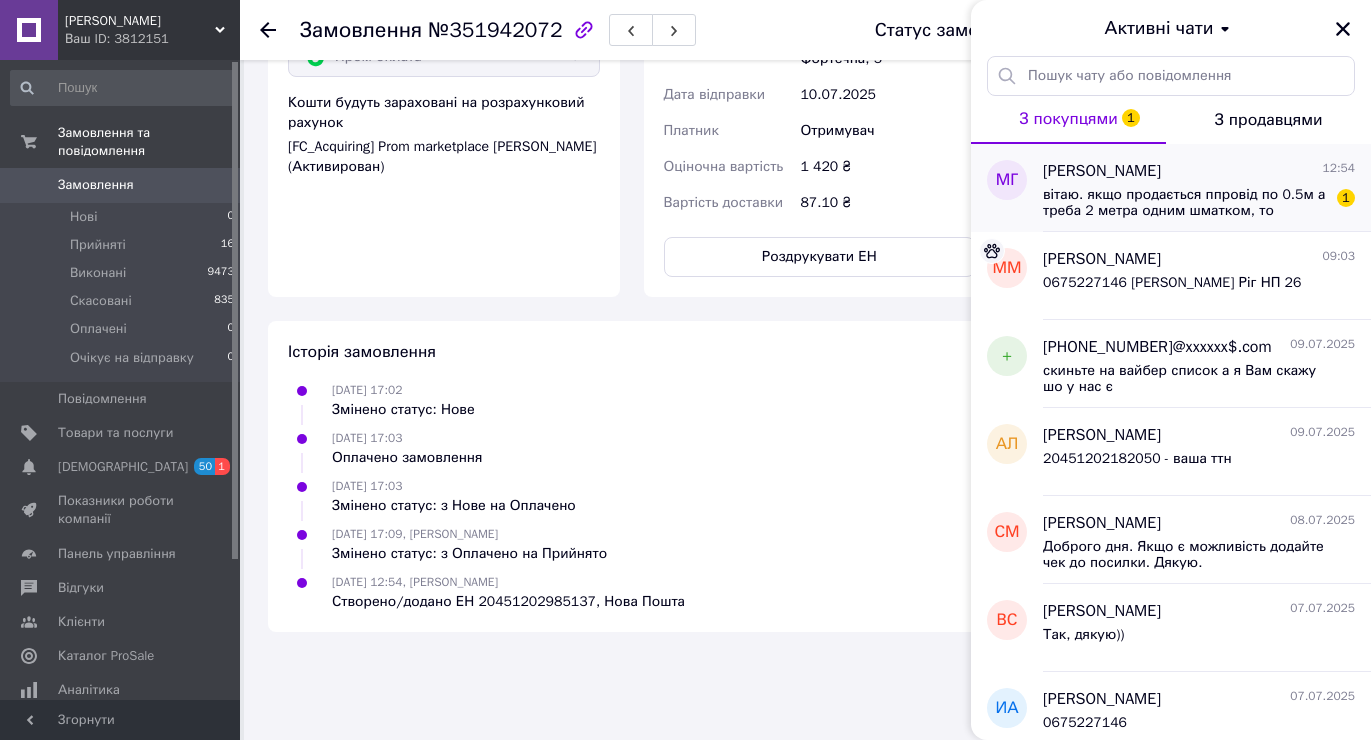 click on "вітаю. якщо продається ппровід по 0.5м а треба 2 метра одним шматком, то заовляти 4 шт по 0.5?" at bounding box center (1185, 203) 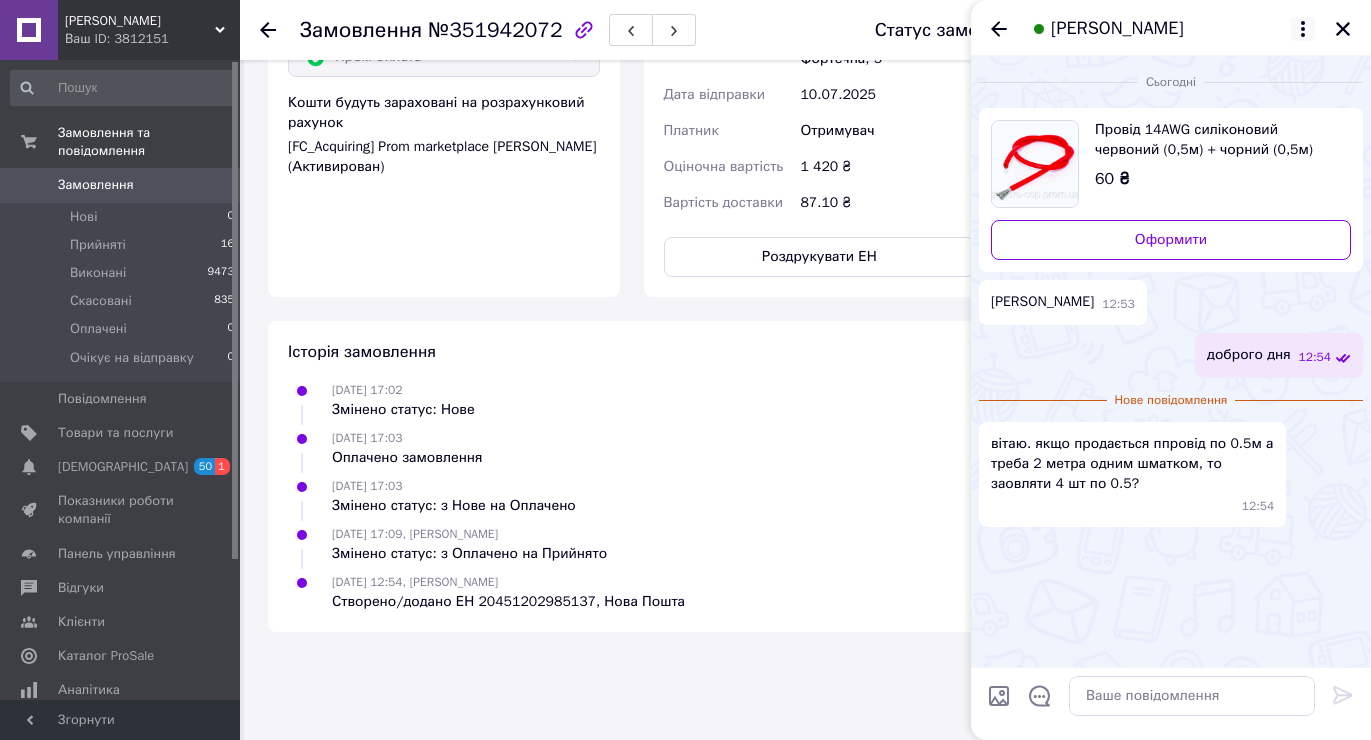 click 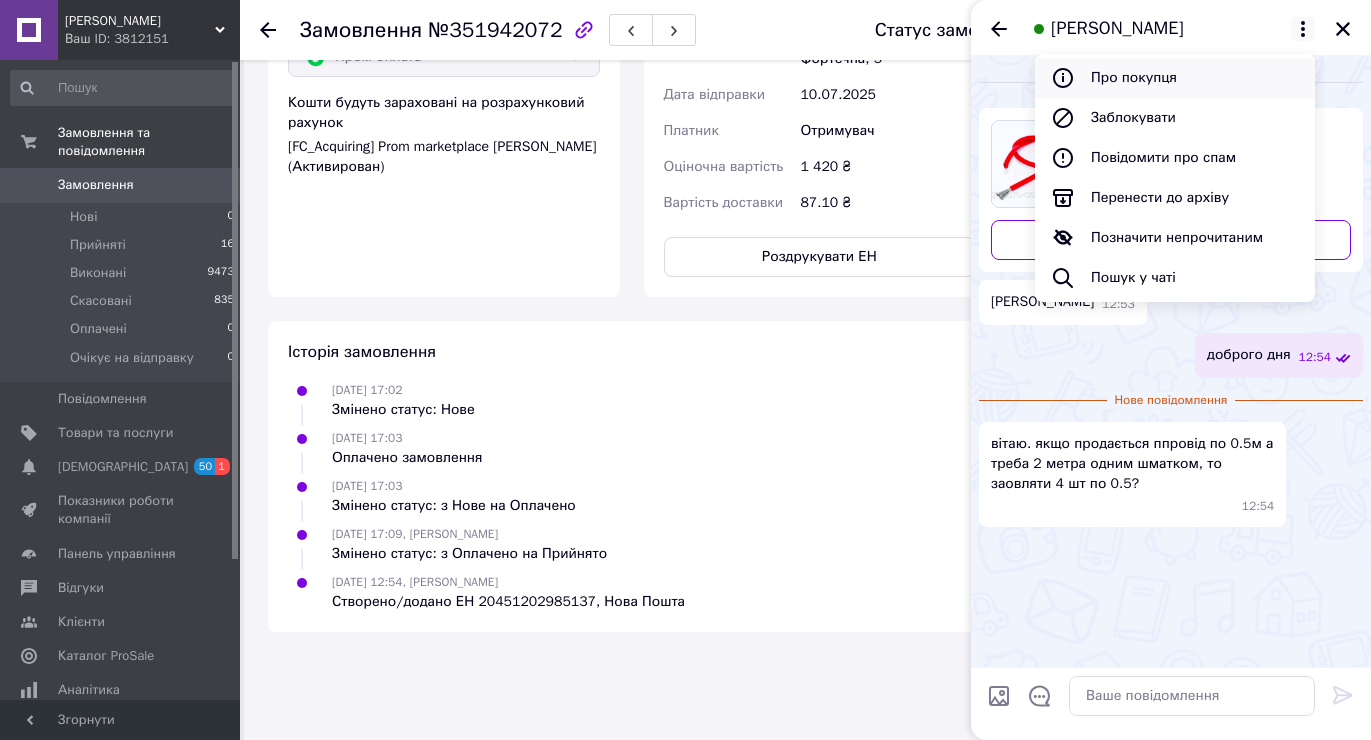 click on "Про покупця" at bounding box center (1175, 78) 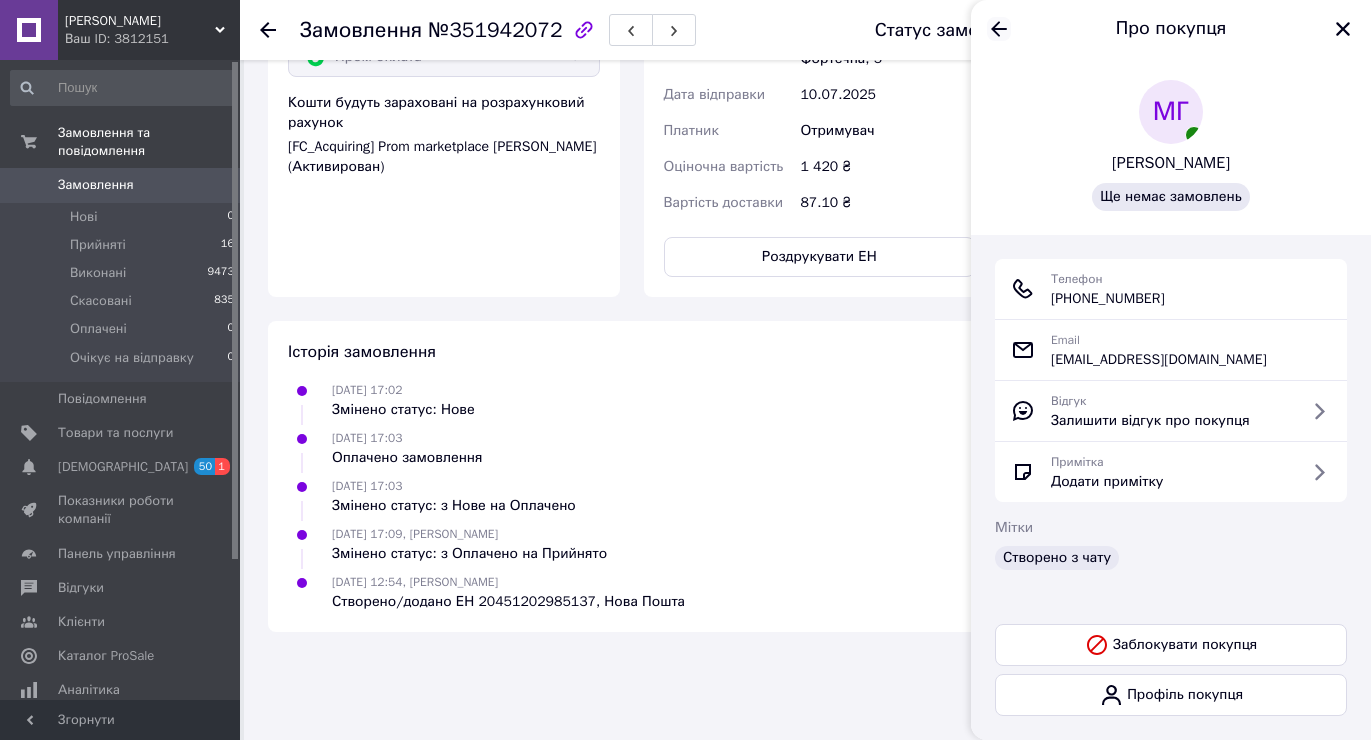 click 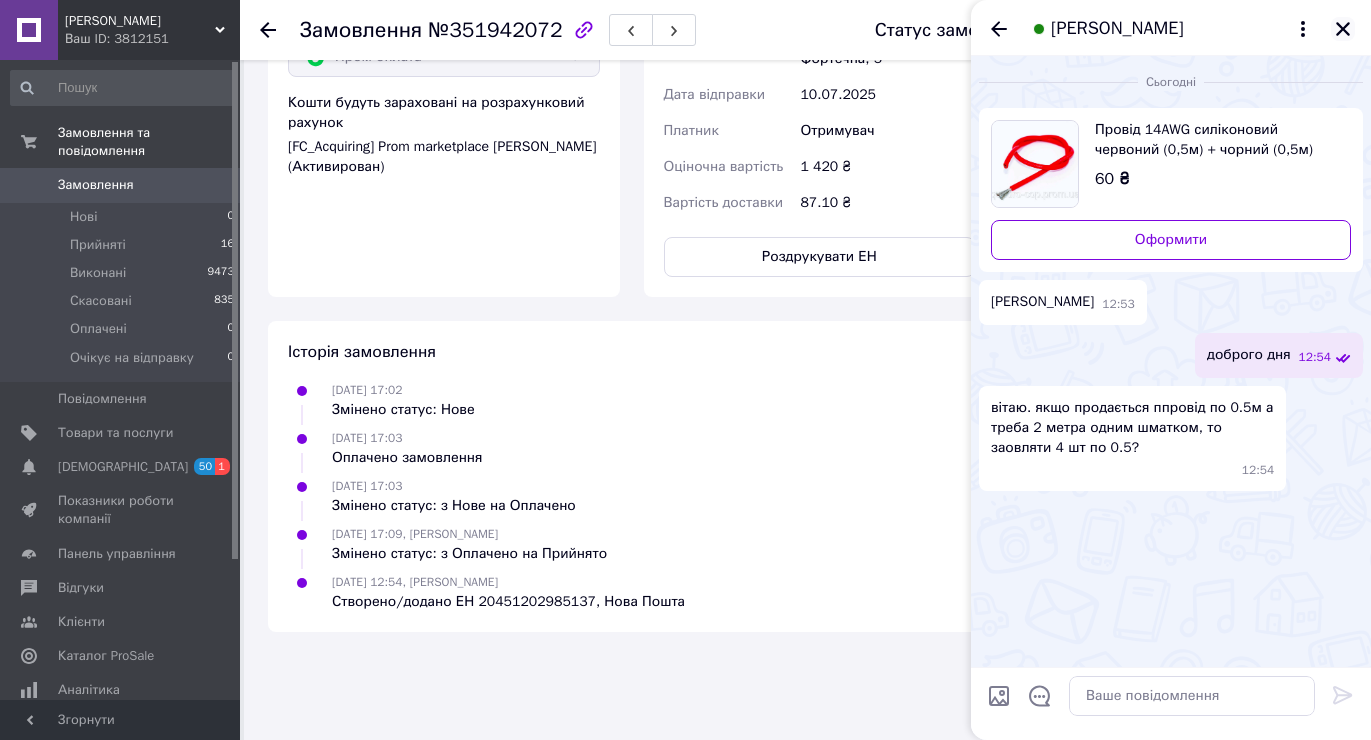 click 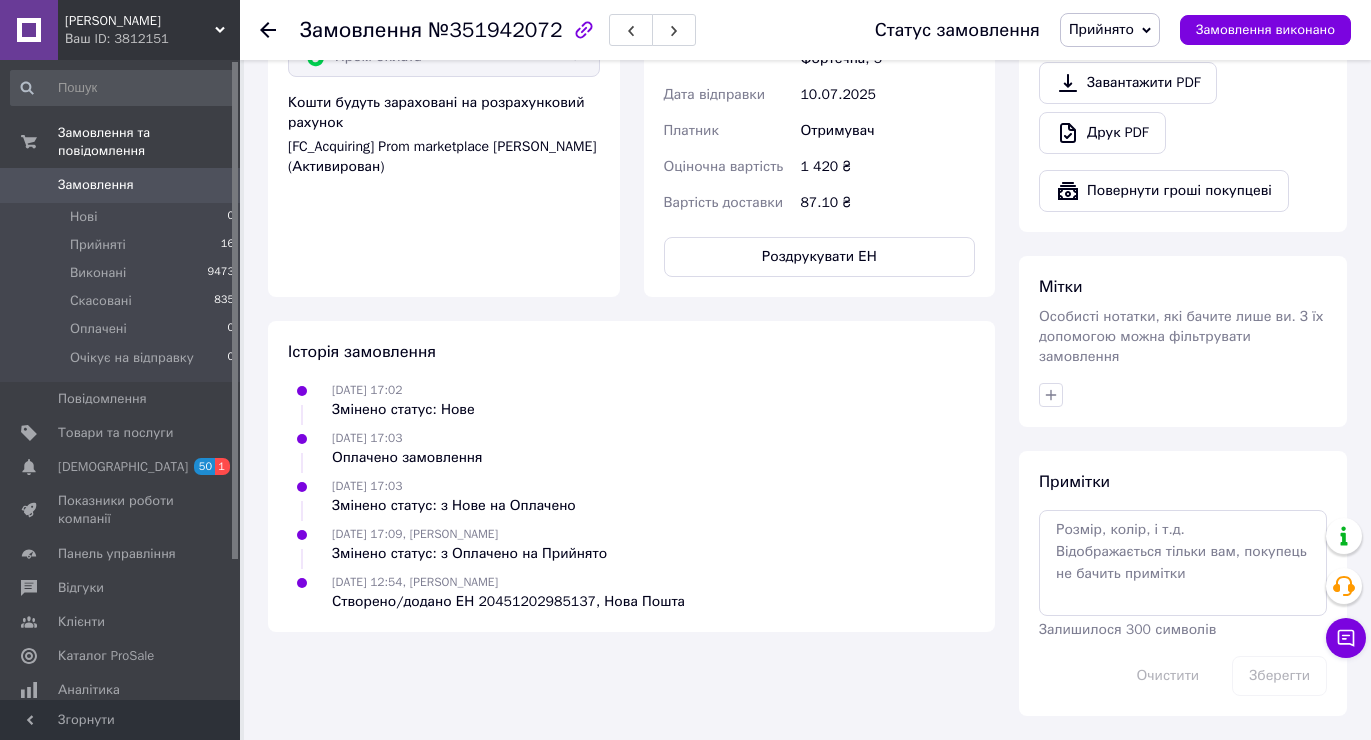 click on "Всього 1 товар 1 420 ₴ Доставка 87.1 ₴ Всього до сплати 1420 ₴ Комісія за замовлення 14.20 ₴ Дії Написати покупцеві   Надіслати інструкцію   Чат Viber Telegram WhatsApp Email Запит на відгук про компанію   Скопіювати запит на відгук У вас є 29 днів, щоб відправити запит на відгук покупцеві, скопіювавши посилання.   Видати чек   Завантажити PDF   Друк PDF   Повернути гроші покупцеві [PERSON_NAME] Особисті нотатки, які бачите лише ви. З їх допомогою можна фільтрувати замовлення Примітки Залишилося 300 символів Очистити Зберегти" at bounding box center (1183, 27) 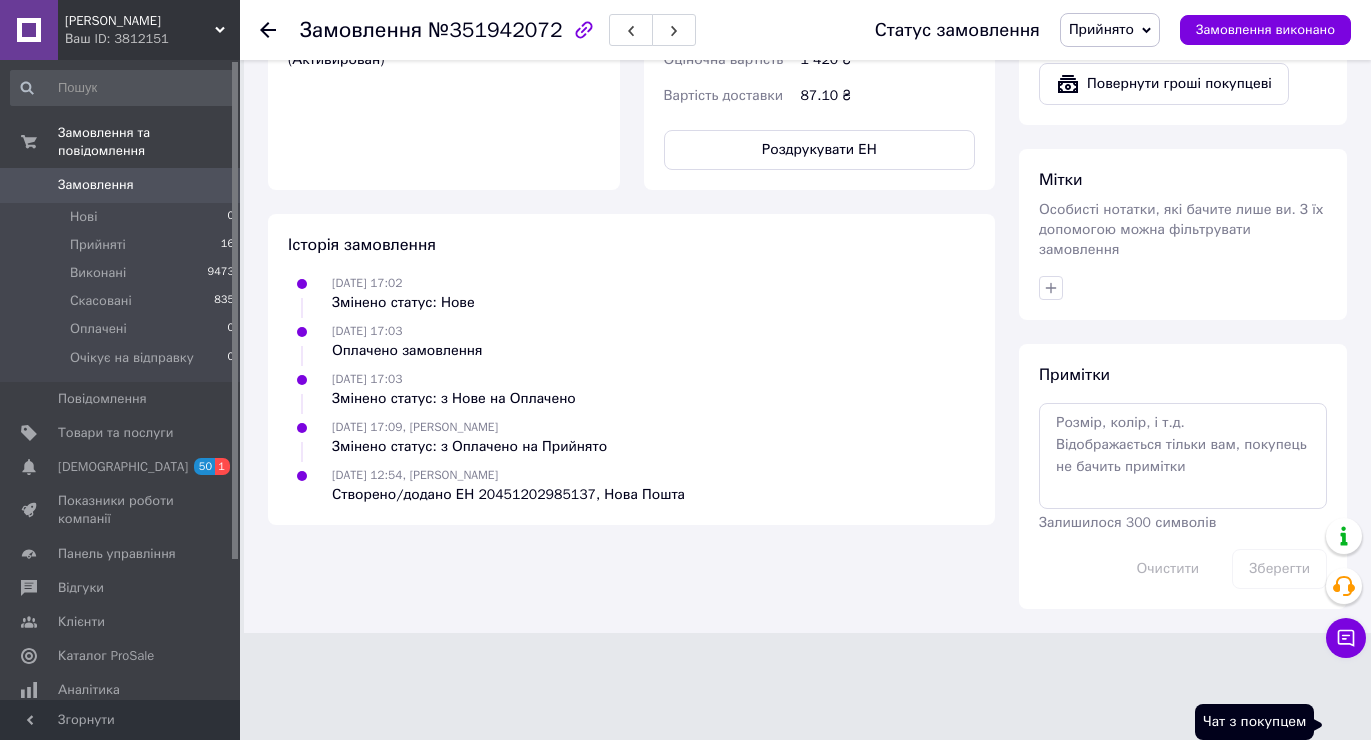 click 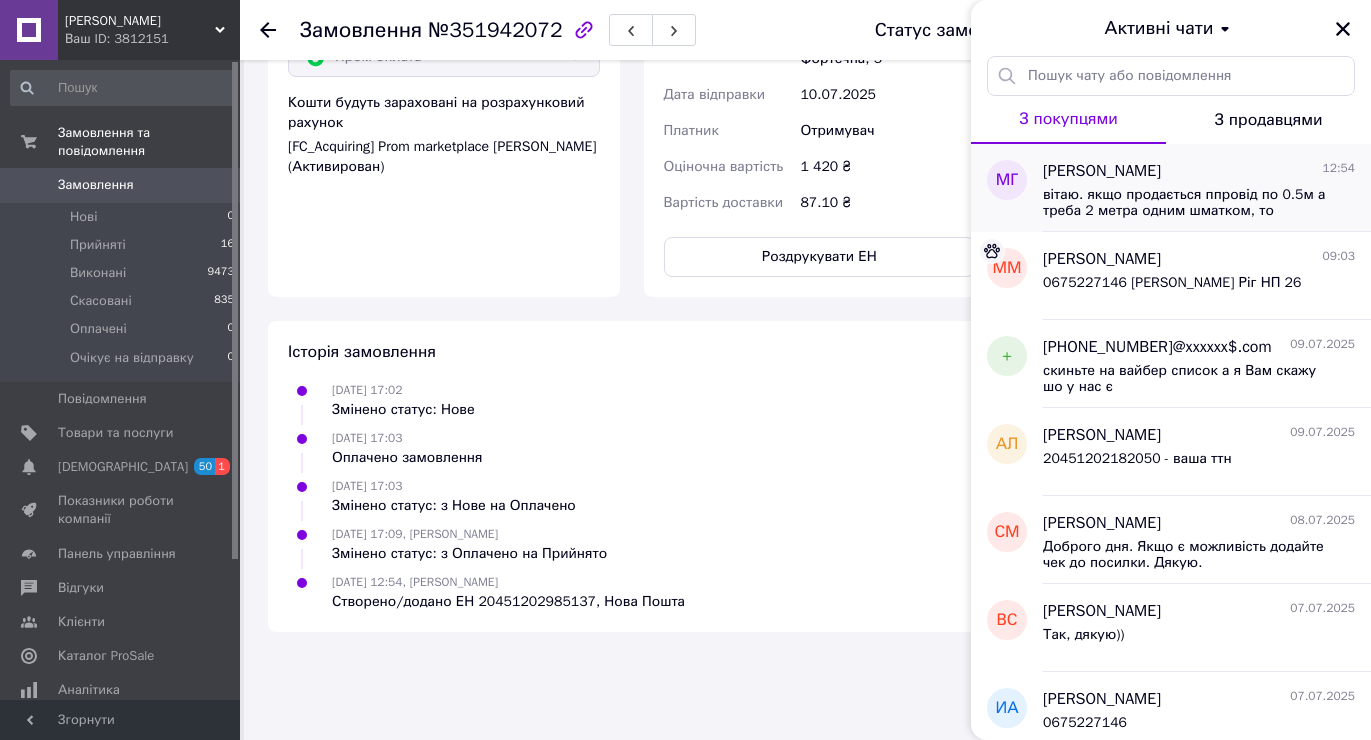 click on "вітаю. якщо продається ппровід по 0.5м а треба 2 метра одним шматком, то заовляти 4 шт по 0.5?" at bounding box center (1185, 203) 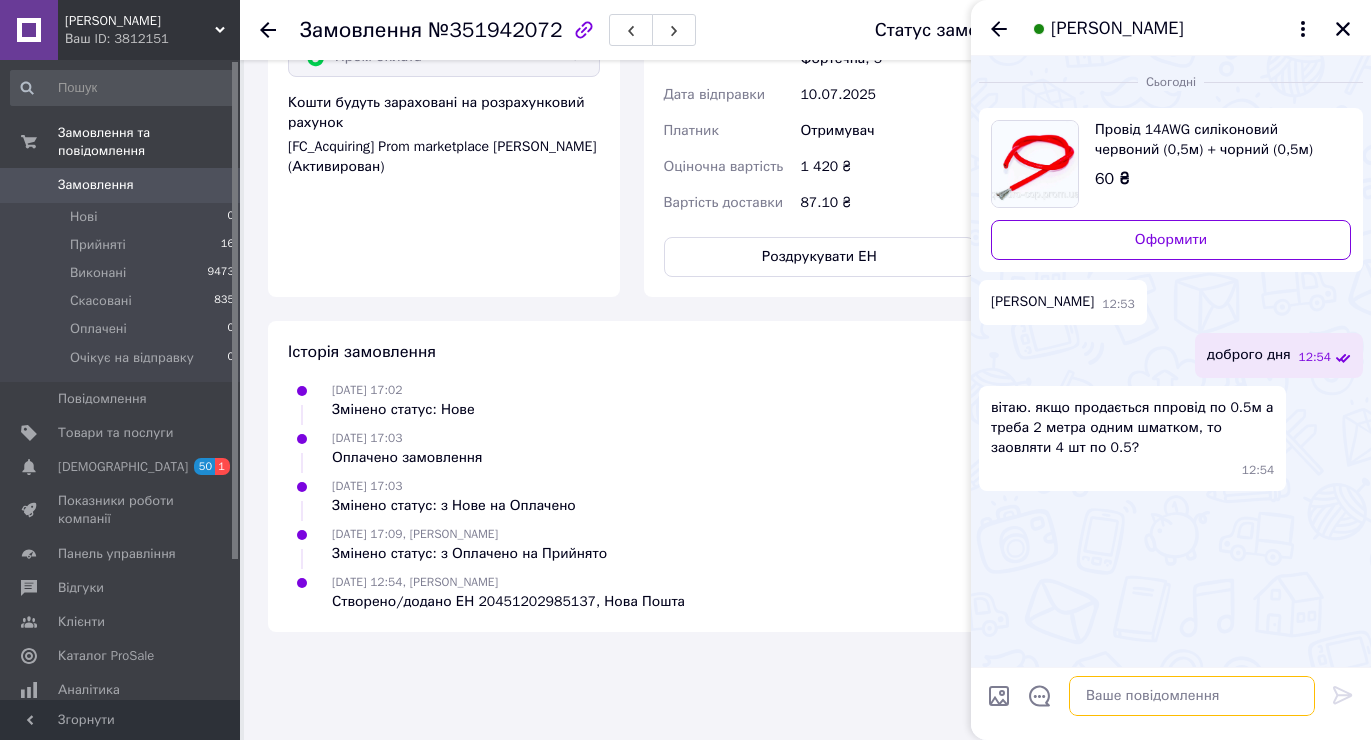 click at bounding box center (1192, 696) 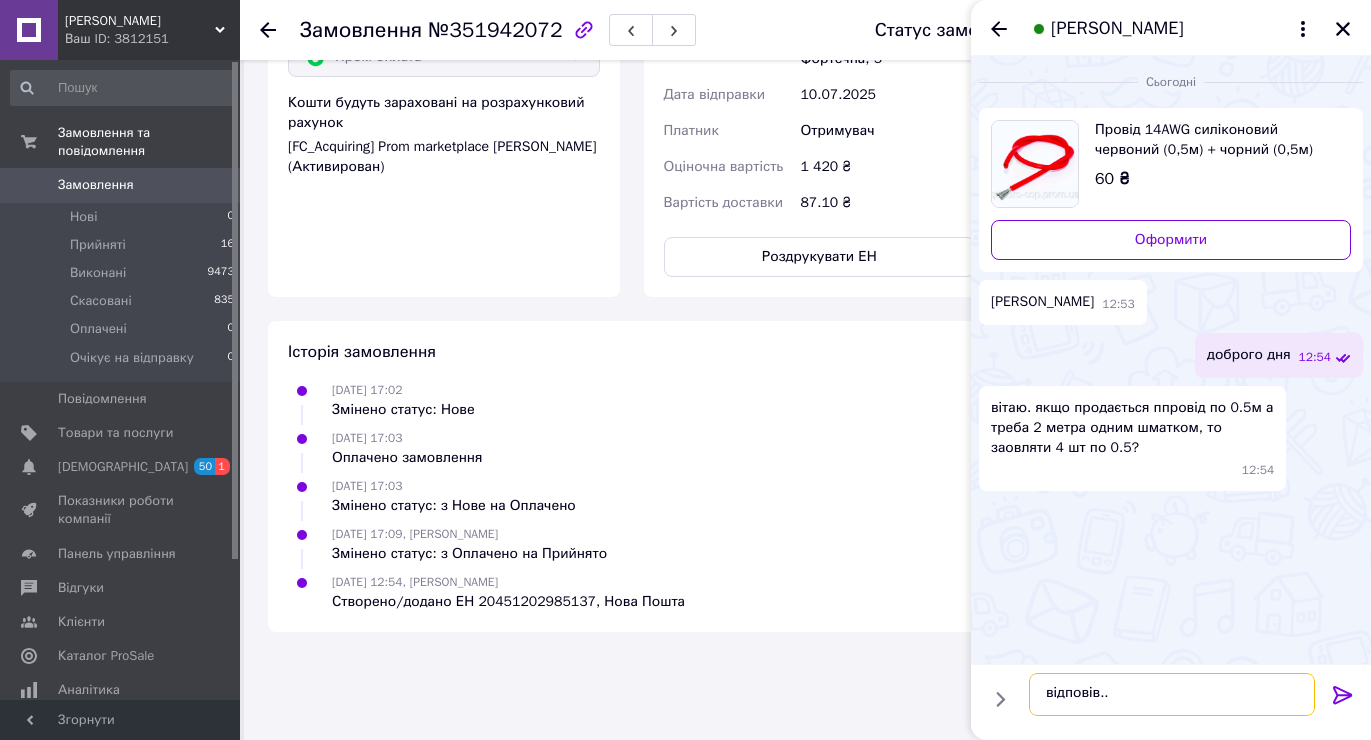 type on "відповів..." 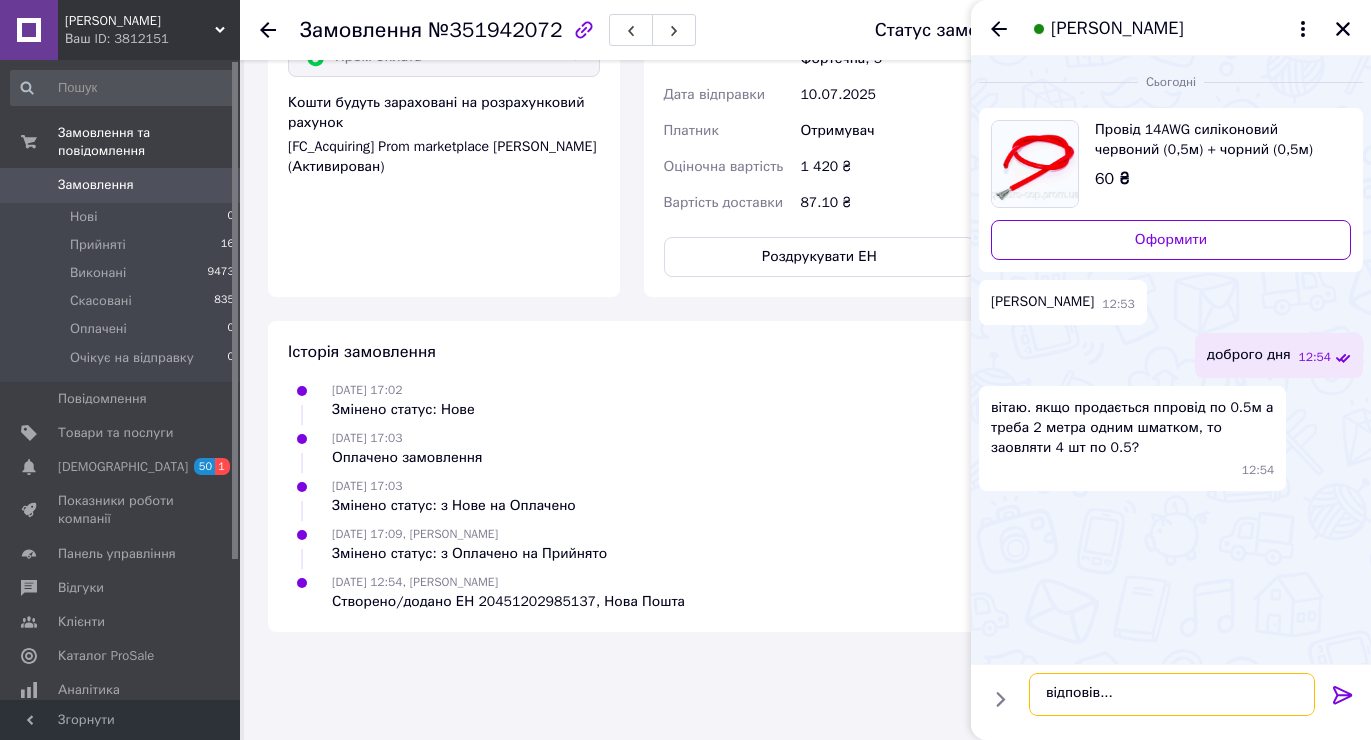 type 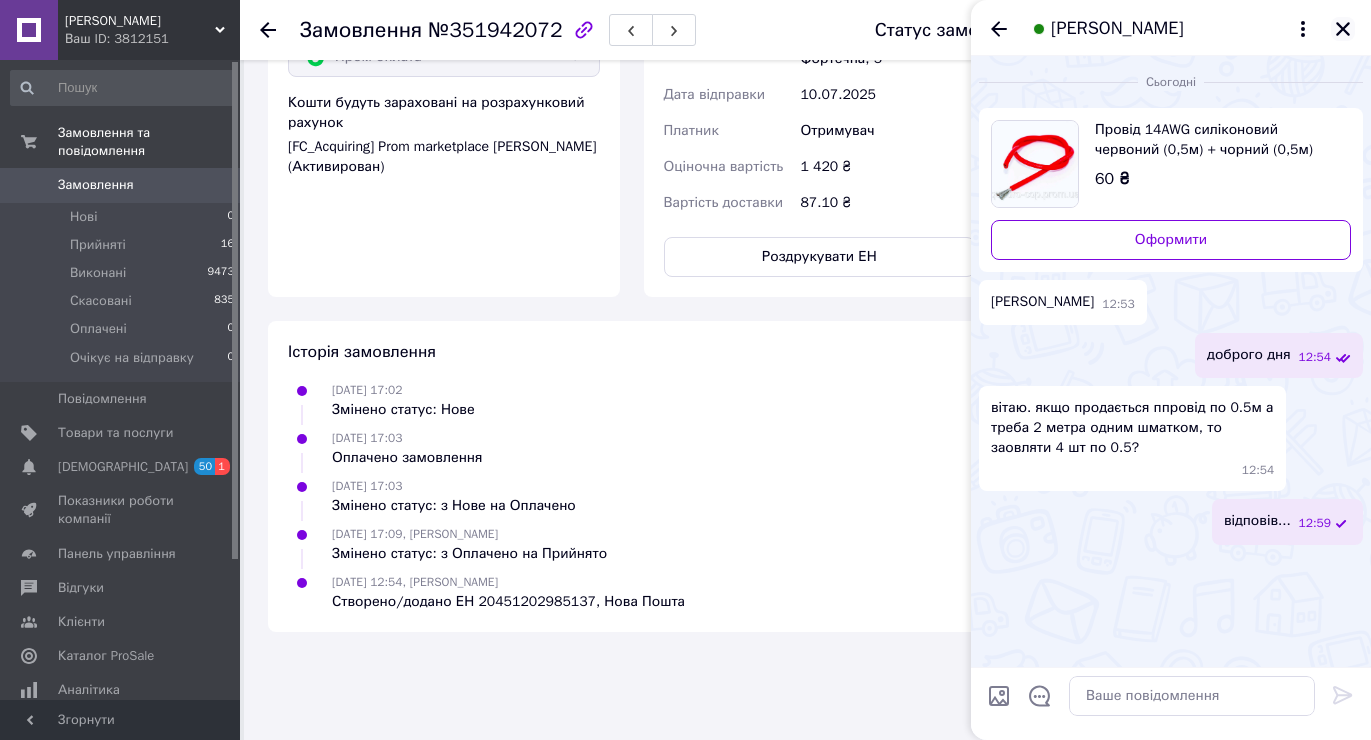 click 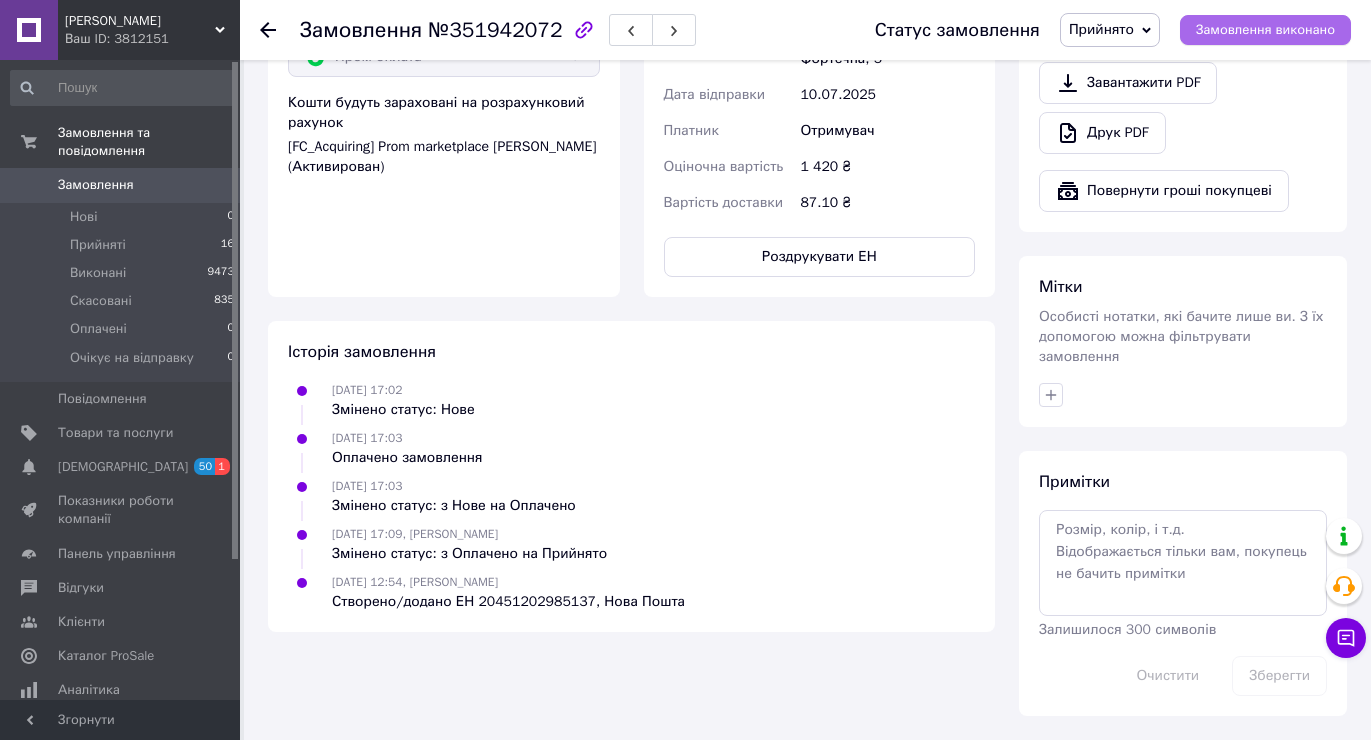 click on "Замовлення виконано" at bounding box center (1265, 30) 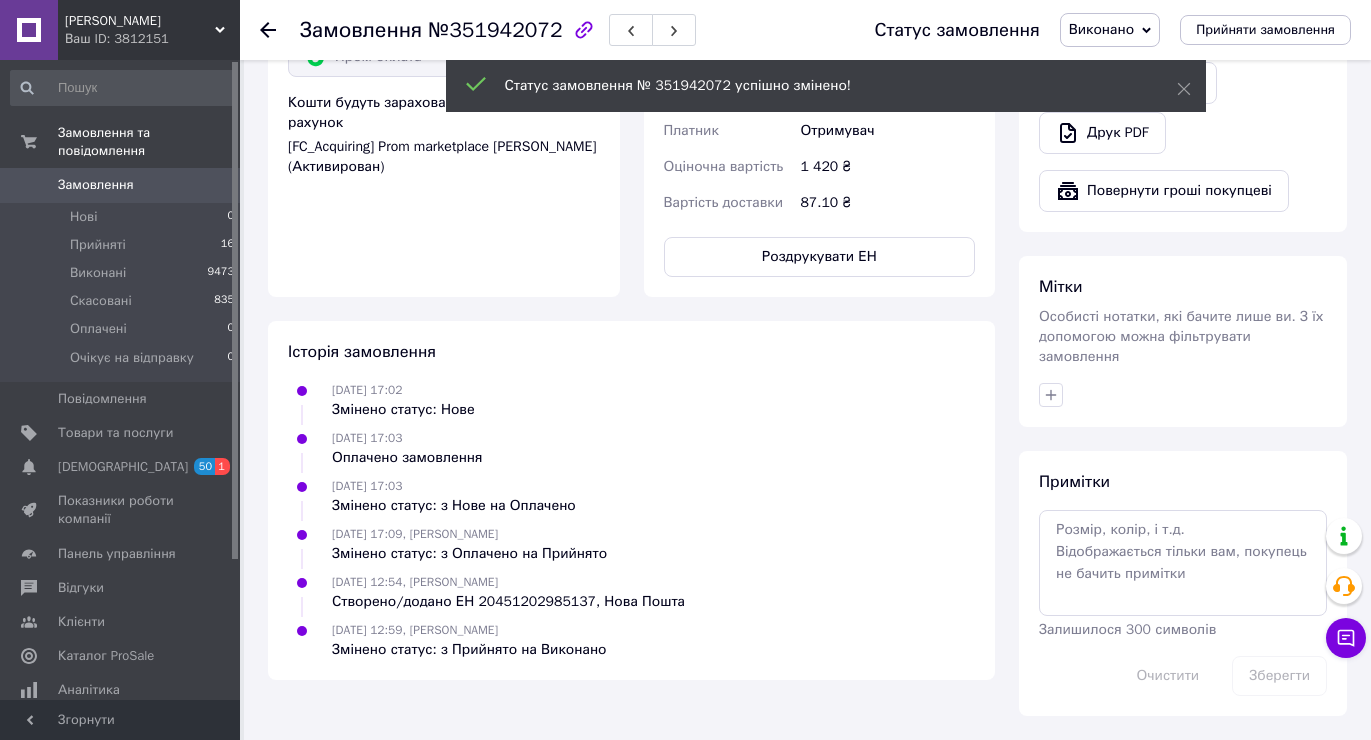click 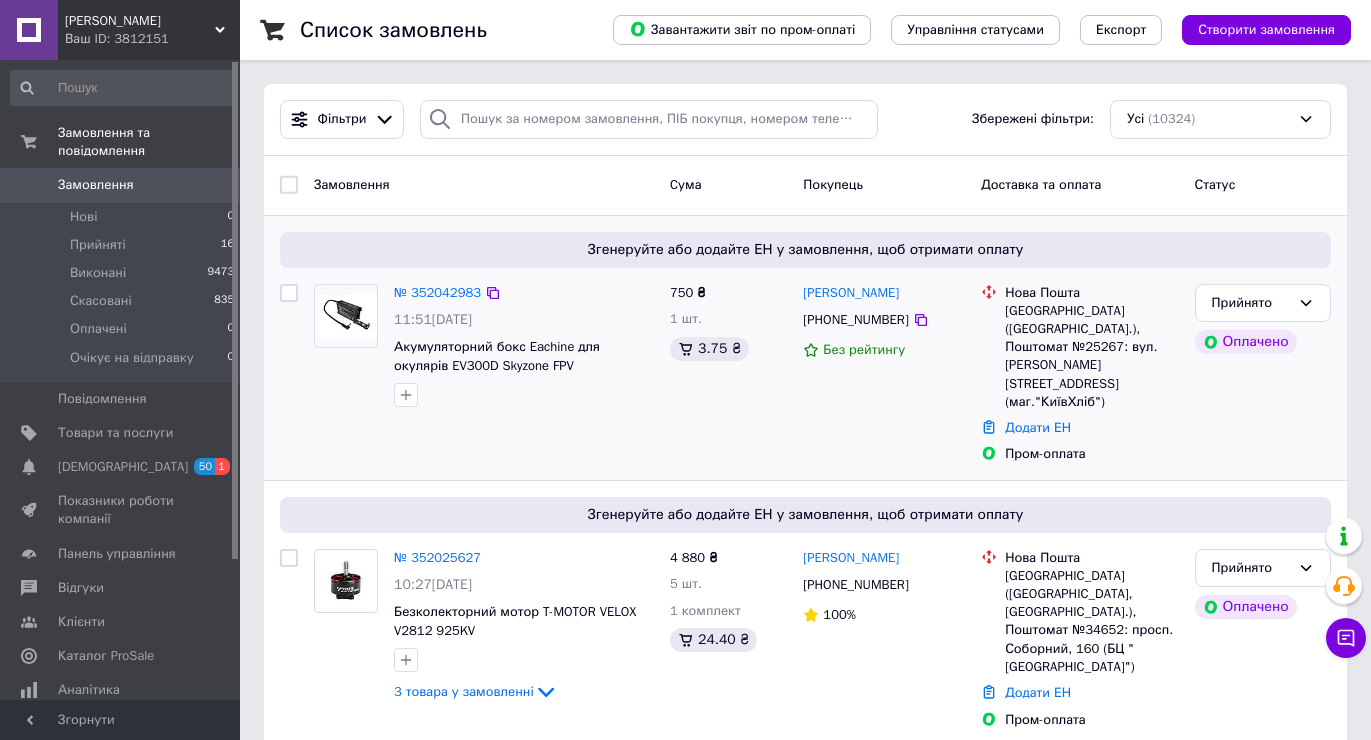 click on "Прийнято Оплачено" at bounding box center [1263, 374] 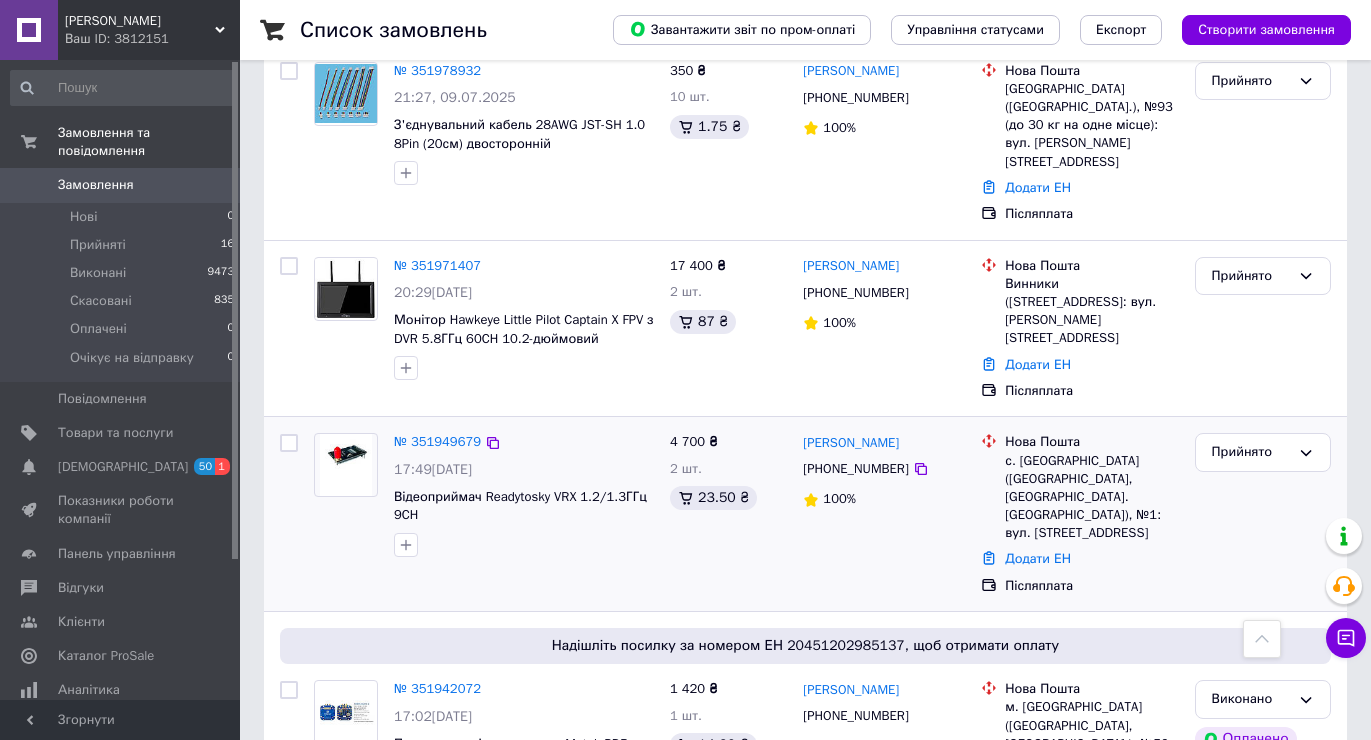 scroll, scrollTop: 800, scrollLeft: 0, axis: vertical 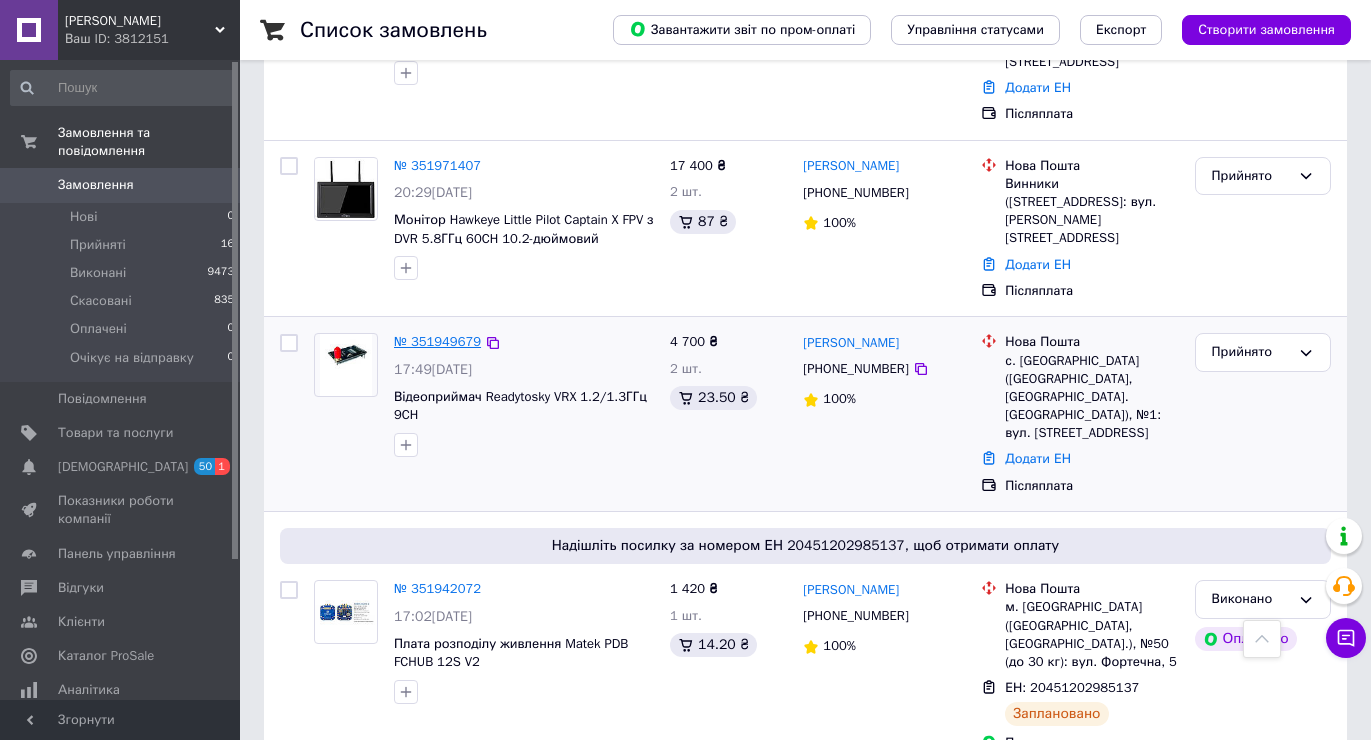 click on "№ 351949679" at bounding box center (437, 341) 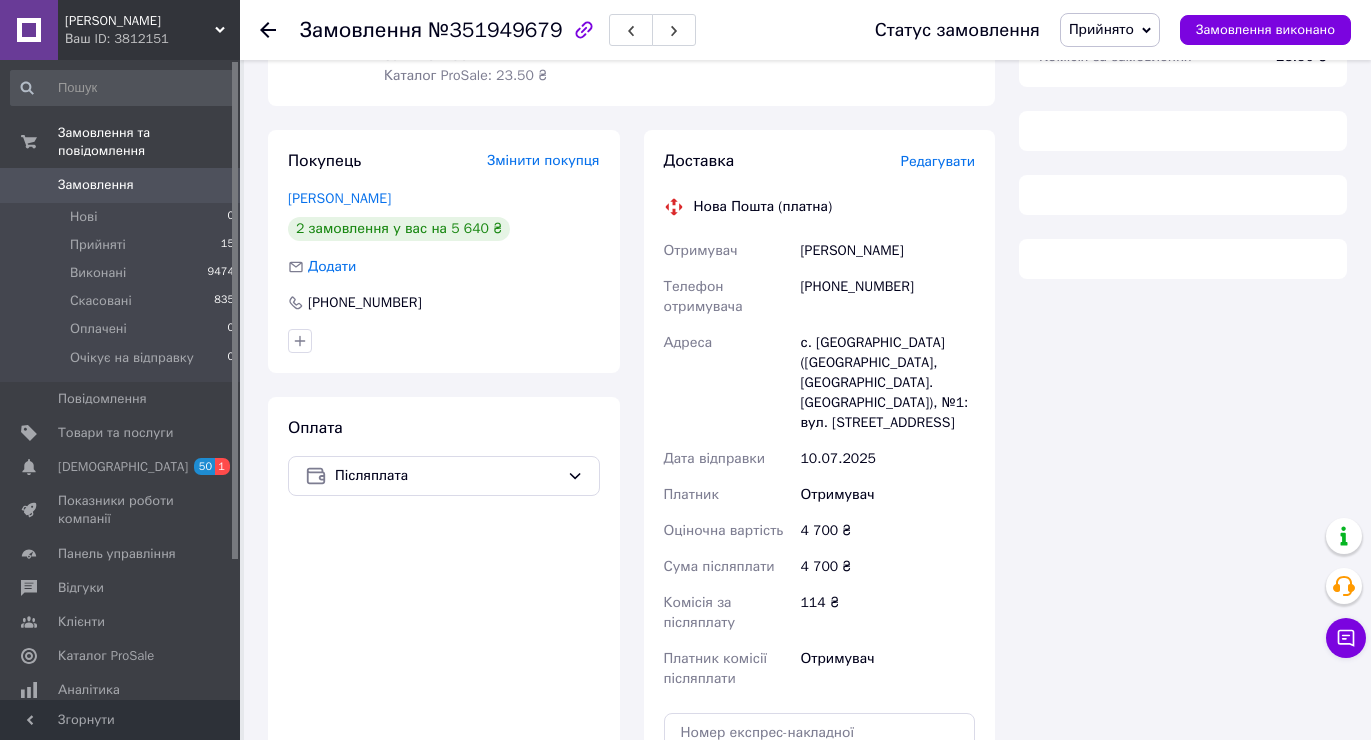 scroll, scrollTop: 800, scrollLeft: 0, axis: vertical 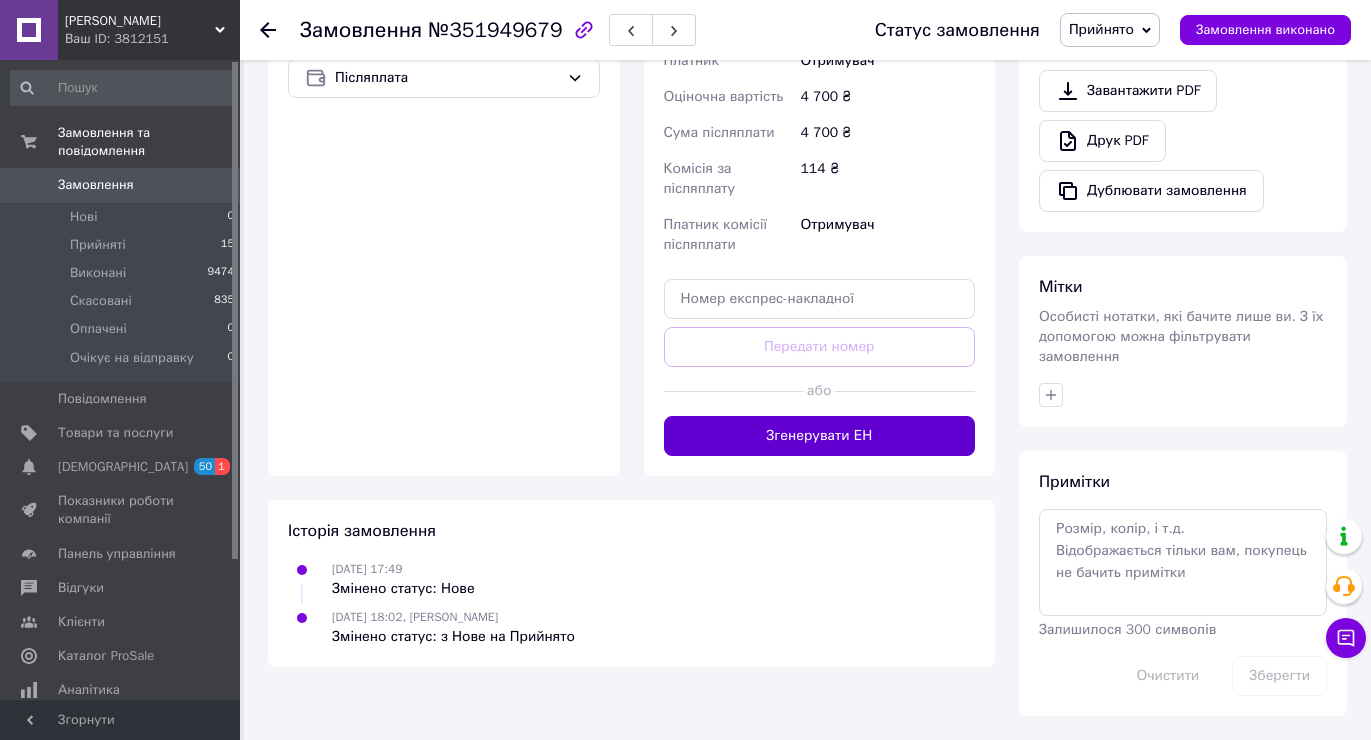 click on "Згенерувати ЕН" at bounding box center (820, 436) 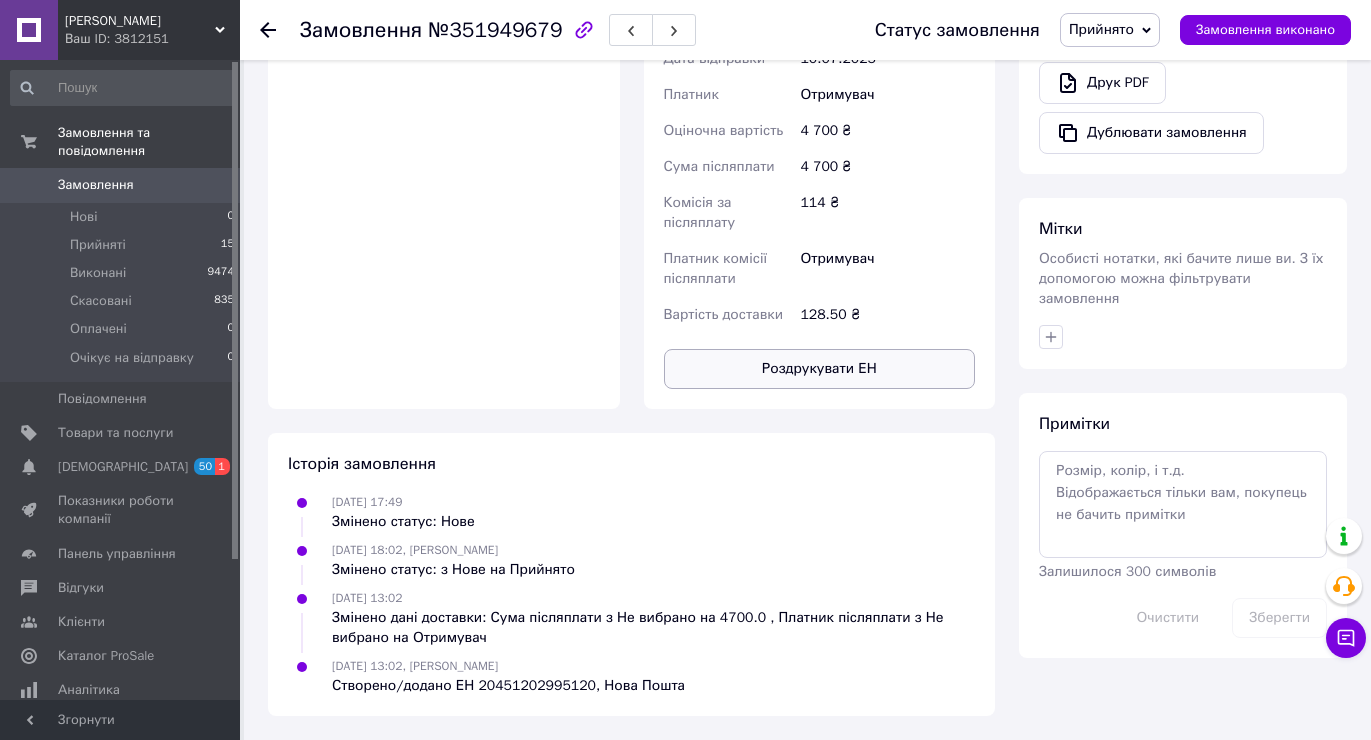 click on "Роздрукувати ЕН" at bounding box center (820, 369) 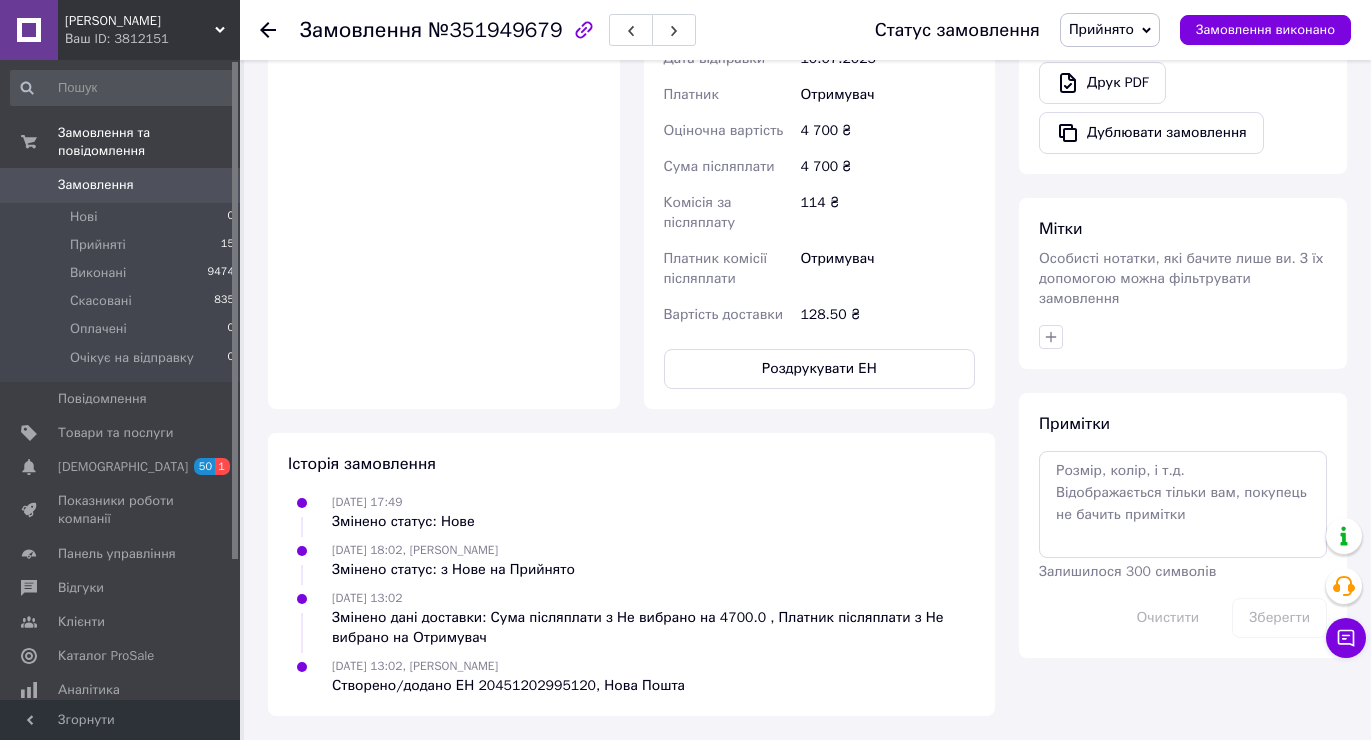 drag, startPoint x: 1301, startPoint y: 37, endPoint x: 1193, endPoint y: 81, distance: 116.61904 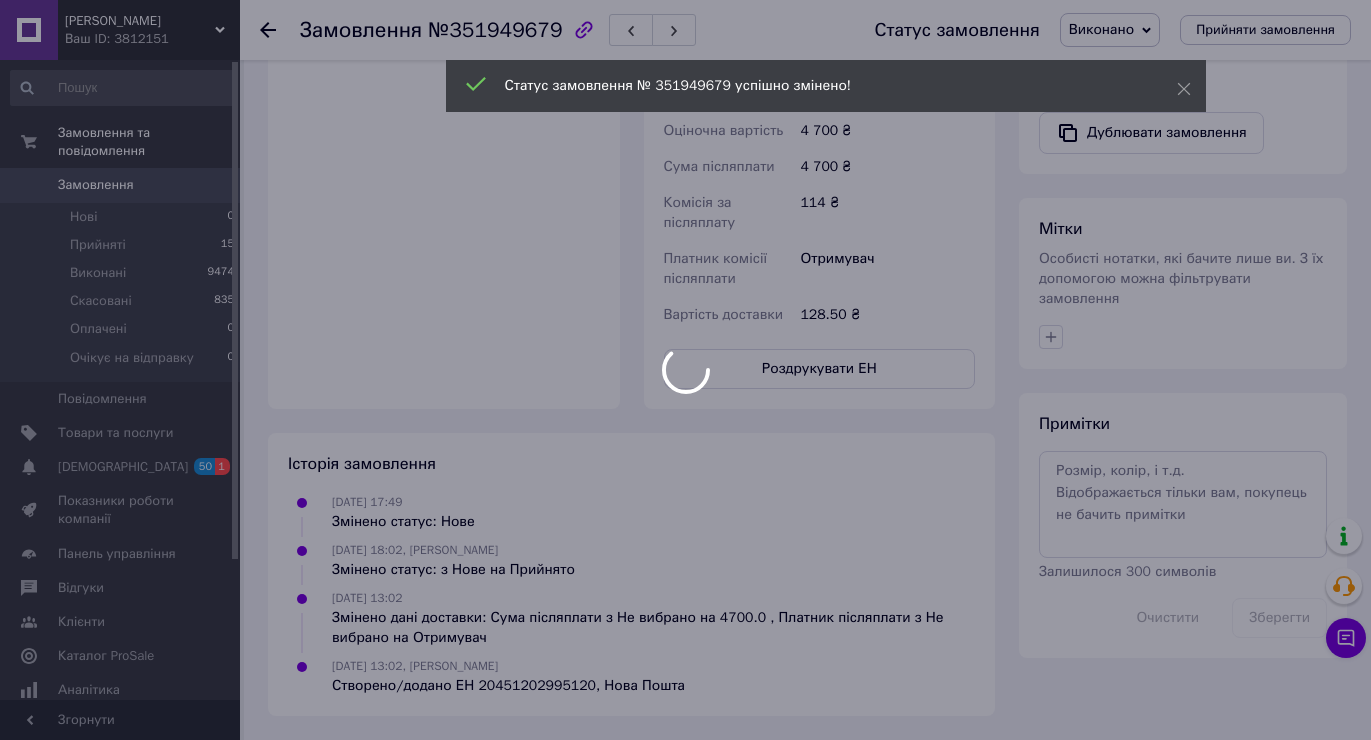 scroll, scrollTop: 759, scrollLeft: 0, axis: vertical 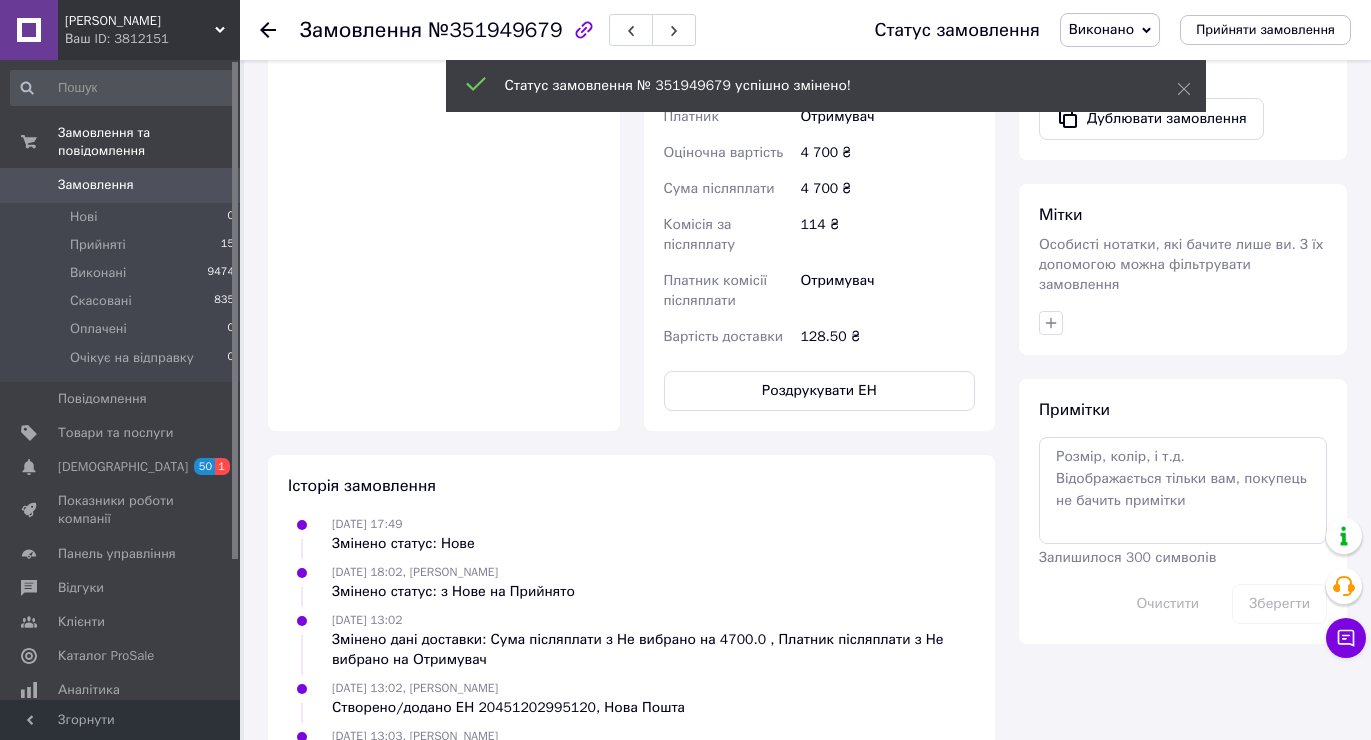 click 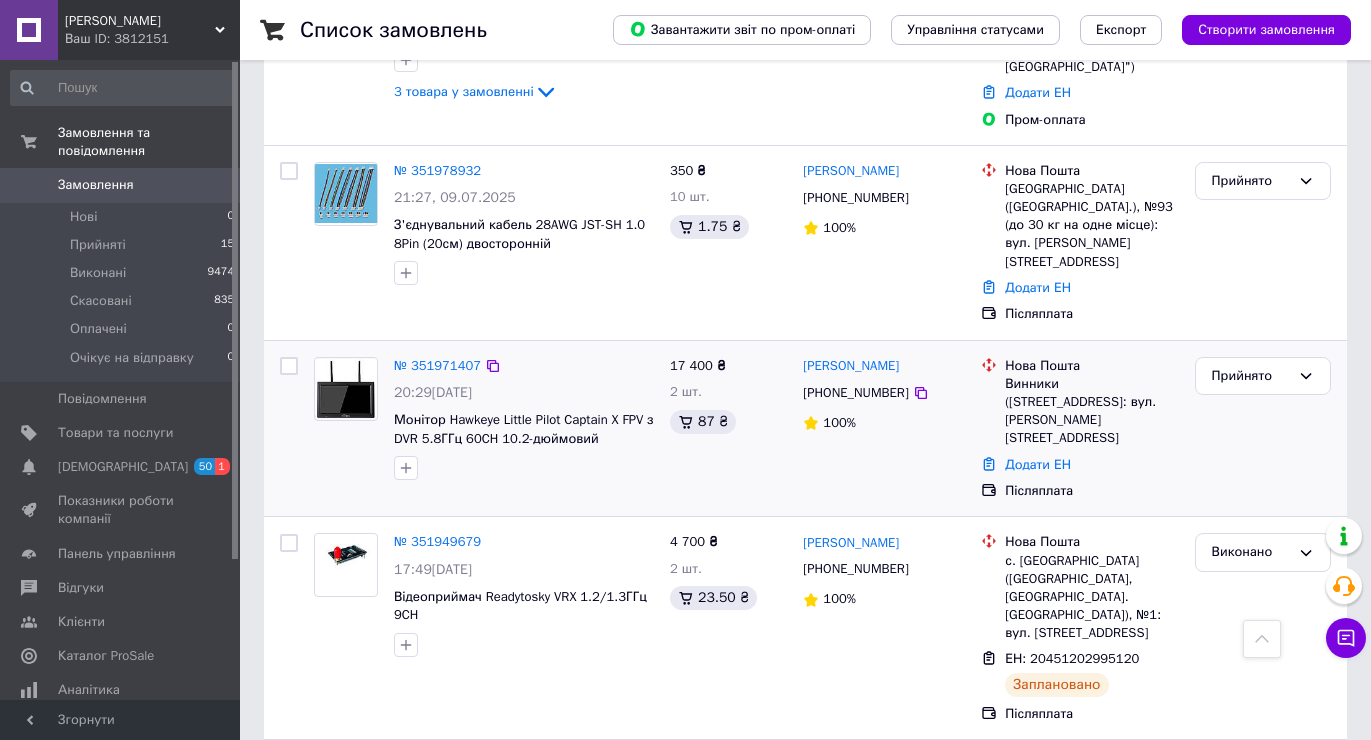 scroll, scrollTop: 700, scrollLeft: 0, axis: vertical 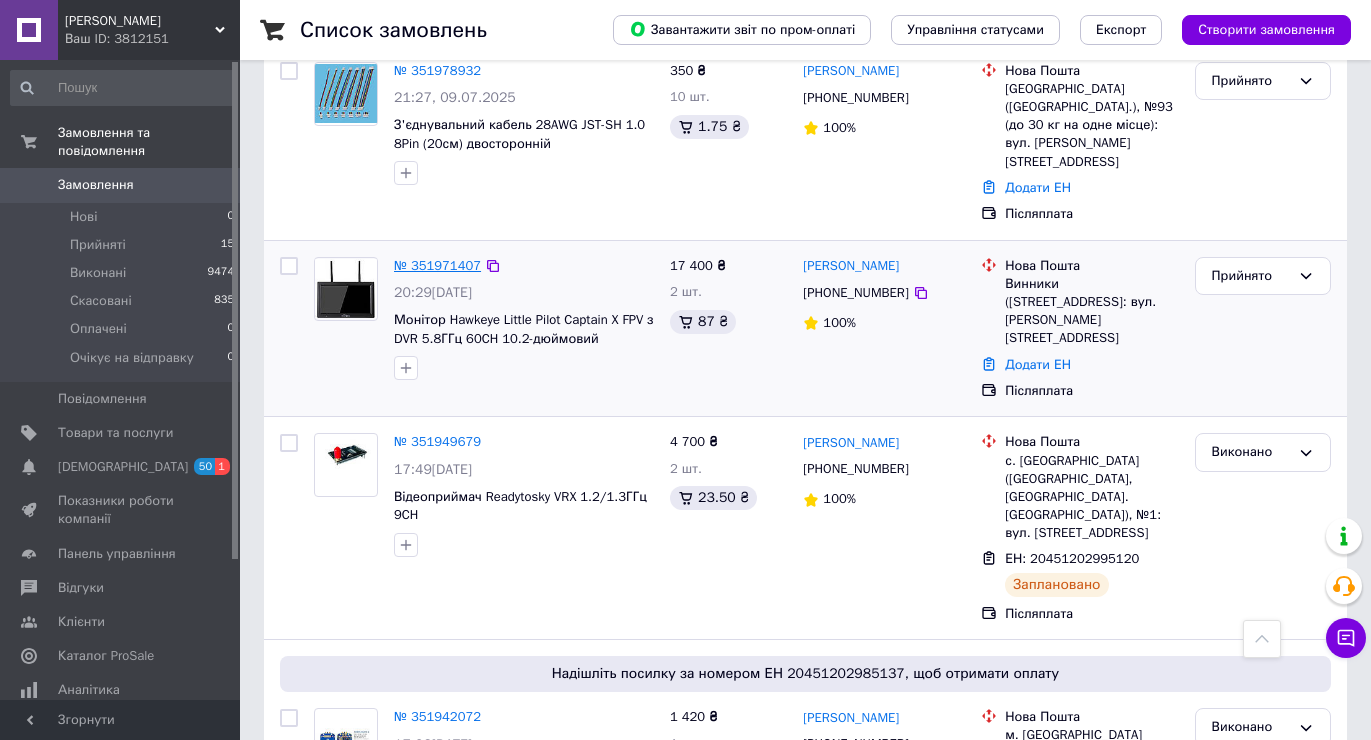 click on "№ 351971407" at bounding box center [437, 265] 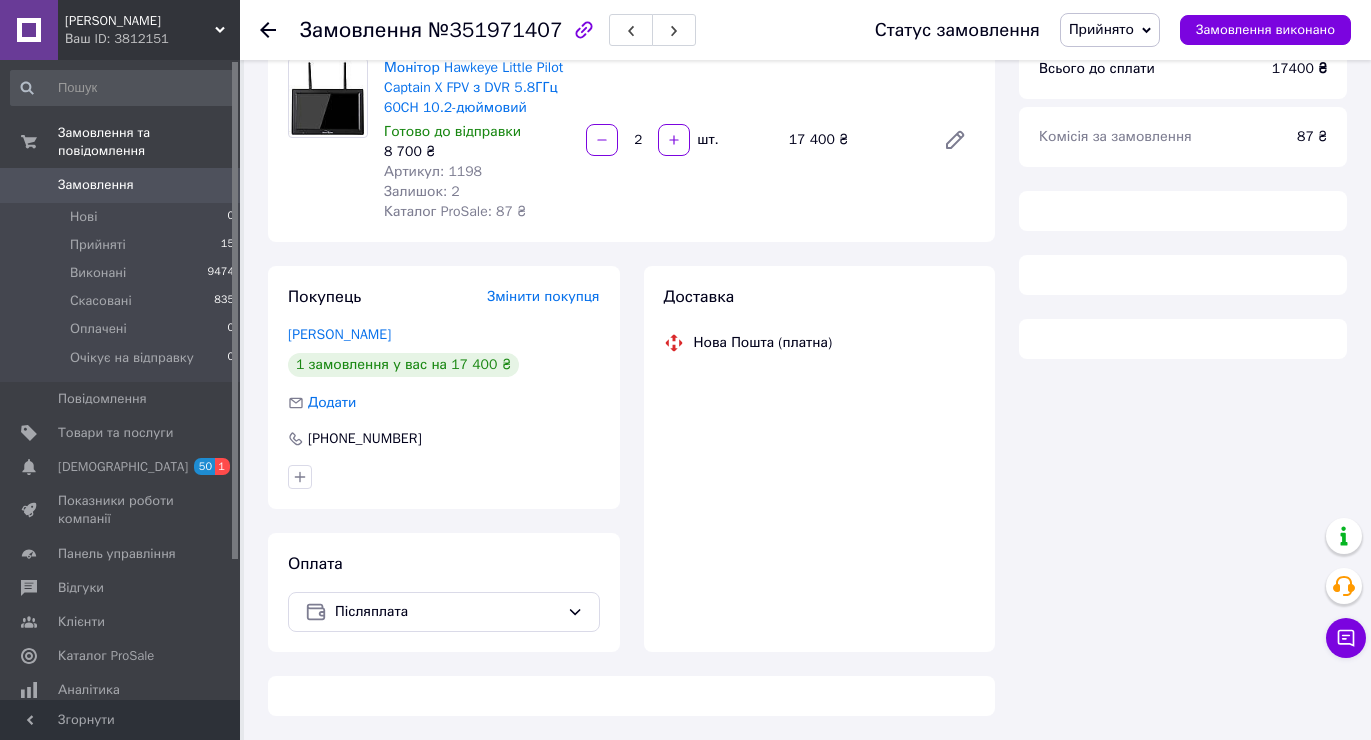 scroll, scrollTop: 700, scrollLeft: 0, axis: vertical 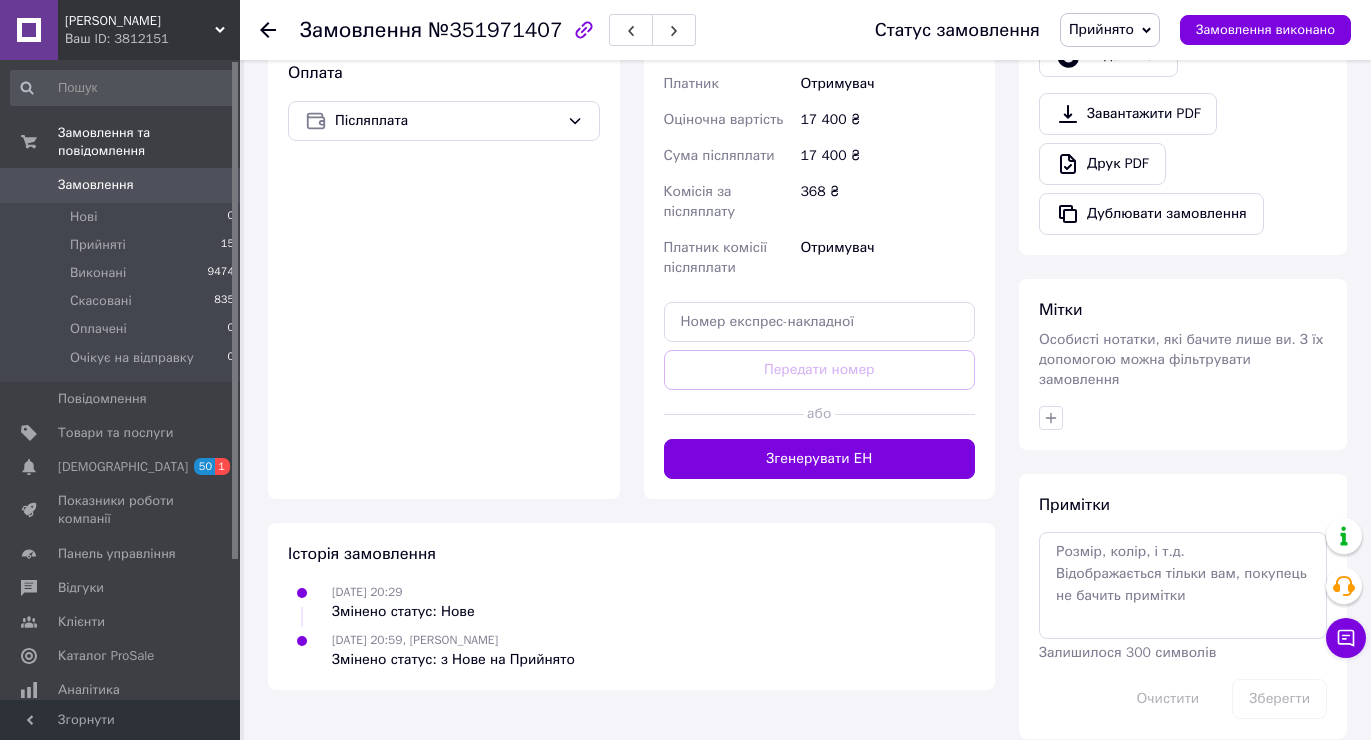 click on "Мітки Особисті нотатки, які бачите лише ви. З їх допомогою можна фільтрувати замовлення" at bounding box center [1183, 364] 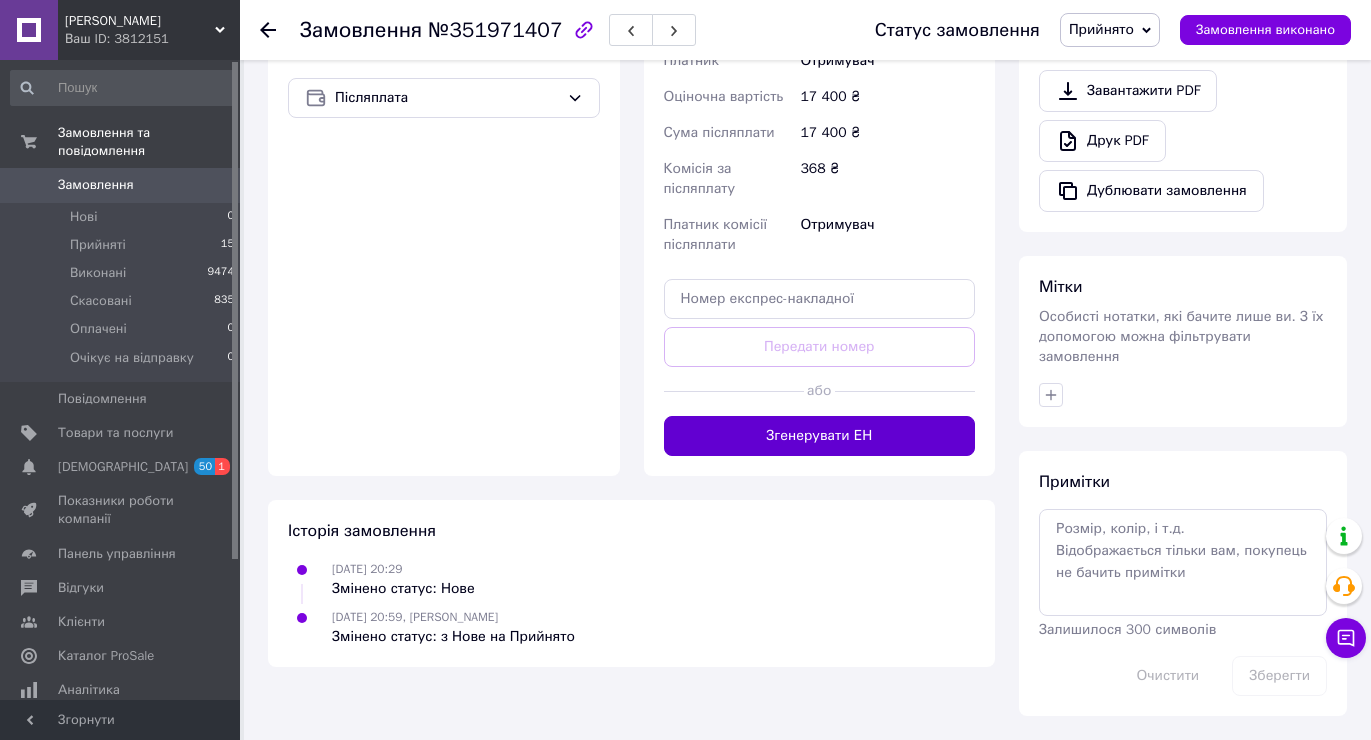 click on "Згенерувати ЕН" at bounding box center [820, 436] 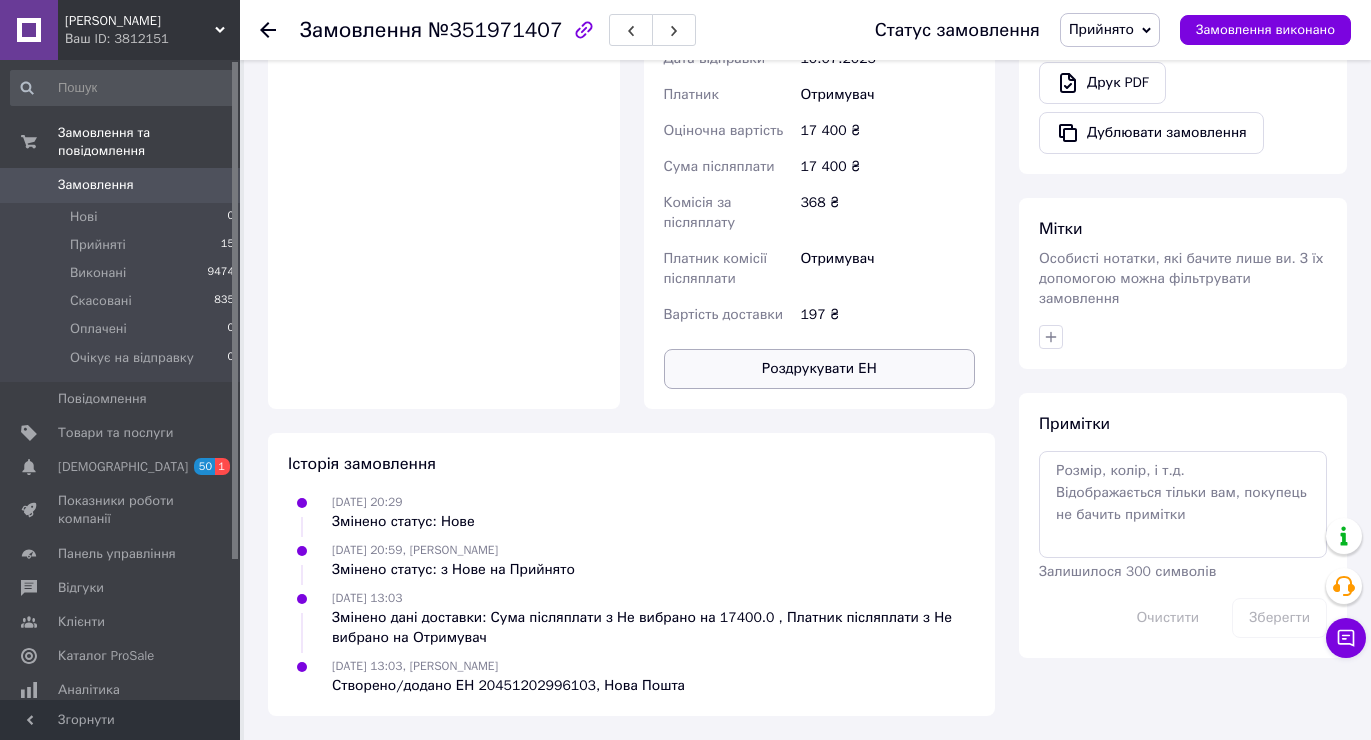 click on "Роздрукувати ЕН" at bounding box center (820, 369) 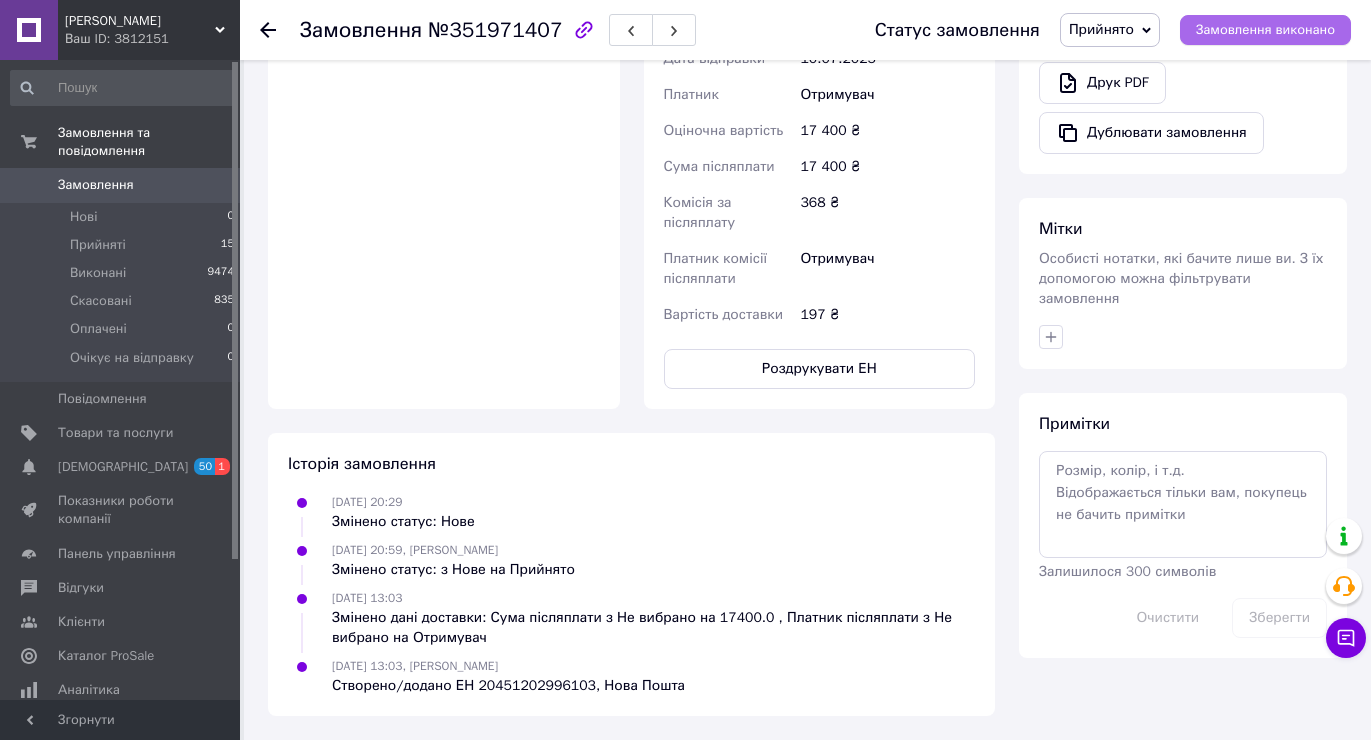 click on "Замовлення виконано" at bounding box center (1265, 30) 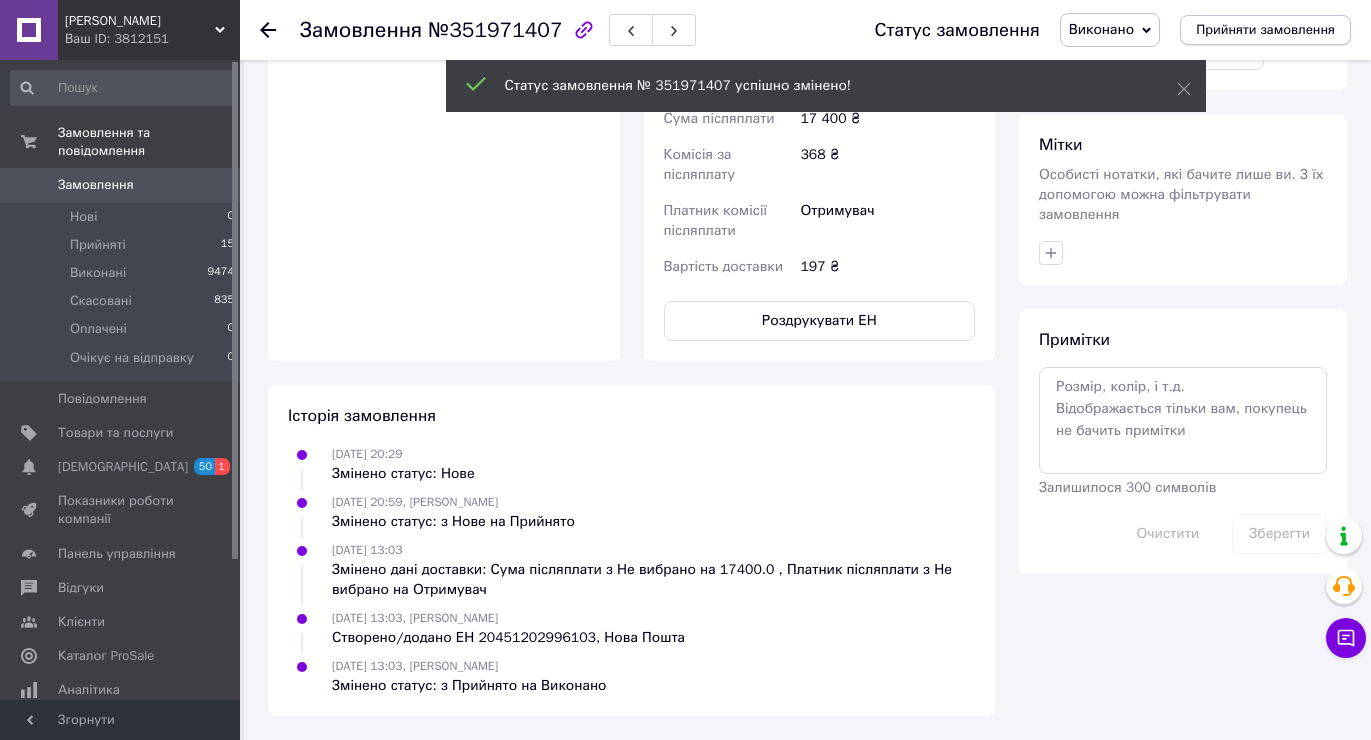 scroll, scrollTop: 859, scrollLeft: 0, axis: vertical 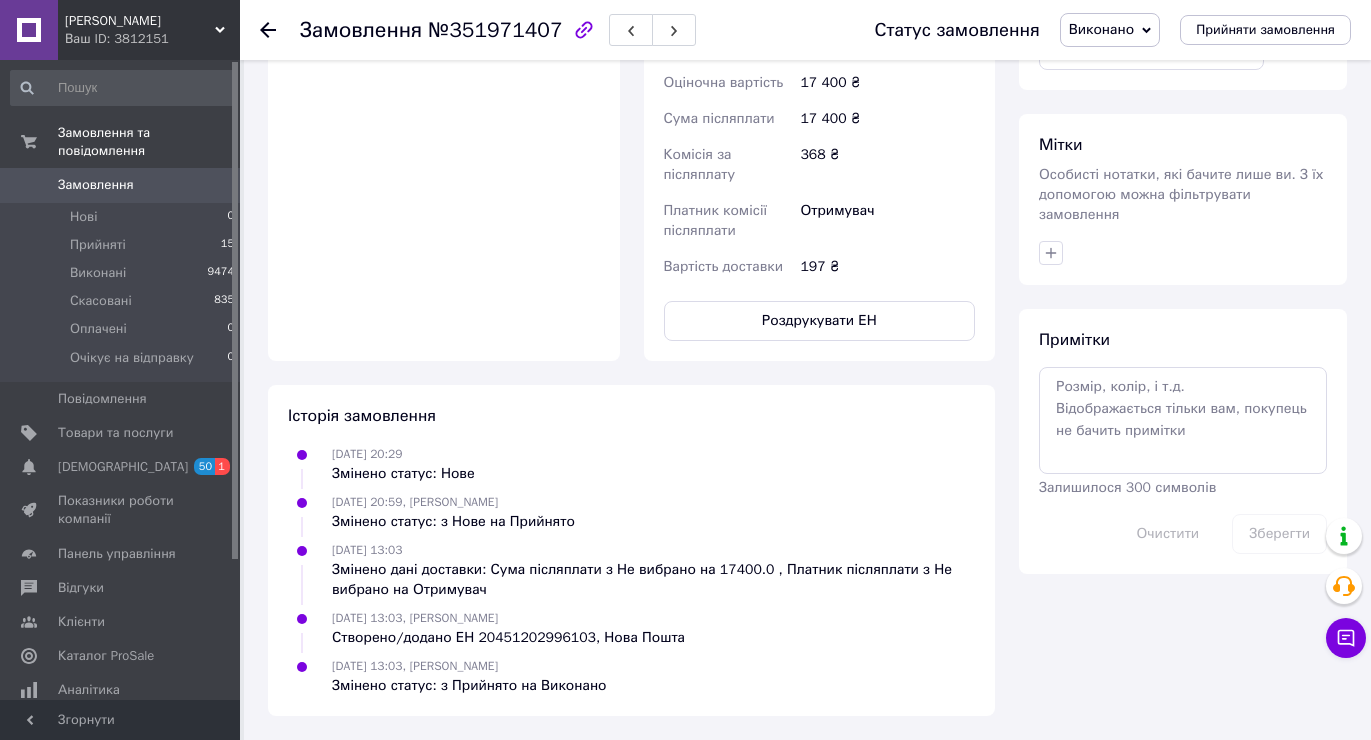 click 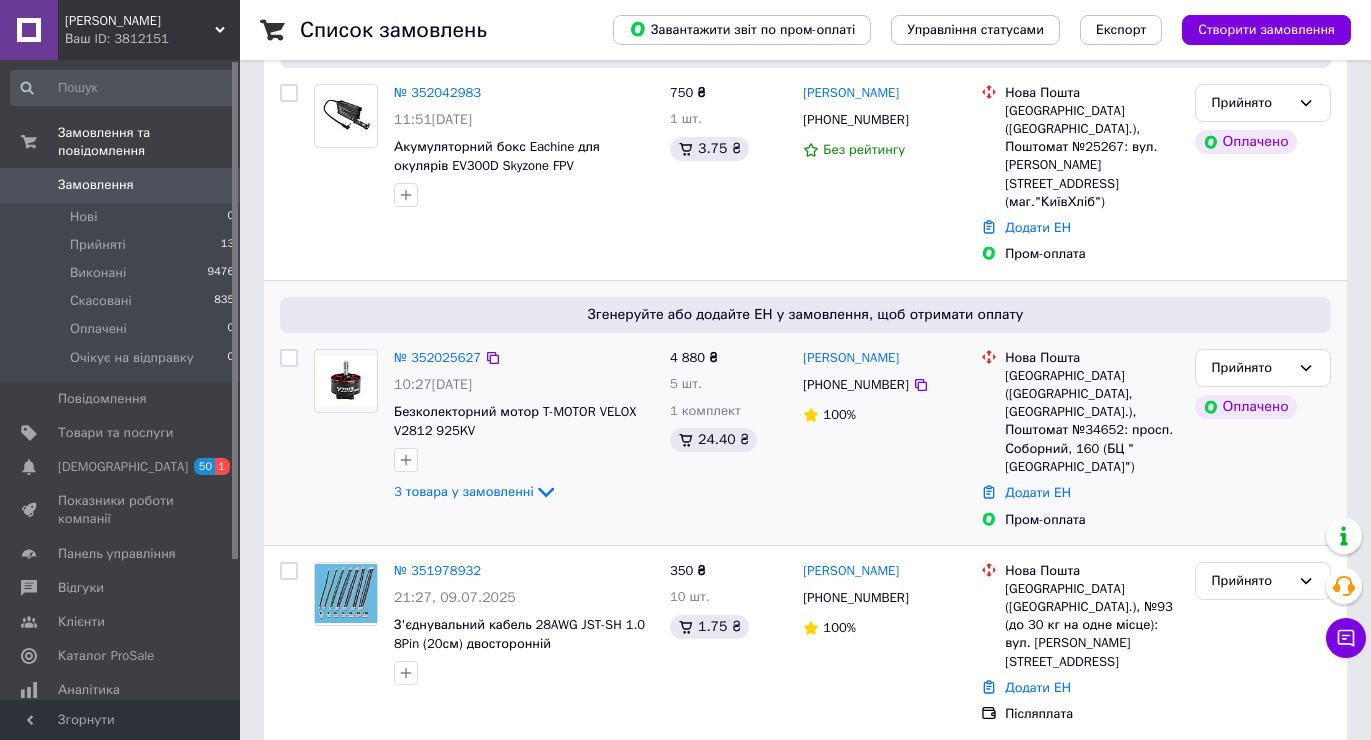scroll, scrollTop: 300, scrollLeft: 0, axis: vertical 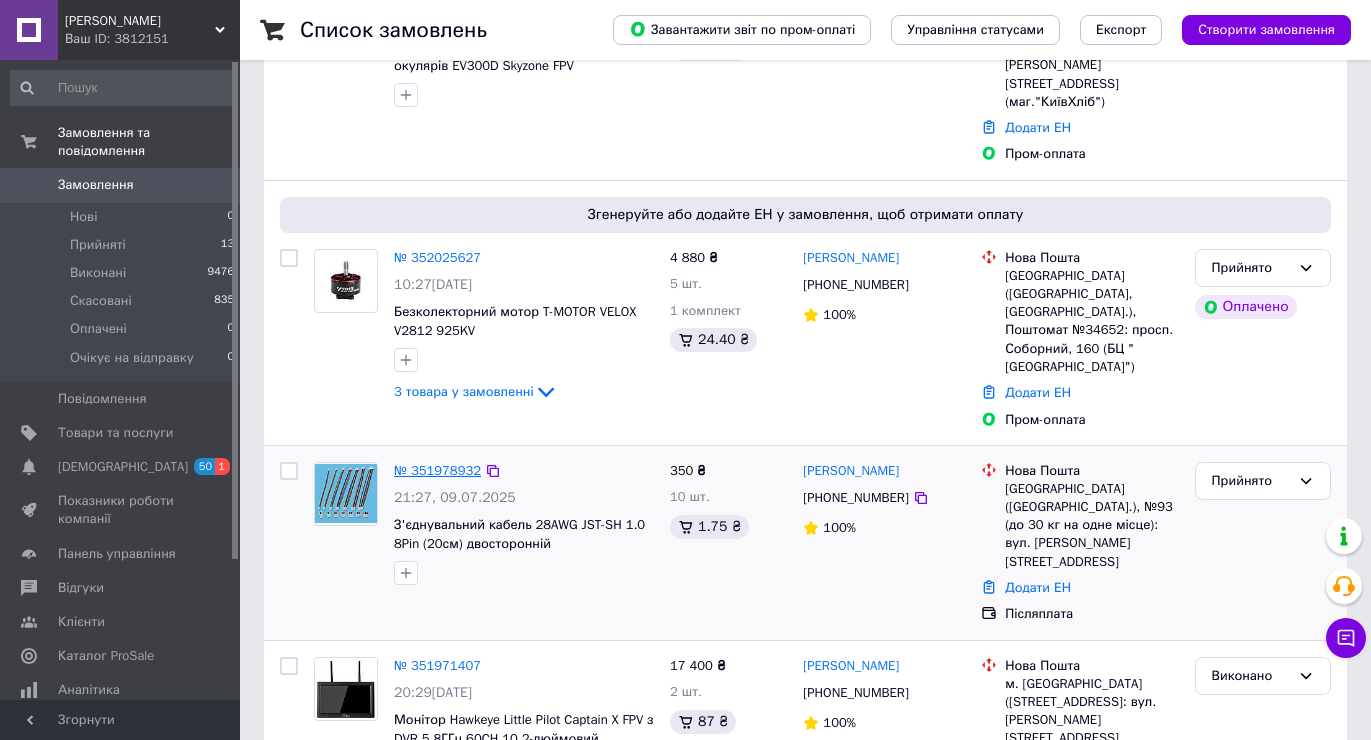 click on "№ 351978932" at bounding box center (437, 470) 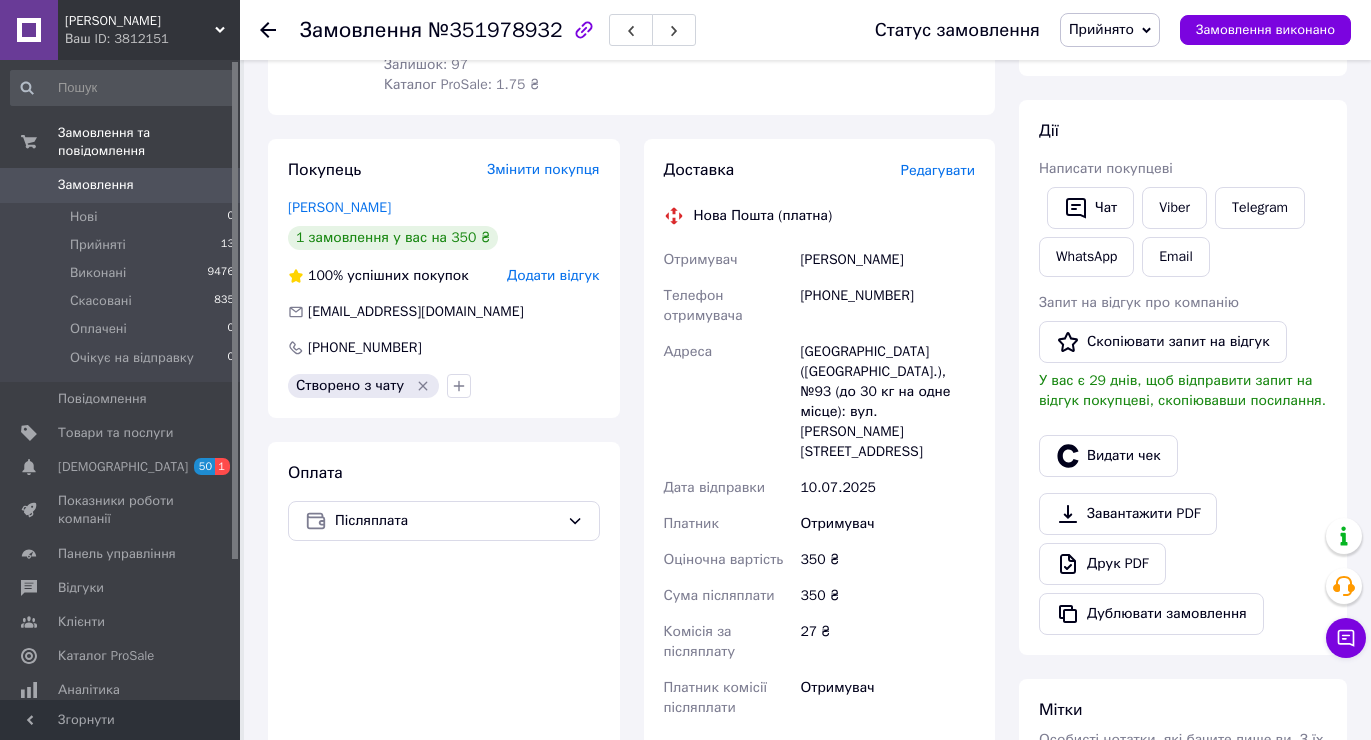 scroll, scrollTop: 800, scrollLeft: 0, axis: vertical 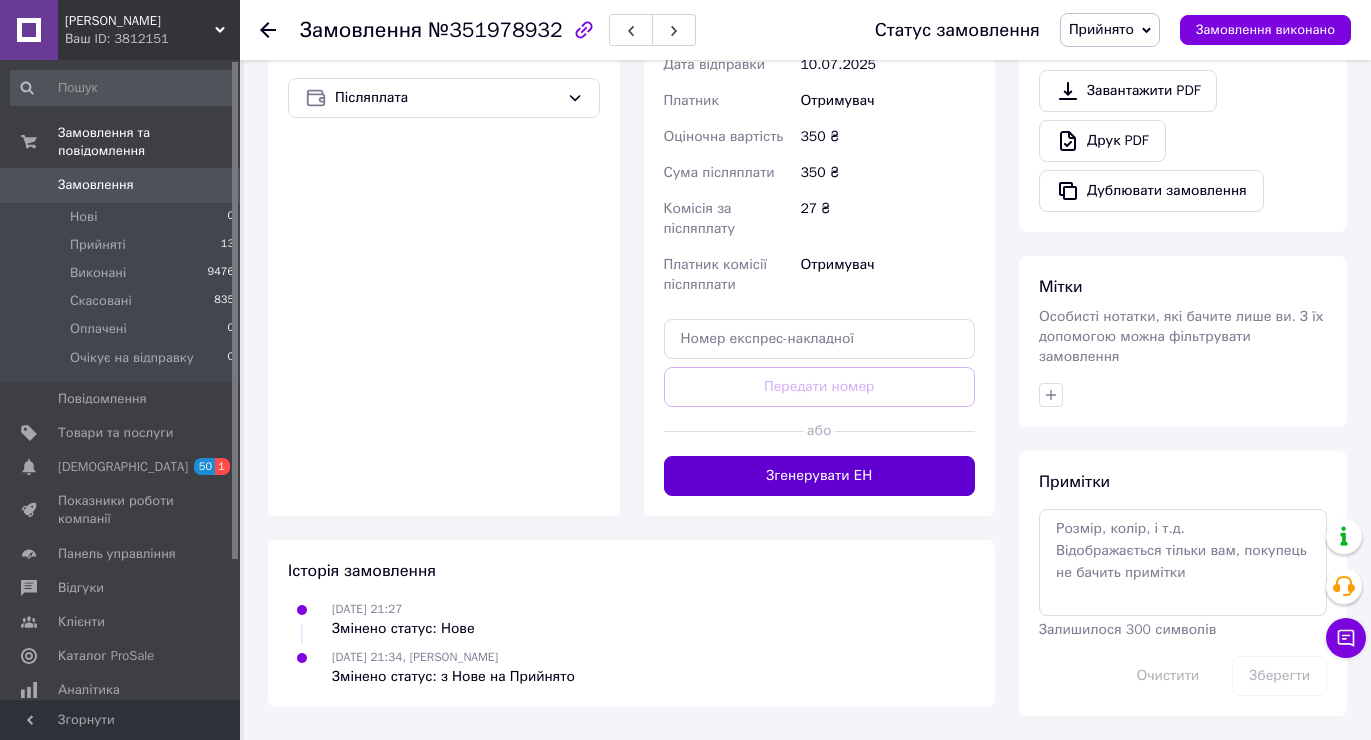 click on "Згенерувати ЕН" at bounding box center (820, 476) 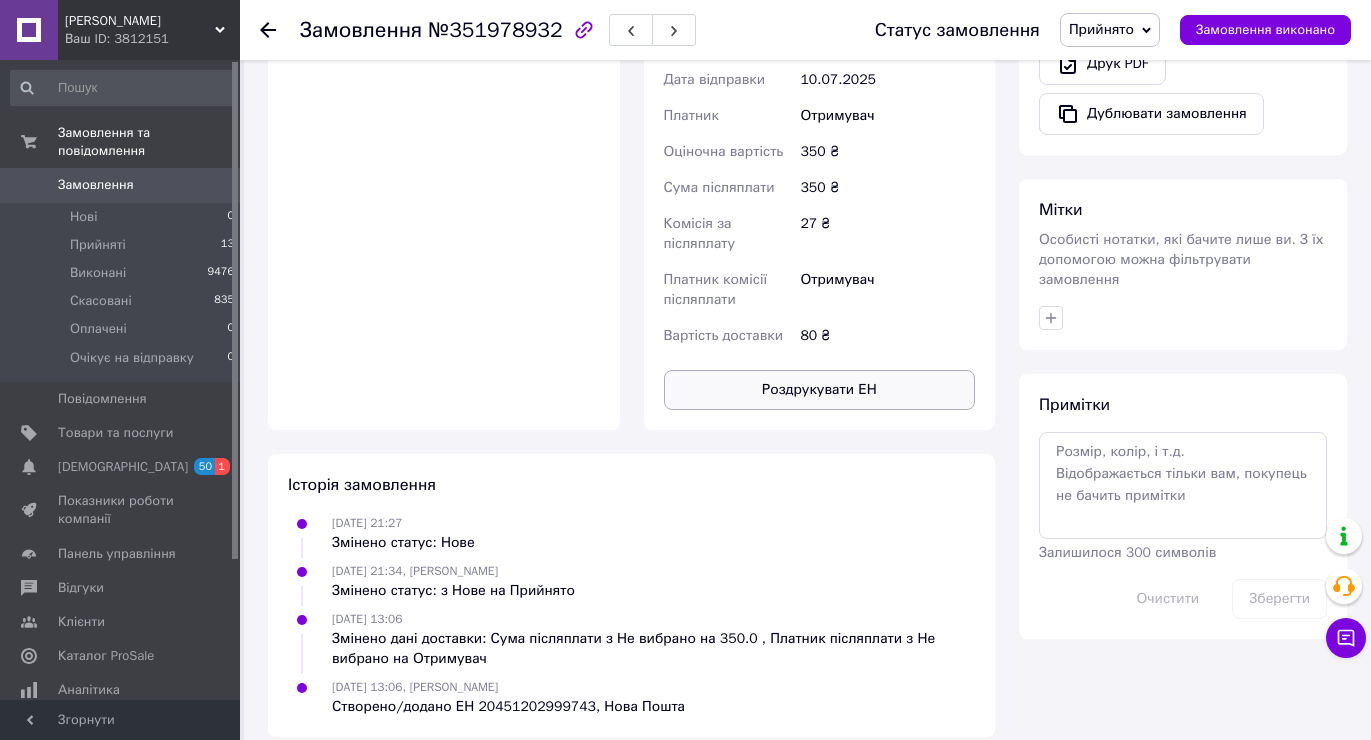 click on "Роздрукувати ЕН" at bounding box center (820, 390) 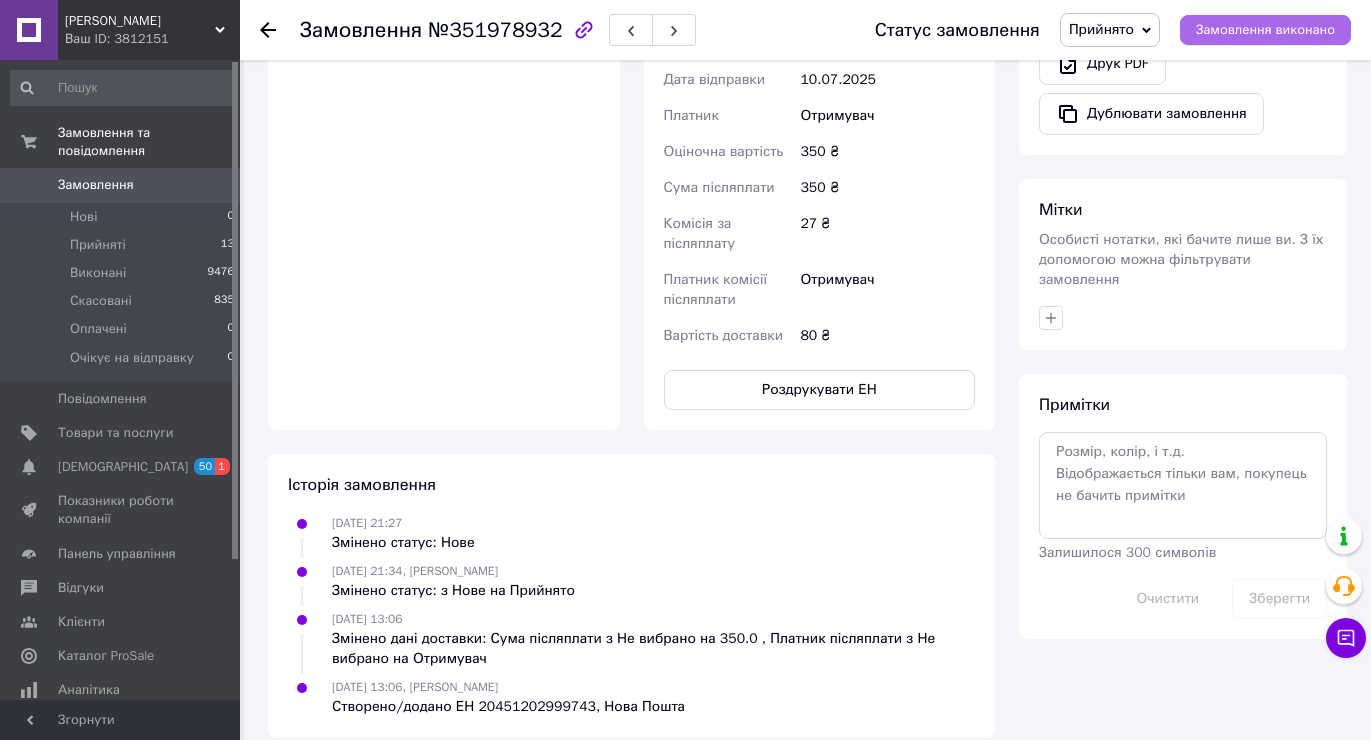 drag, startPoint x: 1318, startPoint y: 36, endPoint x: 1291, endPoint y: 41, distance: 27.45906 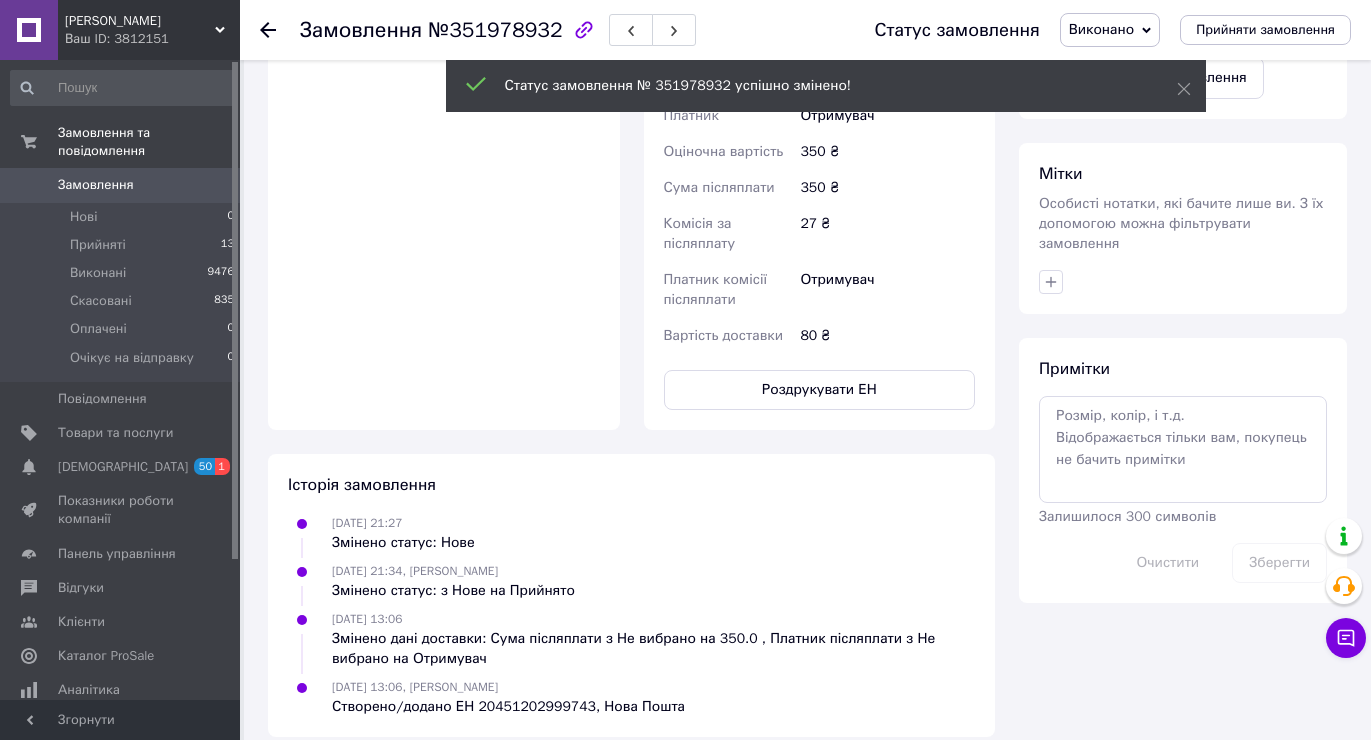 click 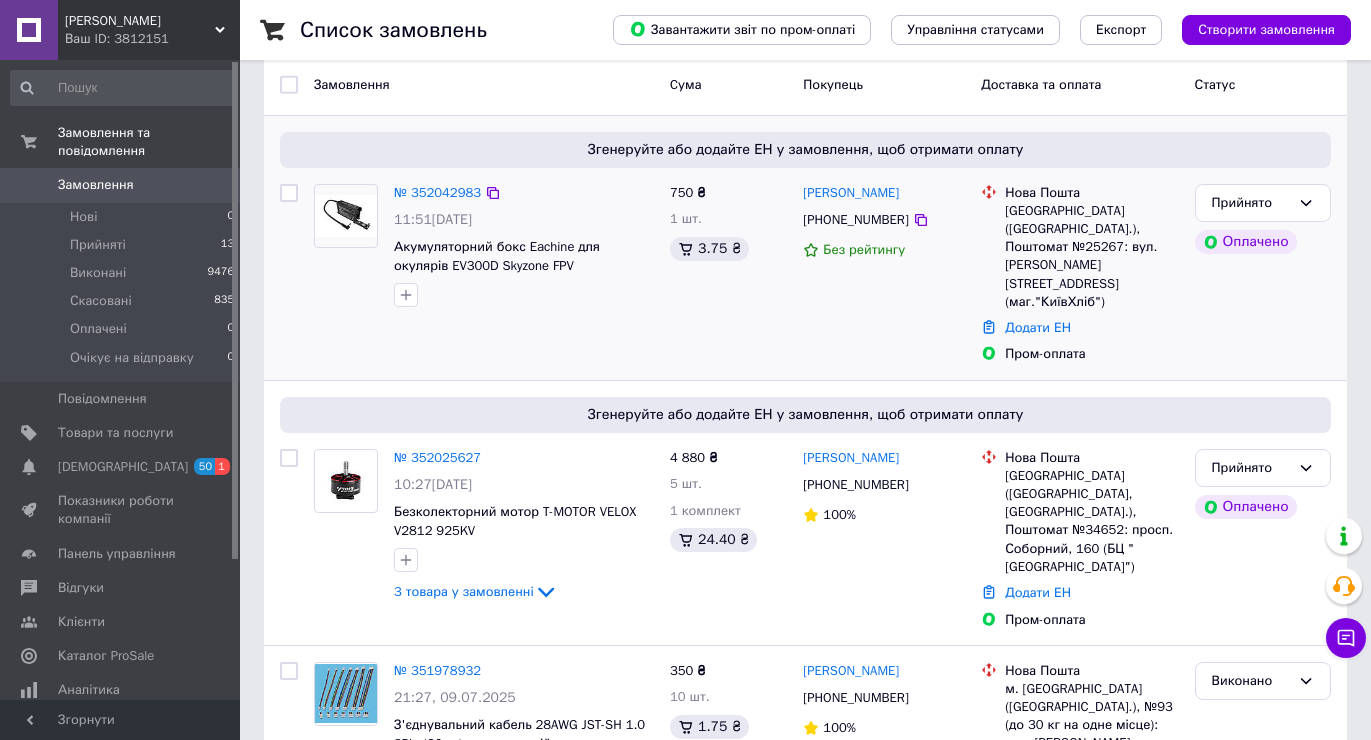 scroll, scrollTop: 200, scrollLeft: 0, axis: vertical 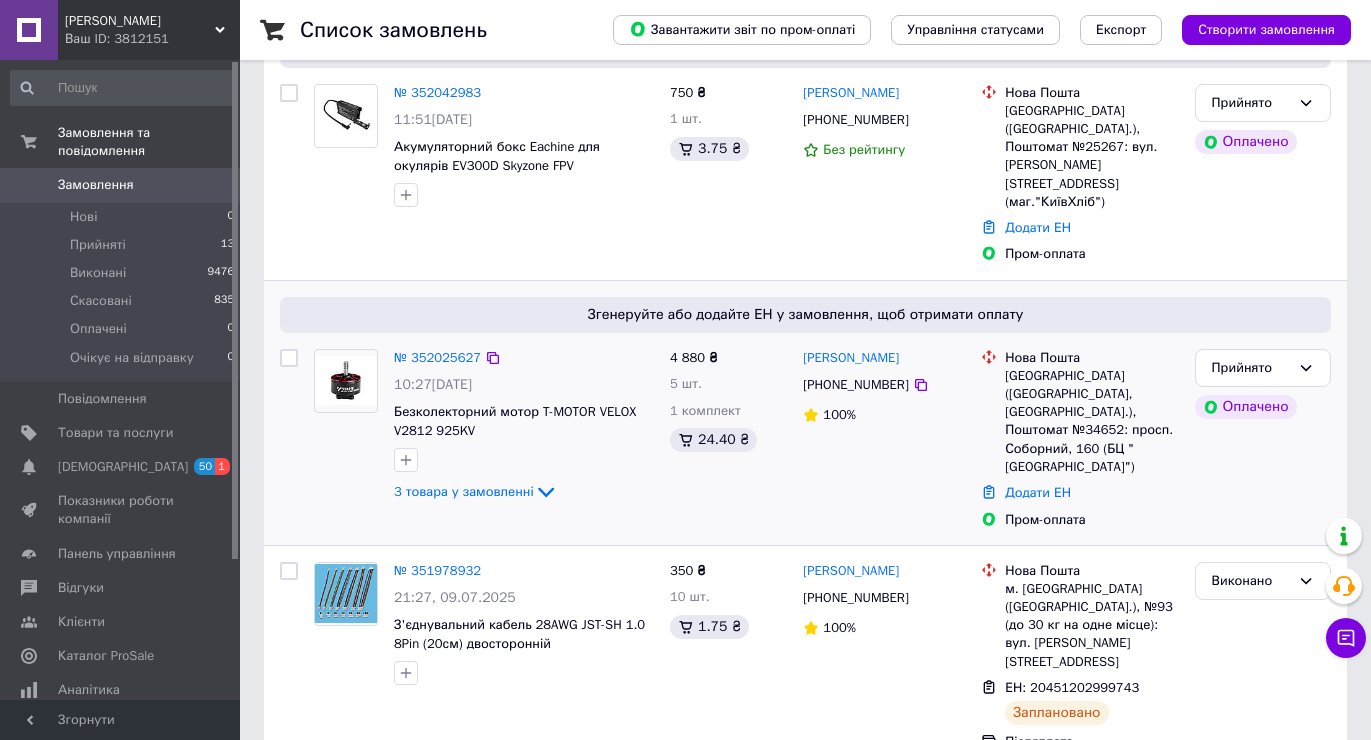 drag, startPoint x: 1302, startPoint y: 471, endPoint x: 1184, endPoint y: 447, distance: 120.41595 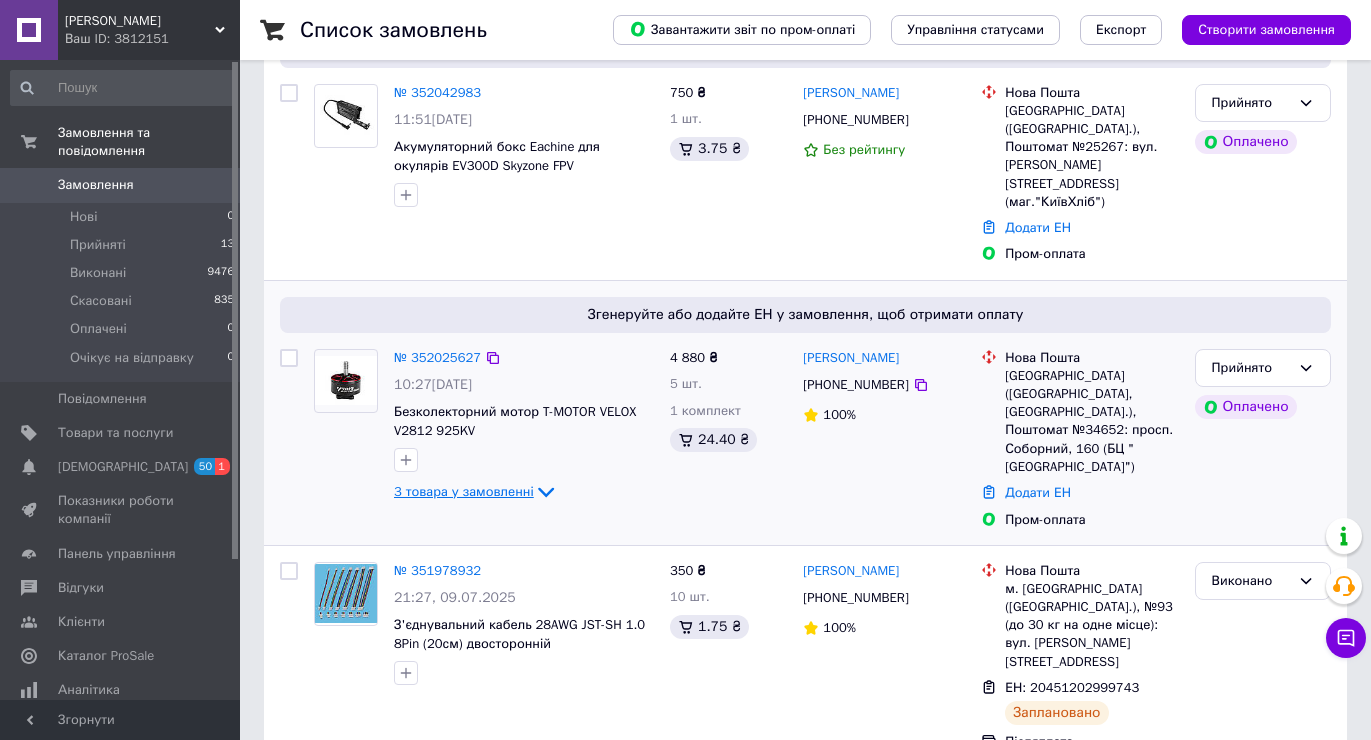 click 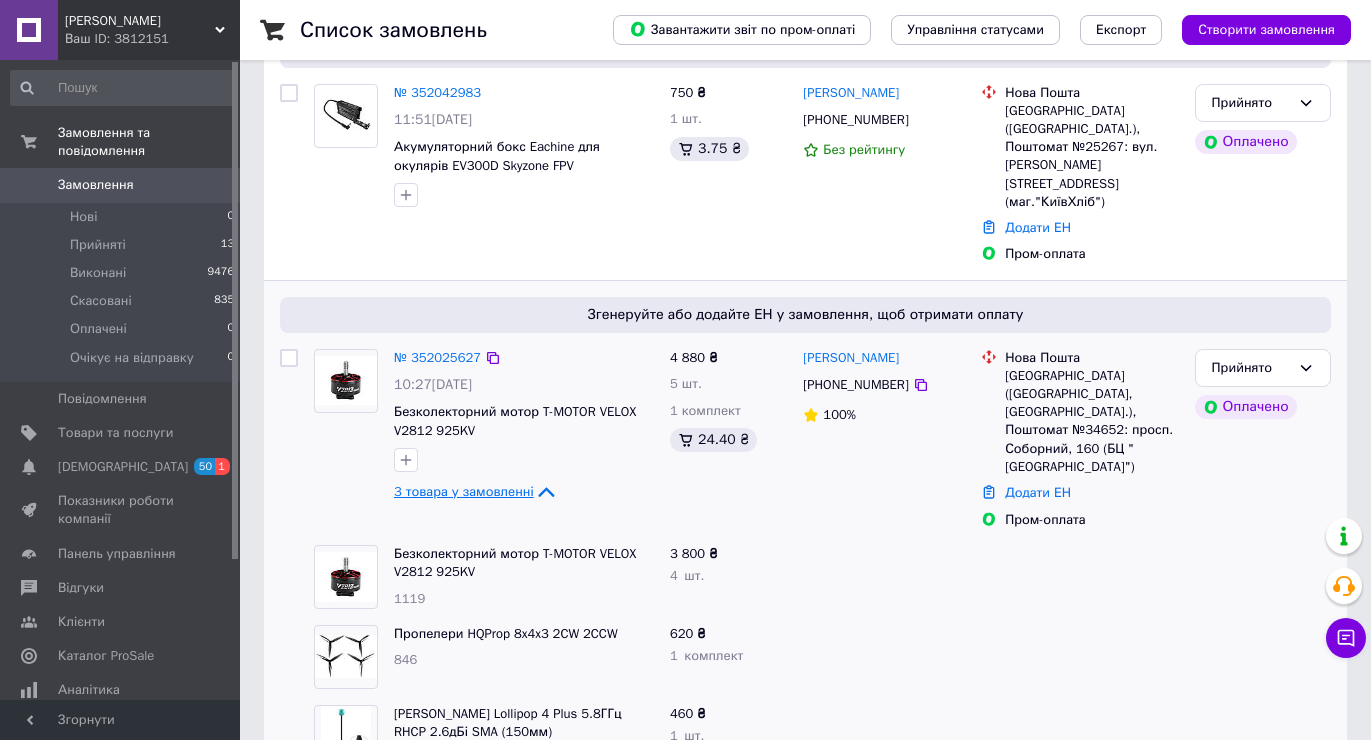 click on "Прийнято Оплачено" at bounding box center [1263, 439] 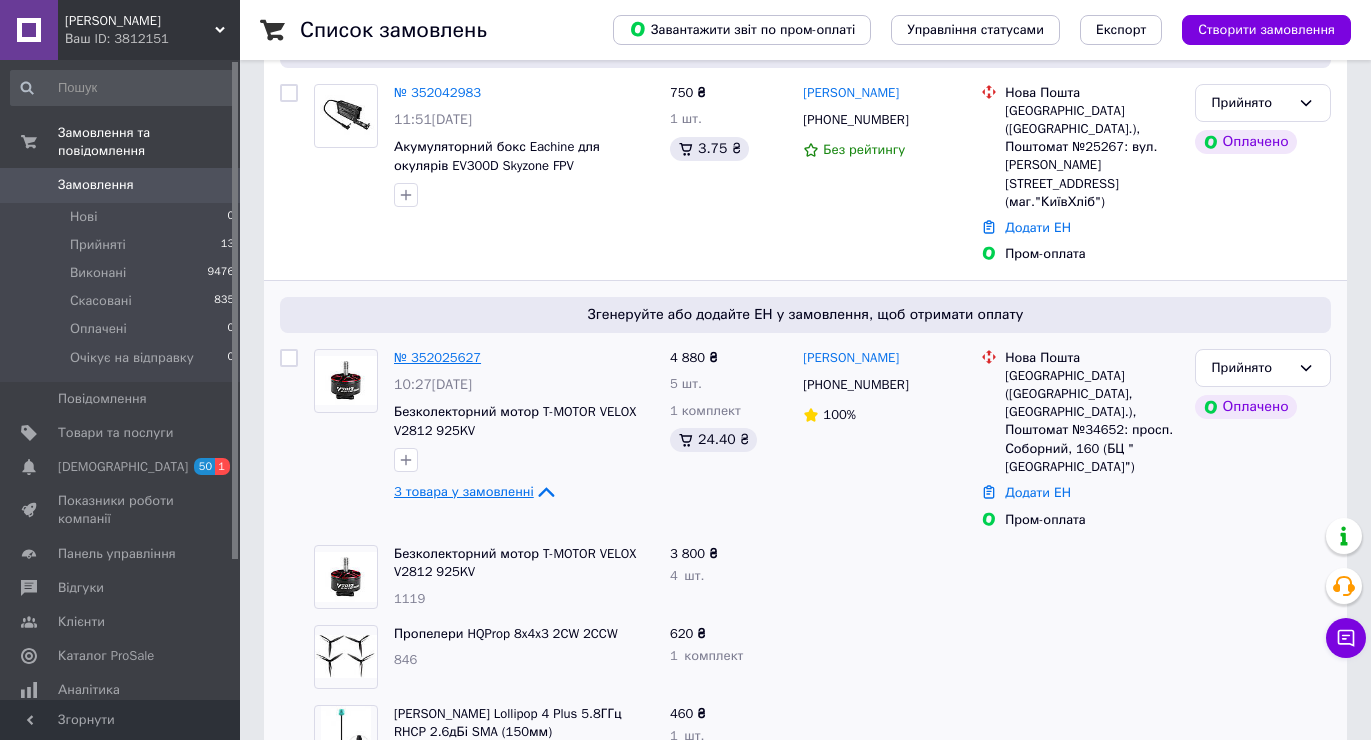 click on "№ 352025627" at bounding box center (437, 357) 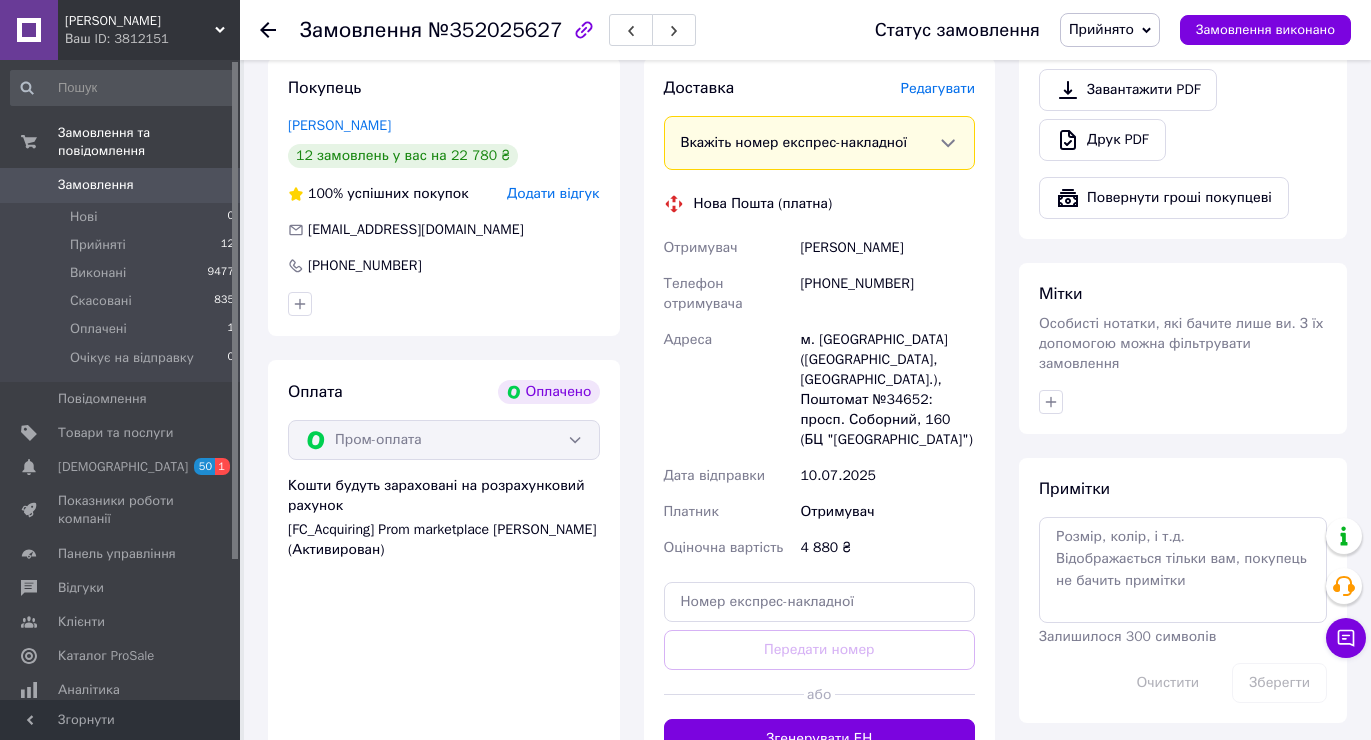 scroll, scrollTop: 1200, scrollLeft: 0, axis: vertical 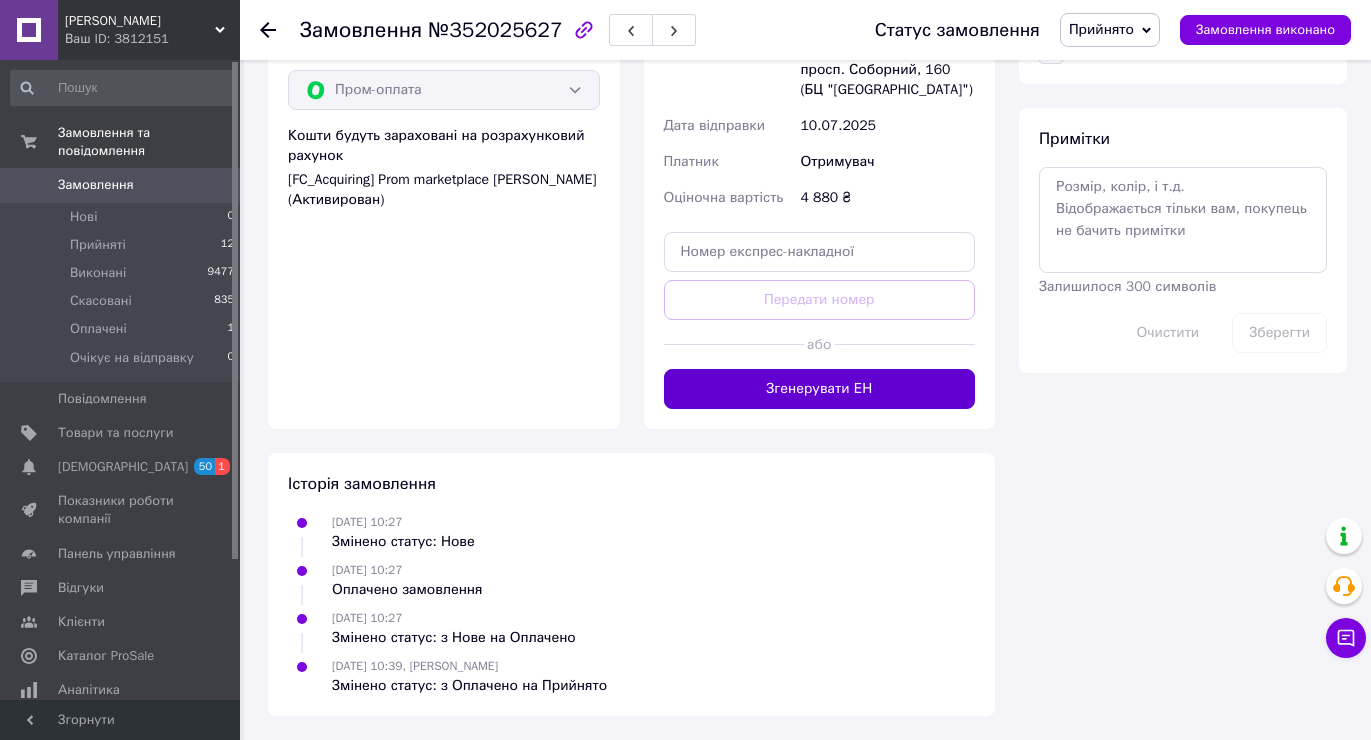 click on "Згенерувати ЕН" at bounding box center [820, 389] 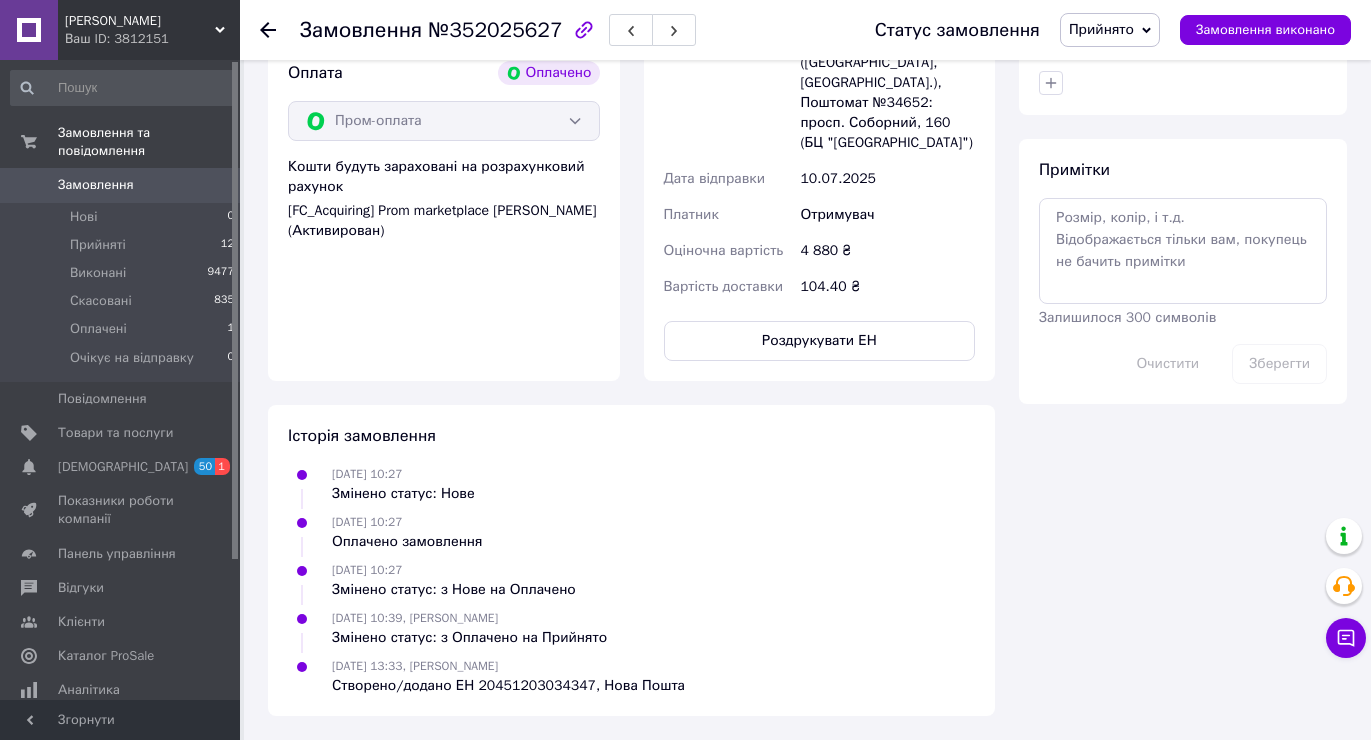drag, startPoint x: 1352, startPoint y: 292, endPoint x: 1342, endPoint y: 293, distance: 10.049875 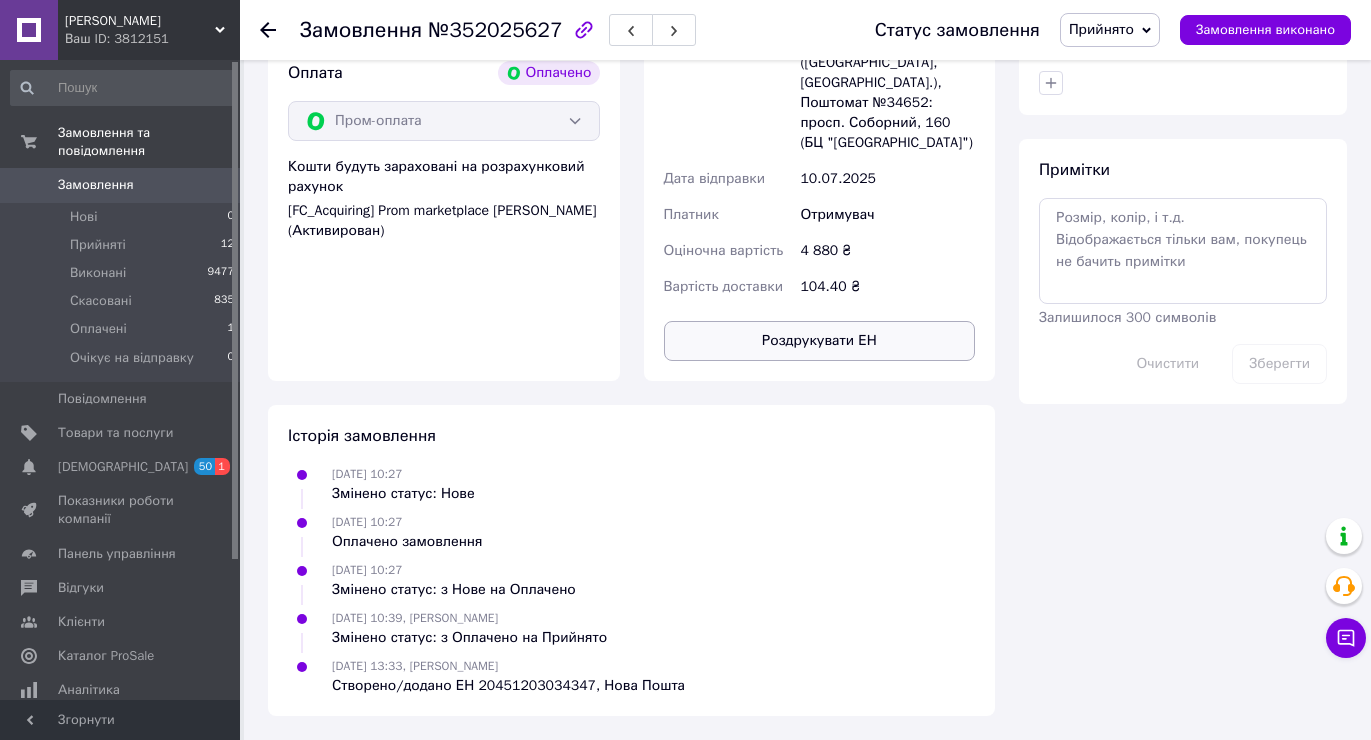 click on "Роздрукувати ЕН" at bounding box center [820, 341] 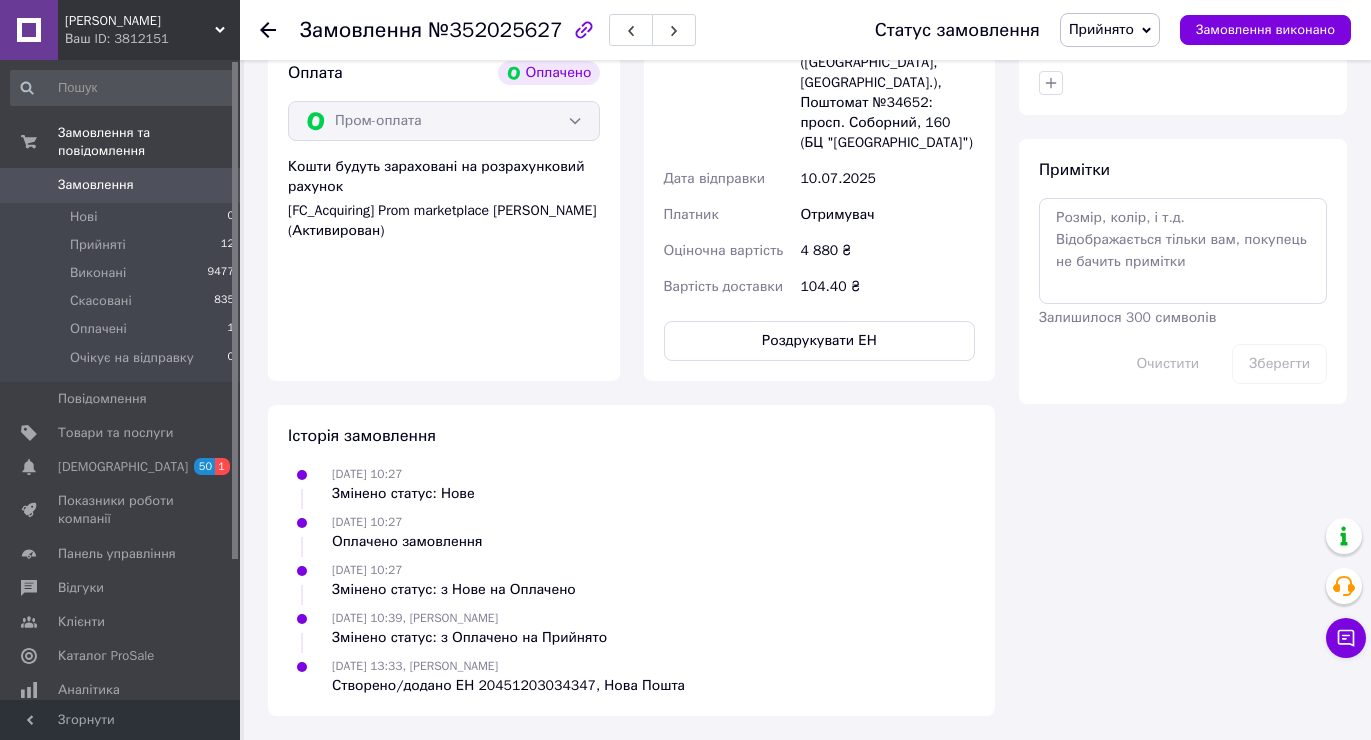 click on "Статус замовлення Прийнято Виконано Скасовано Оплачено Очікує на відправку Замовлення виконано" at bounding box center (1103, 30) 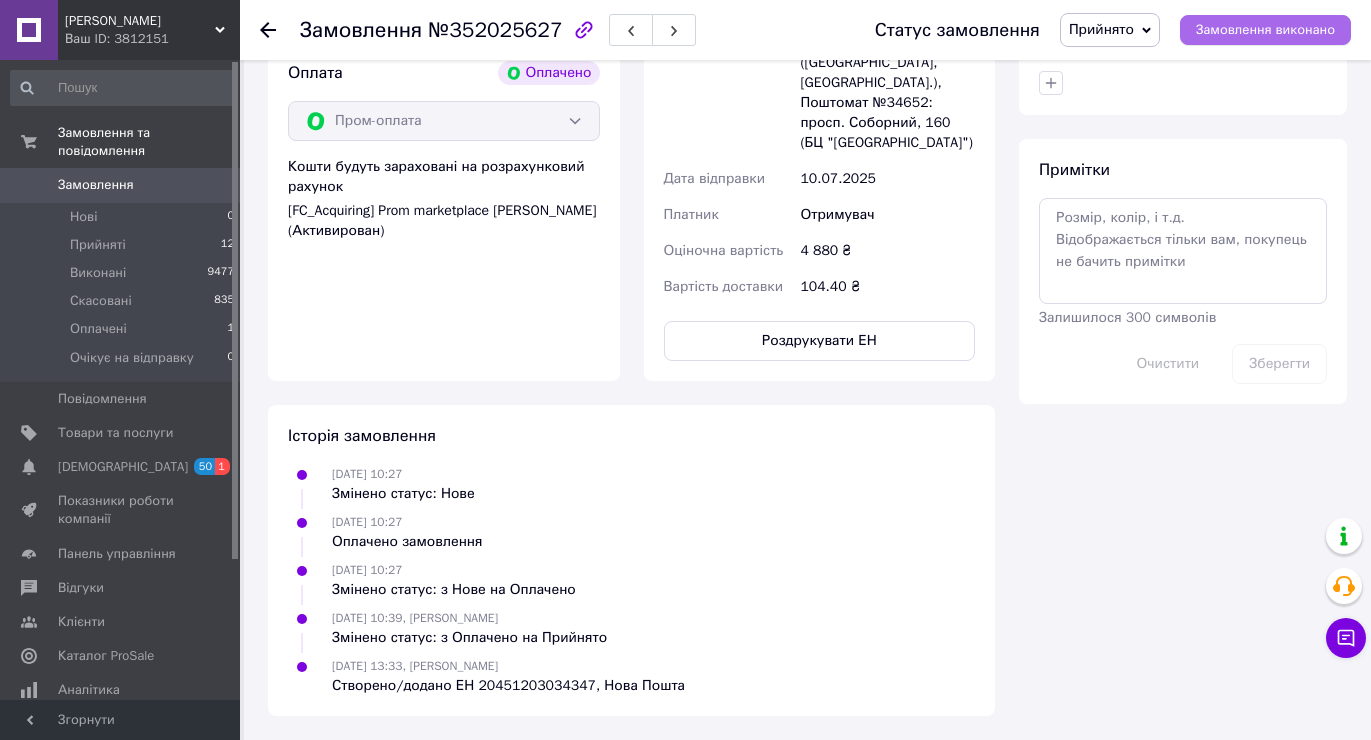 drag, startPoint x: 1293, startPoint y: 27, endPoint x: 1280, endPoint y: 28, distance: 13.038404 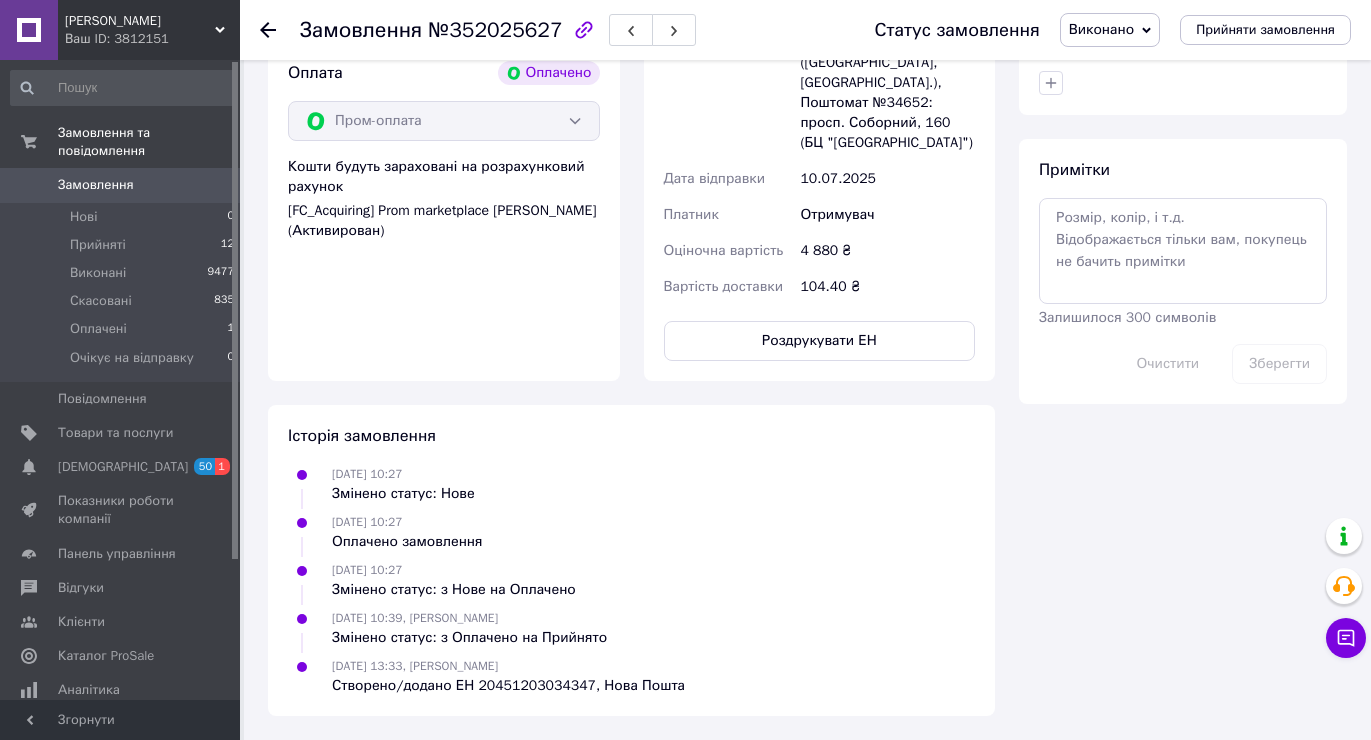 click on "Примітки Залишилося 300 символів Очистити Зберегти" at bounding box center [1183, 271] 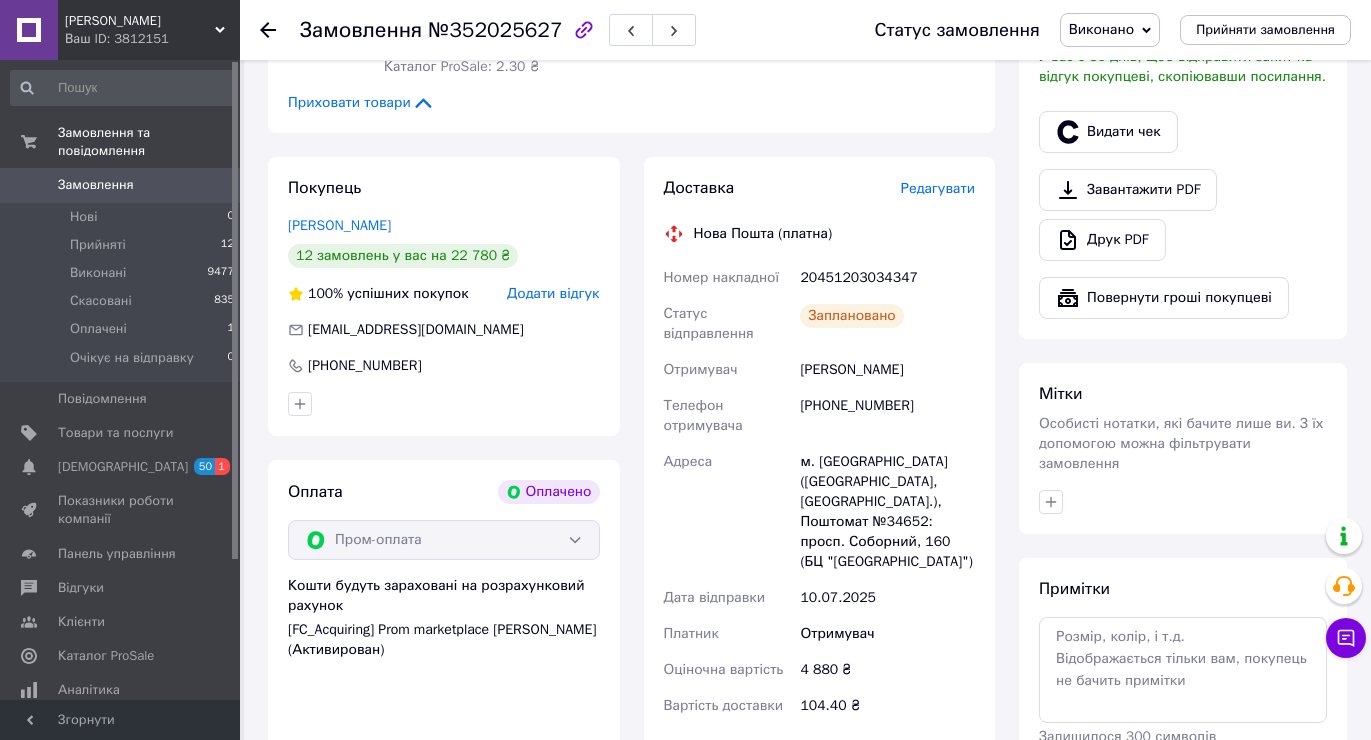 click 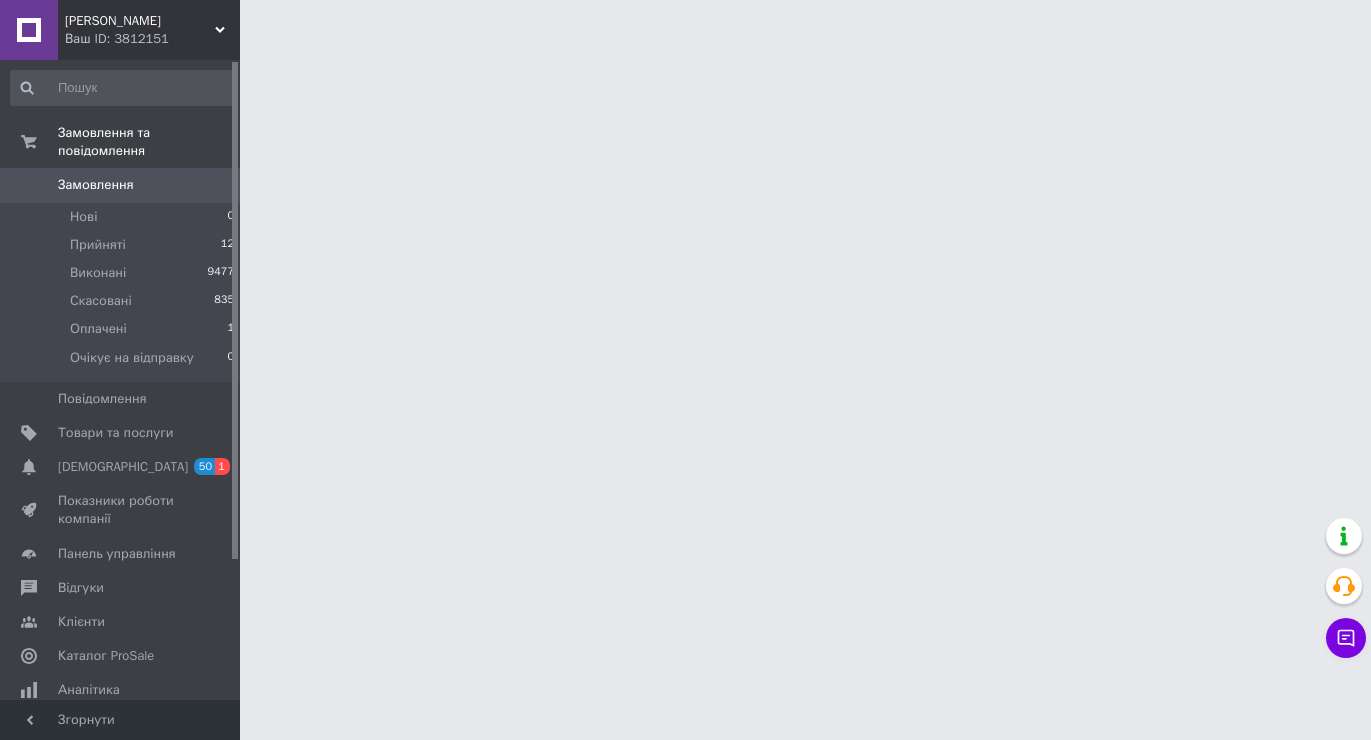 scroll, scrollTop: 0, scrollLeft: 0, axis: both 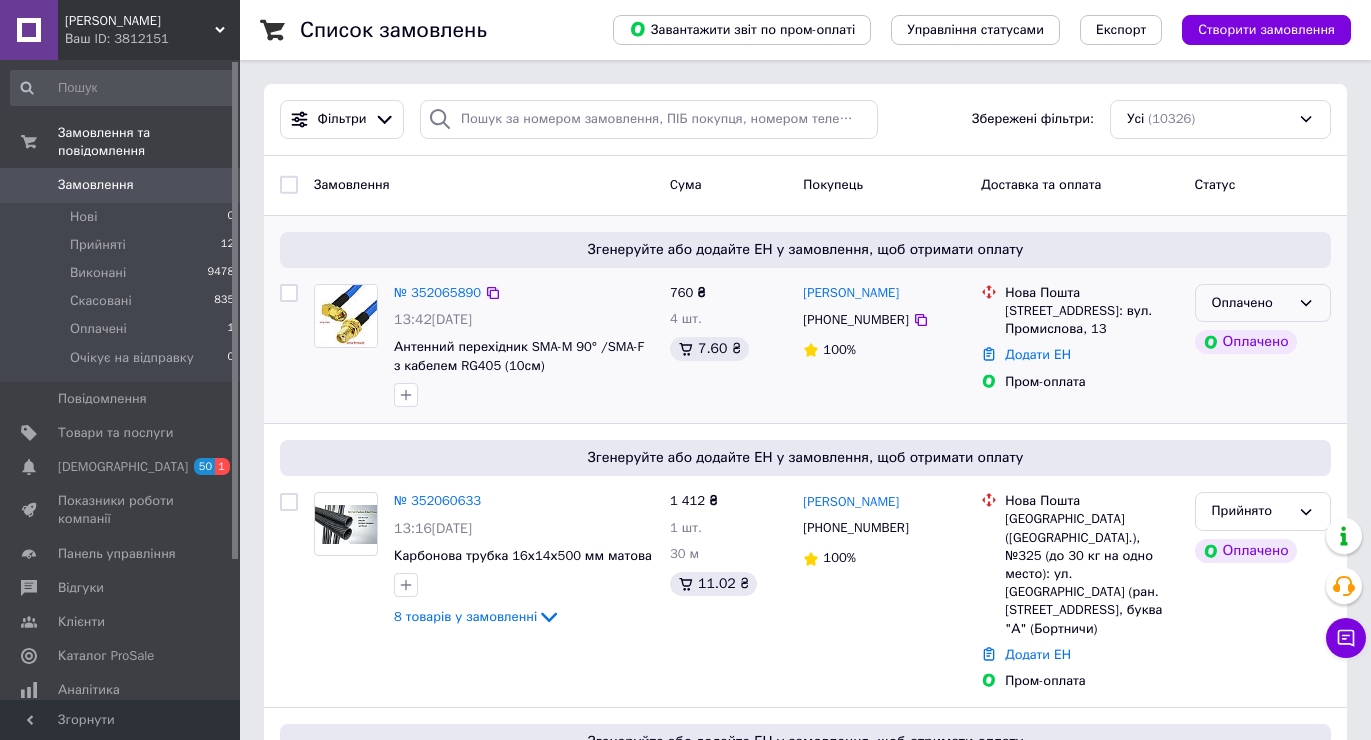 click on "Оплачено" at bounding box center [1251, 303] 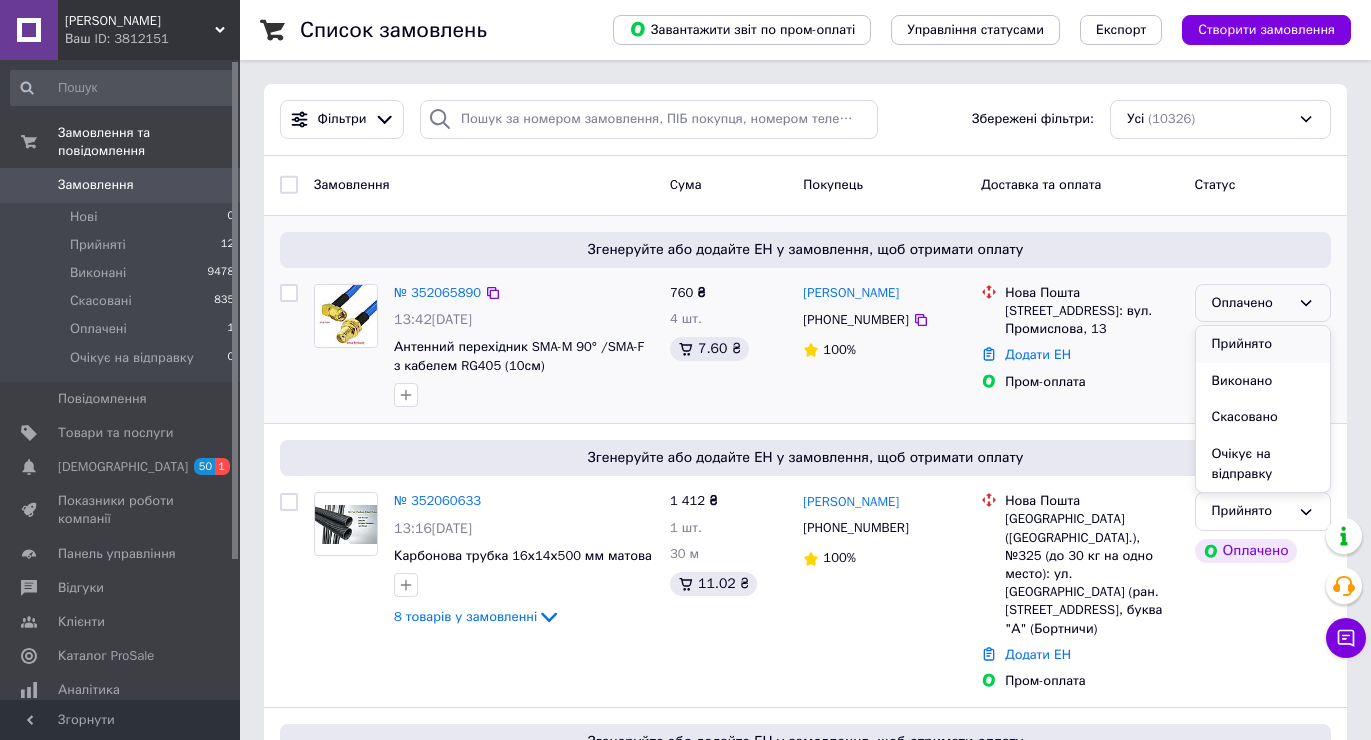 click on "Прийнято" at bounding box center [1263, 344] 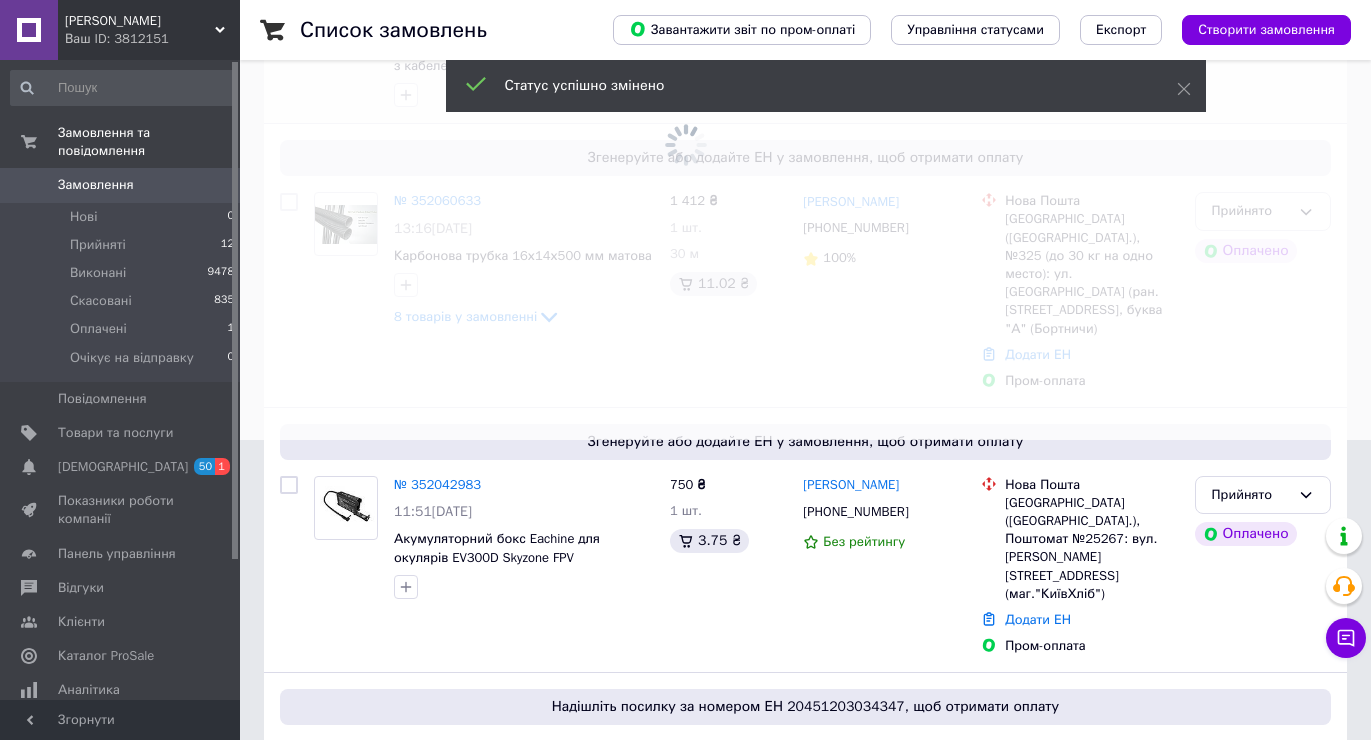 scroll, scrollTop: 500, scrollLeft: 0, axis: vertical 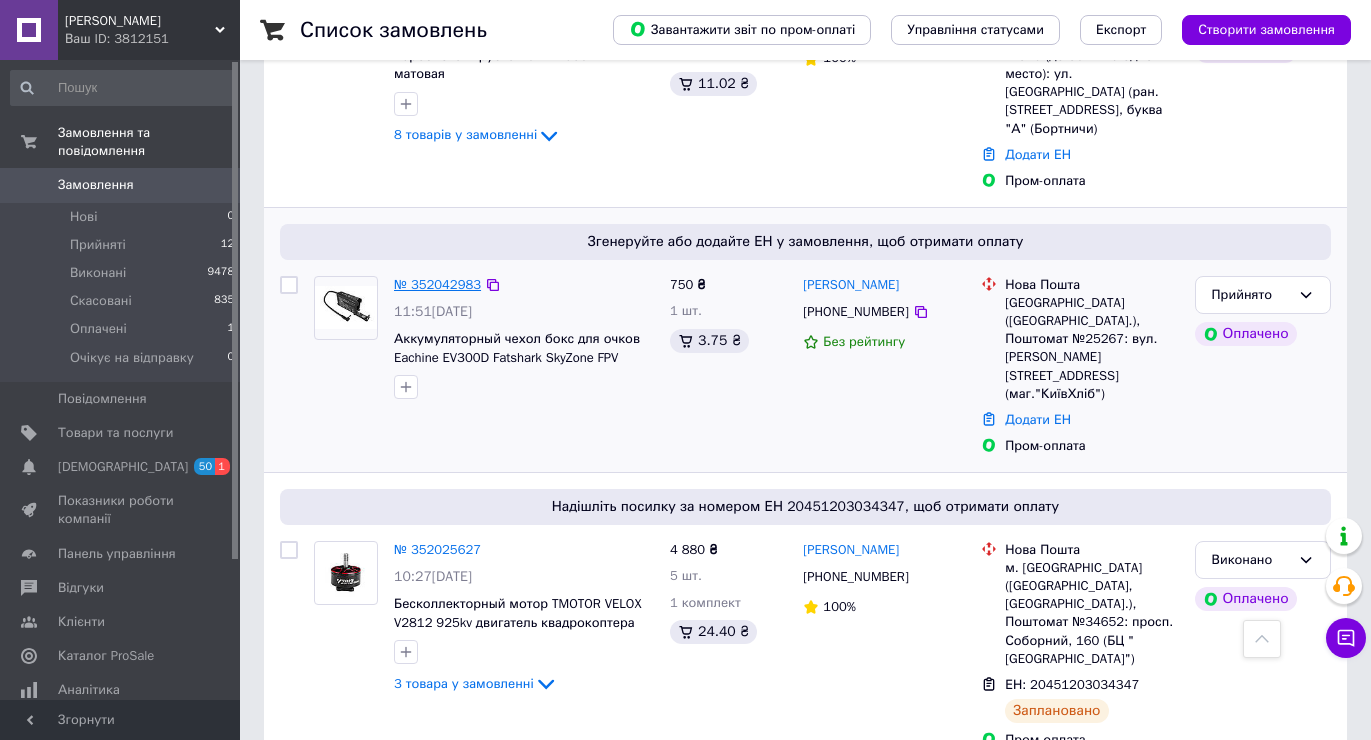click on "№ 352042983" at bounding box center [437, 284] 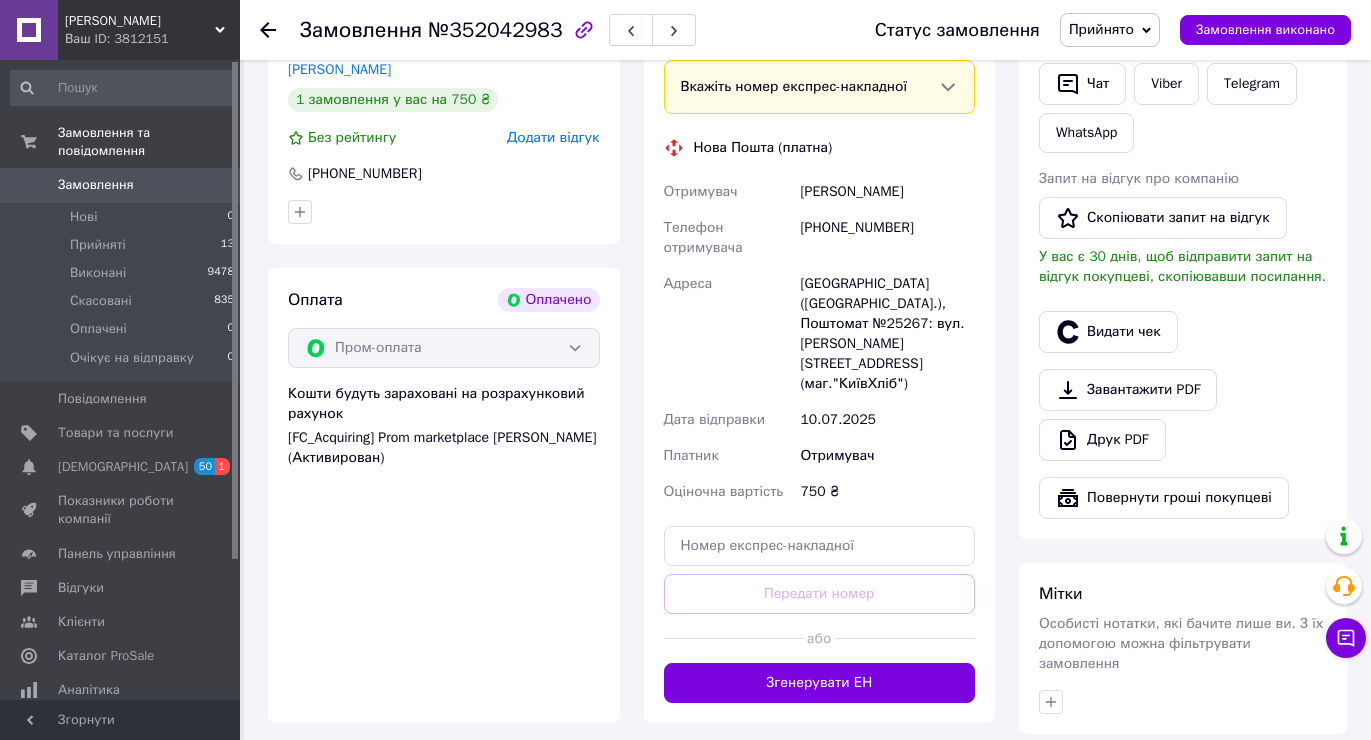scroll, scrollTop: 900, scrollLeft: 0, axis: vertical 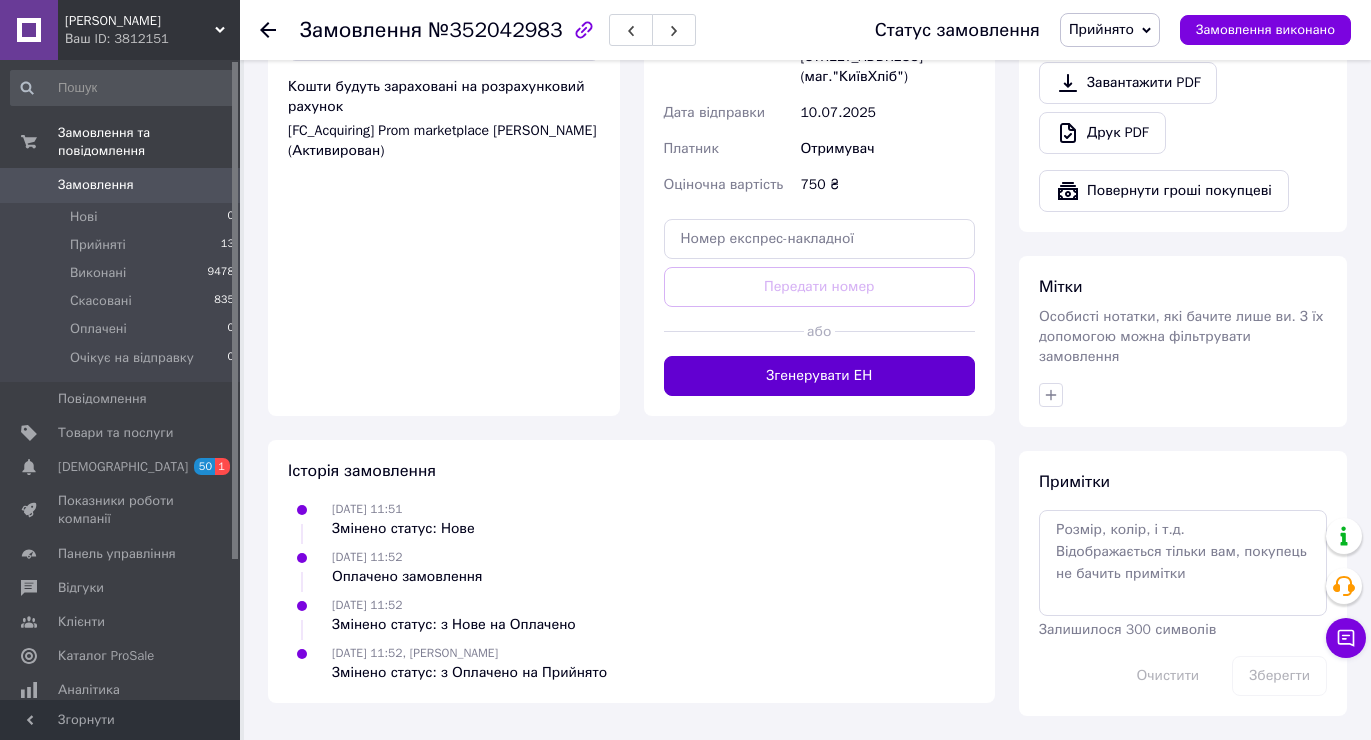 click on "Згенерувати ЕН" at bounding box center (820, 376) 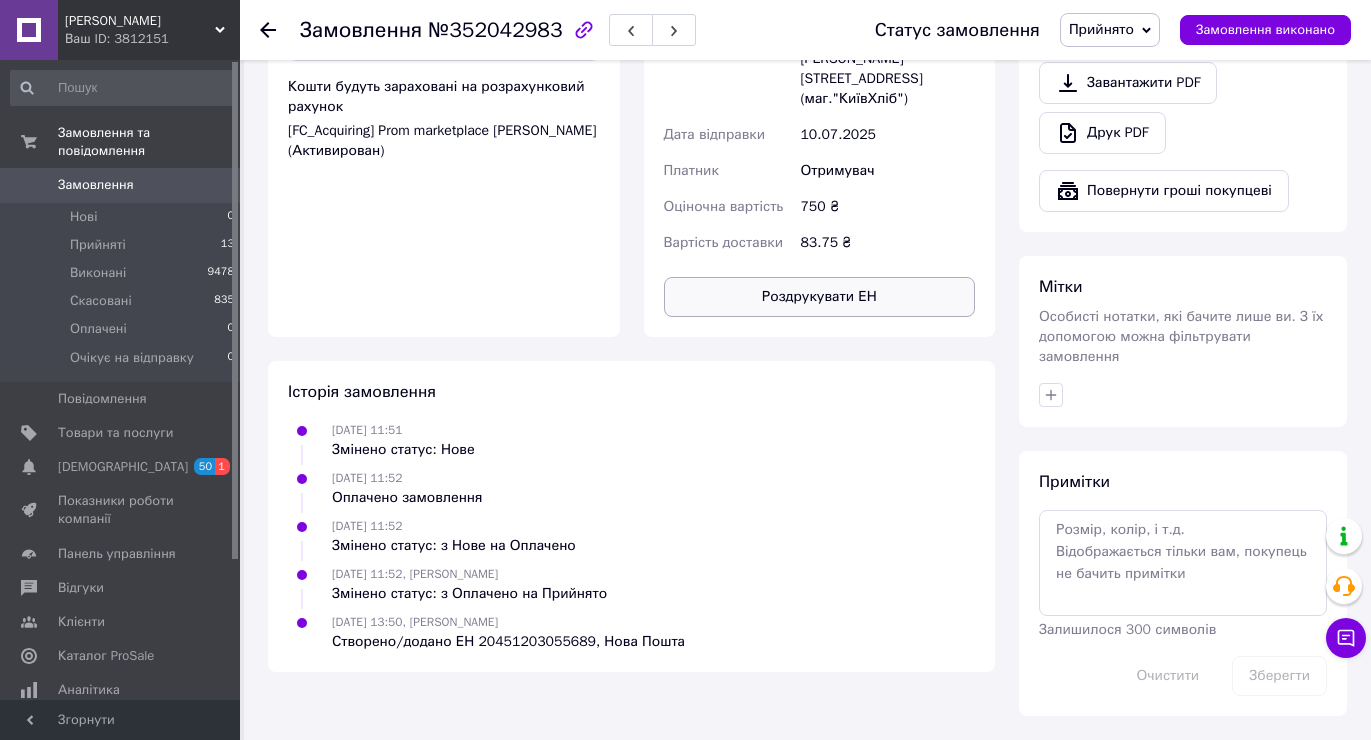 click on "Роздрукувати ЕН" at bounding box center (820, 297) 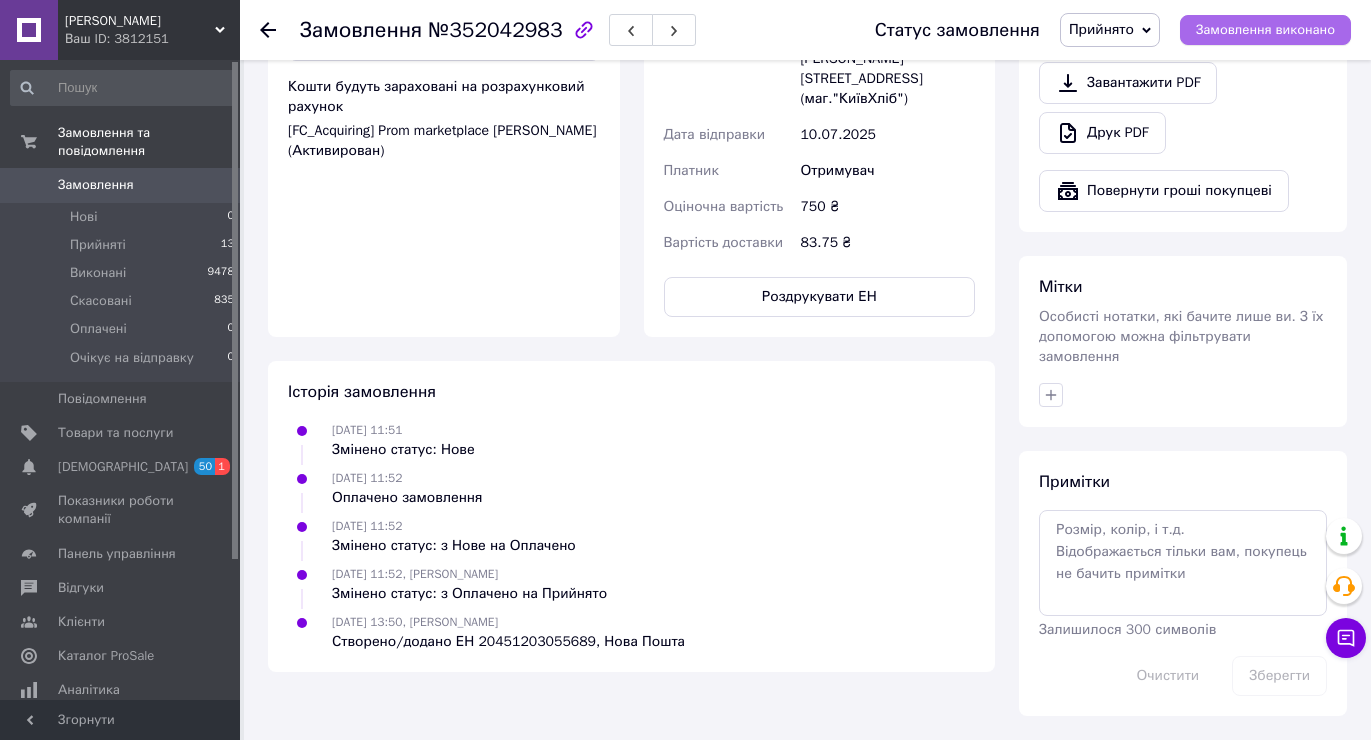 click on "Замовлення виконано" at bounding box center (1265, 30) 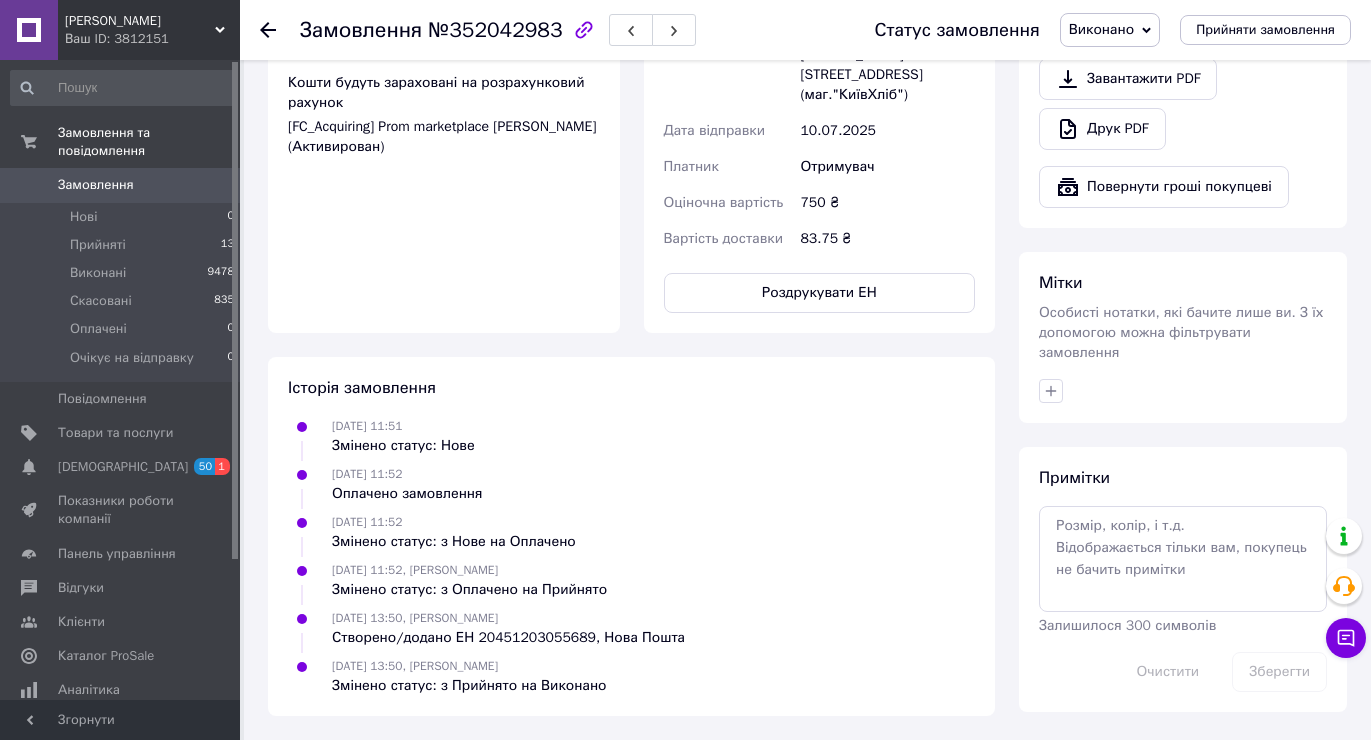 click 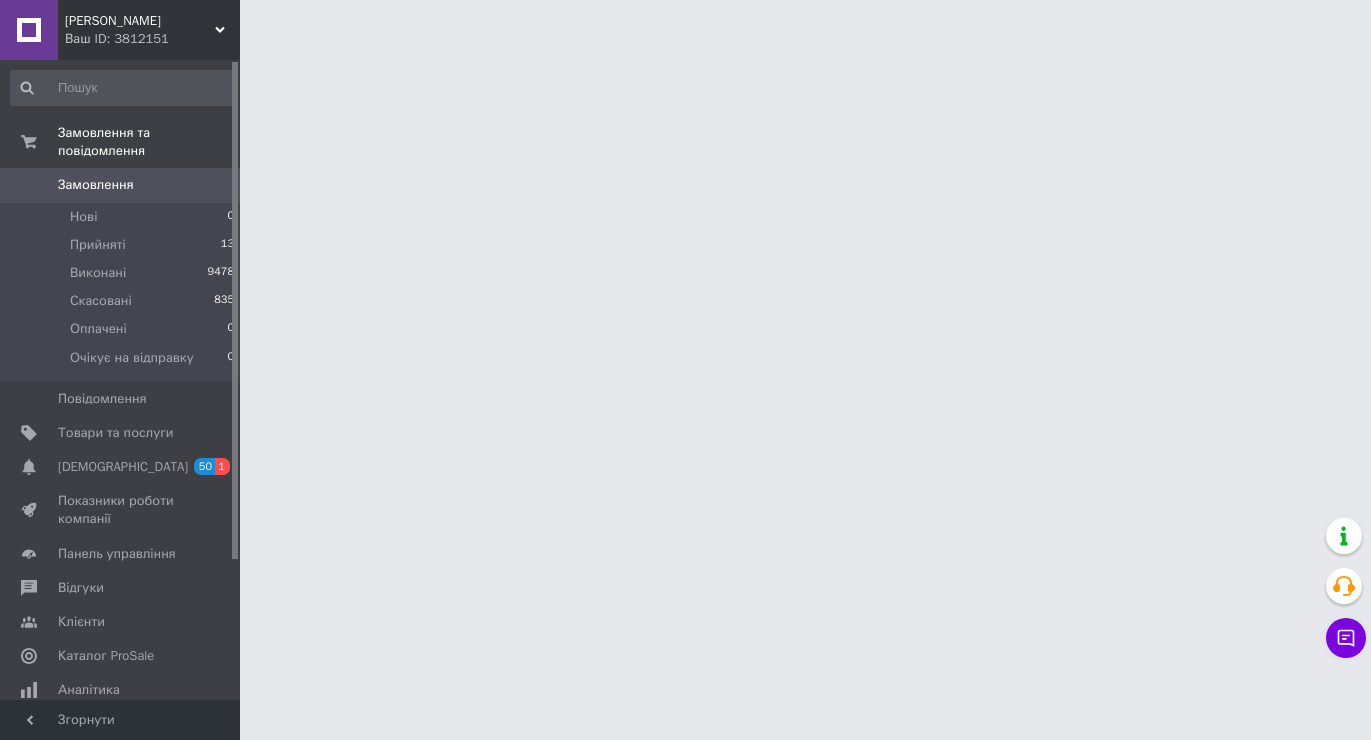 scroll, scrollTop: 0, scrollLeft: 0, axis: both 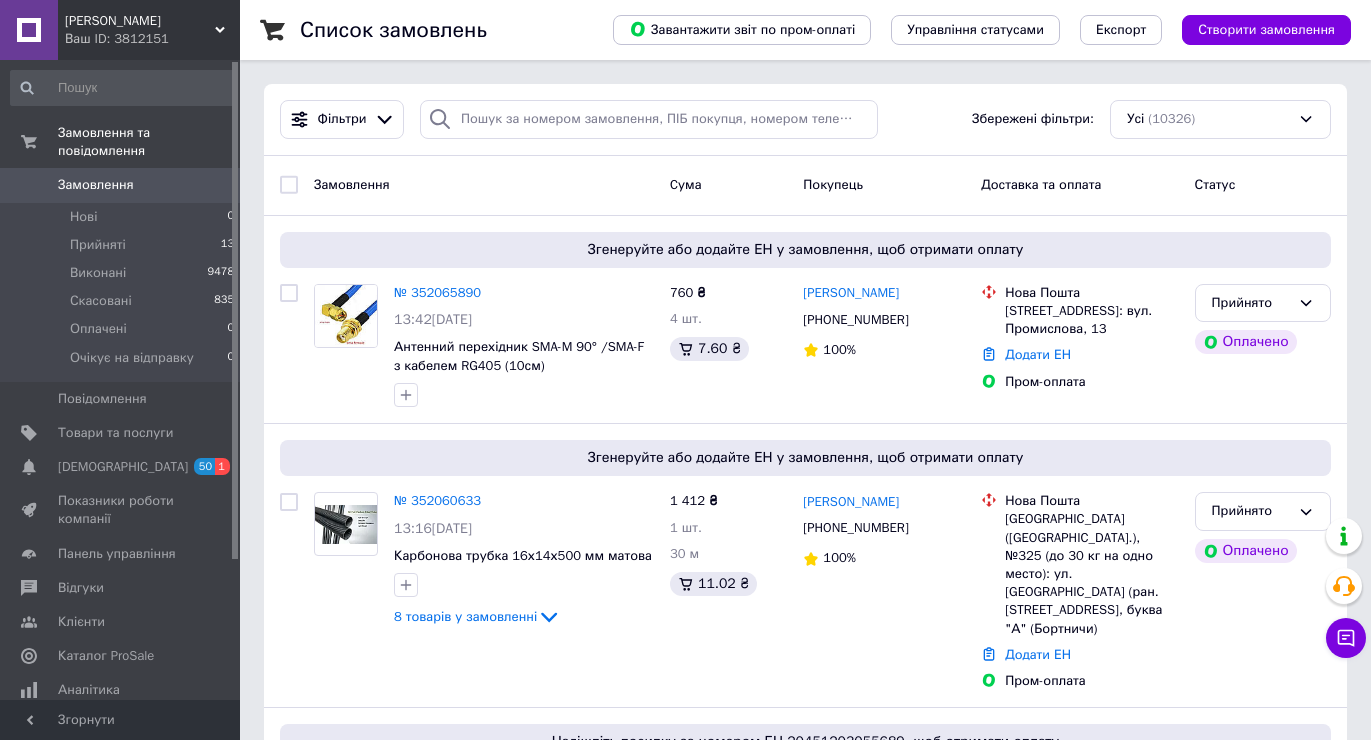 click on "Список замовлень   Завантажити звіт по пром-оплаті Управління статусами Експорт Створити замовлення Фільтри Збережені фільтри: Усі (10326) Замовлення Cума Покупець Доставка та оплата Статус Згенеруйте або додайте ЕН у замовлення, щоб отримати оплату № 352065890 13:42[DATE] Антенний перехідник SMA-M 90° /SMA-F з кабелем RG405 (10см) 760 ₴ 4 шт. 7.60 ₴ [PERSON_NAME] [PHONE_NUMBER] 100% [GEOGRAPHIC_DATA], №1: вул. Промислова, 13 Додати ЕН Пром-оплата Прийнято Оплачено Згенеруйте або додайте ЕН у замовлення, щоб отримати оплату № 352060633 13:16[DATE] Карбонова трубка 16х14х500 мм матова 1 412 ₴ 1" at bounding box center [805, 10472] 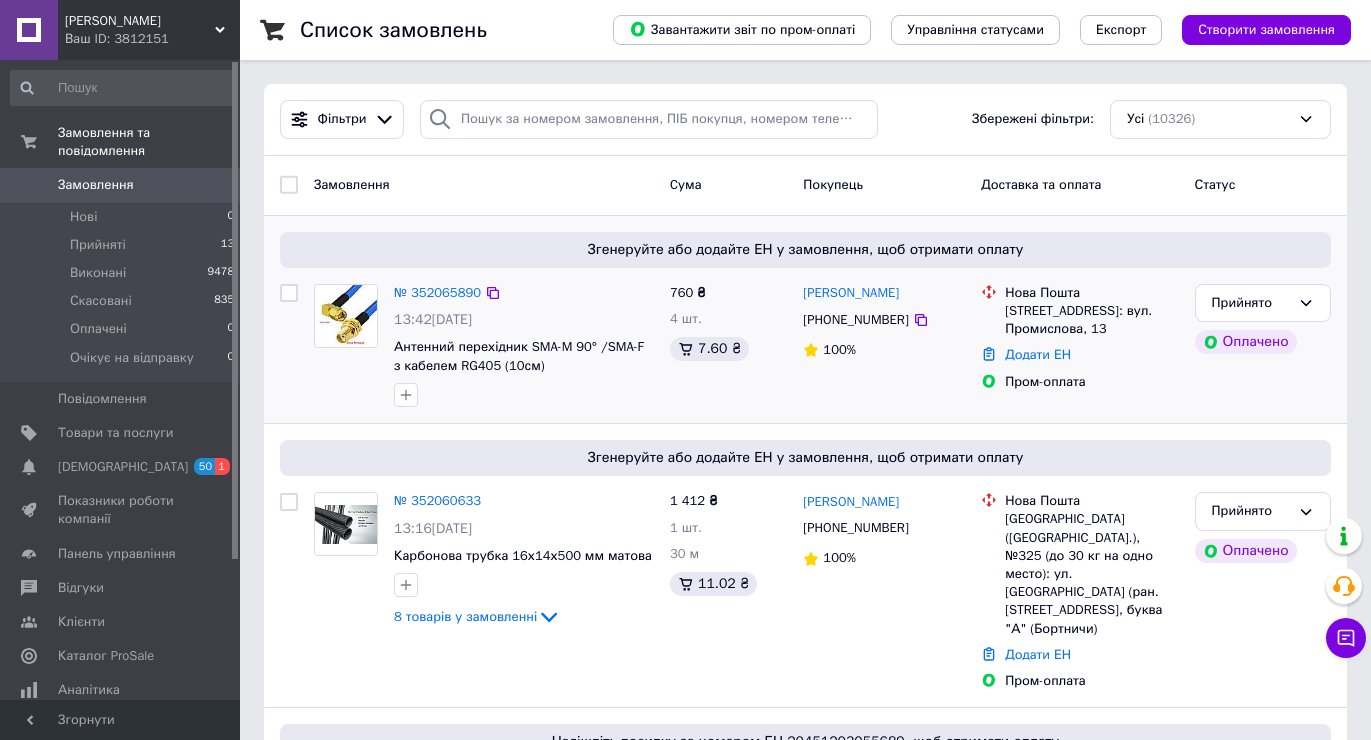 scroll, scrollTop: 100, scrollLeft: 0, axis: vertical 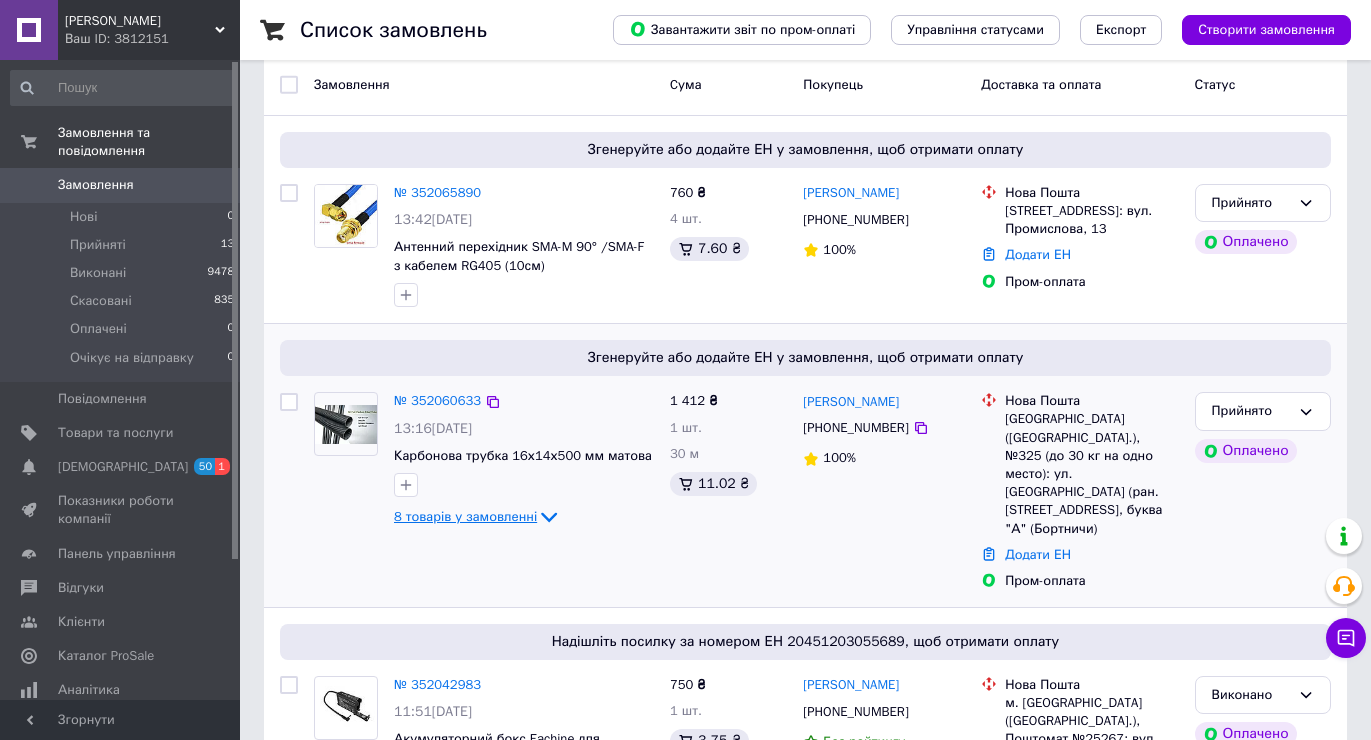 click 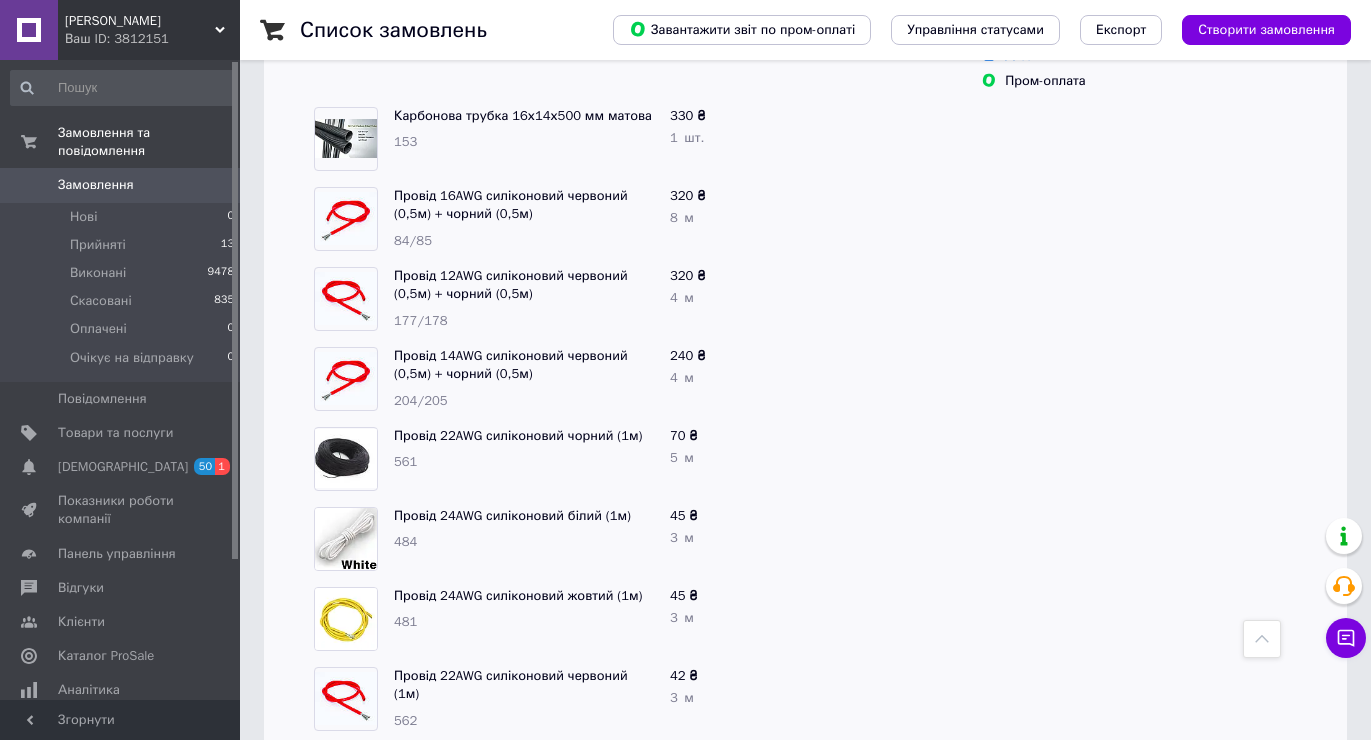 scroll, scrollTop: 300, scrollLeft: 0, axis: vertical 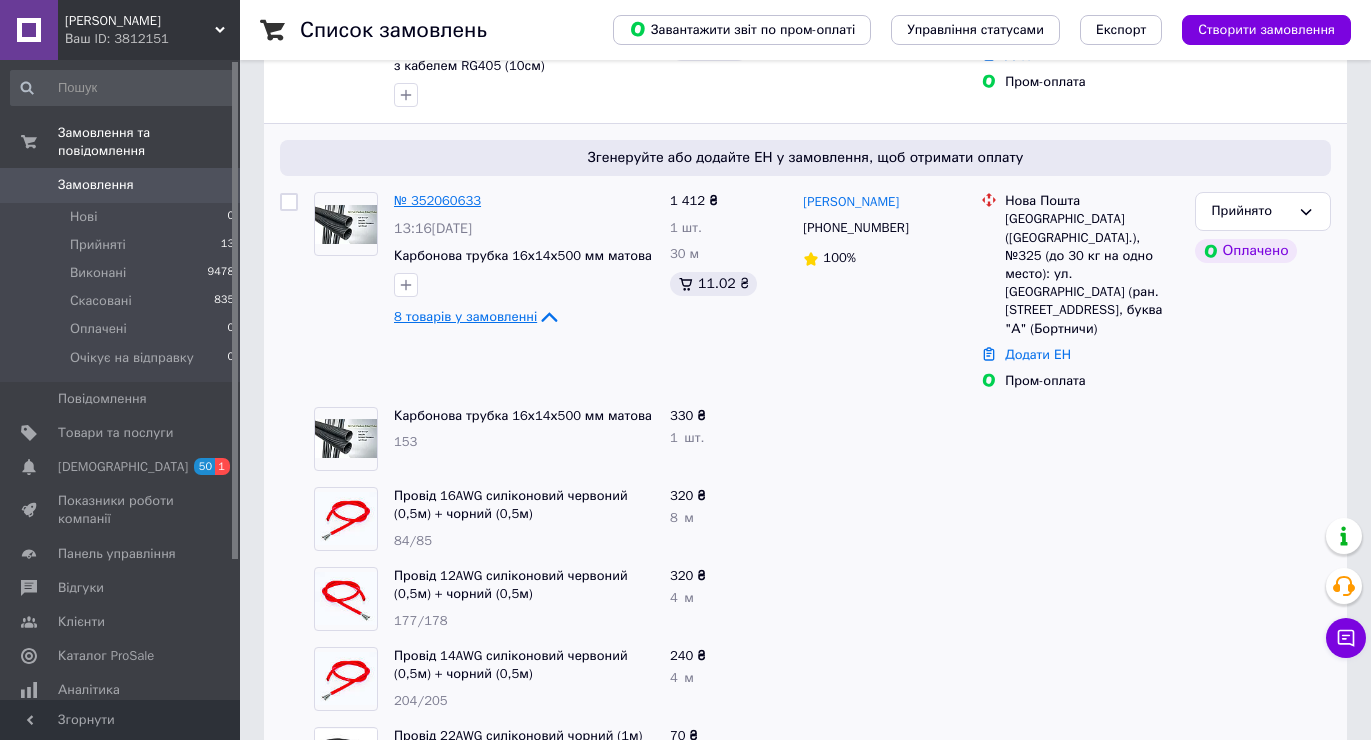 click on "№ 352060633" at bounding box center (437, 200) 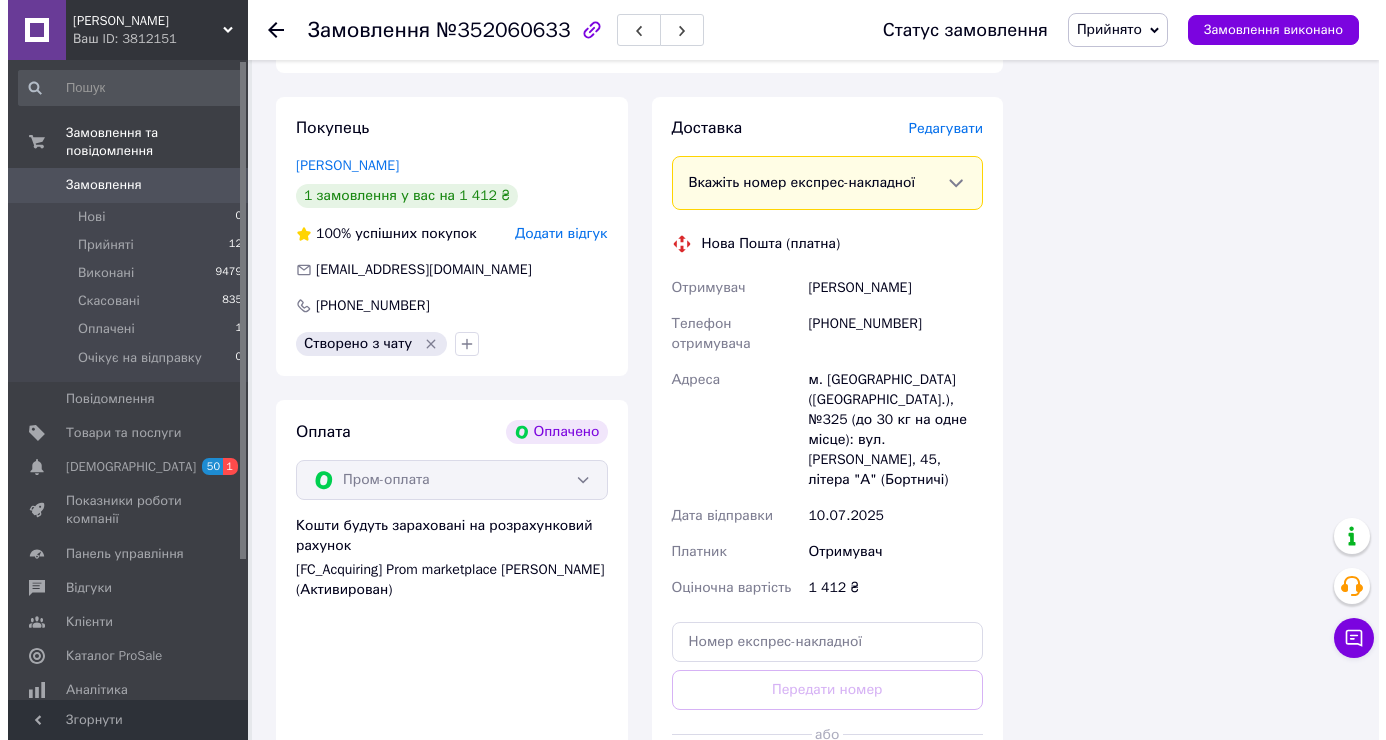 scroll, scrollTop: 2000, scrollLeft: 0, axis: vertical 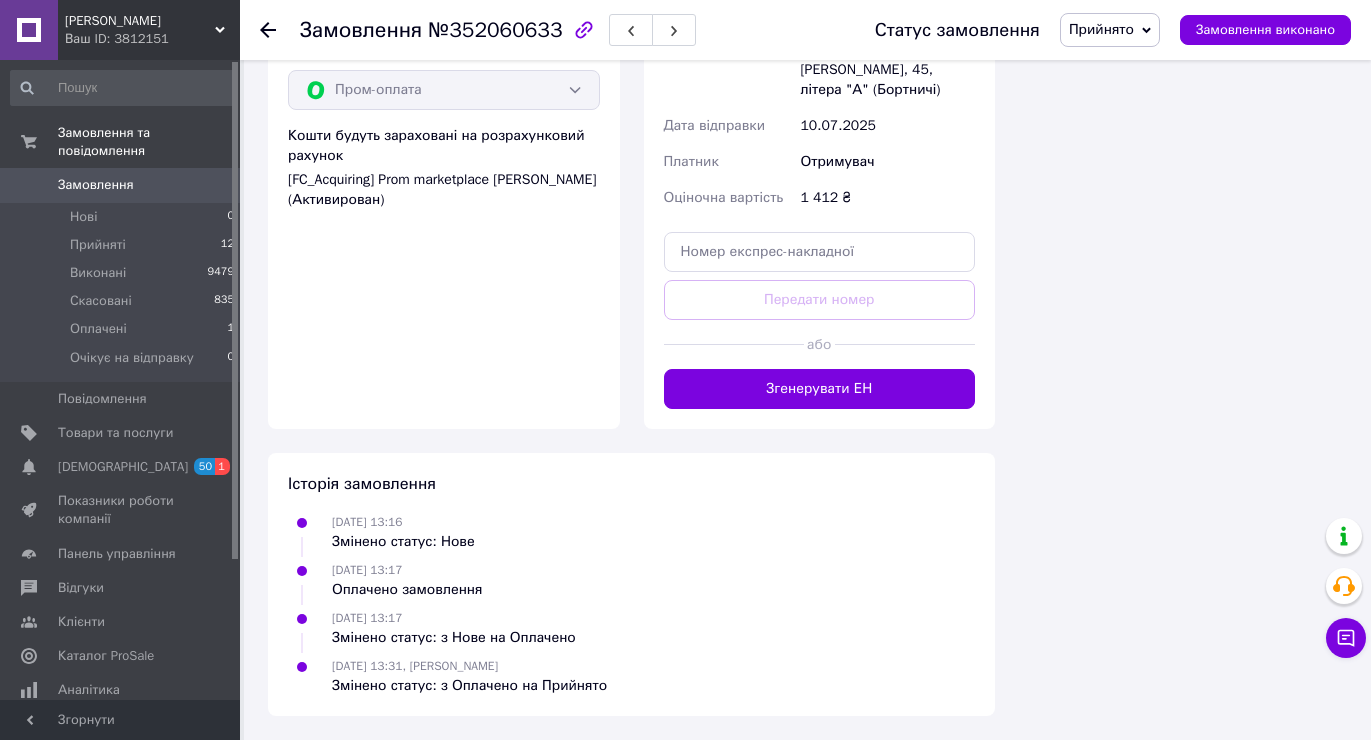 click on "Редагувати" at bounding box center (938, -262) 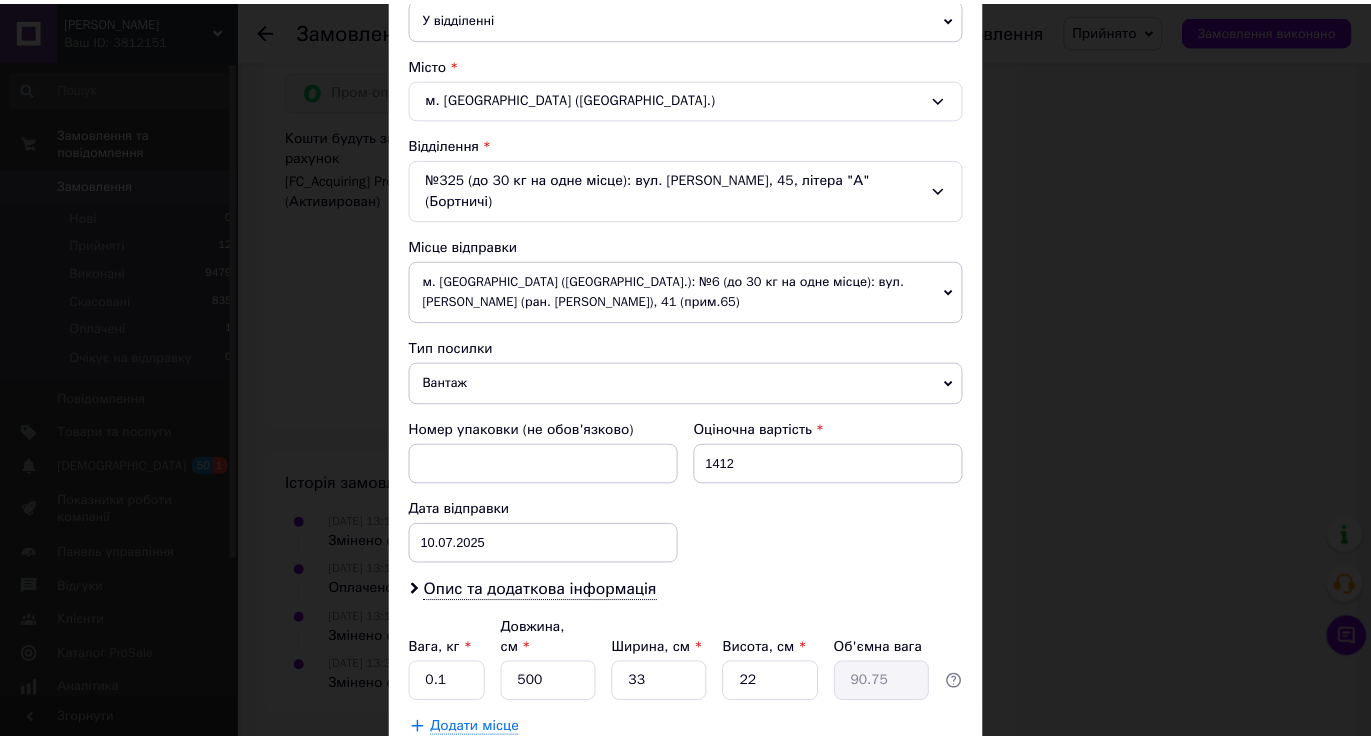 scroll, scrollTop: 800, scrollLeft: 0, axis: vertical 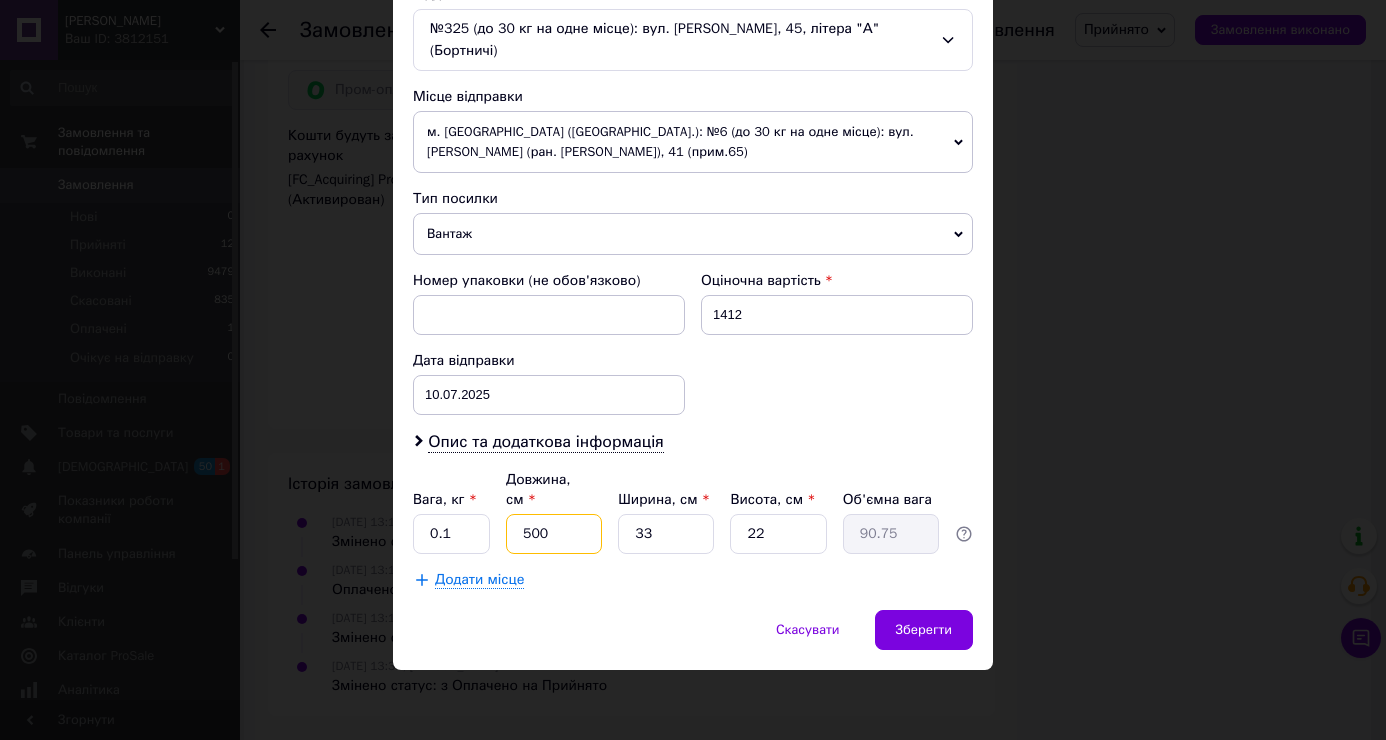 click on "500" at bounding box center (554, 534) 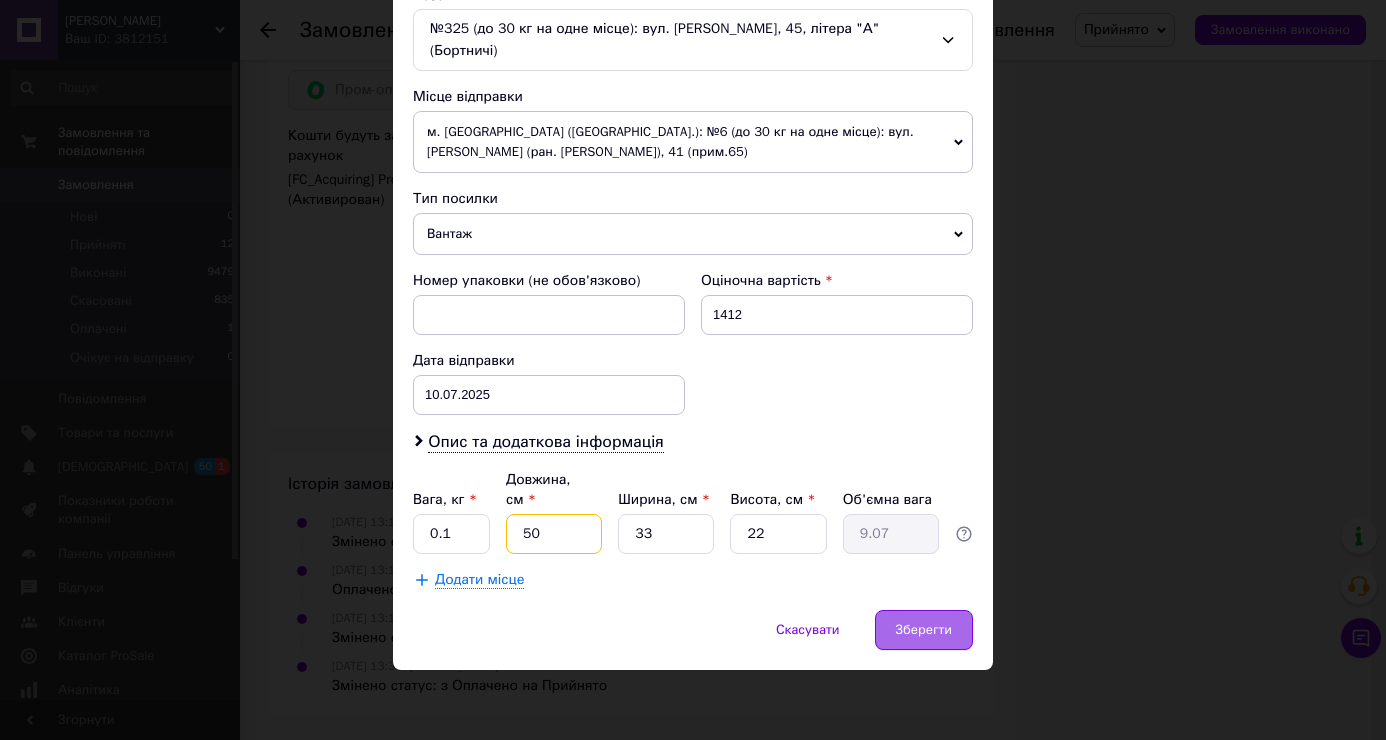 type on "50" 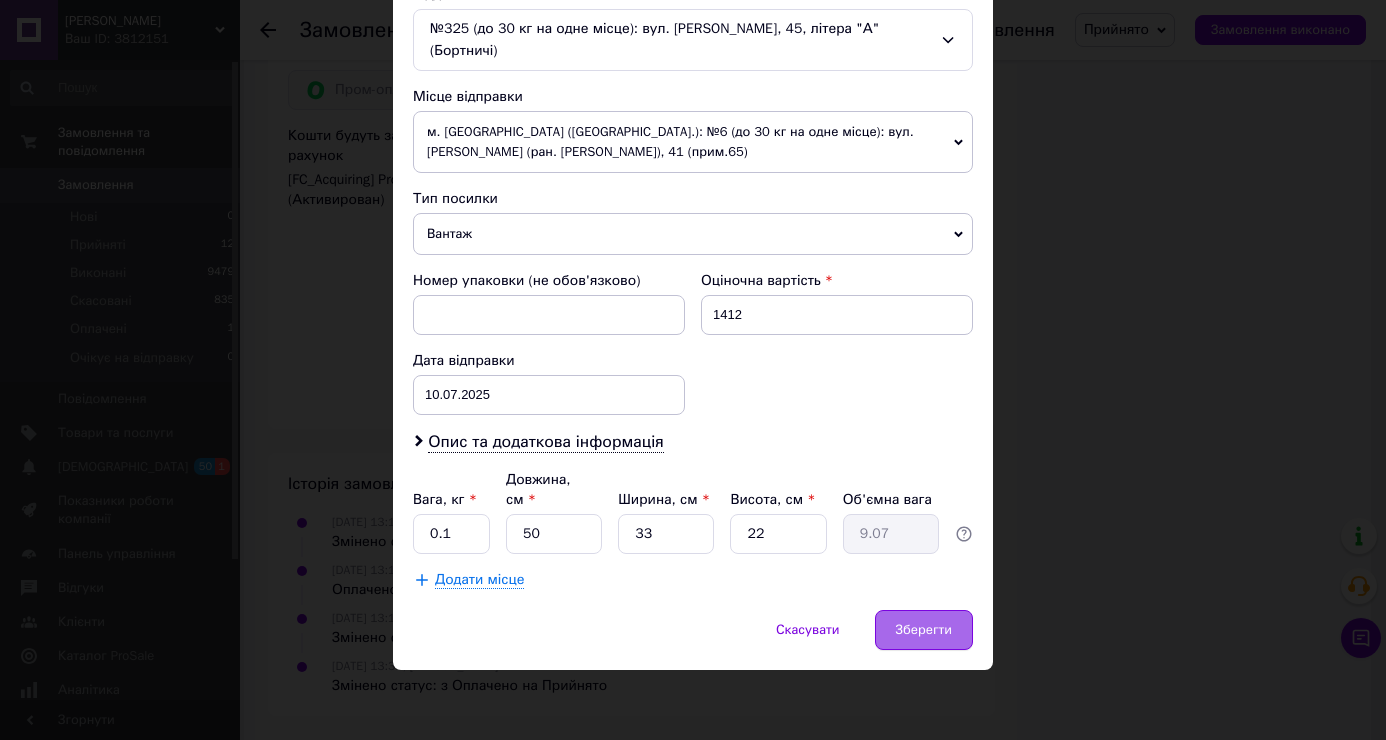 click on "Зберегти" at bounding box center (924, 630) 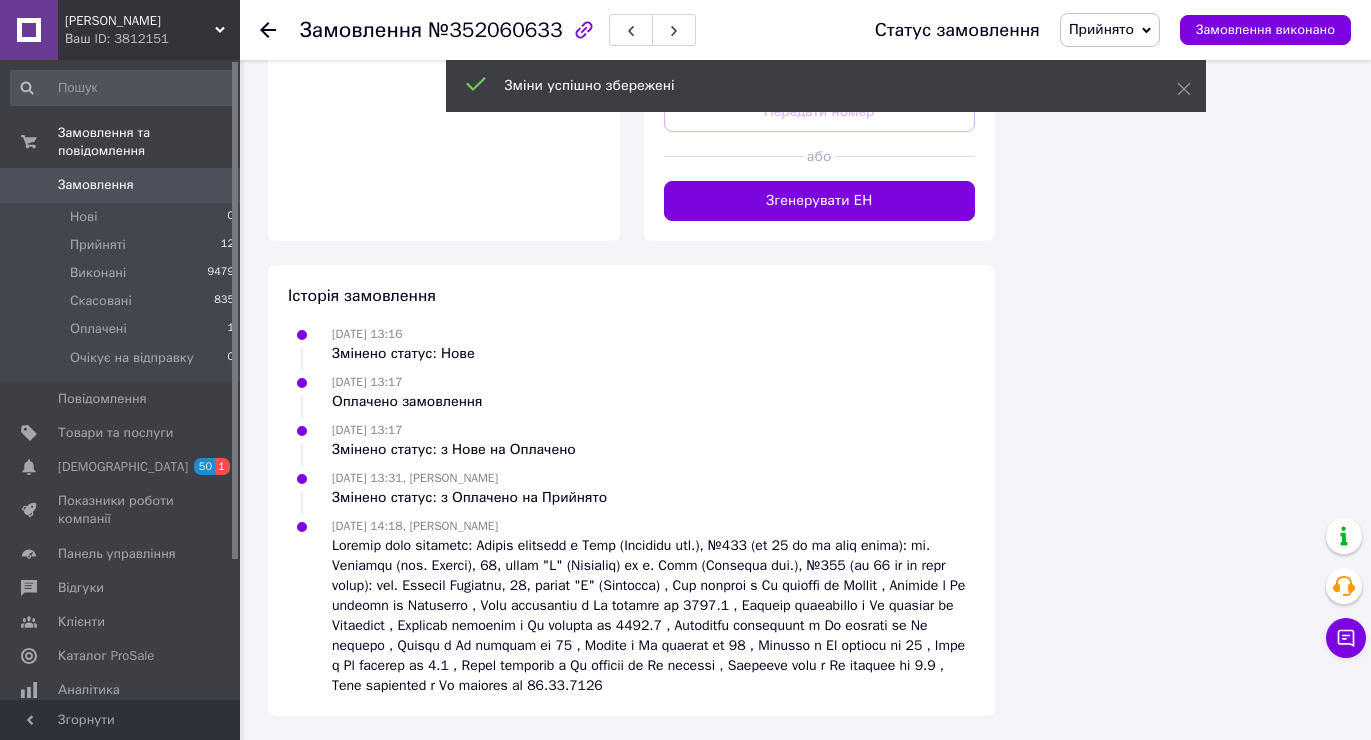 scroll, scrollTop: 2500, scrollLeft: 0, axis: vertical 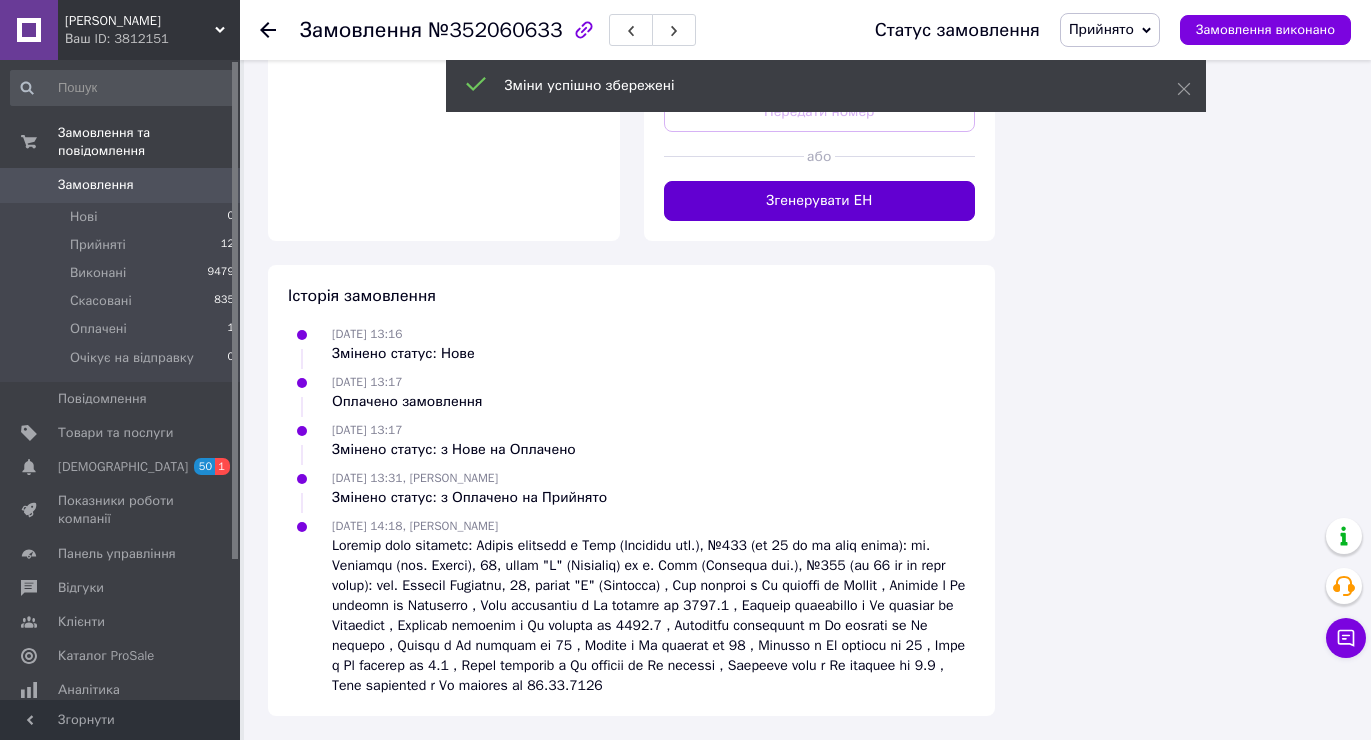 click on "Згенерувати ЕН" at bounding box center [820, 201] 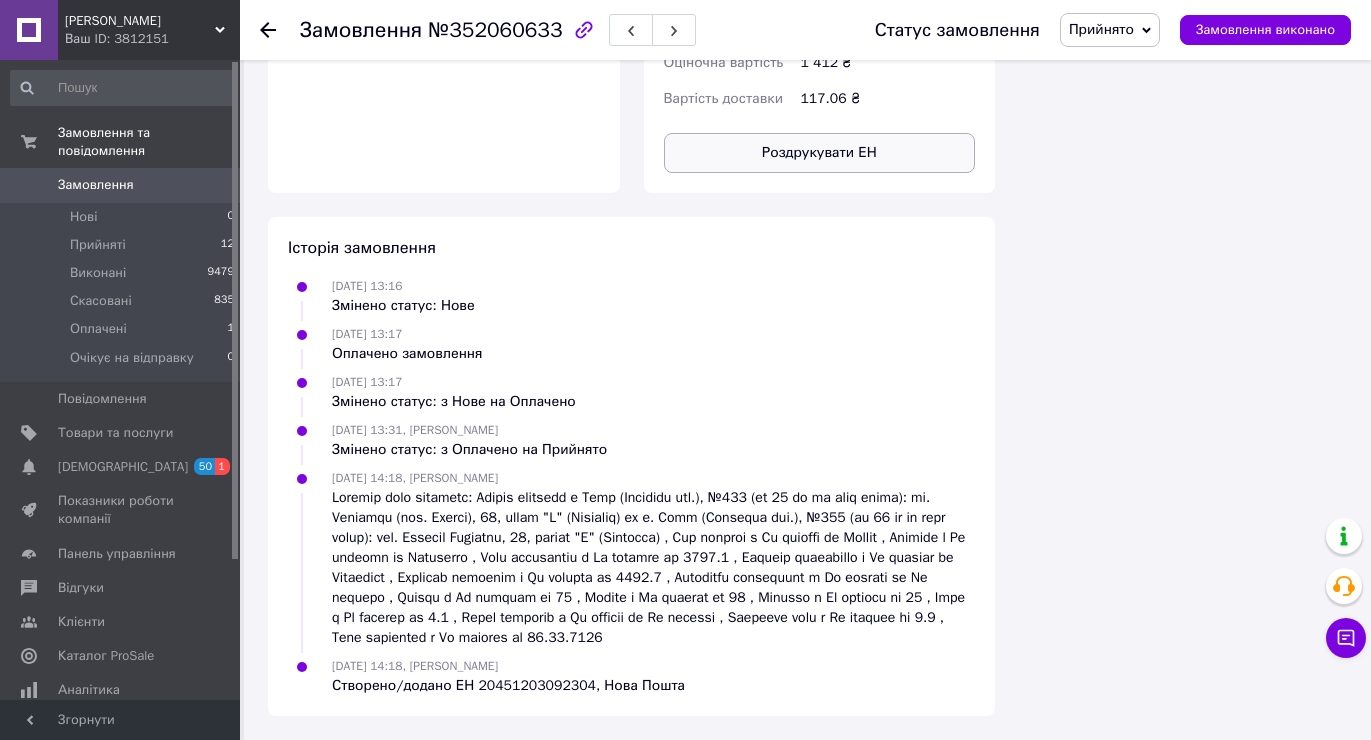 click on "Роздрукувати ЕН" at bounding box center [820, 153] 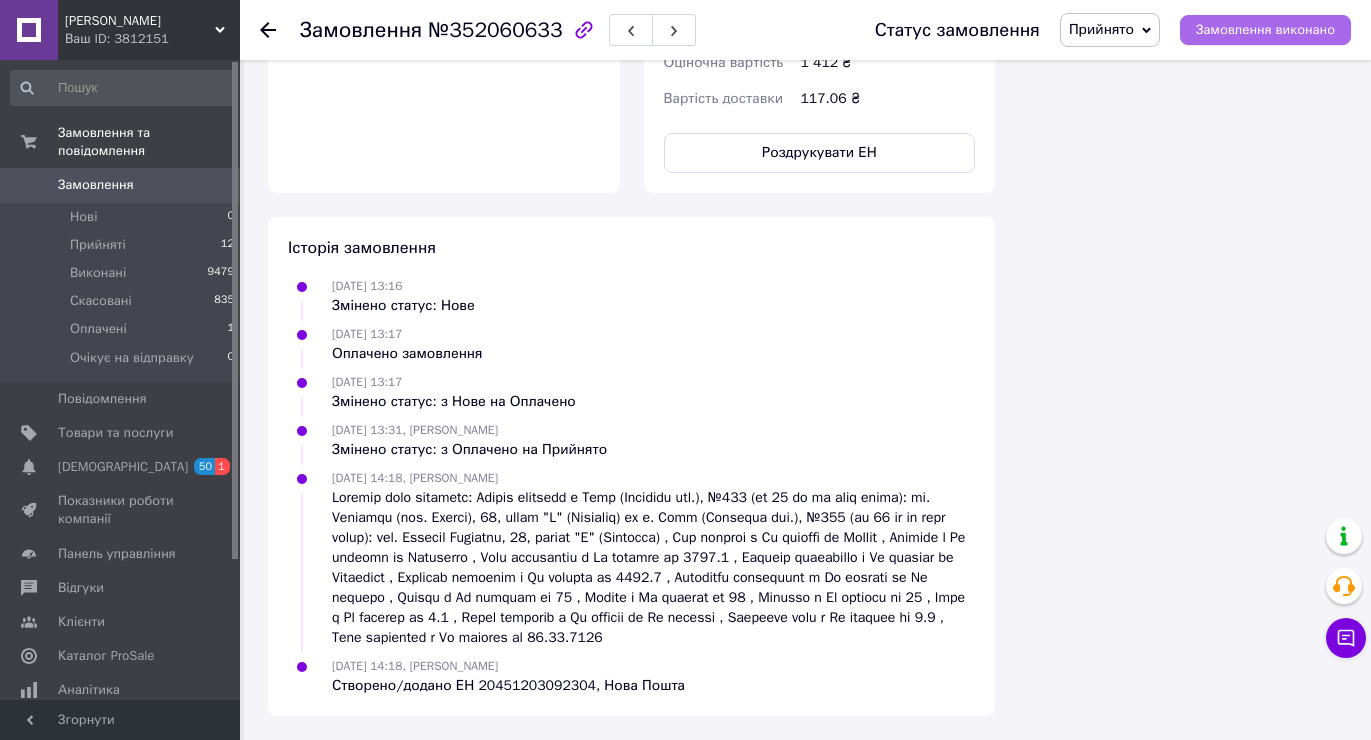 click on "Замовлення виконано" at bounding box center (1265, 30) 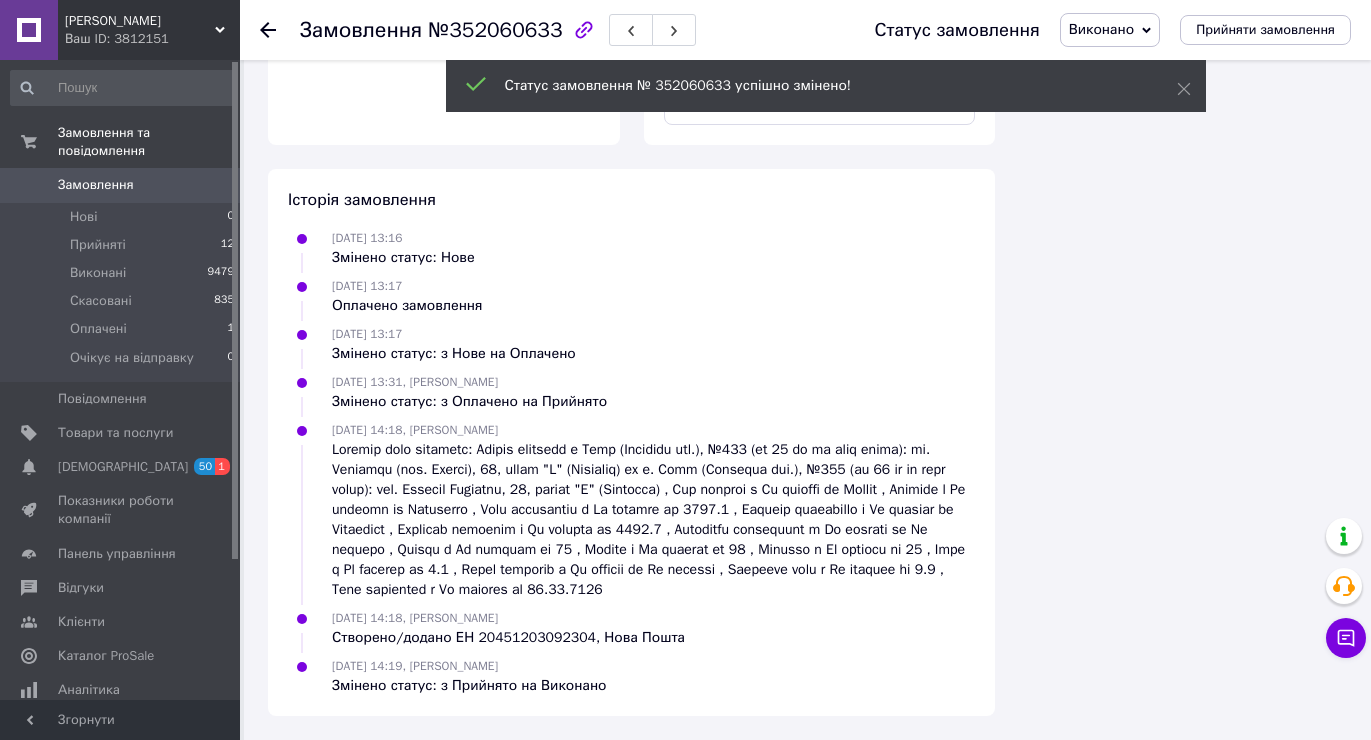 scroll, scrollTop: 26, scrollLeft: 0, axis: vertical 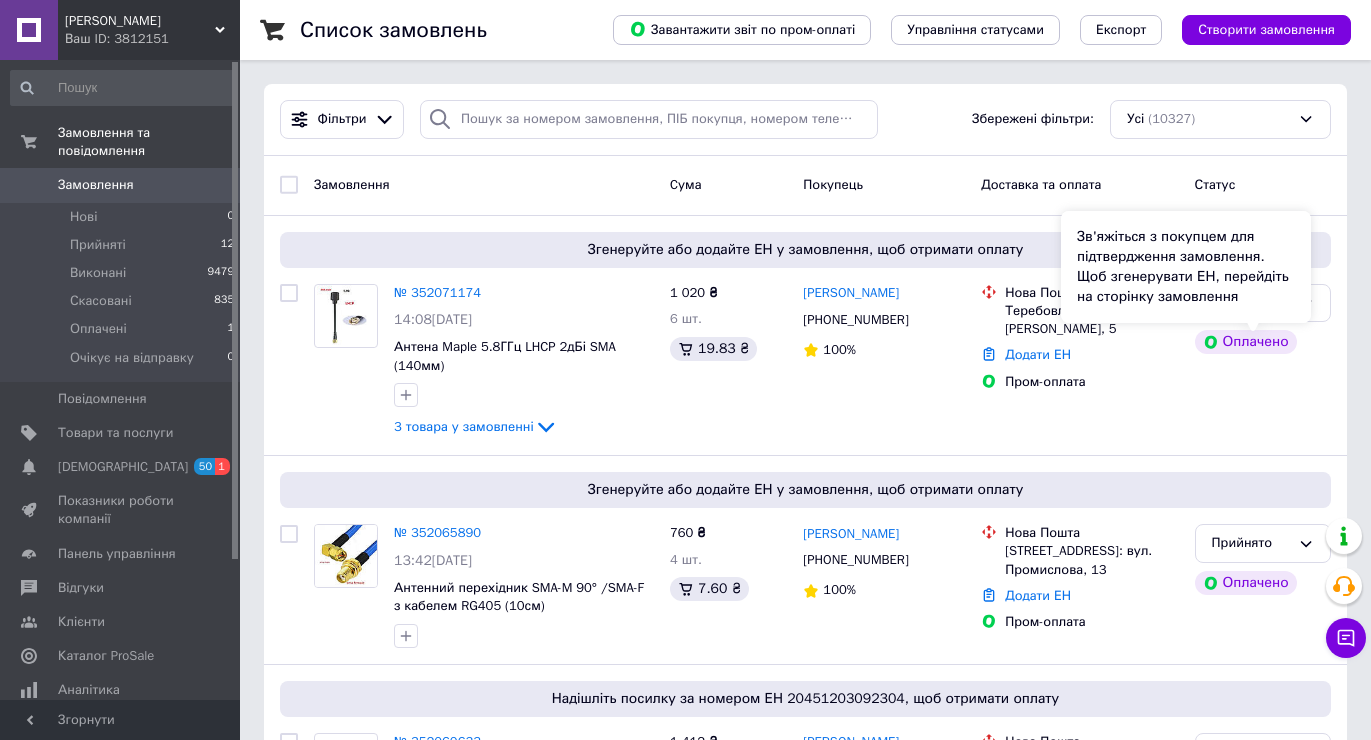 click on "Зв'яжіться з покупцем для підтвердження замовлення.
Щоб згенерувати ЕН, перейдіть на сторінку замовлення" at bounding box center [1186, 267] 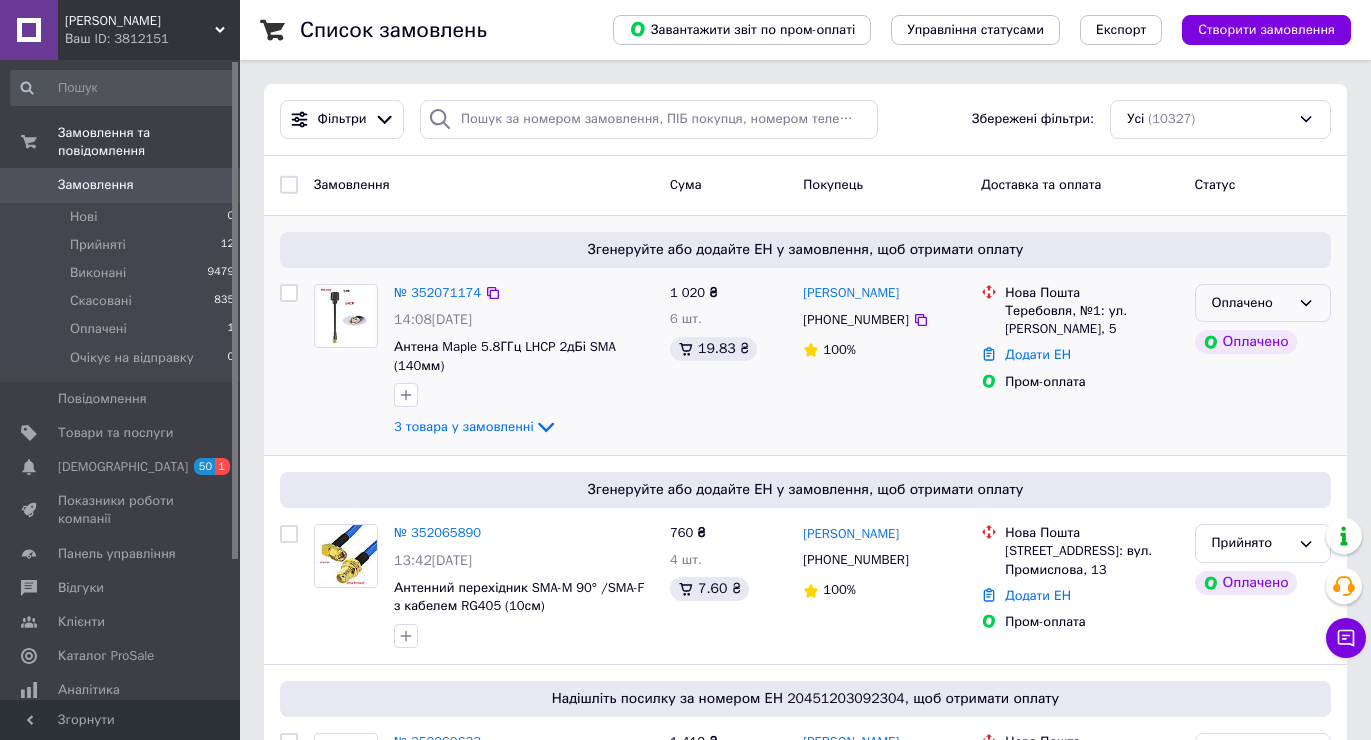 click on "Оплачено" at bounding box center (1263, 303) 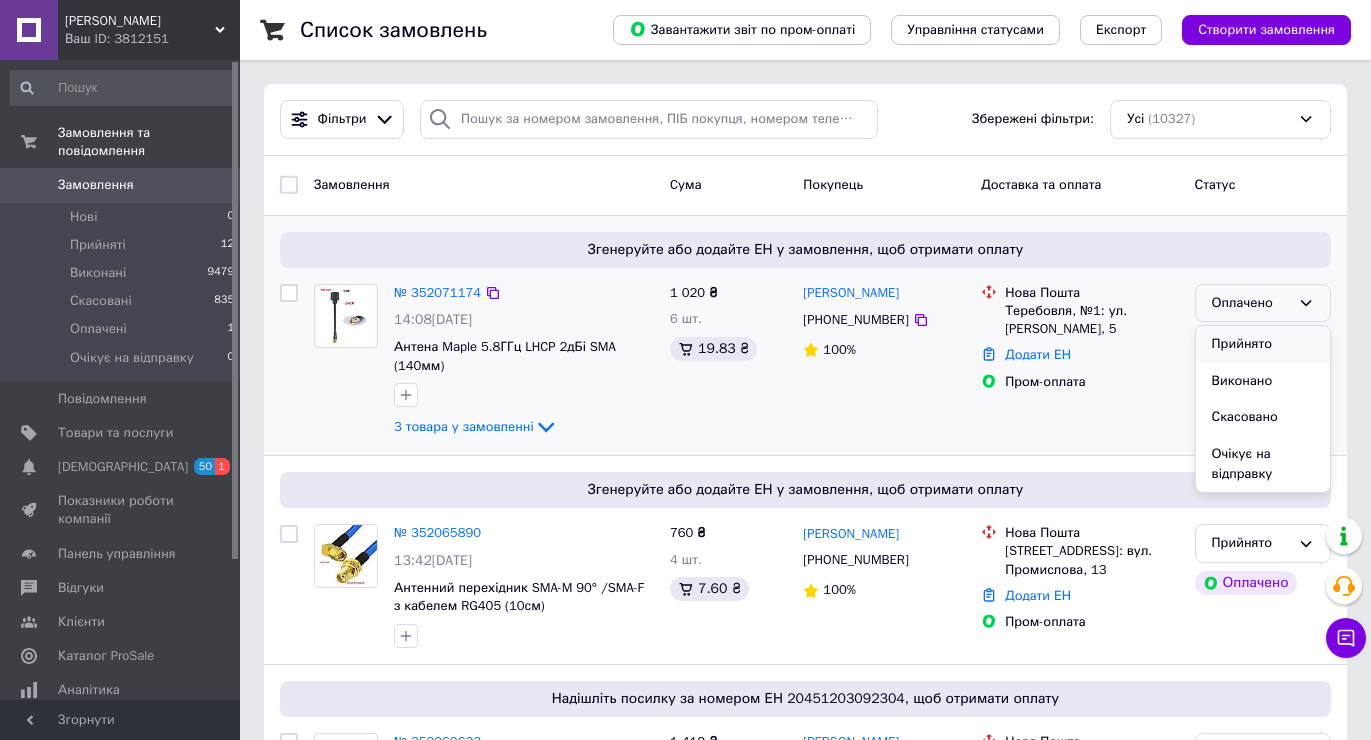 click on "Прийнято" at bounding box center (1263, 344) 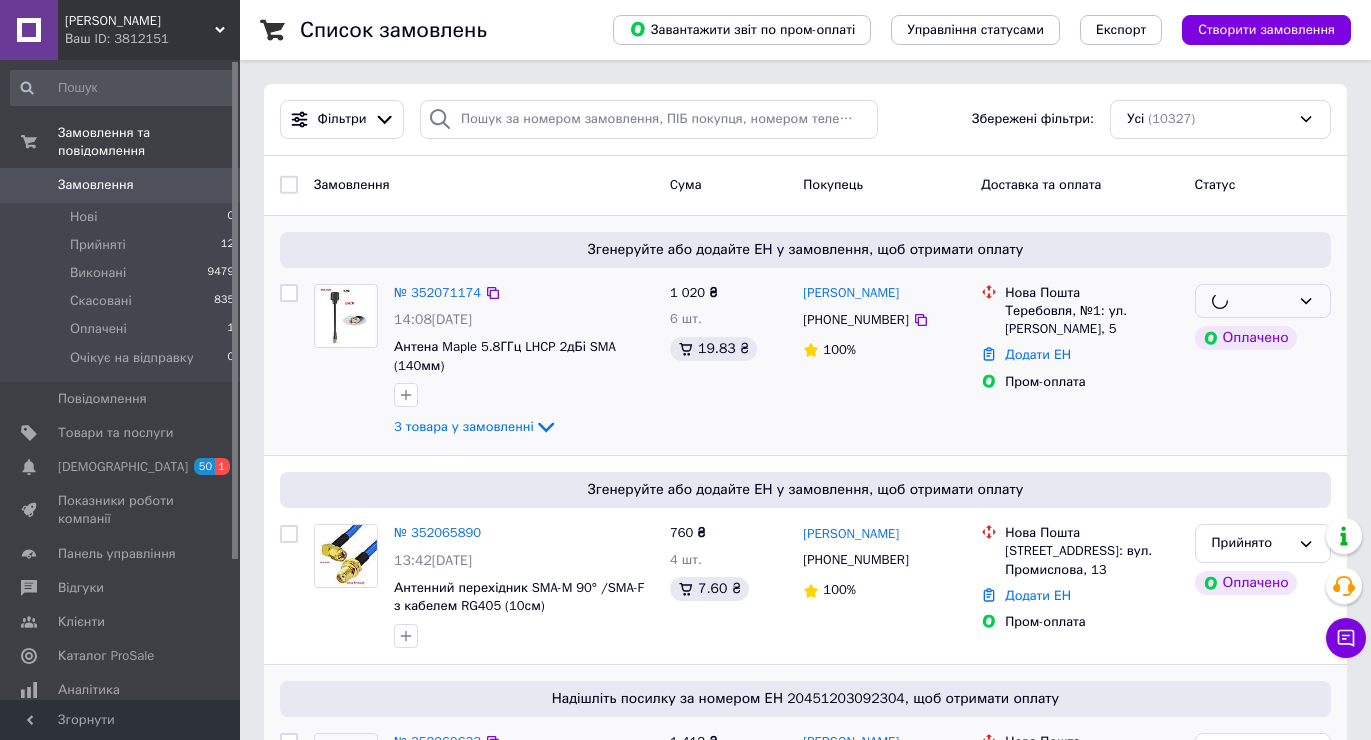 scroll, scrollTop: 200, scrollLeft: 0, axis: vertical 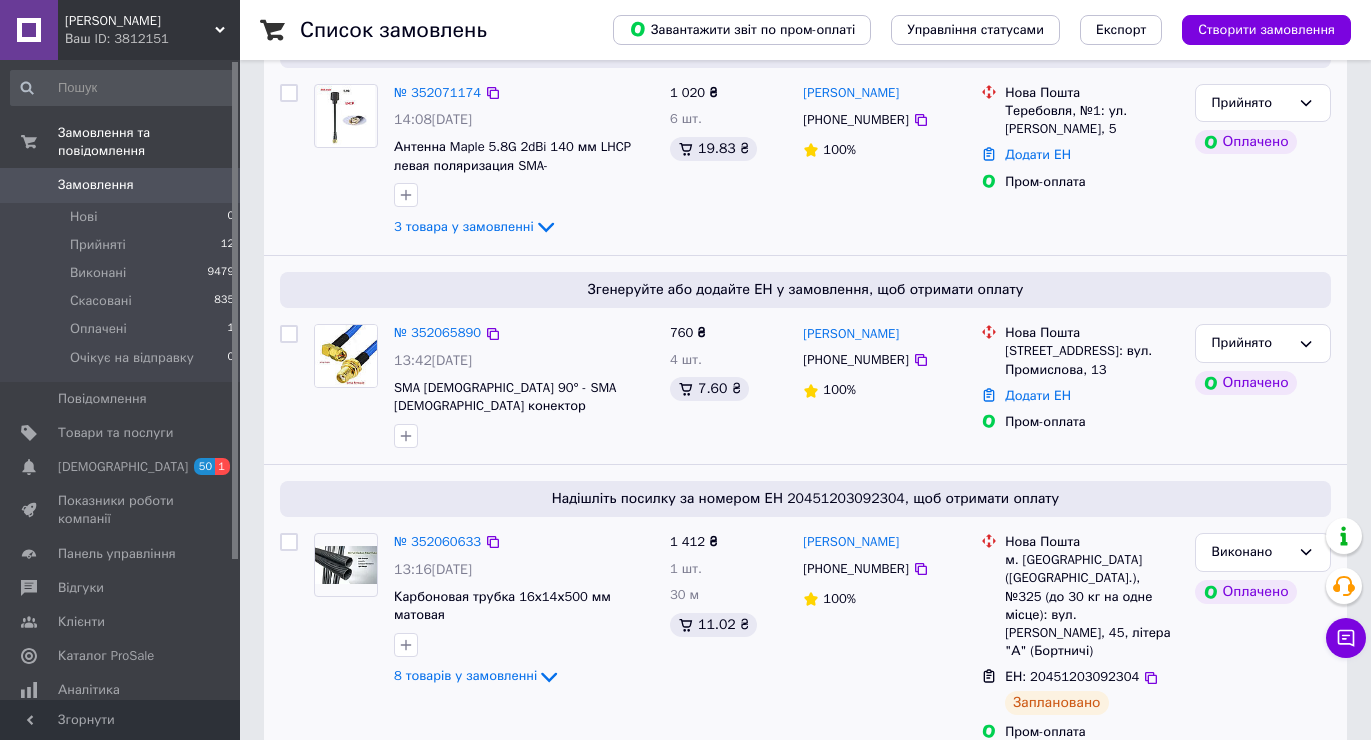 click on "Прийнято Оплачено" at bounding box center (1263, 386) 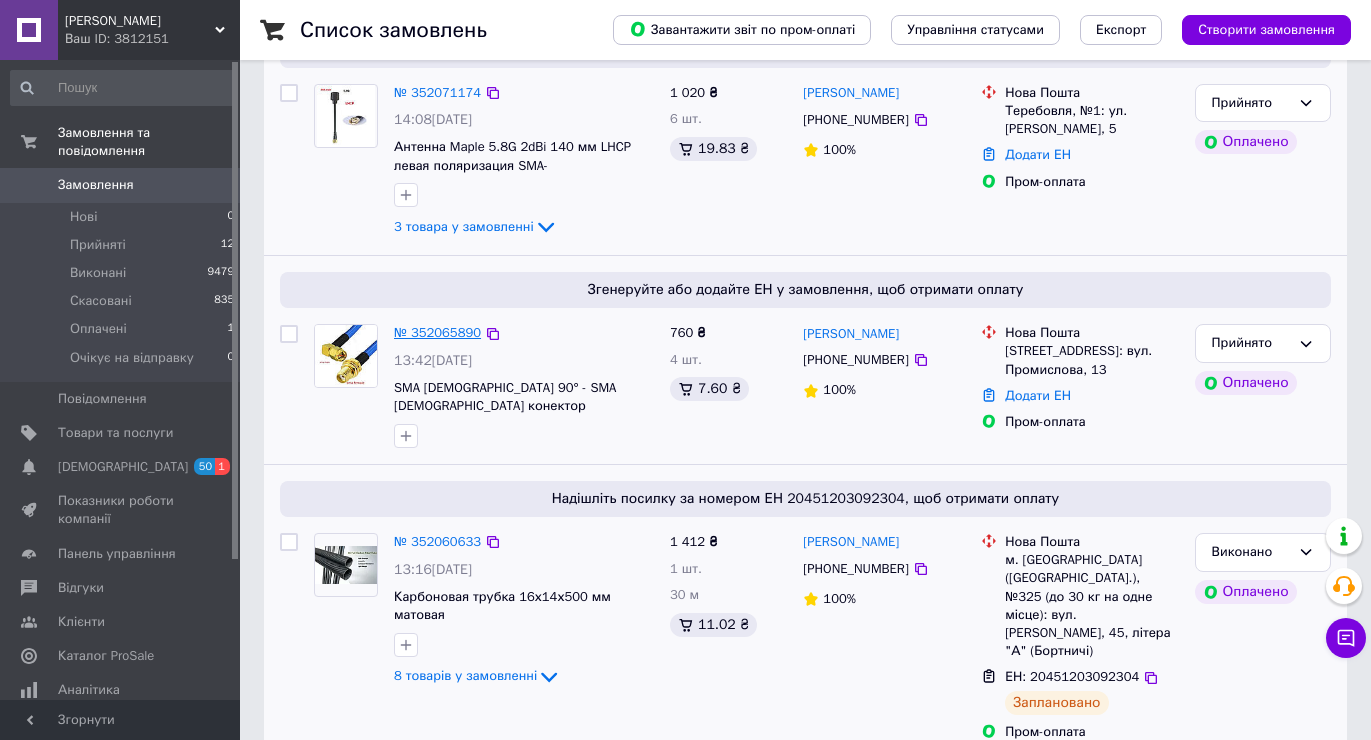 click on "№ 352065890" at bounding box center (437, 332) 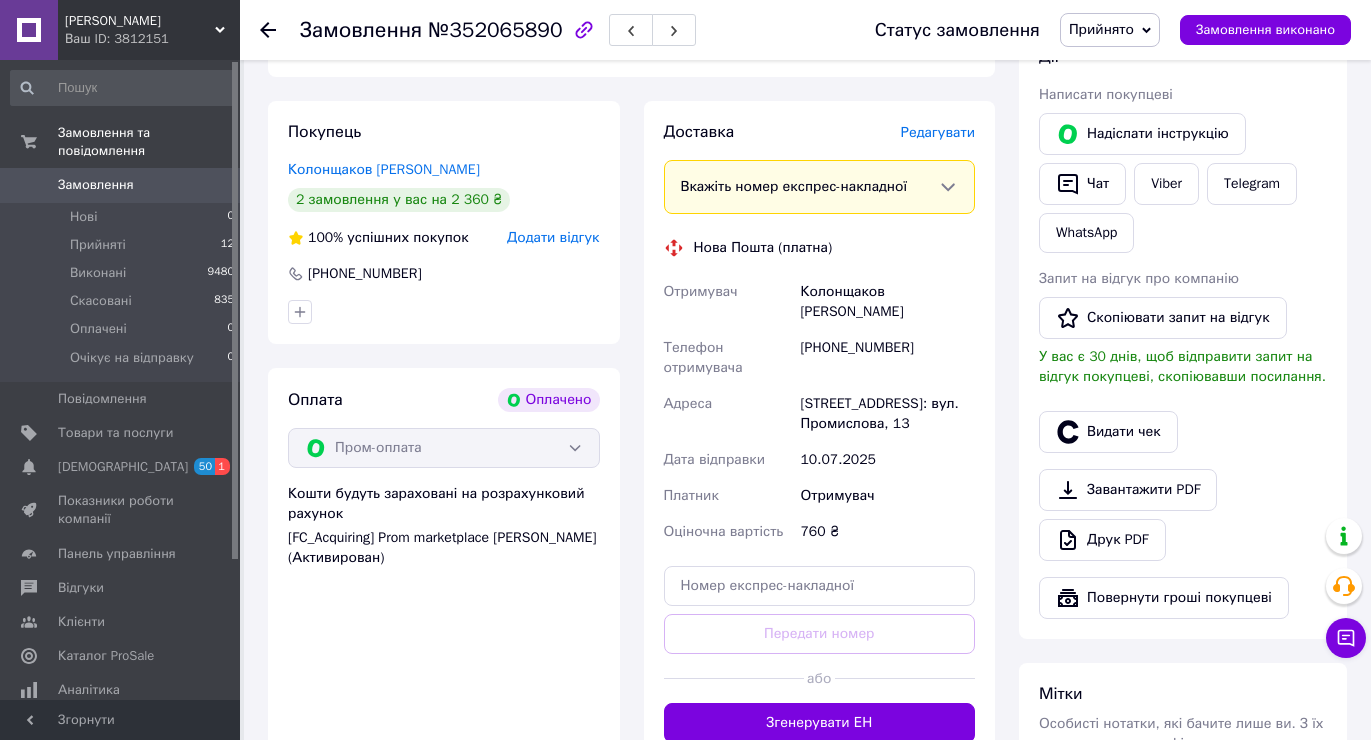 scroll, scrollTop: 500, scrollLeft: 0, axis: vertical 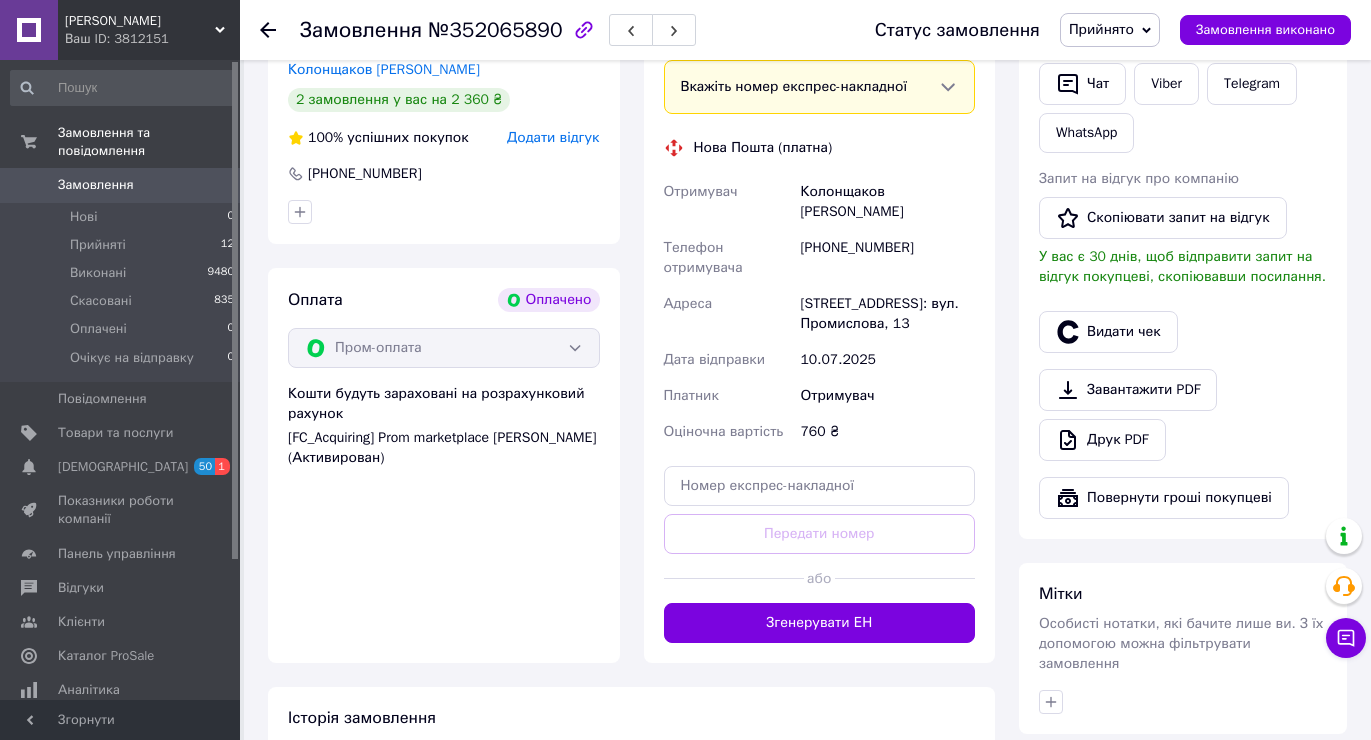 click on "Видати чек" at bounding box center (1183, 332) 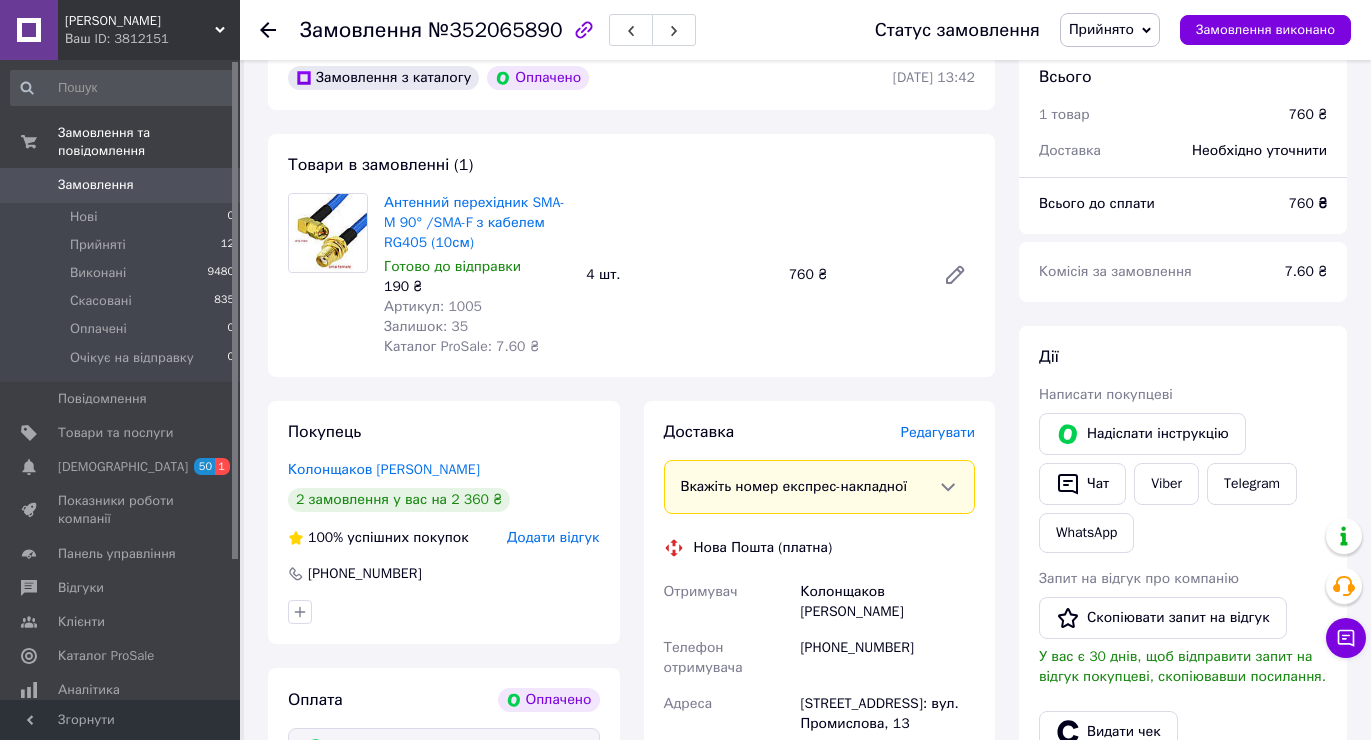 scroll, scrollTop: 0, scrollLeft: 0, axis: both 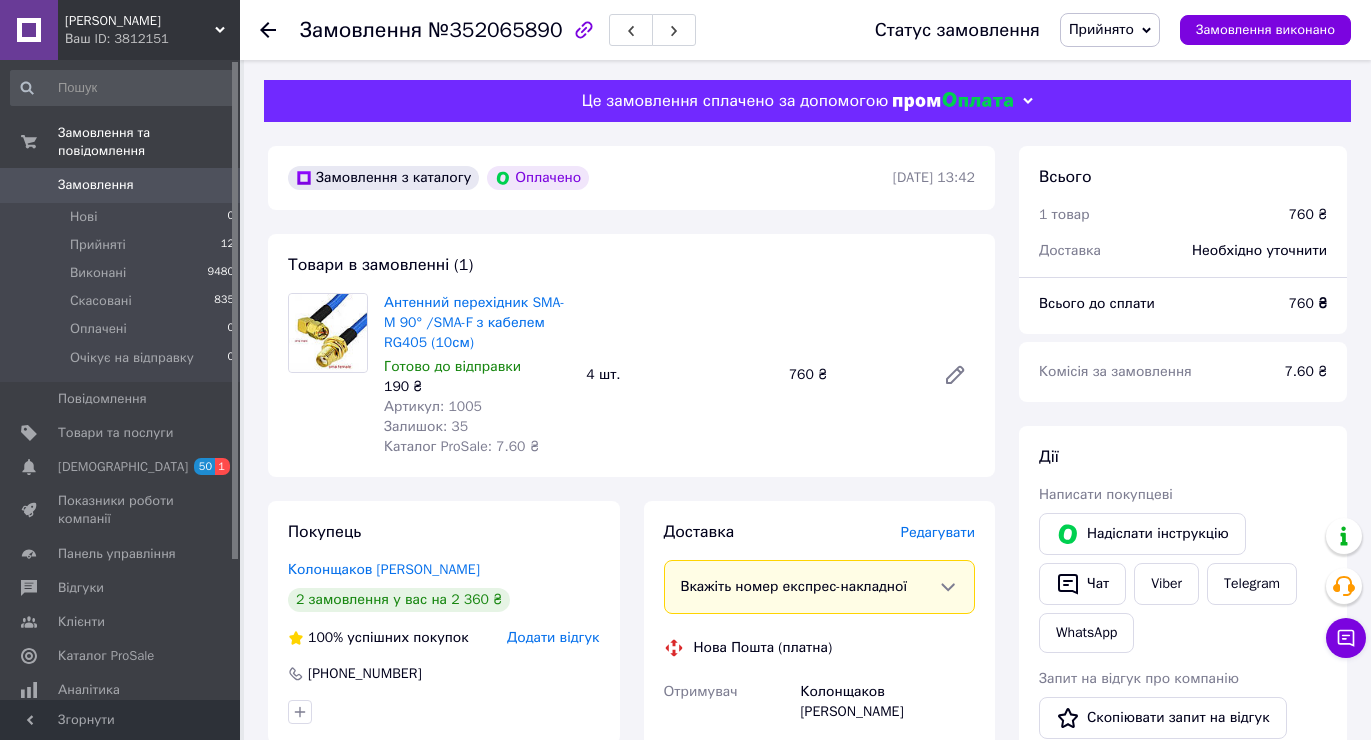 click on "Всього 1 товар 760 ₴ Доставка Необхідно уточнити Всього до сплати 760 ₴ Комісія за замовлення 7.60 ₴ Дії Написати покупцеві   Надіслати інструкцію   Чат Viber Telegram WhatsApp Запит на відгук про компанію   Скопіювати запит на відгук У вас є 30 днів, щоб відправити запит на відгук покупцеві, скопіювавши посилання.   Видати чек   Завантажити PDF   Друк PDF   Повернути гроші покупцеві [PERSON_NAME] Особисті нотатки, які бачите лише ви. З їх допомогою можна фільтрувати замовлення Примітки Залишилося 300 символів Очистити Зберегти" at bounding box center (1183, 834) 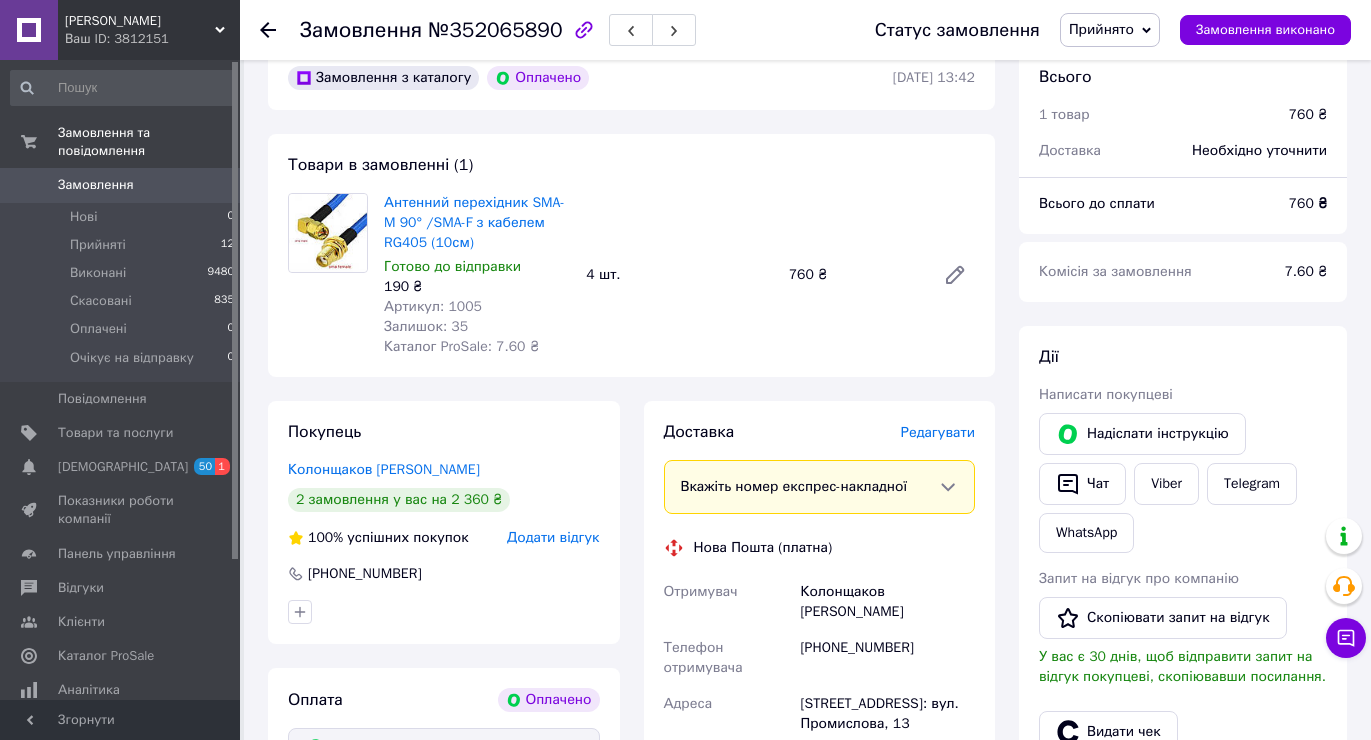 scroll, scrollTop: 200, scrollLeft: 0, axis: vertical 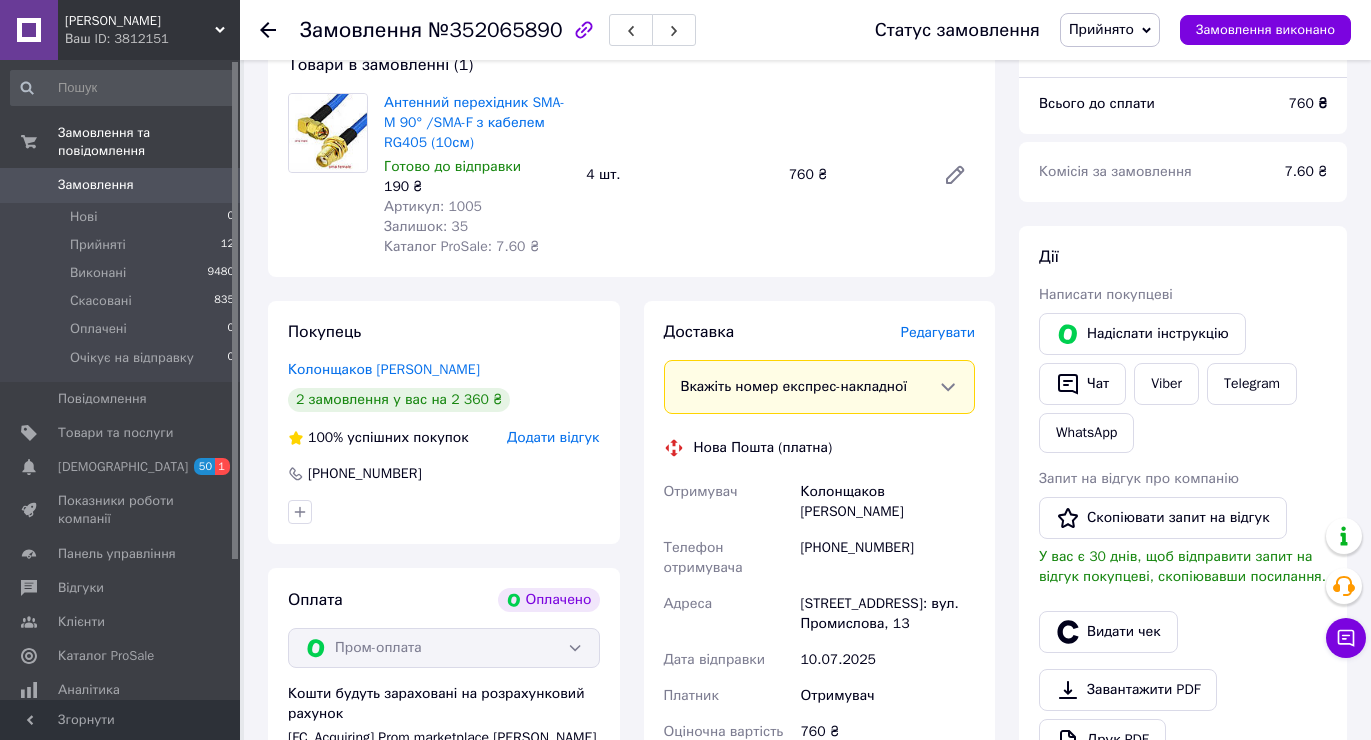 click on "[PHONE_NUMBER]" at bounding box center (887, 558) 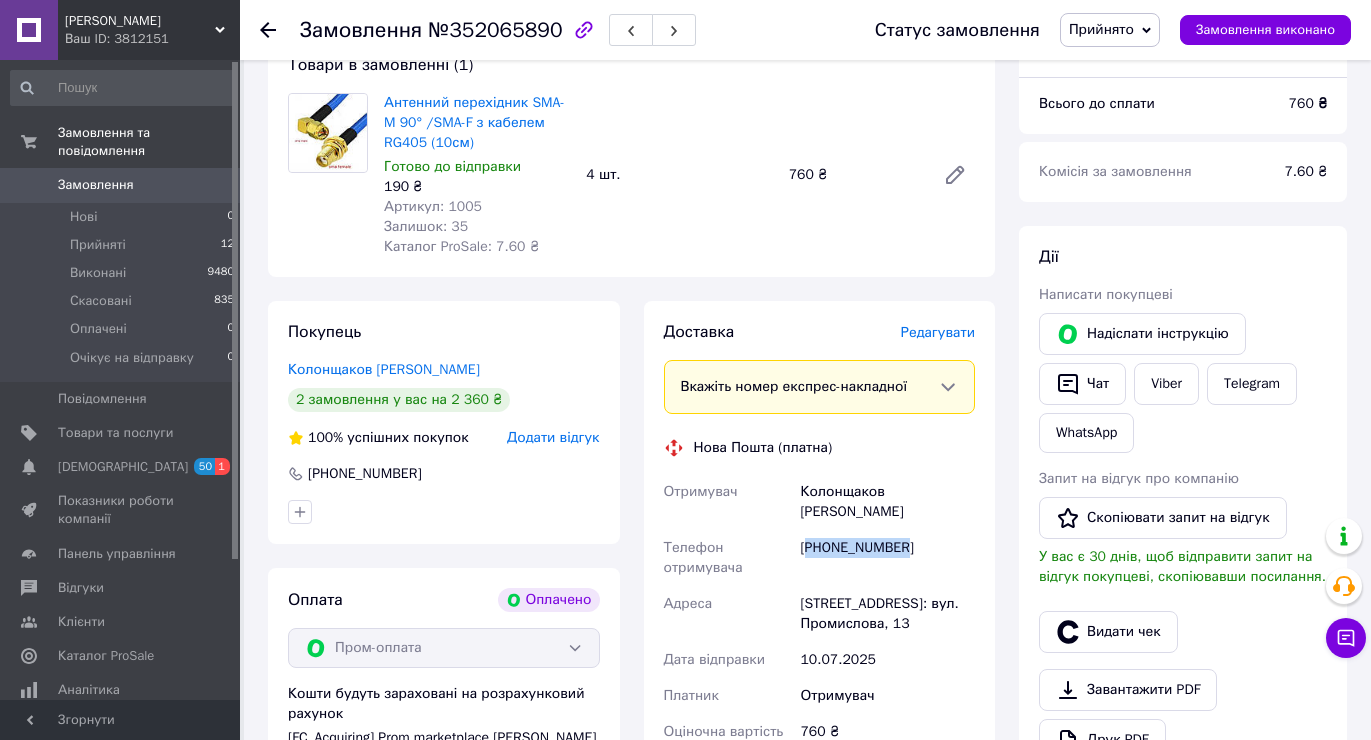 click on "[PHONE_NUMBER]" at bounding box center (887, 558) 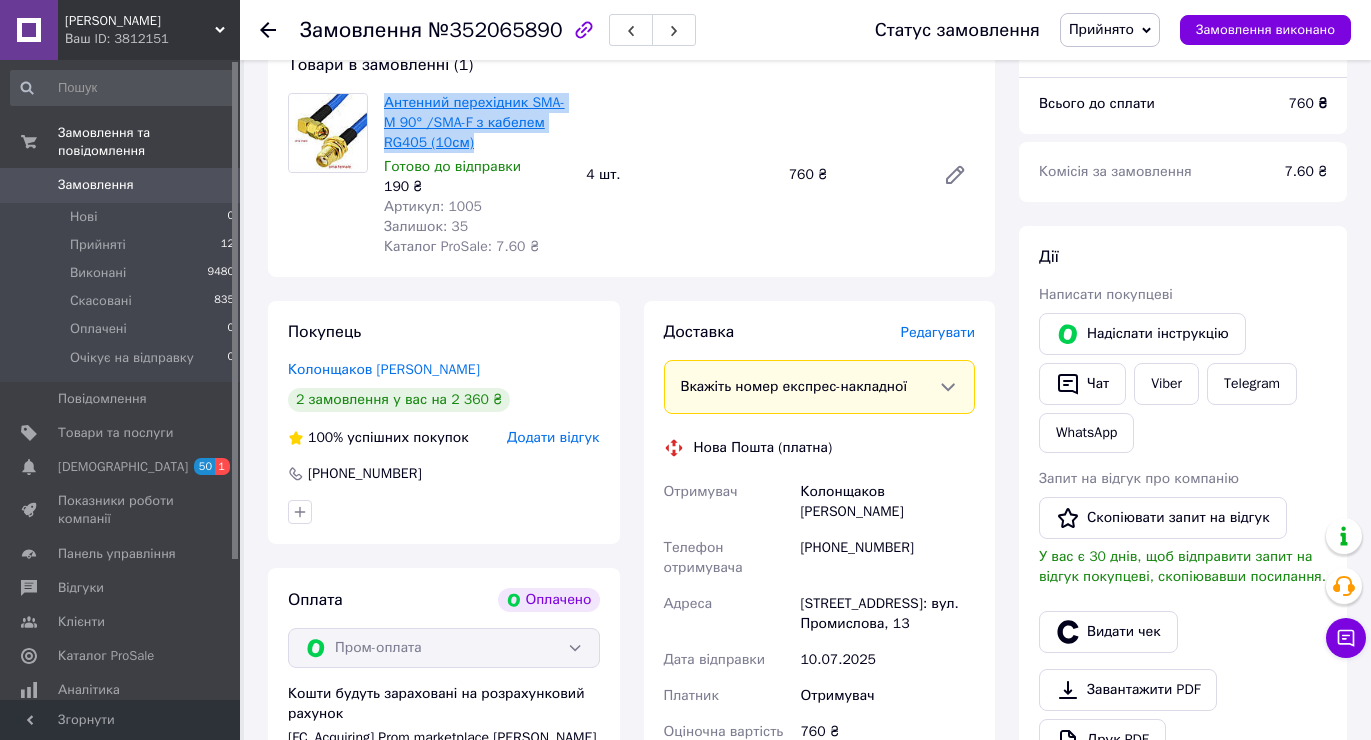 drag, startPoint x: 562, startPoint y: 172, endPoint x: 388, endPoint y: 131, distance: 178.76521 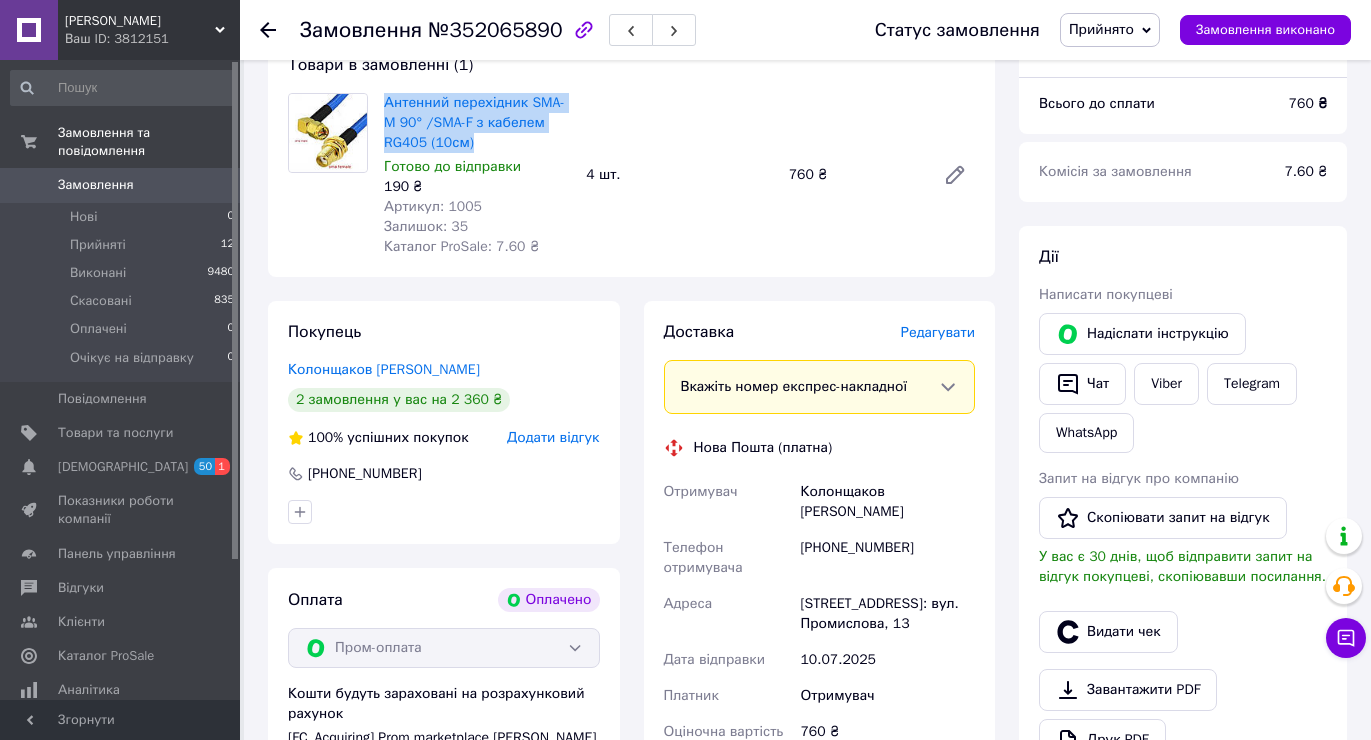 scroll, scrollTop: 800, scrollLeft: 0, axis: vertical 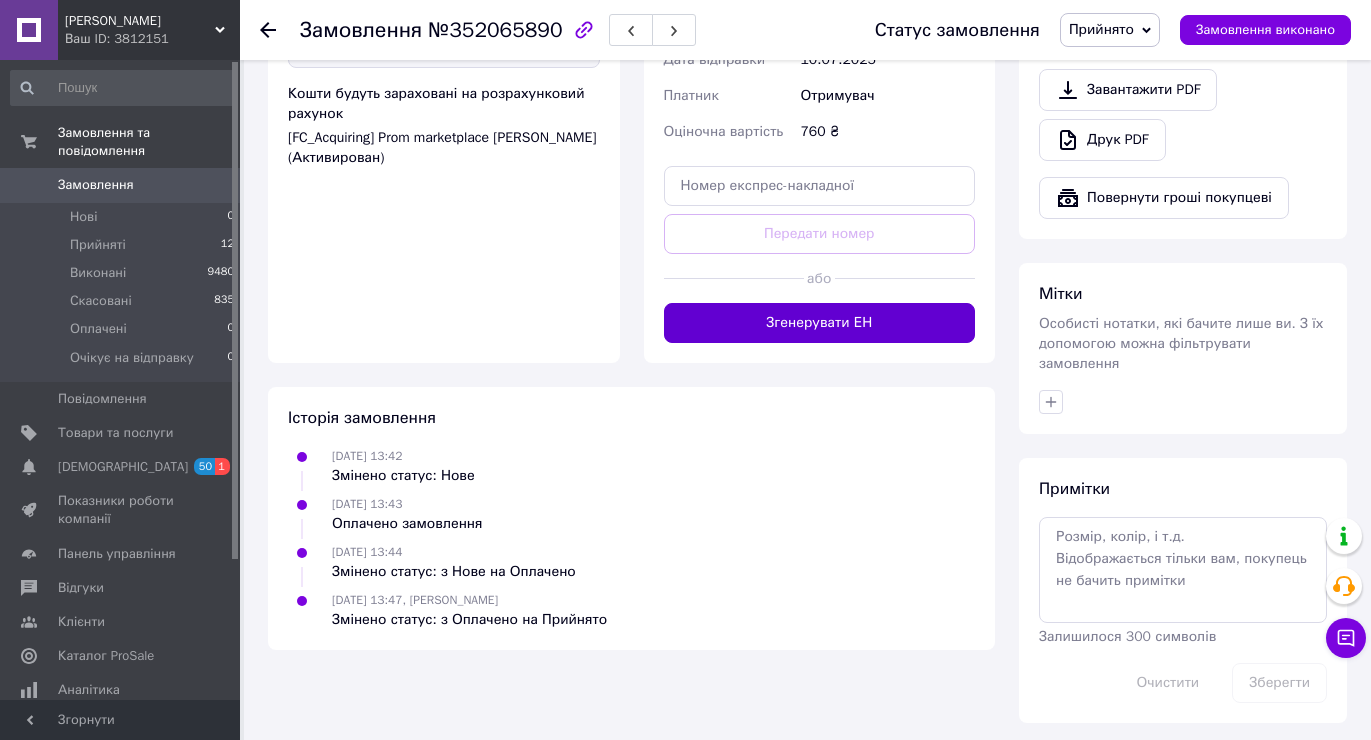 click on "Згенерувати ЕН" at bounding box center (820, 323) 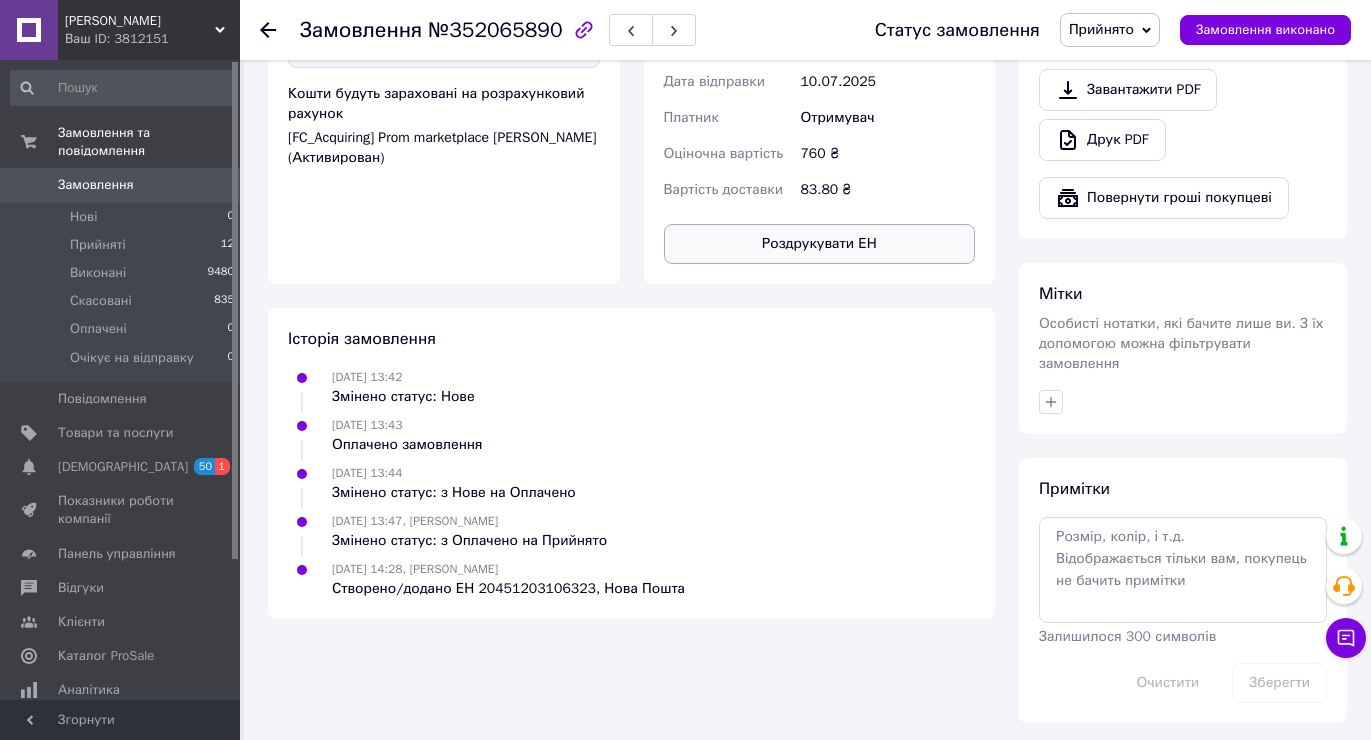 click on "Роздрукувати ЕН" at bounding box center [820, 244] 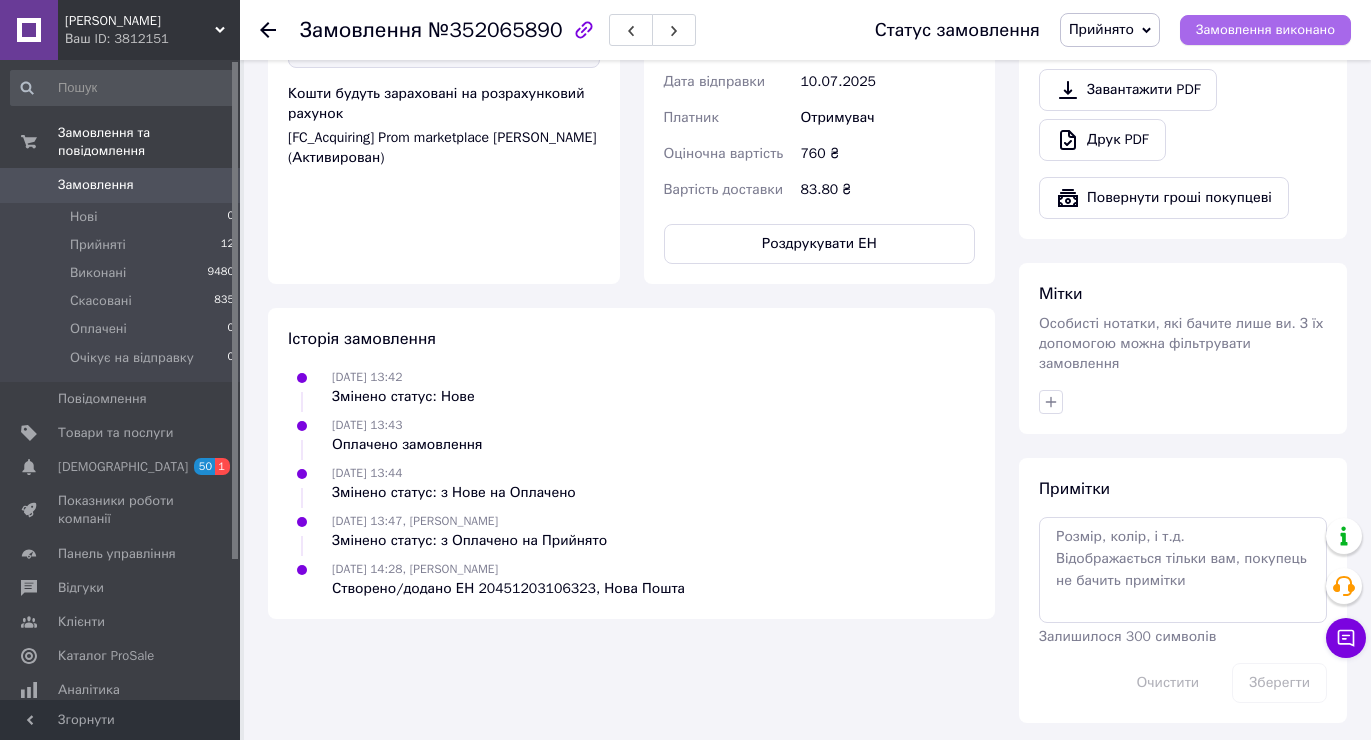click on "Замовлення виконано" at bounding box center (1265, 30) 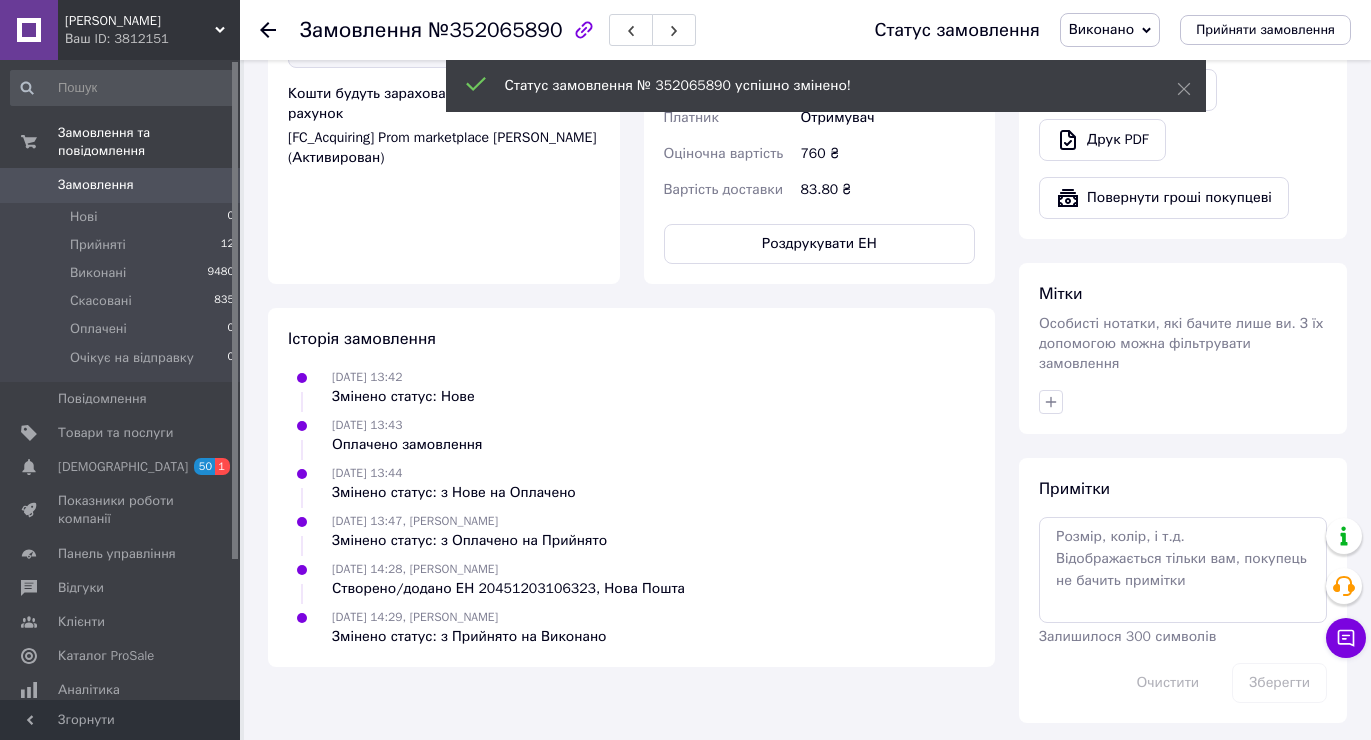 click 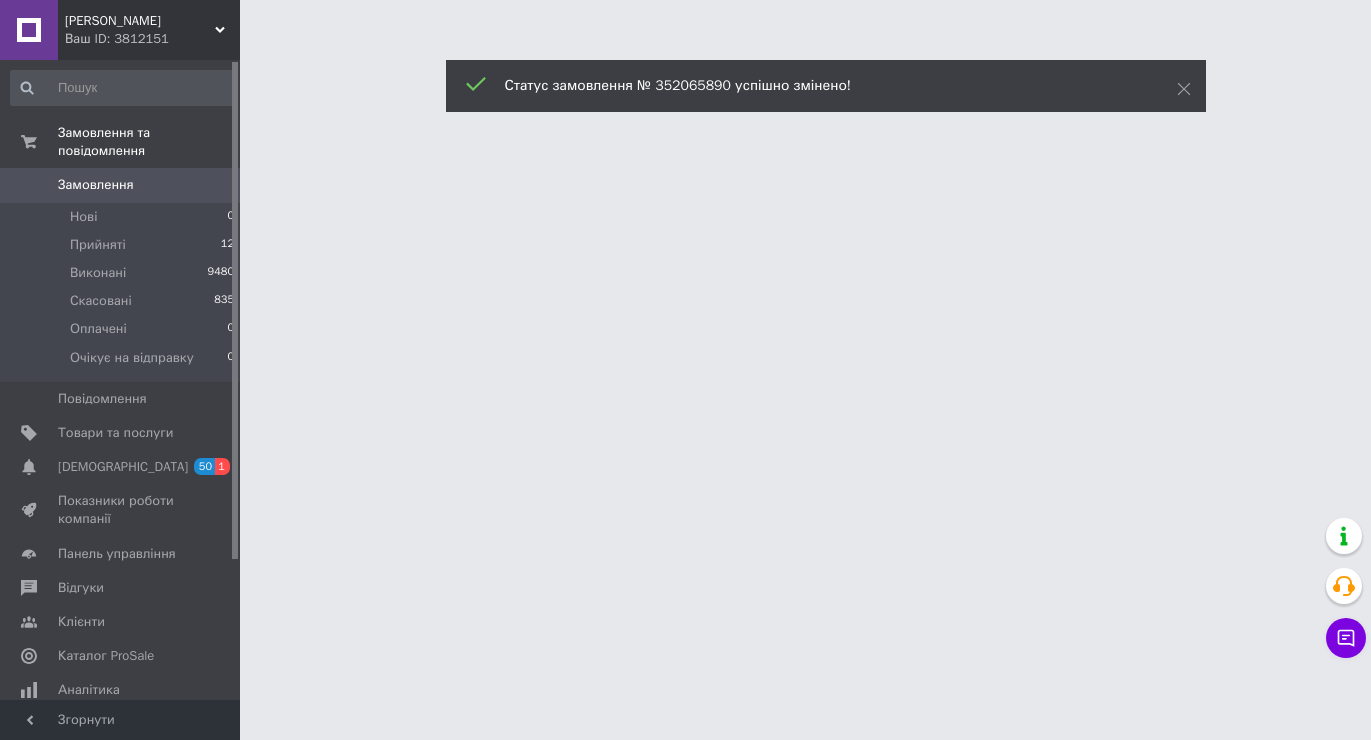 scroll, scrollTop: 0, scrollLeft: 0, axis: both 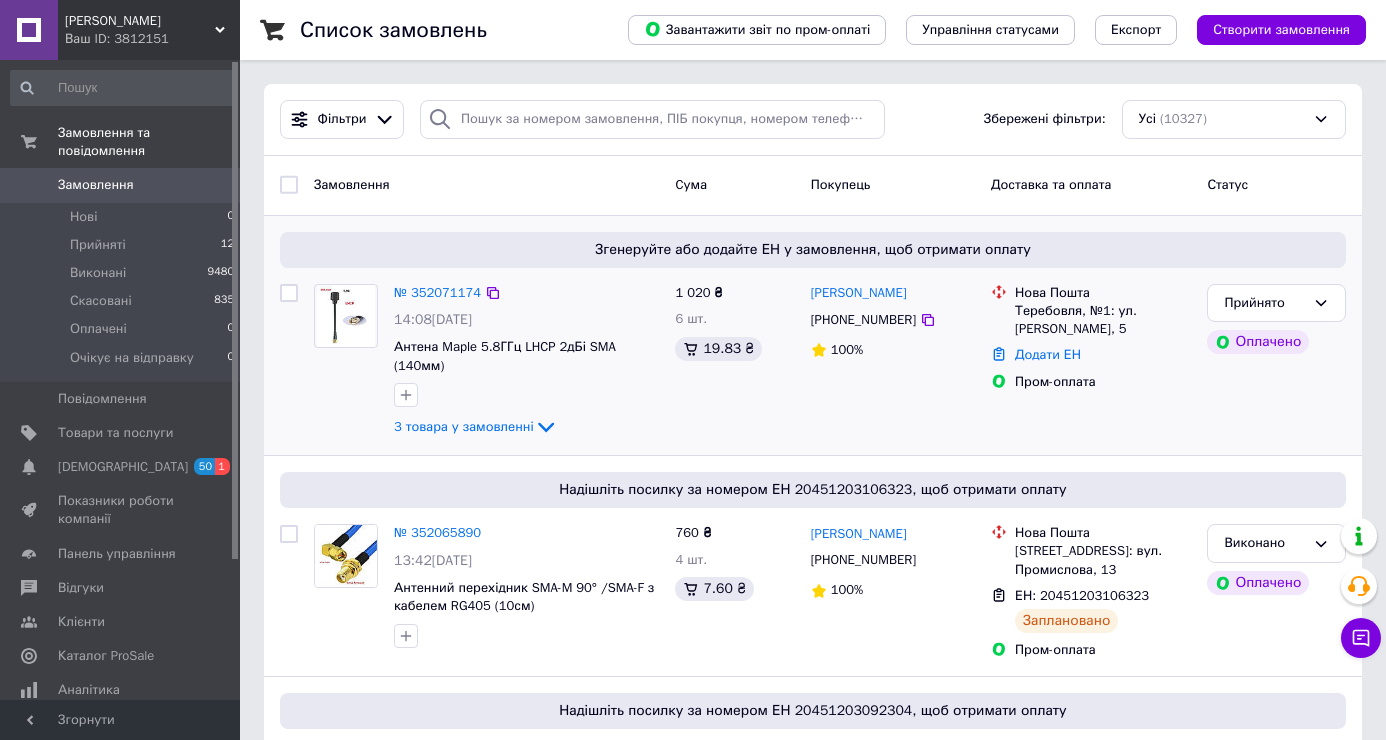 click on "Прийнято Оплачено" at bounding box center [1276, 362] 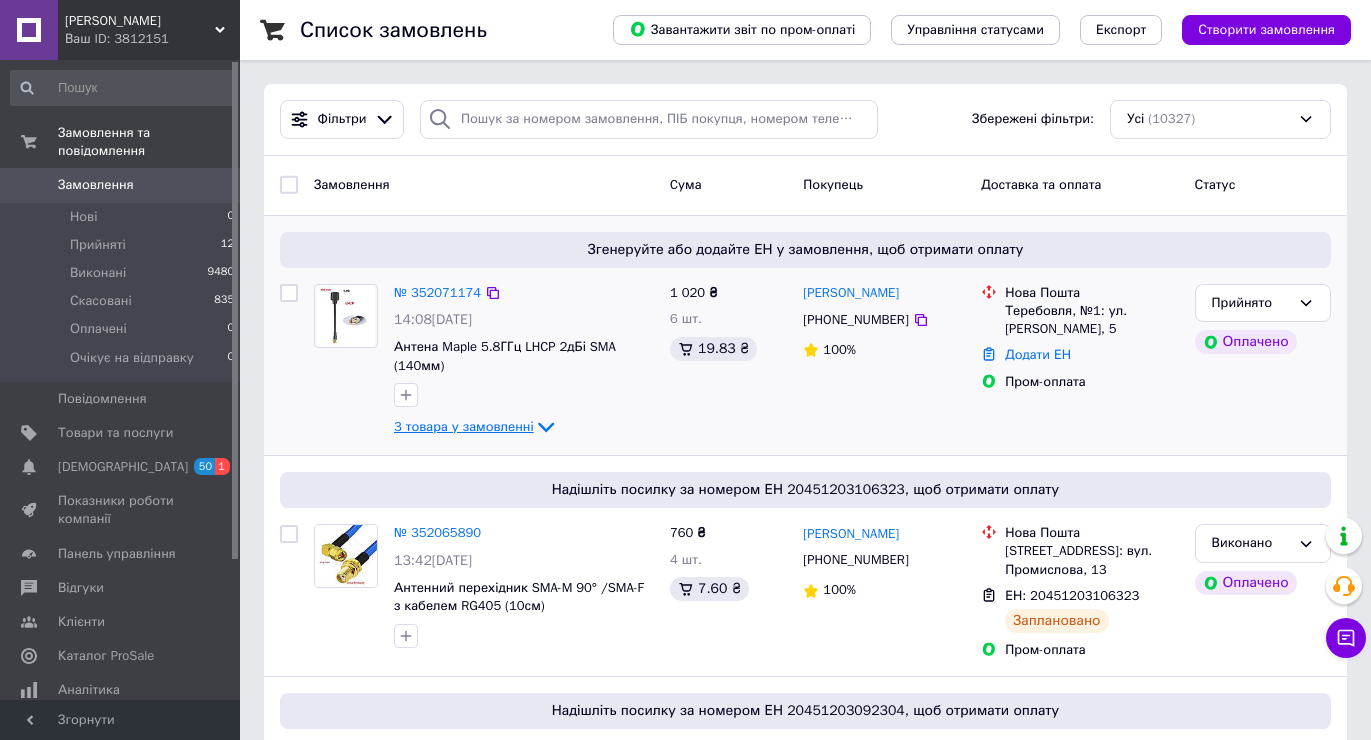 click 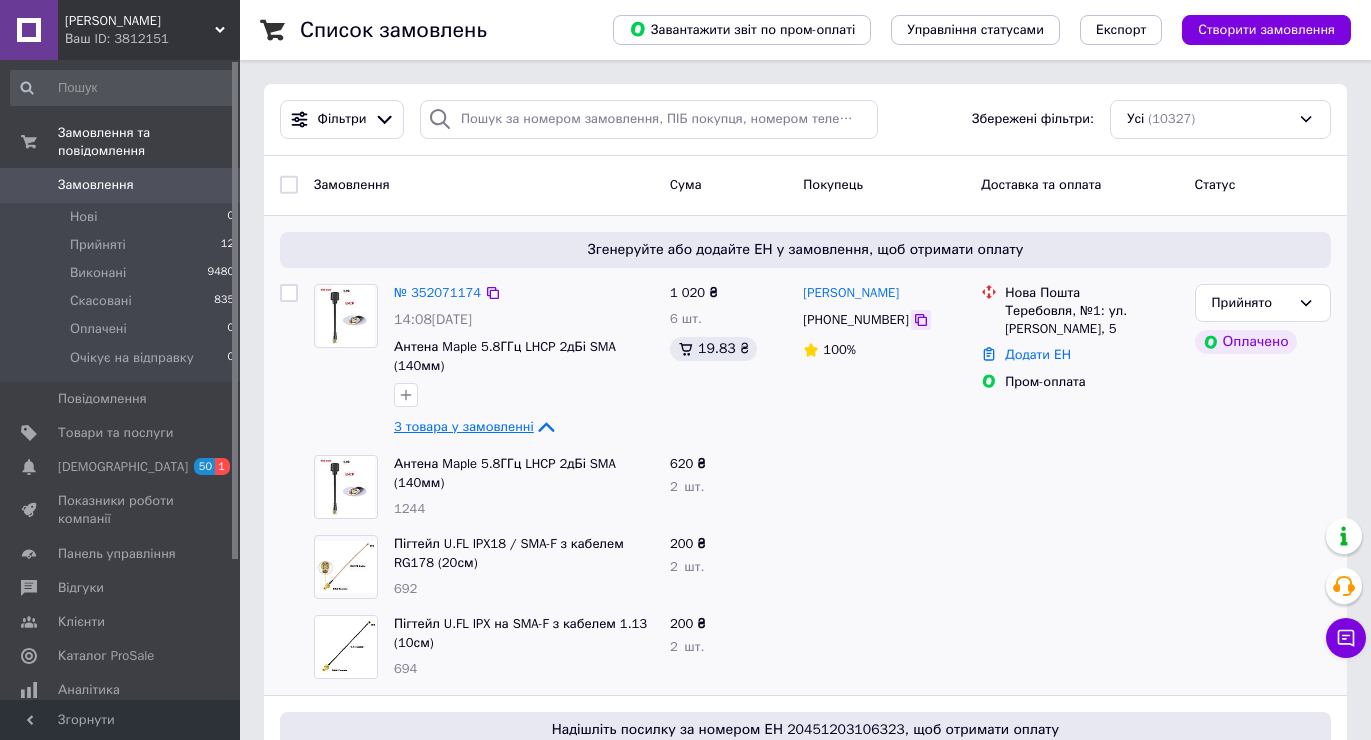 click 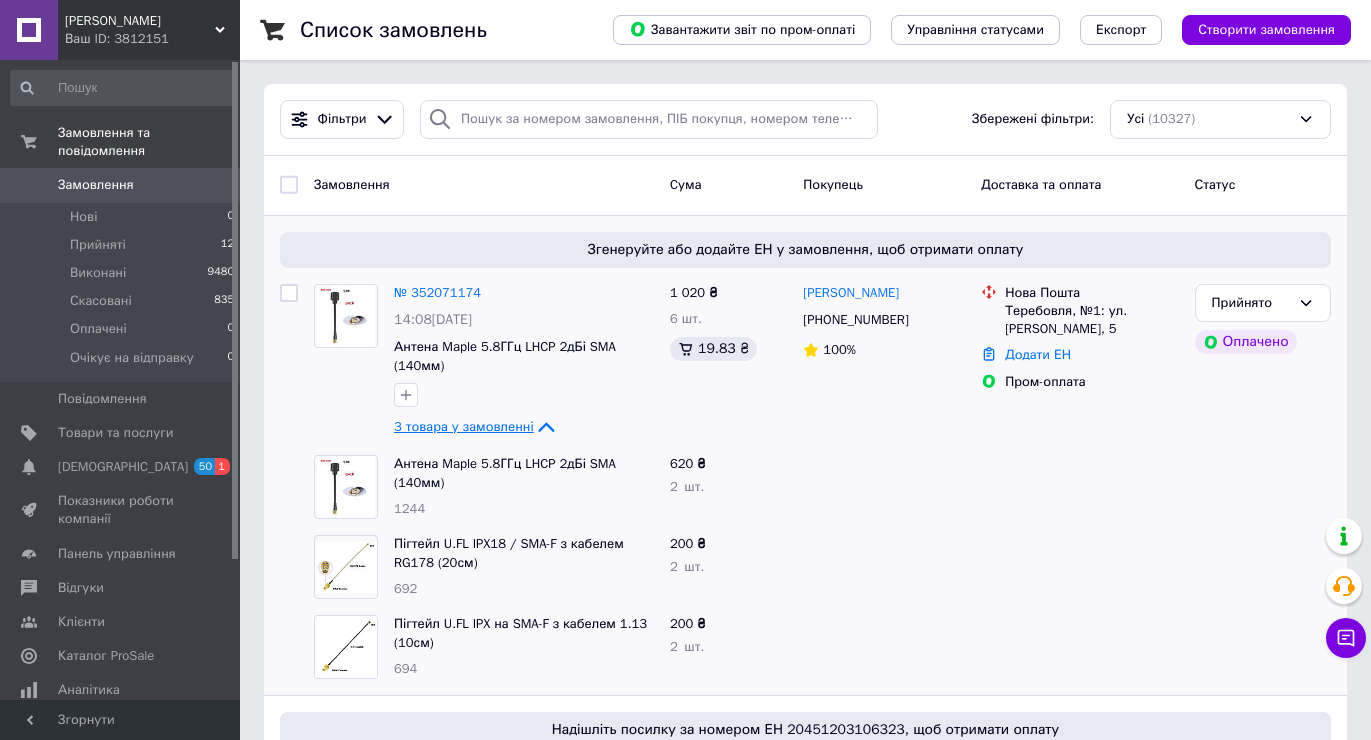 drag, startPoint x: 1311, startPoint y: 427, endPoint x: 1115, endPoint y: 459, distance: 198.59506 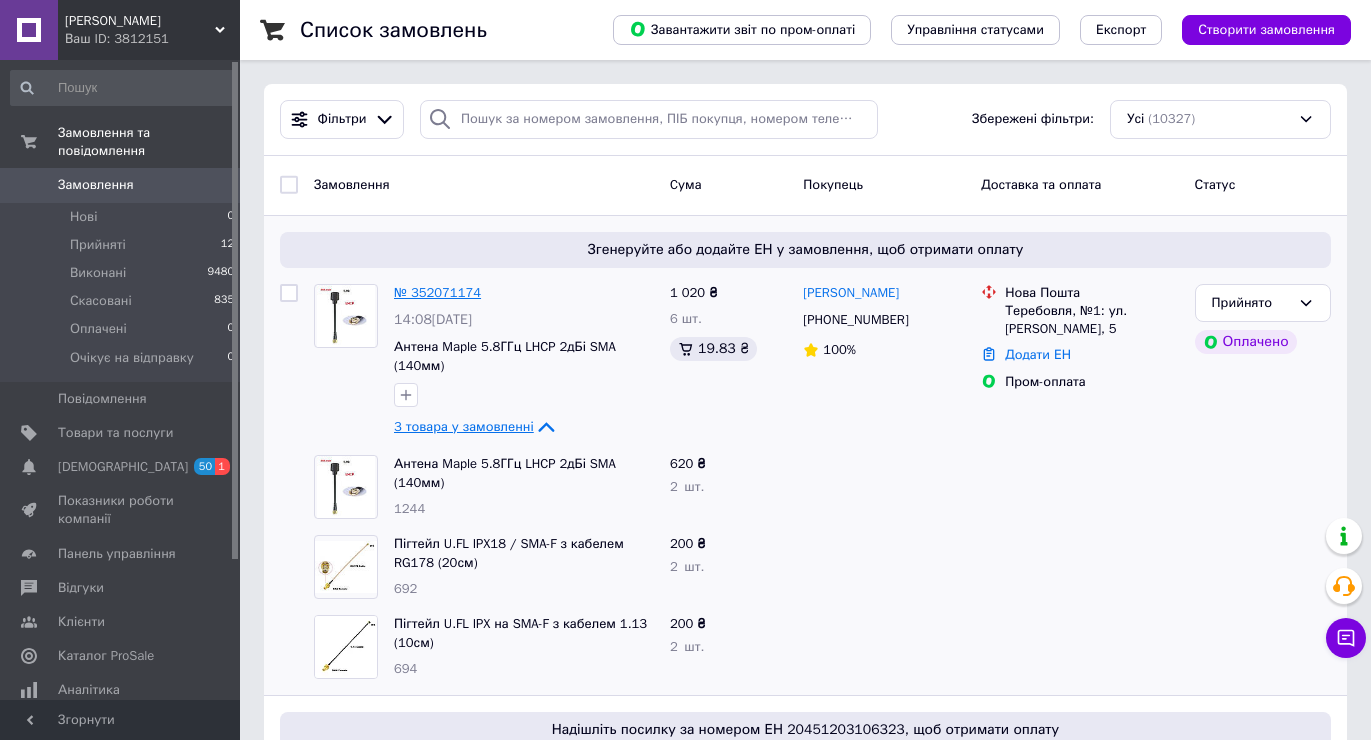 click on "№ 352071174" at bounding box center (437, 292) 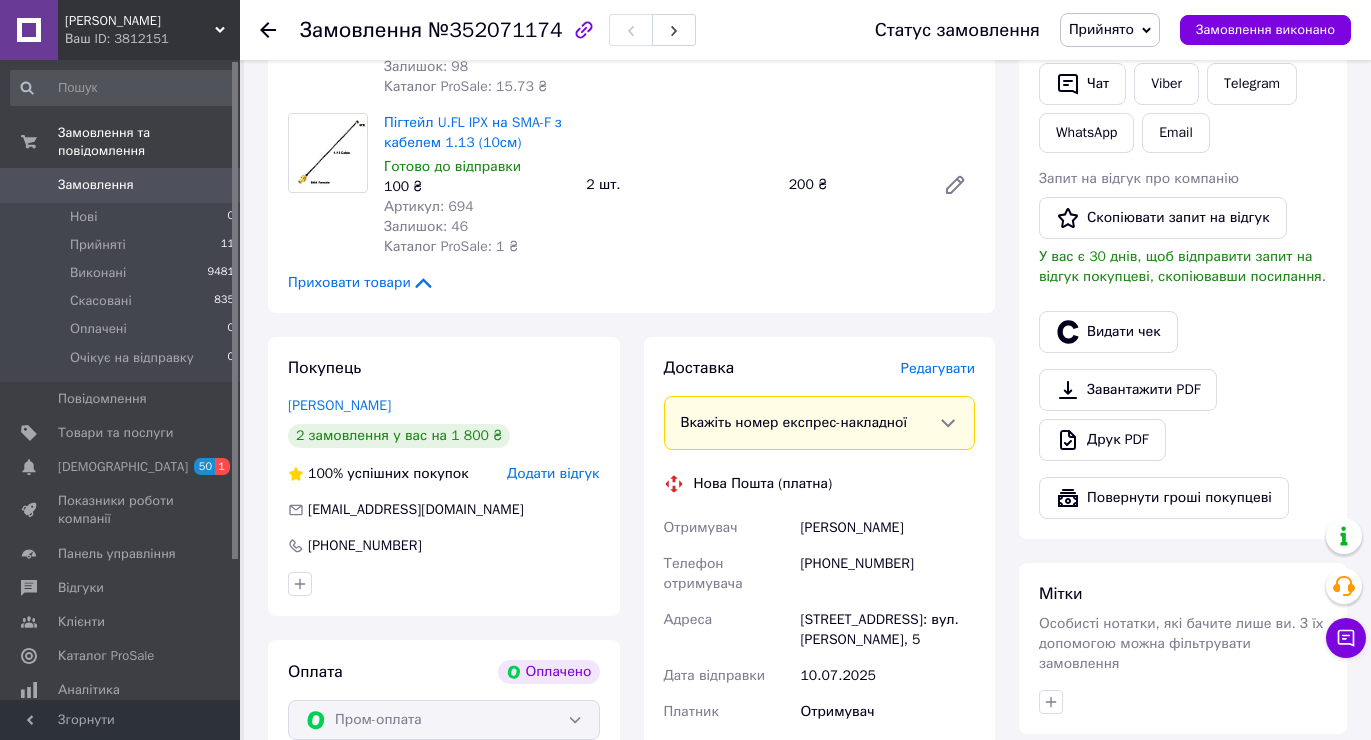 scroll, scrollTop: 1100, scrollLeft: 0, axis: vertical 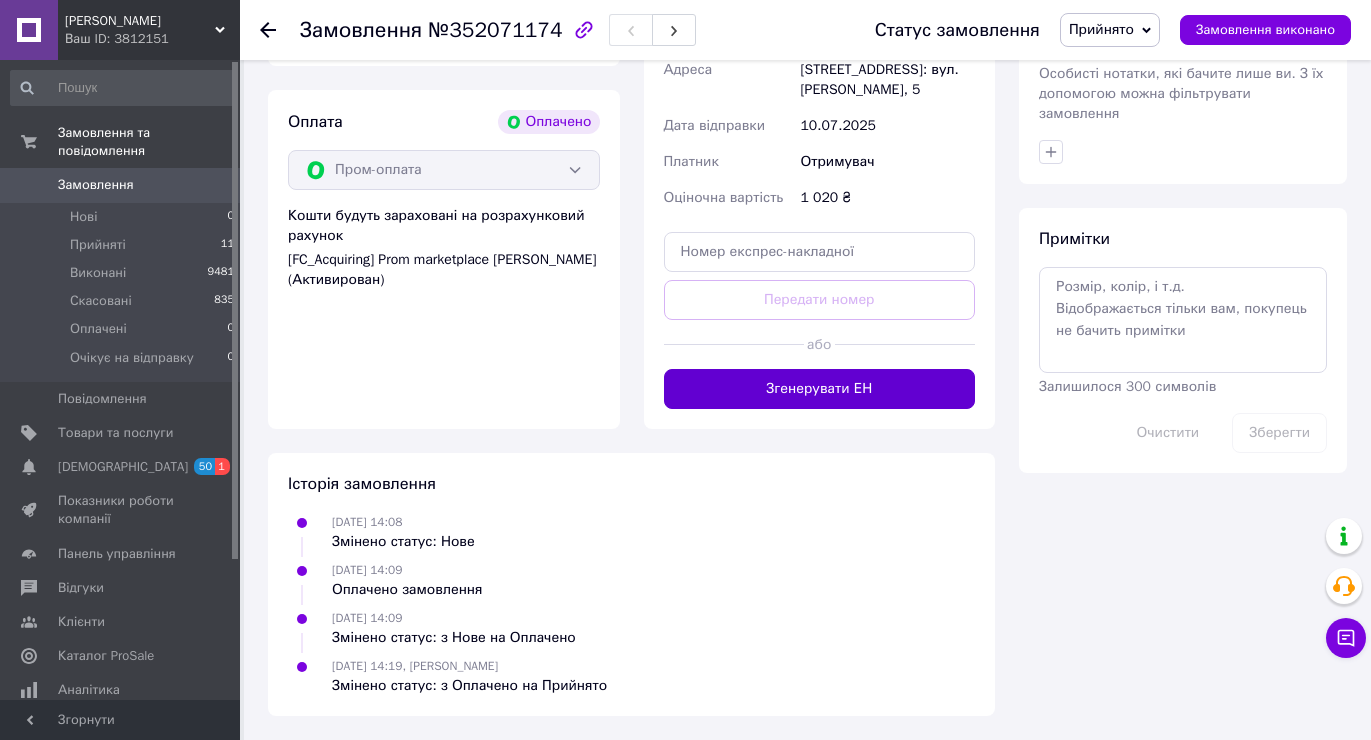 click on "Згенерувати ЕН" at bounding box center (820, 389) 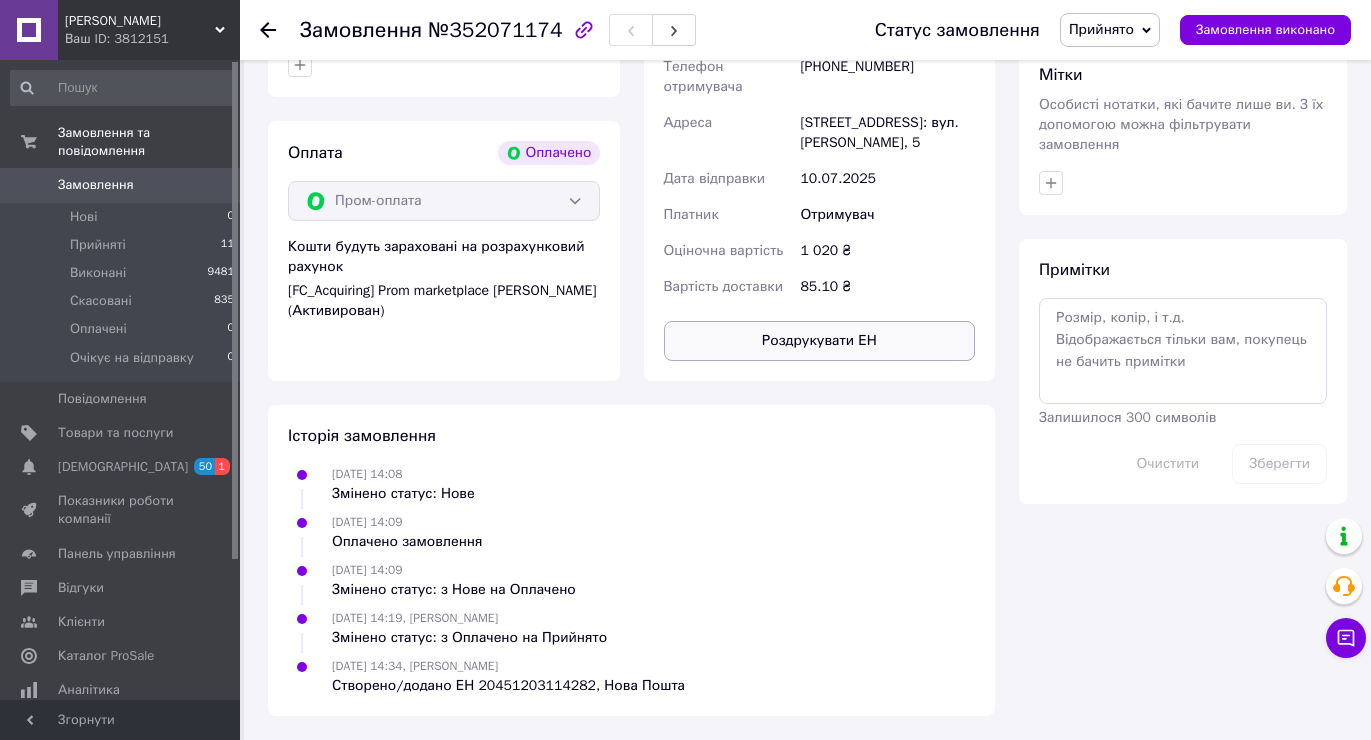 click on "Роздрукувати ЕН" at bounding box center [820, 341] 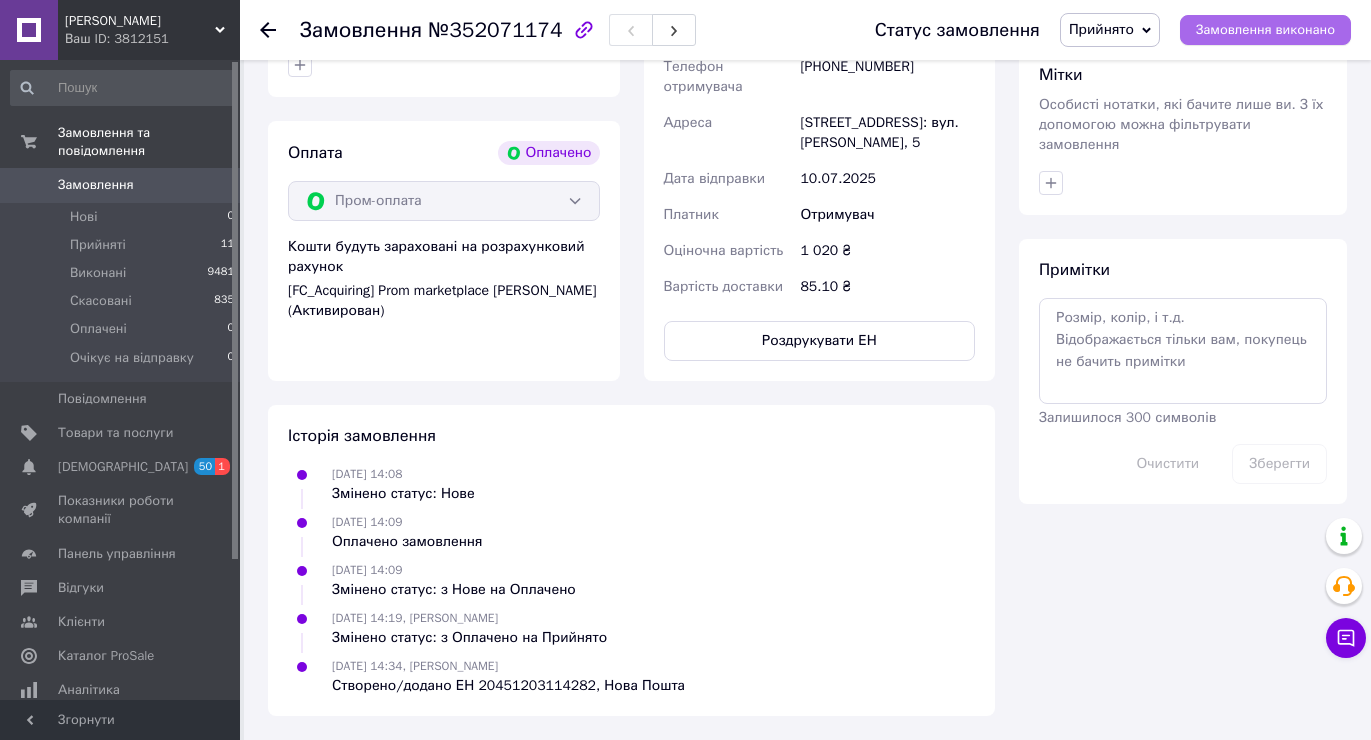 drag, startPoint x: 1212, startPoint y: 27, endPoint x: 1202, endPoint y: 32, distance: 11.18034 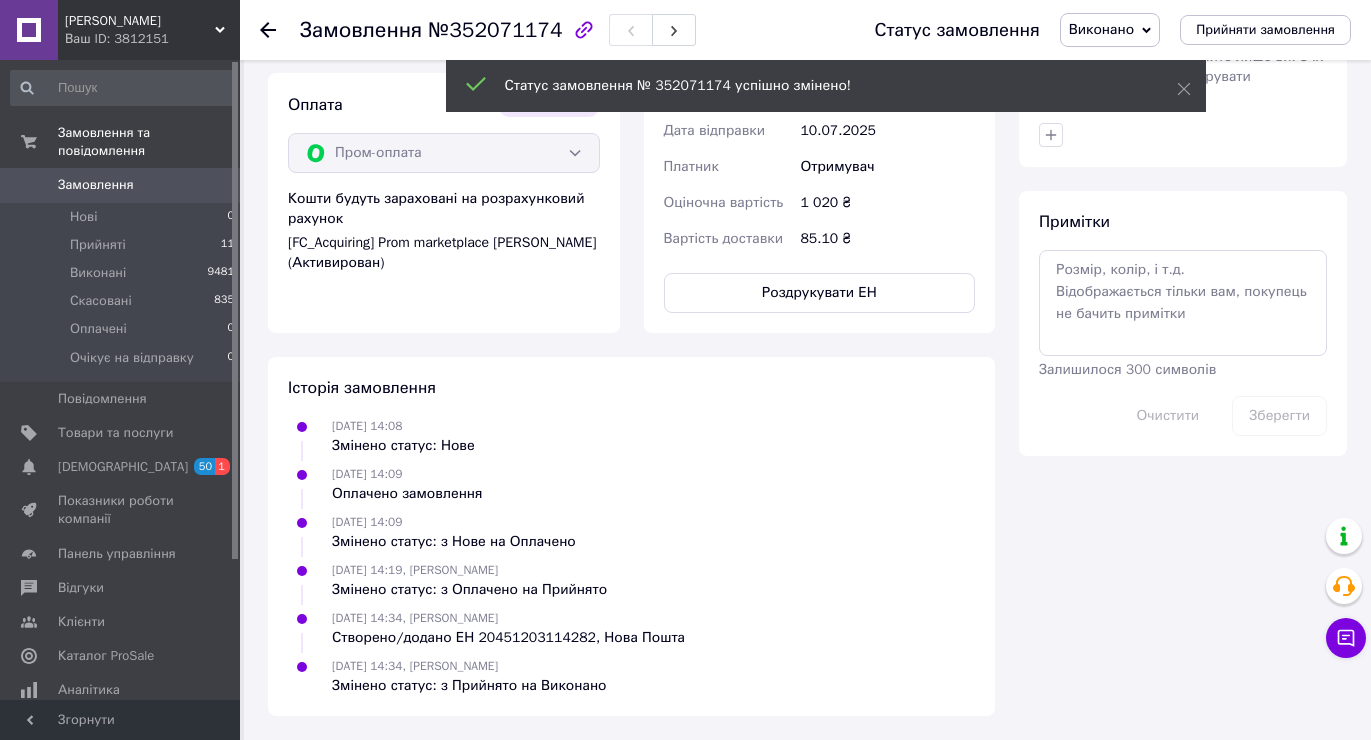 click 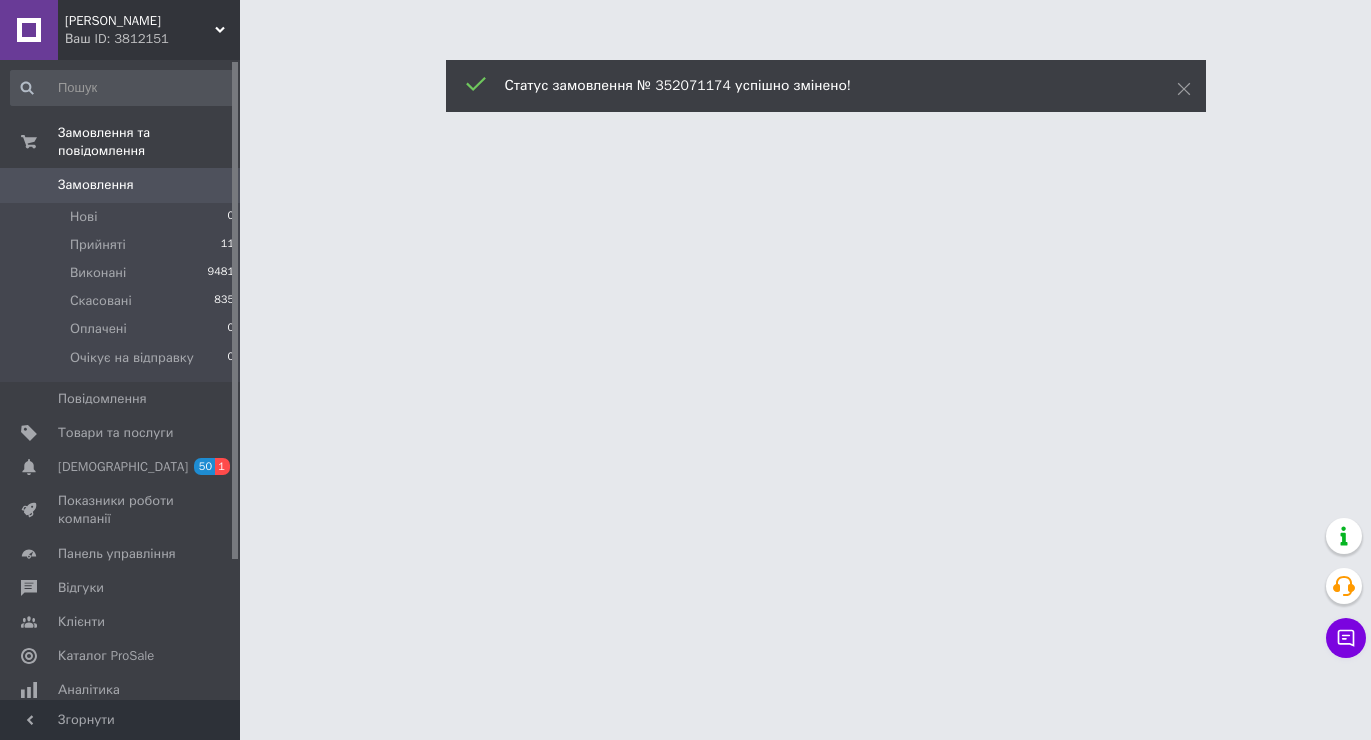 scroll, scrollTop: 0, scrollLeft: 0, axis: both 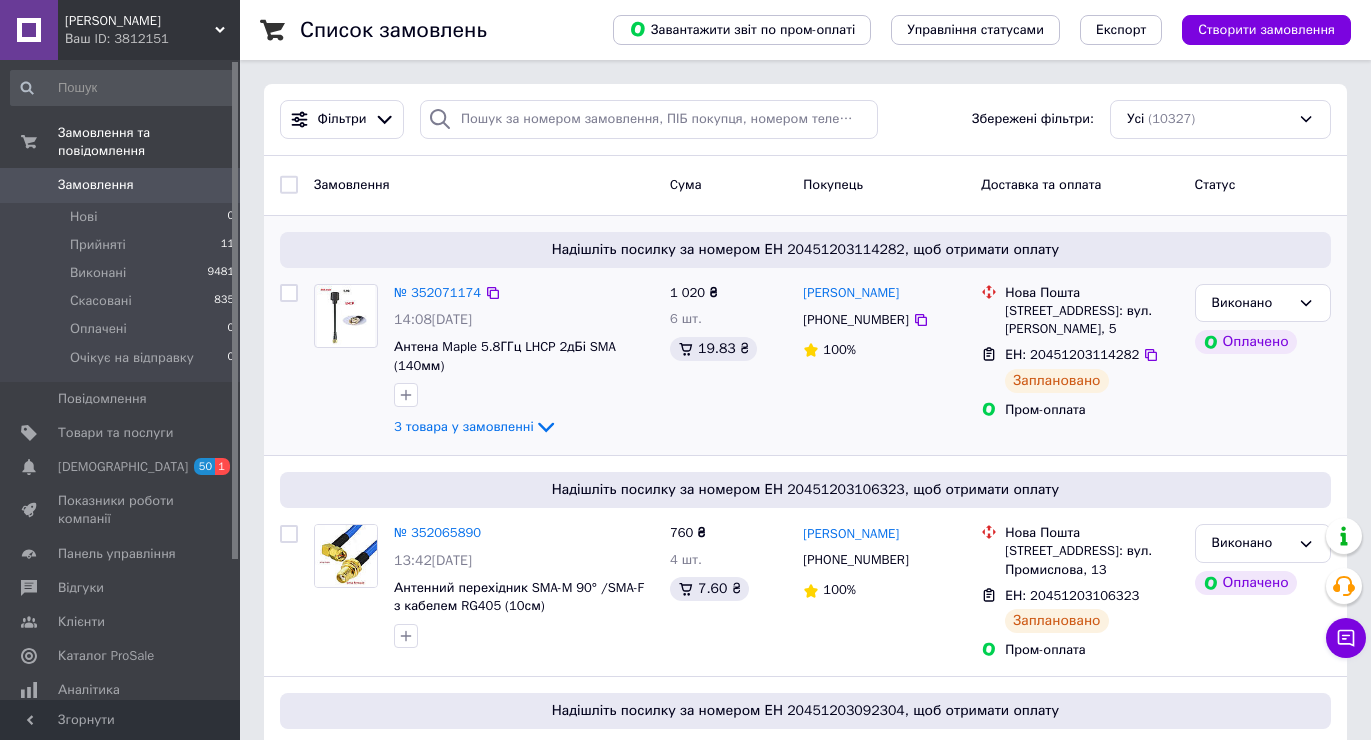 click on "Надішліть посилку за номером ЕН 20451203114282, щоб отримати оплату № 352071174 14:08[DATE] Антена Maple 5.8ГГц LHCP 2дБі SMA (140мм) 3 товара у замовленні 1 020 ₴ 6 шт. 19.83 ₴ [PERSON_NAME] [PHONE_NUMBER] 100% [GEOGRAPHIC_DATA], №1: вул. [PERSON_NAME], 5 ЕН: 20451203114282 Заплановано Пром-оплата [PERSON_NAME]" at bounding box center (805, 336) 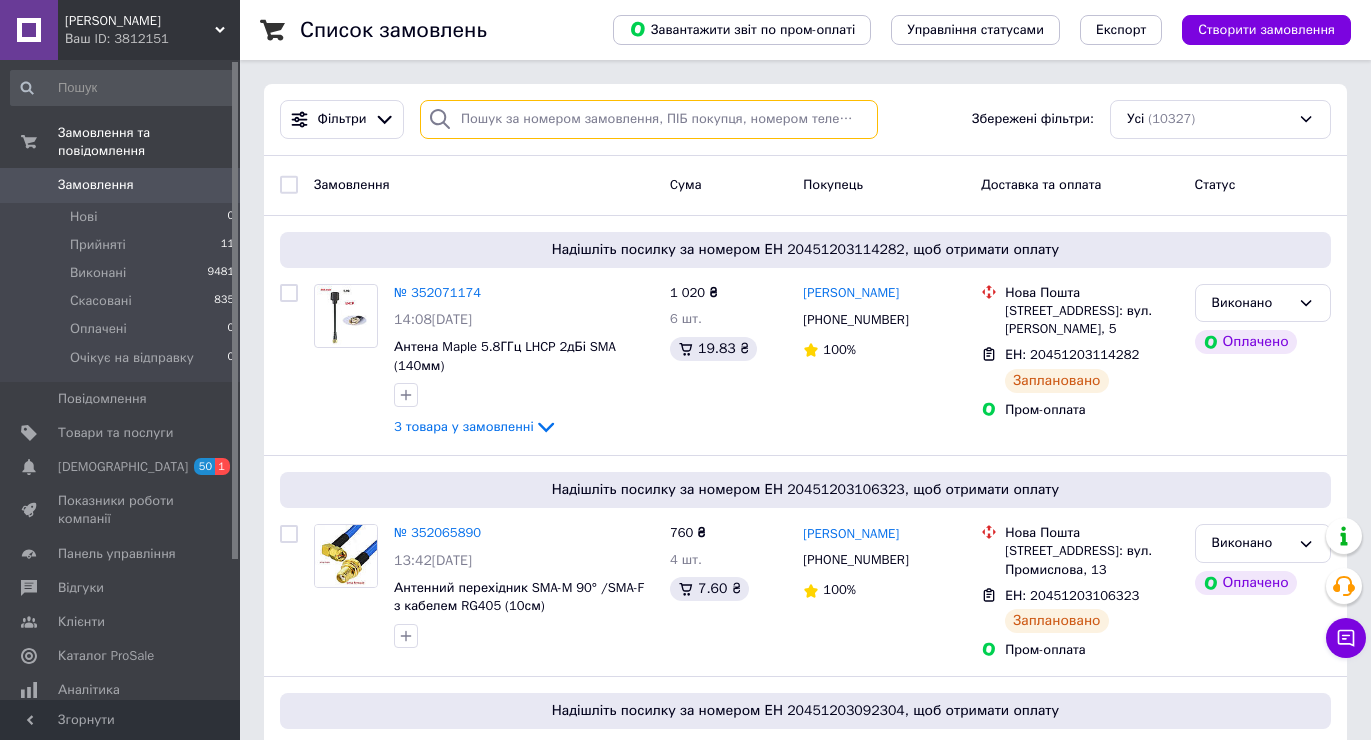 click at bounding box center [649, 119] 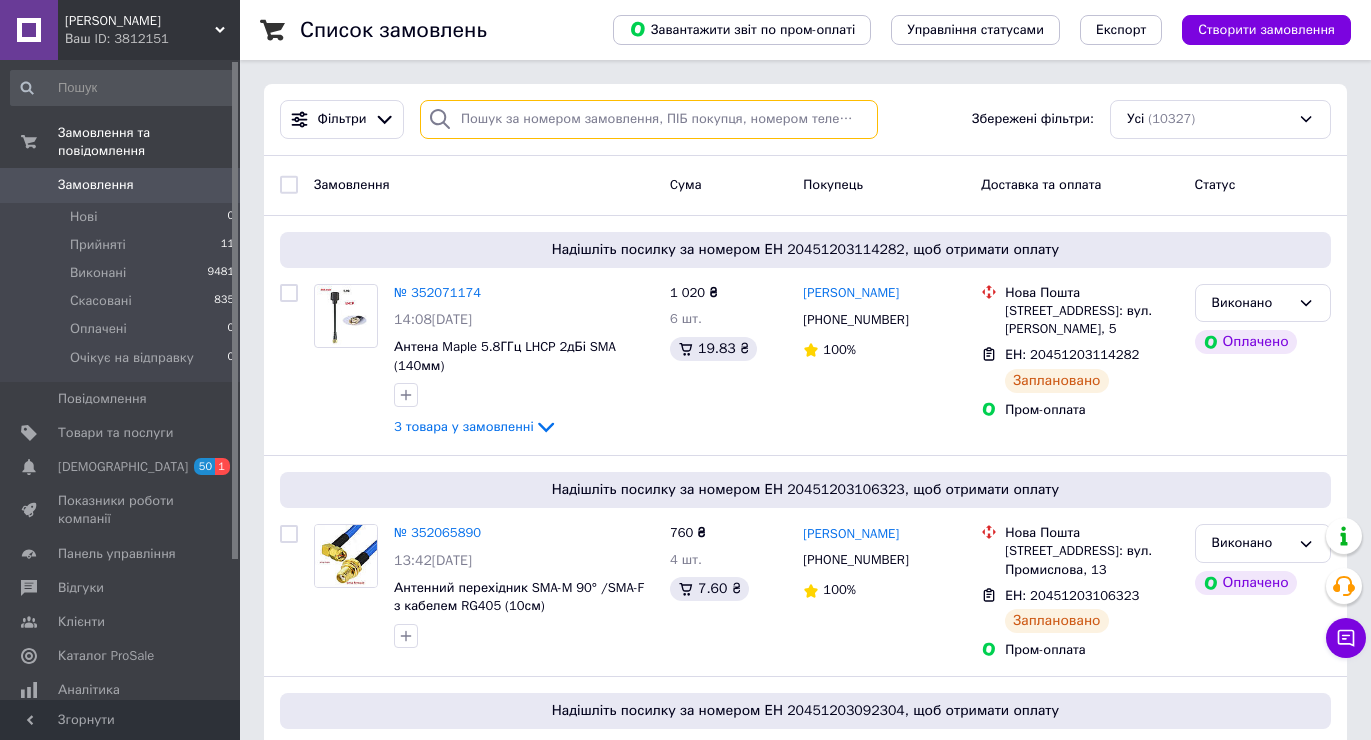 paste on "[PERSON_NAME]" 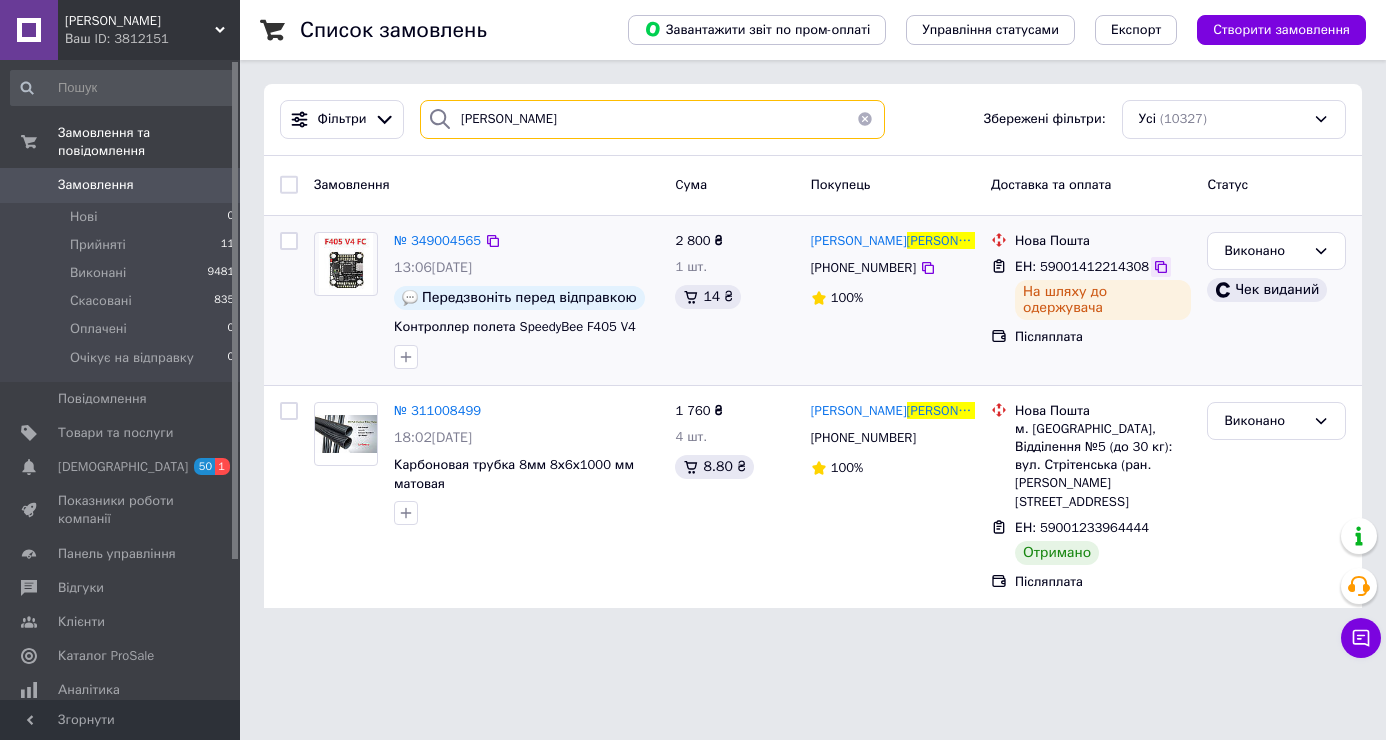 type on "[PERSON_NAME]" 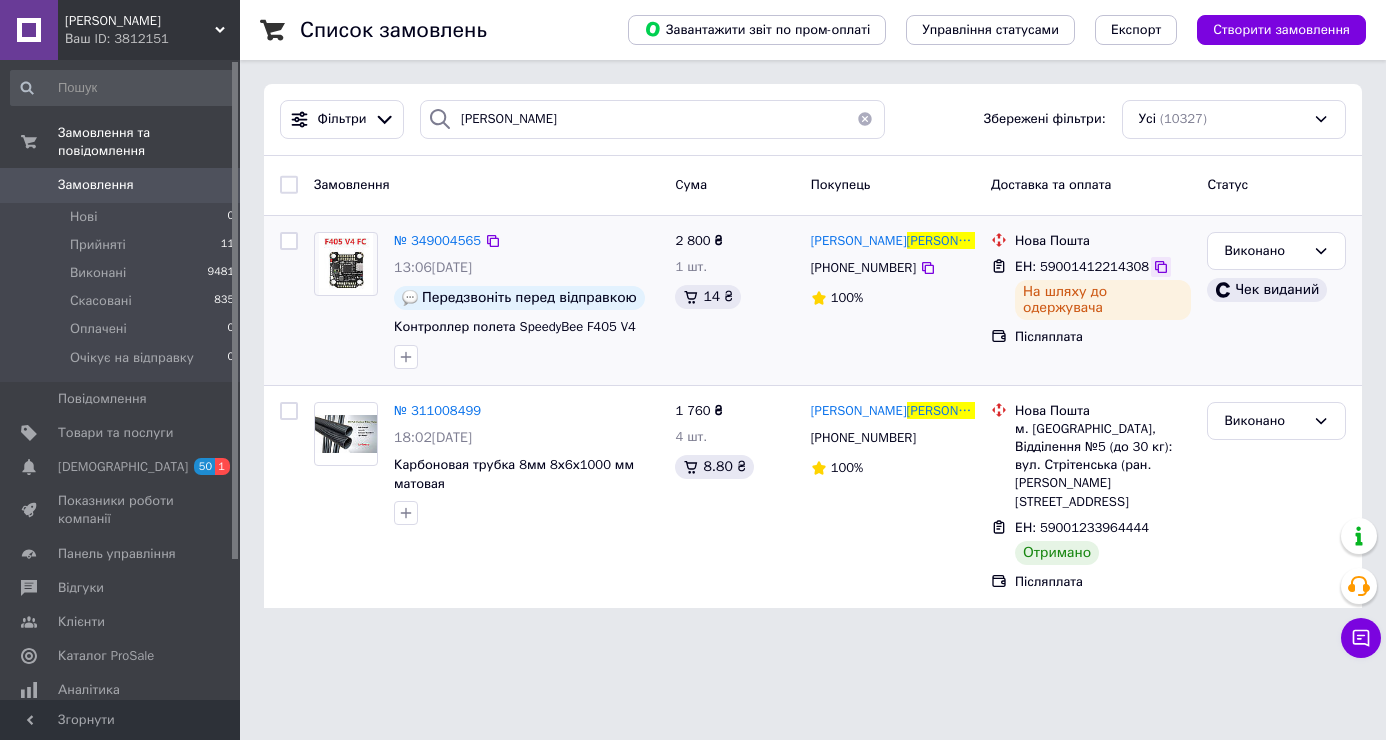 click 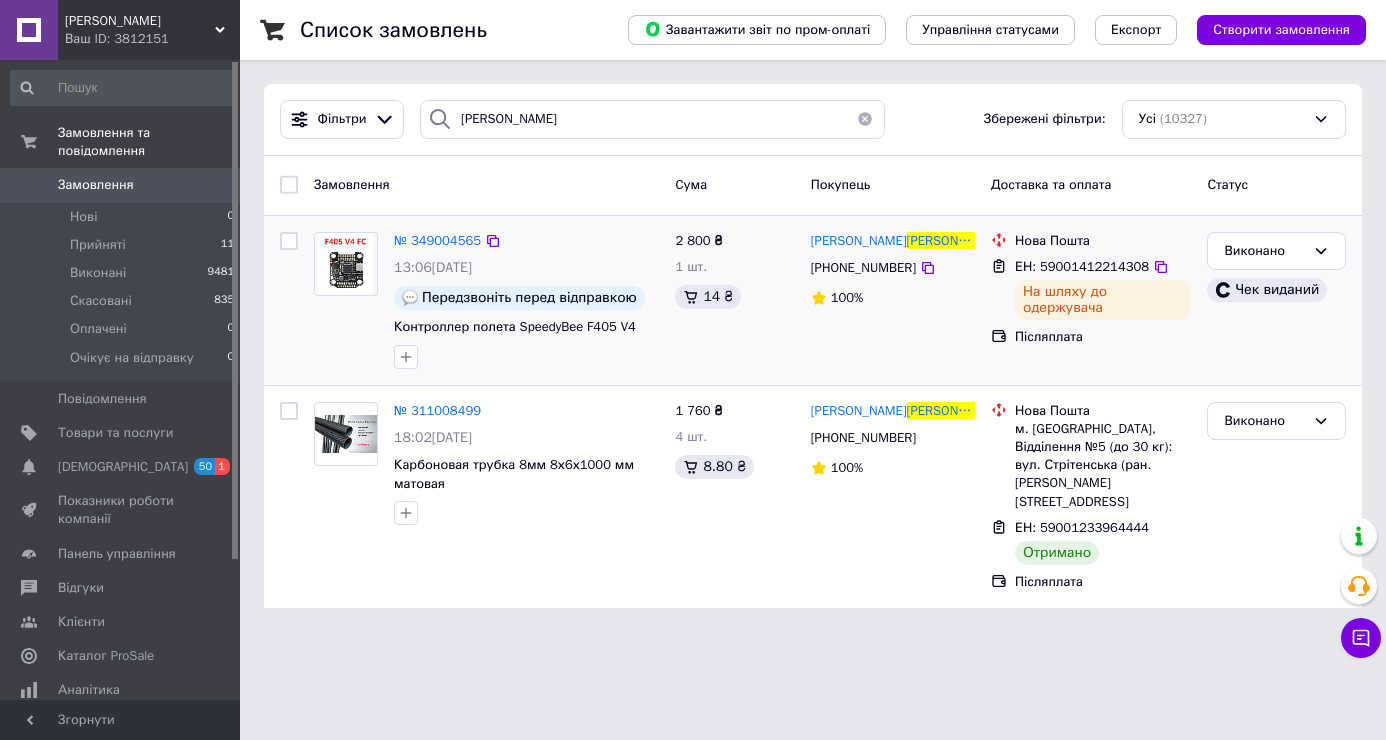 click on "[PERSON_NAME] виданий" at bounding box center (1276, 300) 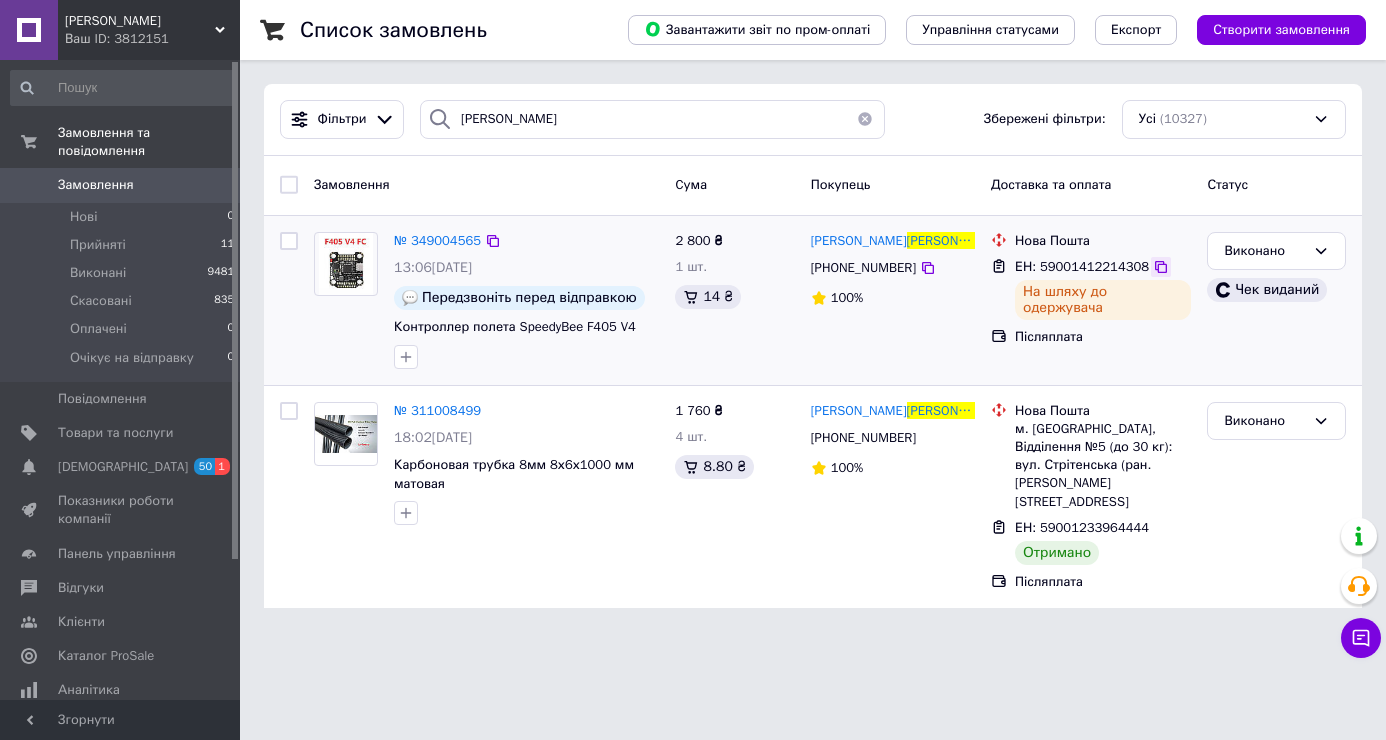 click 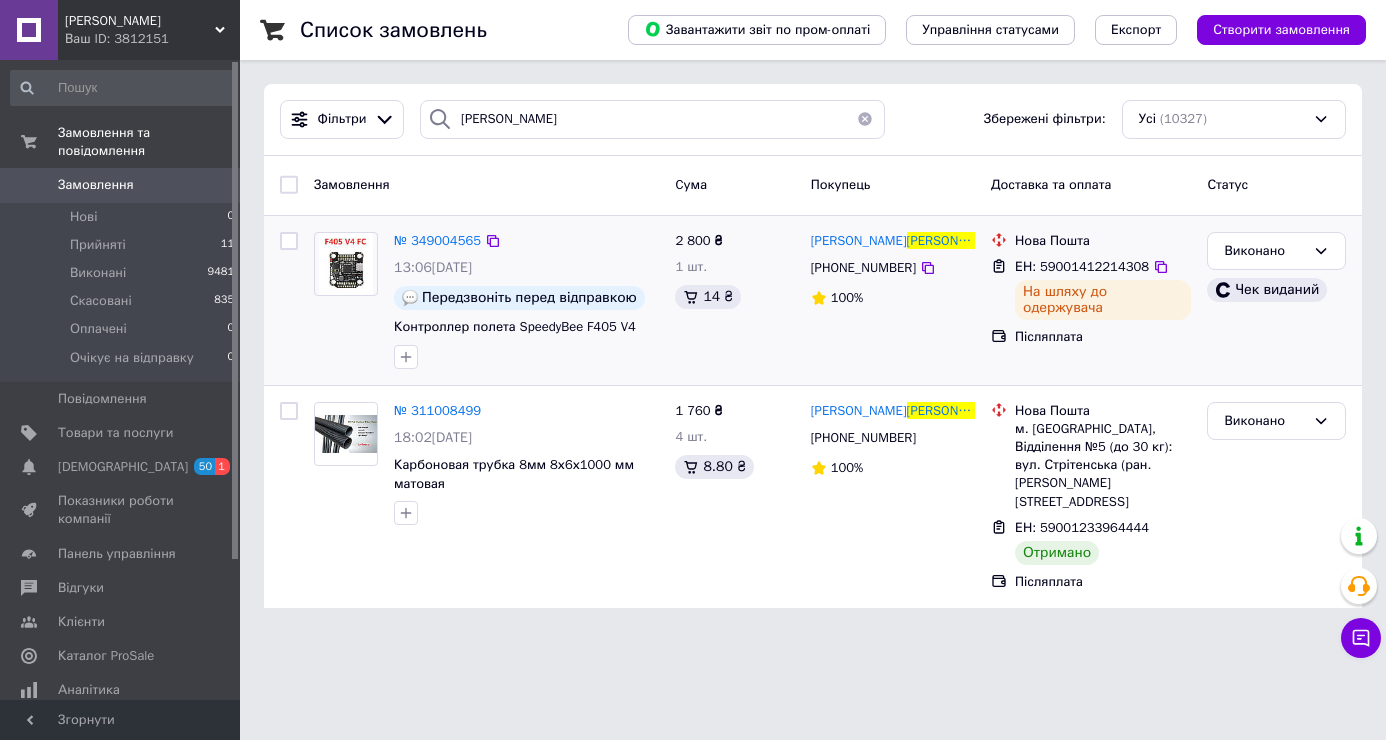 click on "[PERSON_NAME] виданий" at bounding box center (1276, 300) 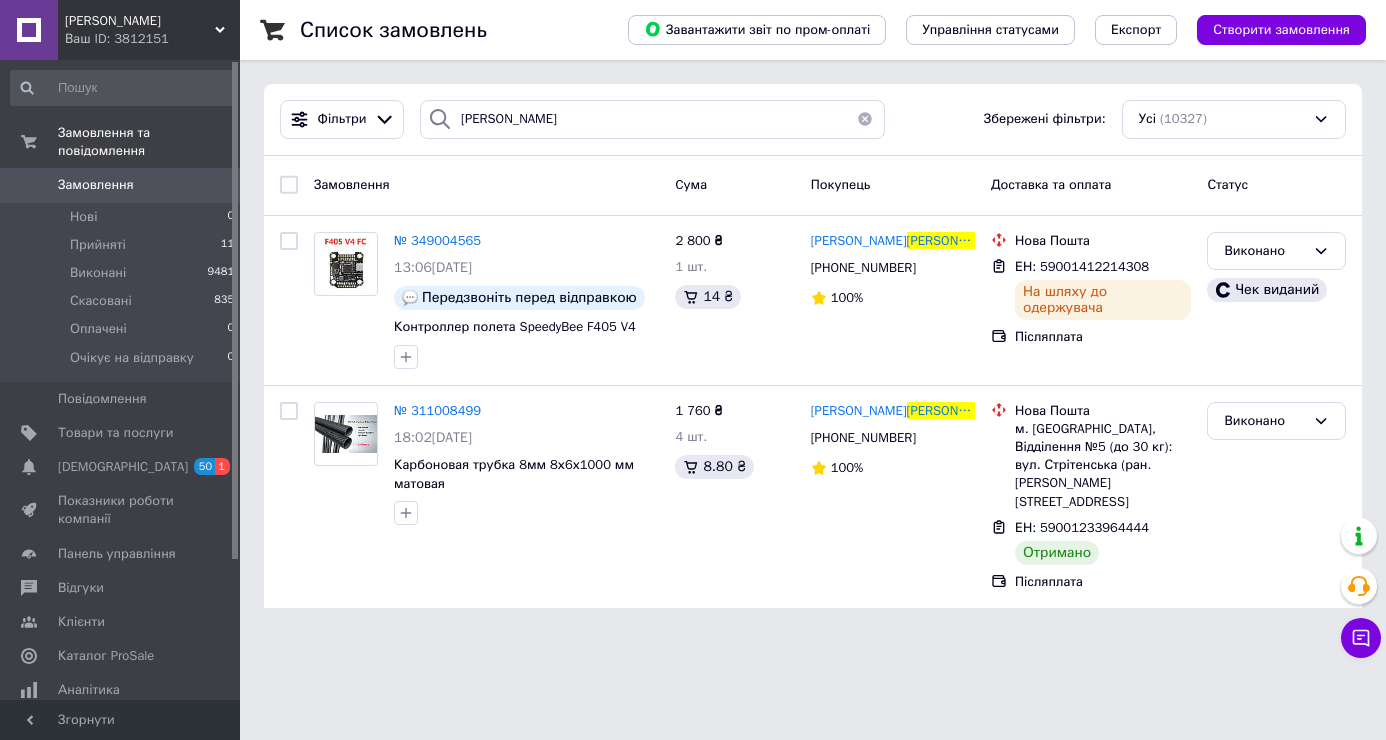 click at bounding box center [865, 119] 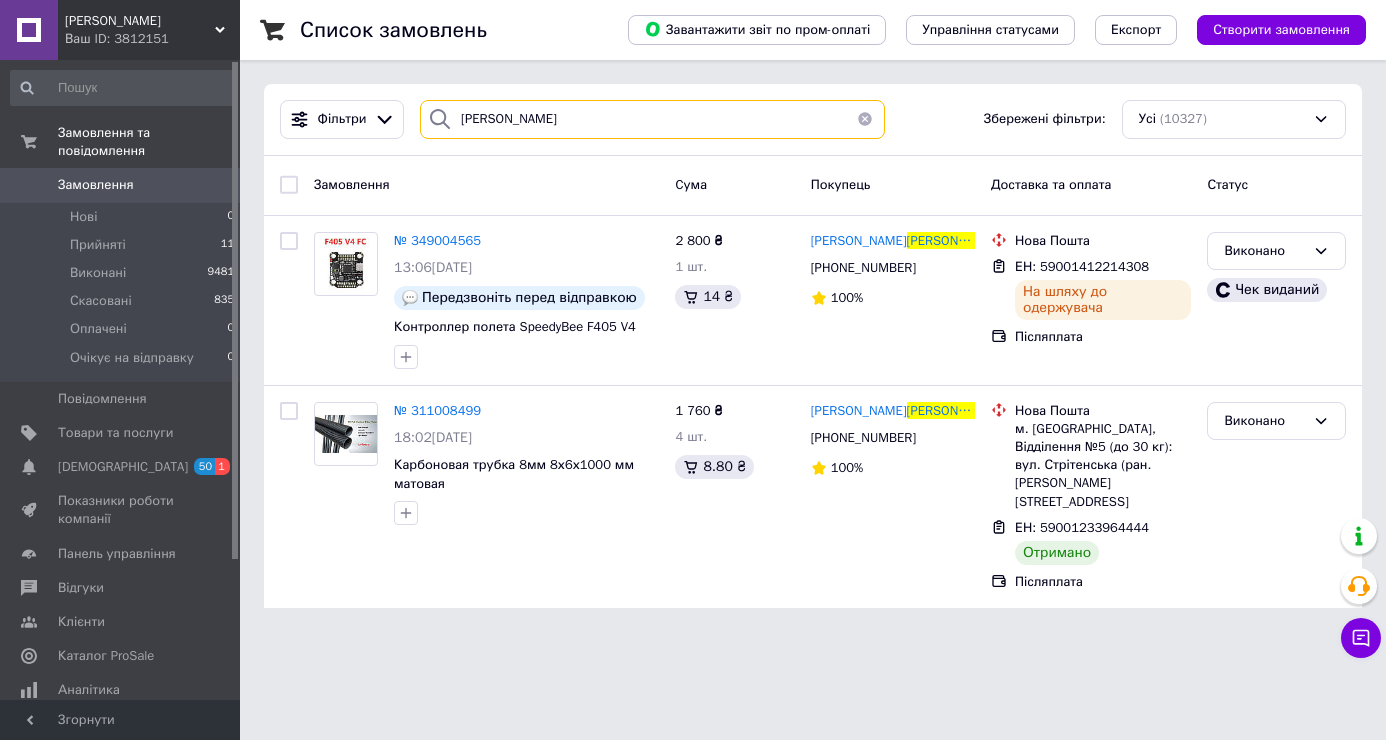 type 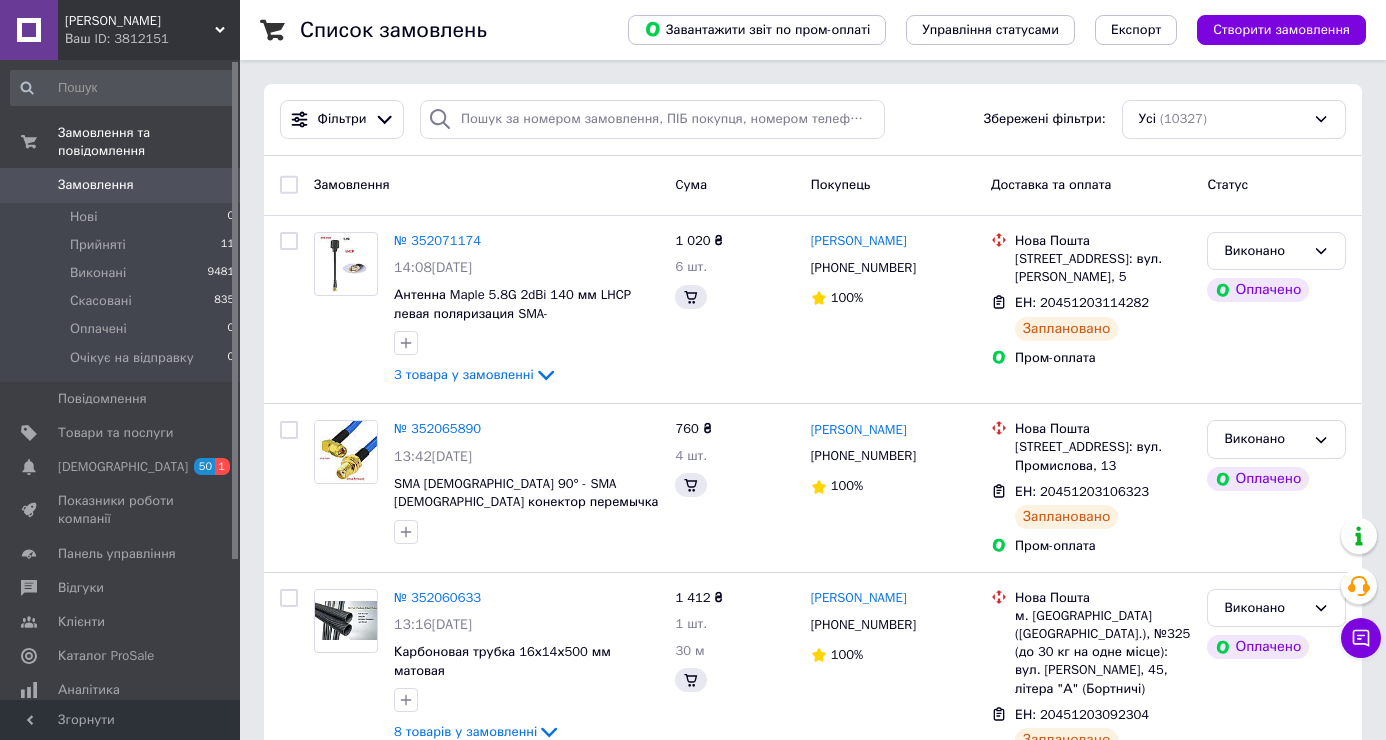 click on "Замовлення" at bounding box center [96, 185] 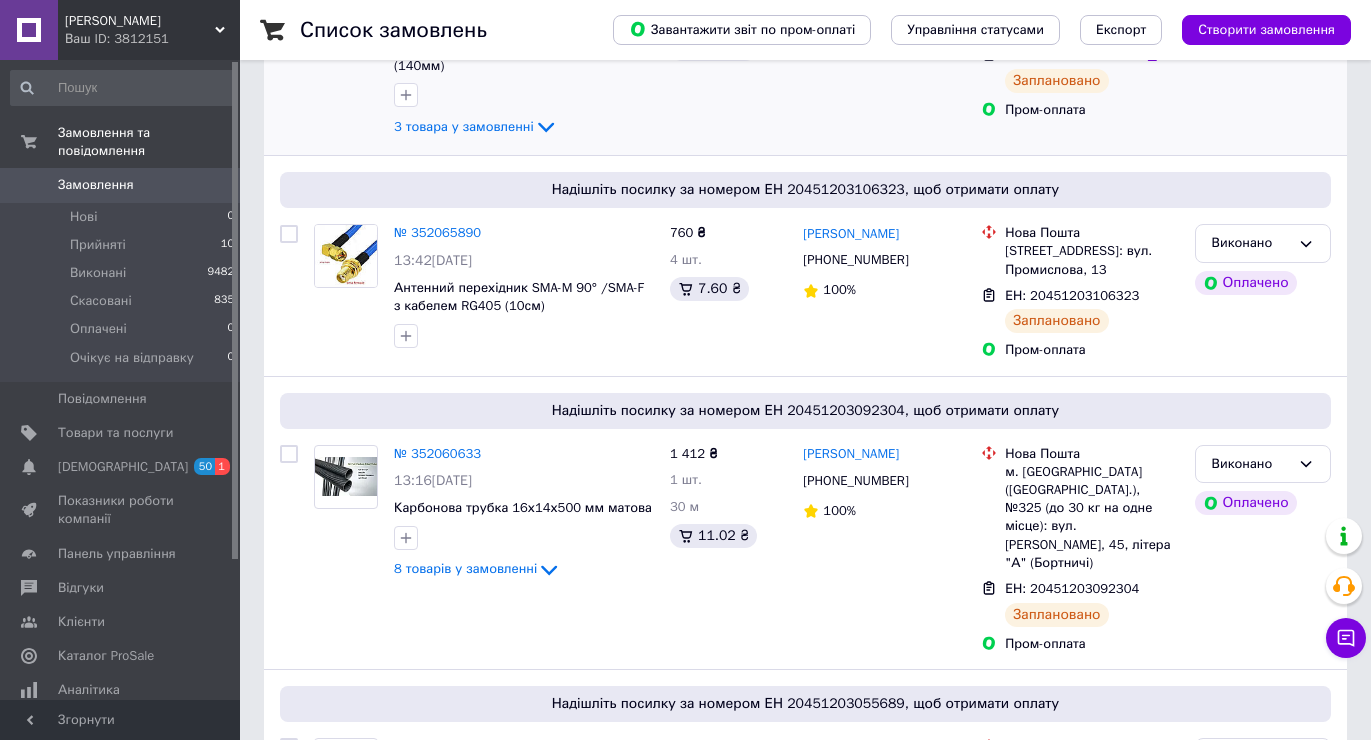 scroll, scrollTop: 0, scrollLeft: 0, axis: both 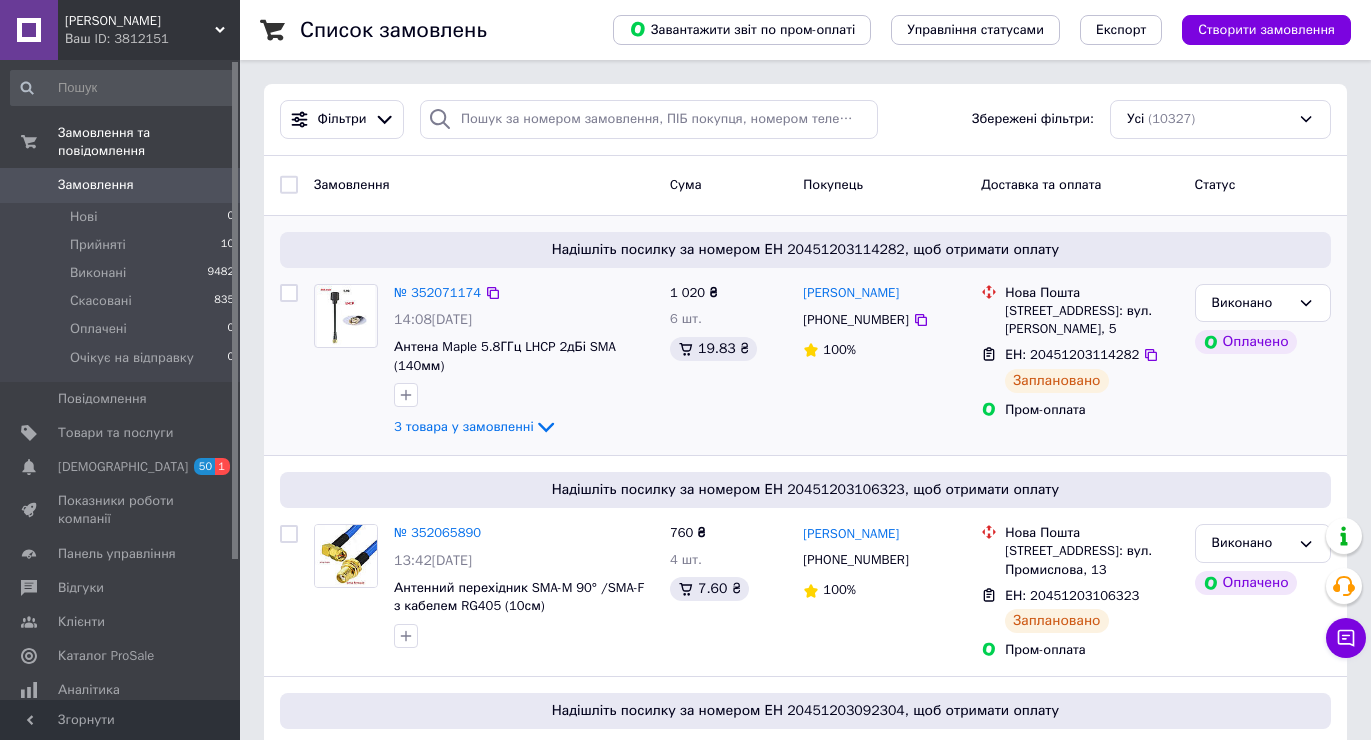 click on "[PERSON_NAME]" at bounding box center [1263, 362] 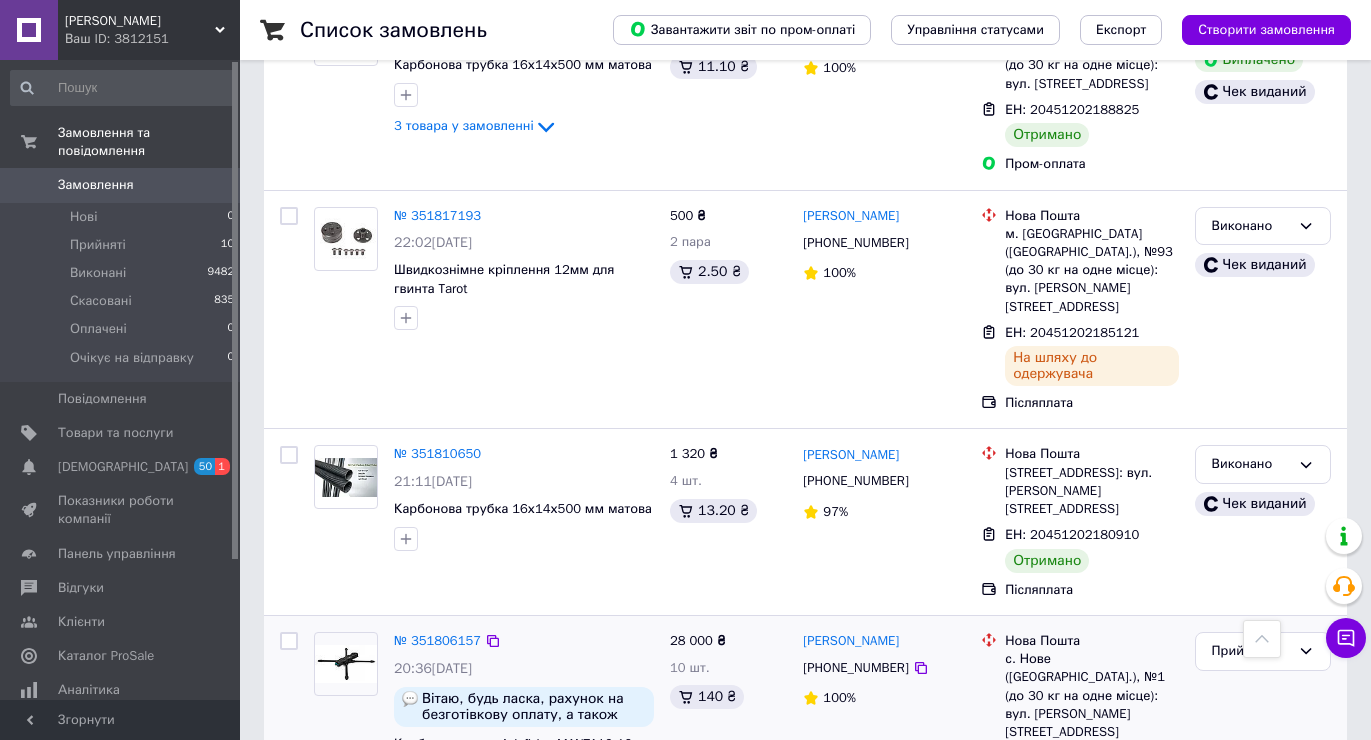 scroll, scrollTop: 4000, scrollLeft: 0, axis: vertical 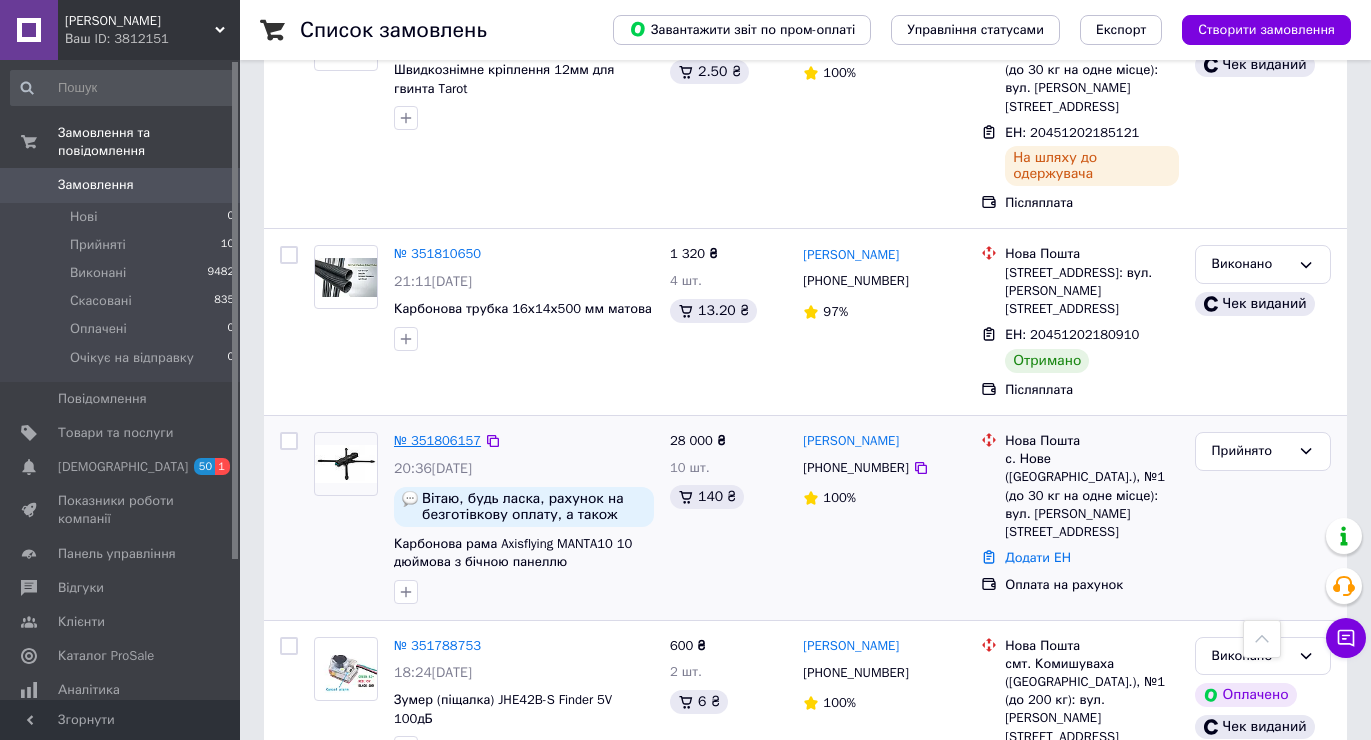 click on "№ 351806157" at bounding box center [437, 440] 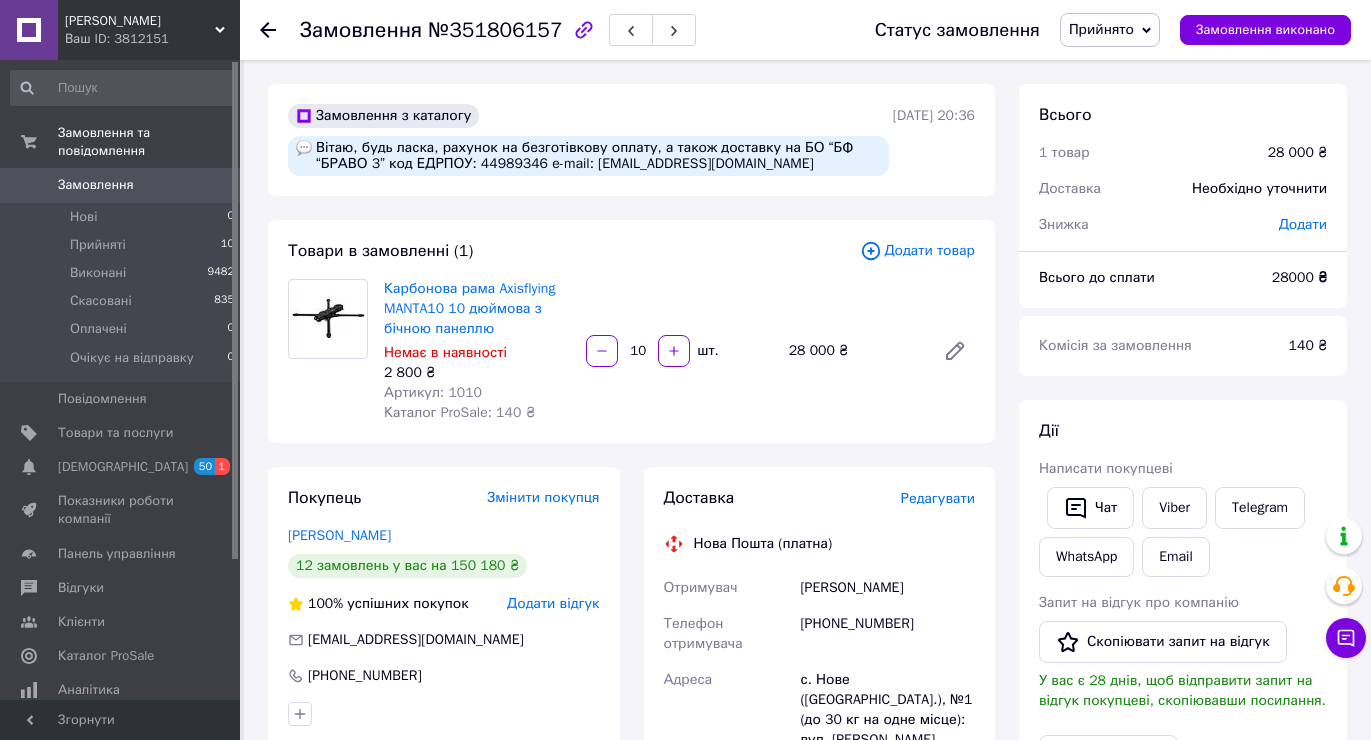 scroll, scrollTop: 100, scrollLeft: 0, axis: vertical 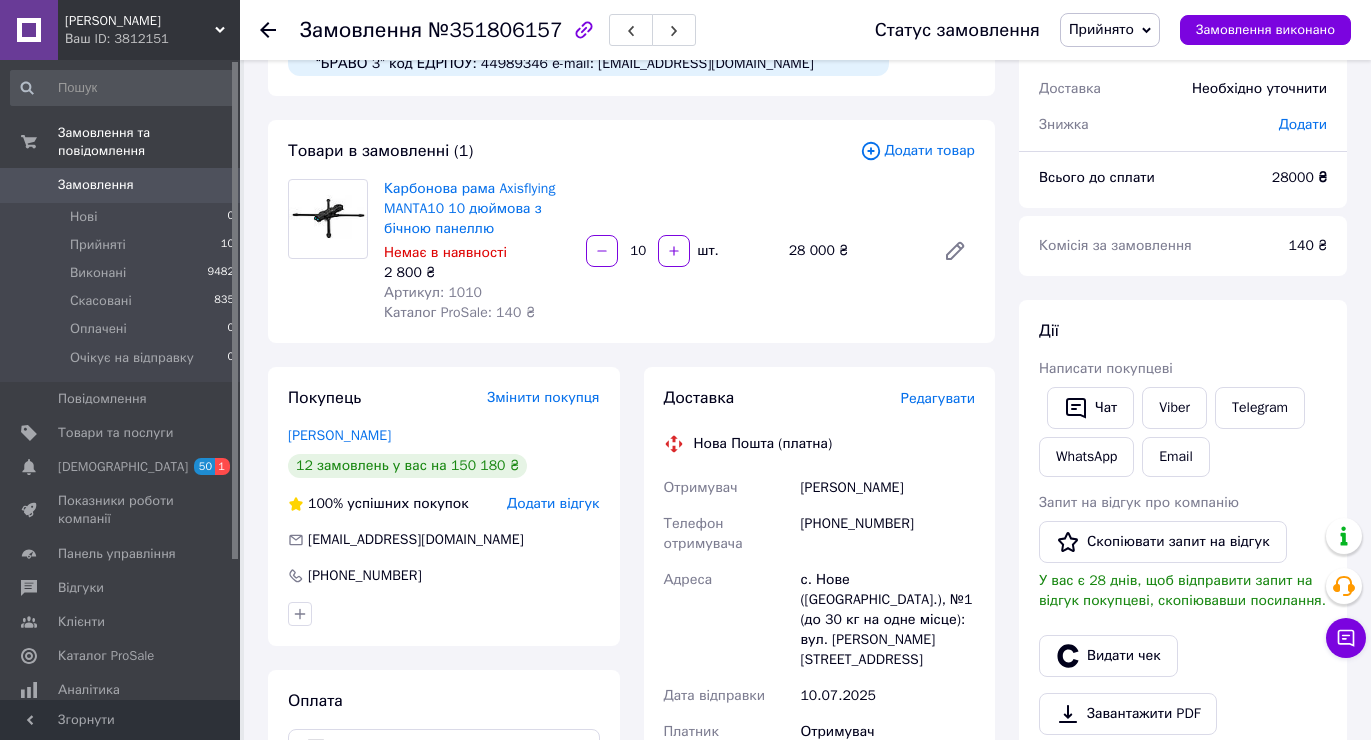 click on "[PHONE_NUMBER]" at bounding box center (887, 534) 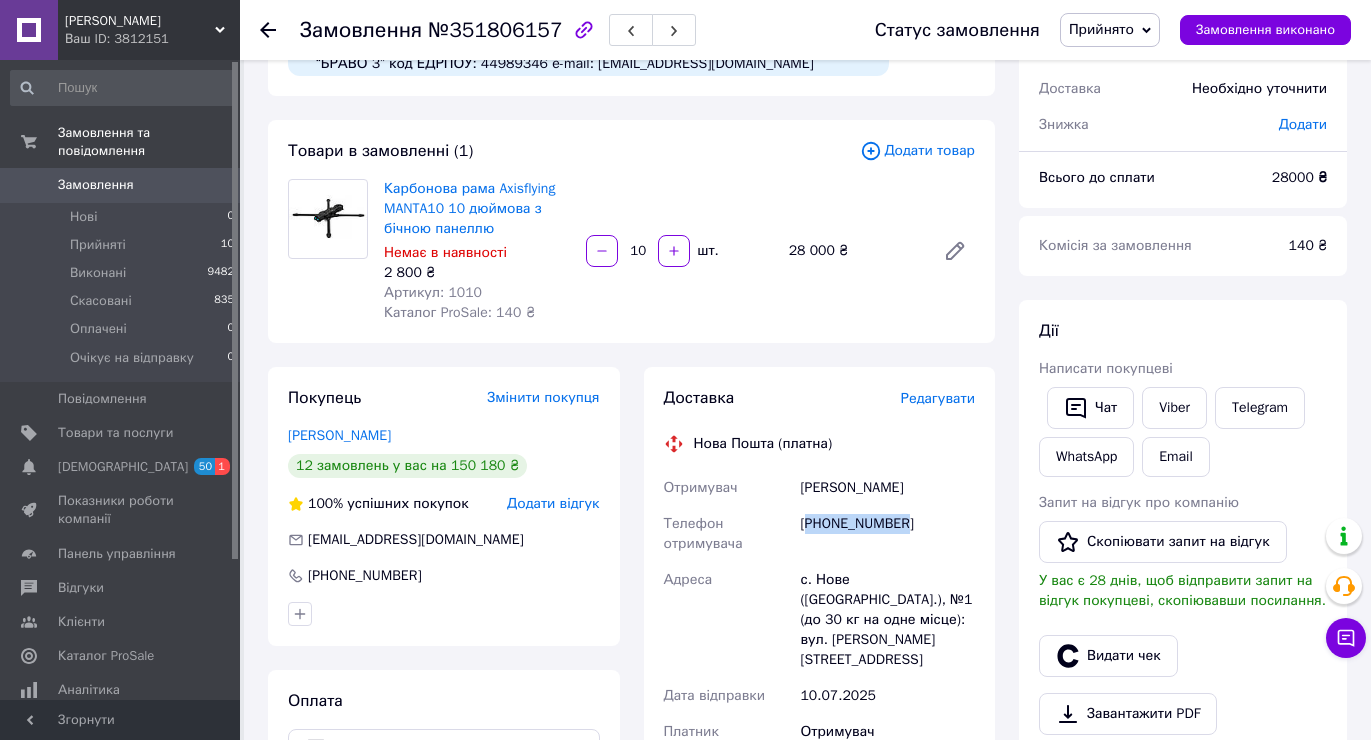 click on "[PHONE_NUMBER]" at bounding box center [887, 534] 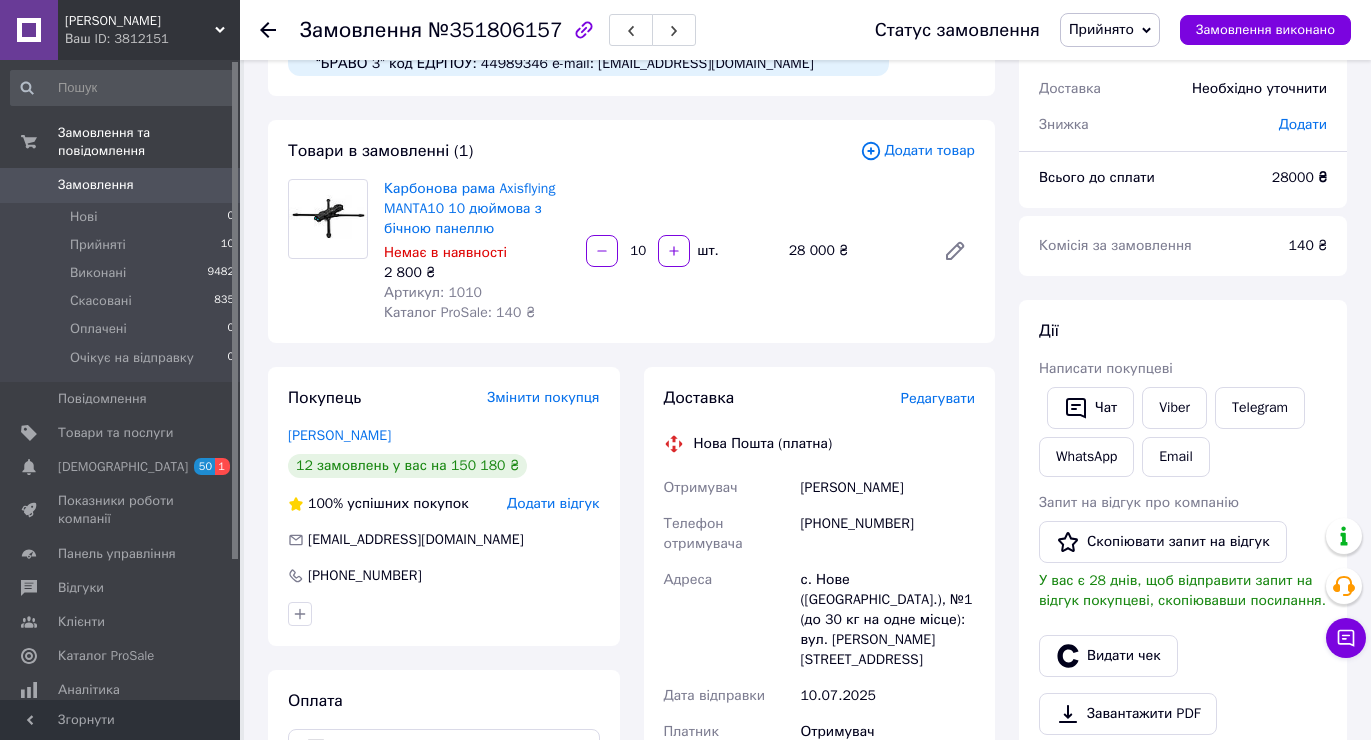 click on "[PERSON_NAME] покупцеві   Чат Viber Telegram WhatsApp Email Запит на відгук про компанію   Скопіювати запит на відгук У вас є 28 днів, щоб відправити запит на відгук покупцеві, скопіювавши посилання.   Видати чек   Завантажити PDF   Друк PDF   Дублювати замовлення" at bounding box center (1183, 577) 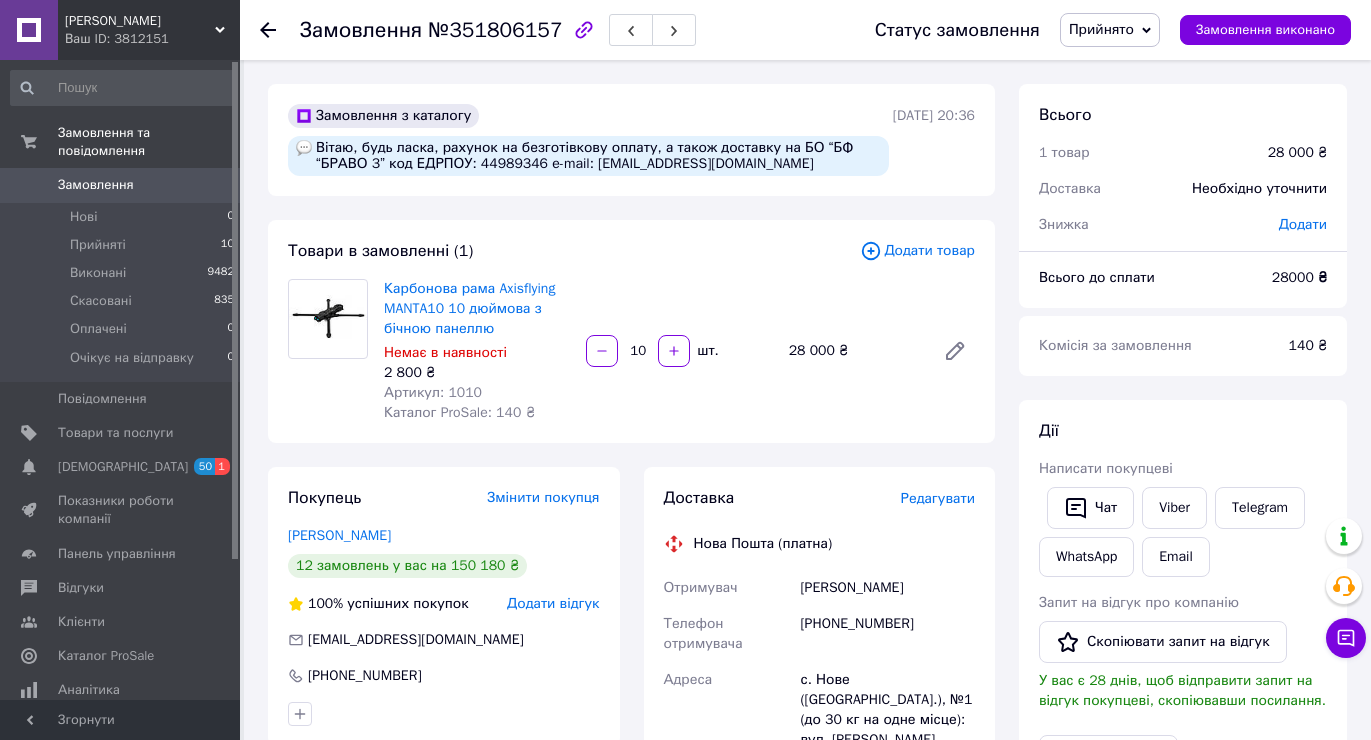 scroll, scrollTop: 100, scrollLeft: 0, axis: vertical 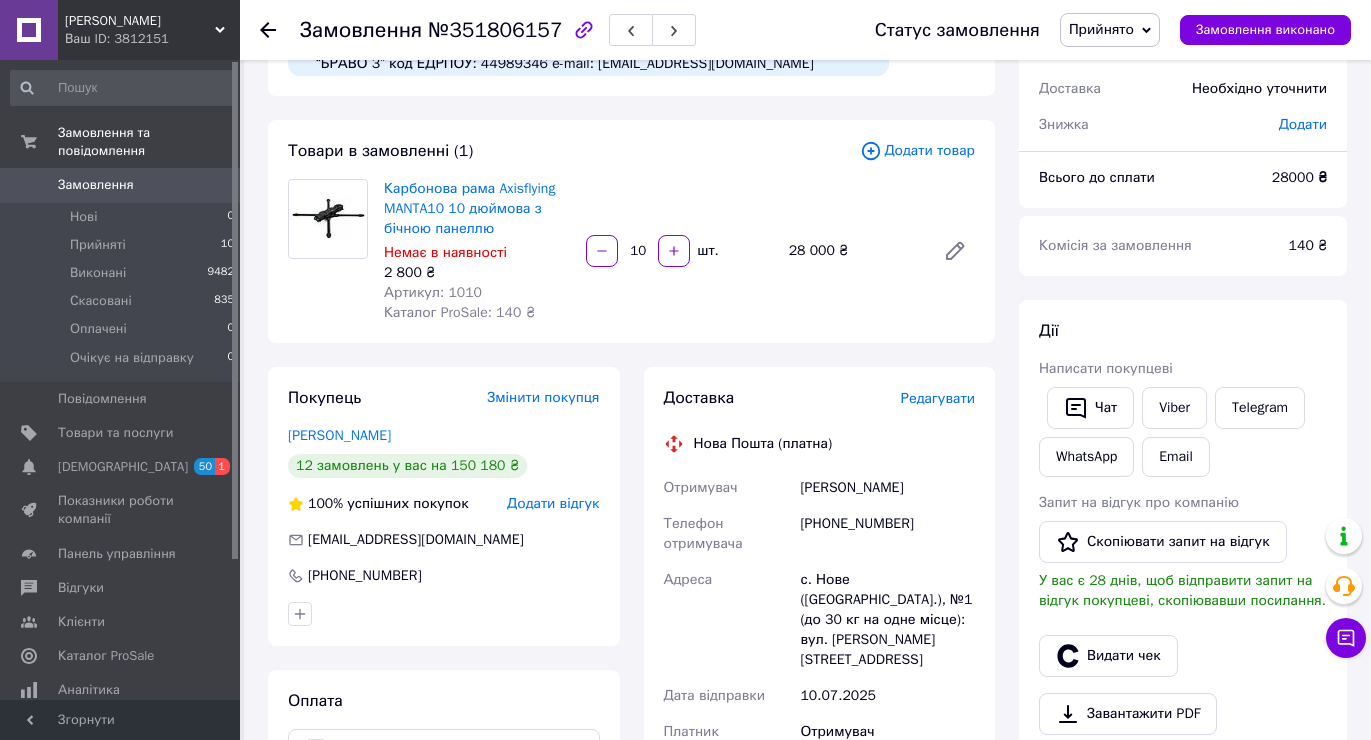 click on "Написати покупцеві" at bounding box center (1183, 369) 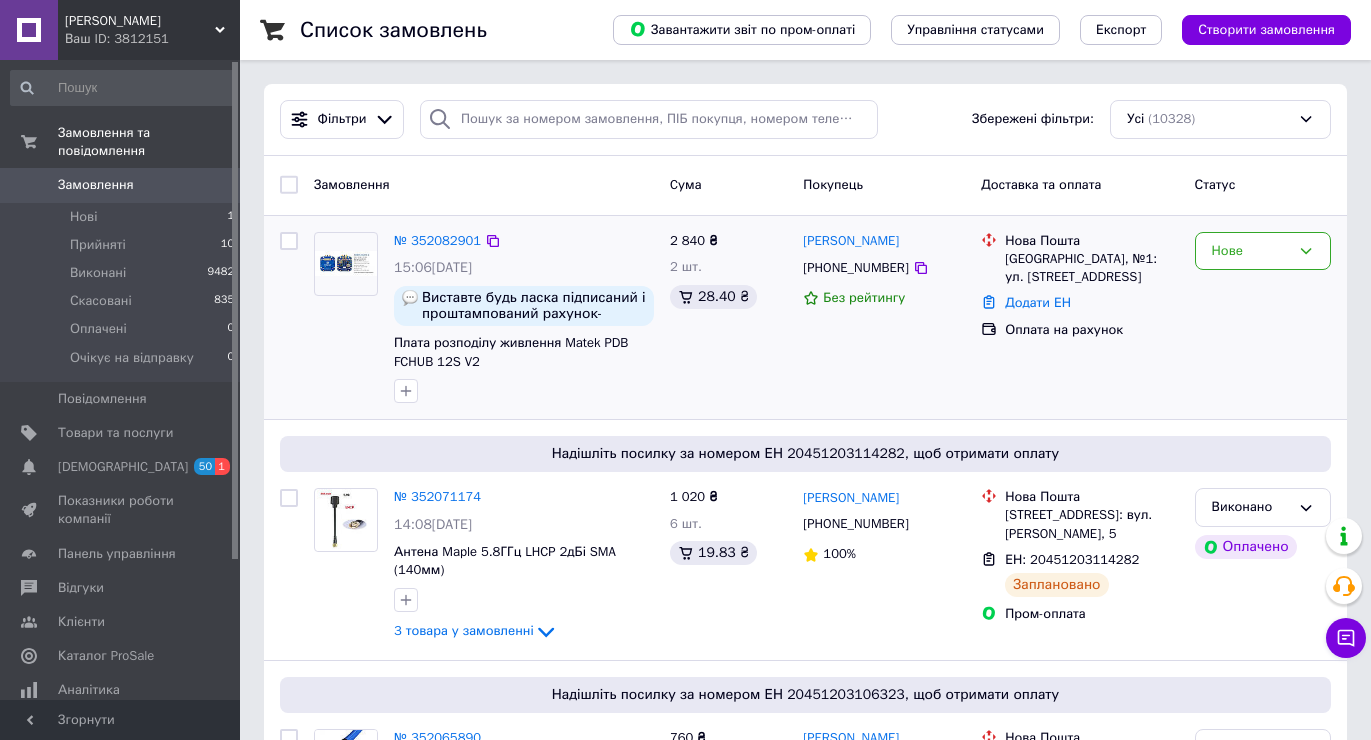 drag, startPoint x: 1345, startPoint y: 346, endPoint x: 1316, endPoint y: 299, distance: 55.226807 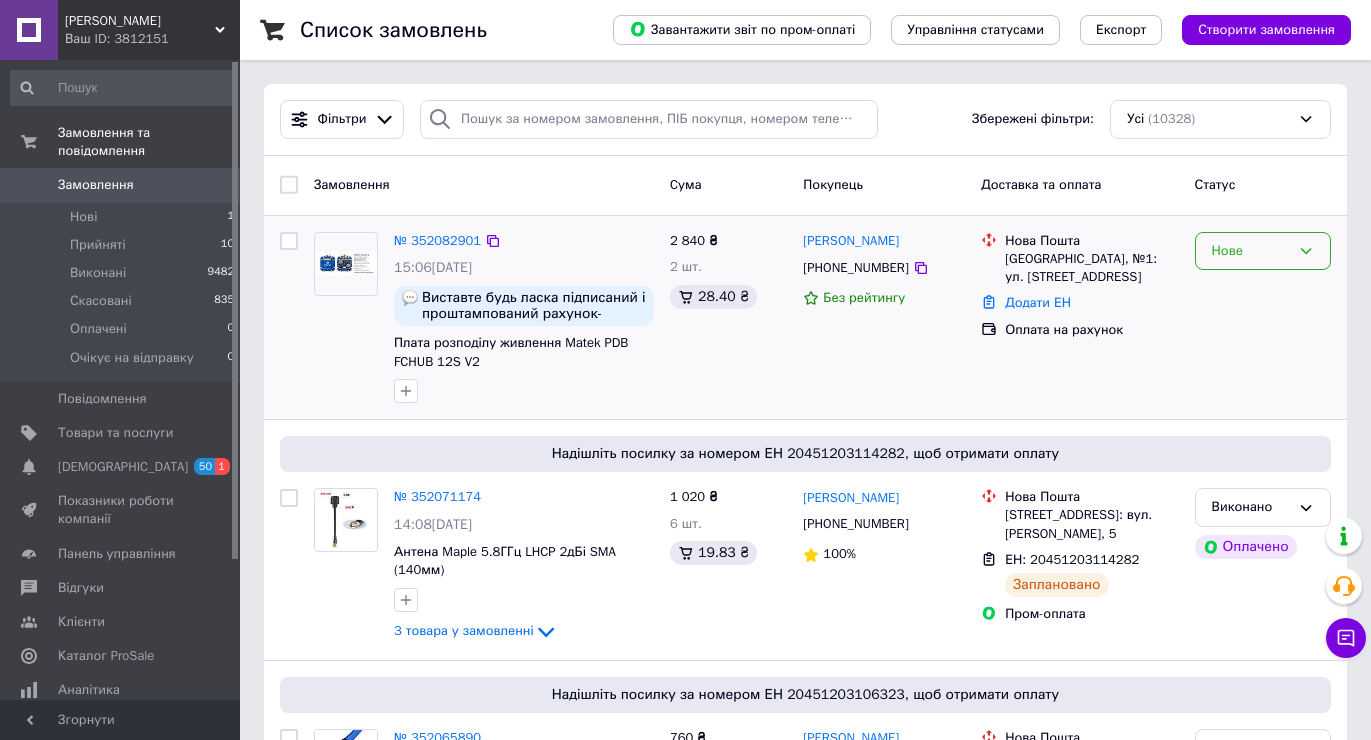 click on "Нове" at bounding box center [1251, 251] 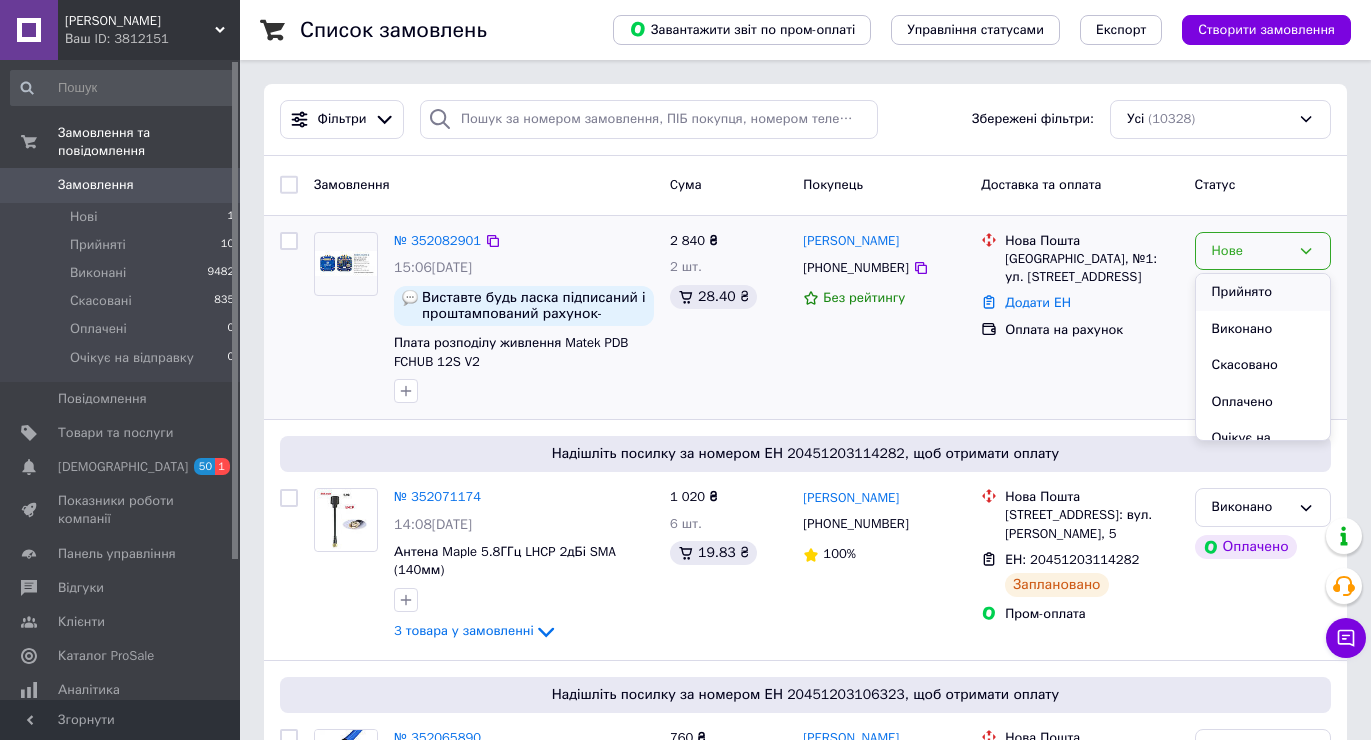 click on "Прийнято" at bounding box center (1263, 292) 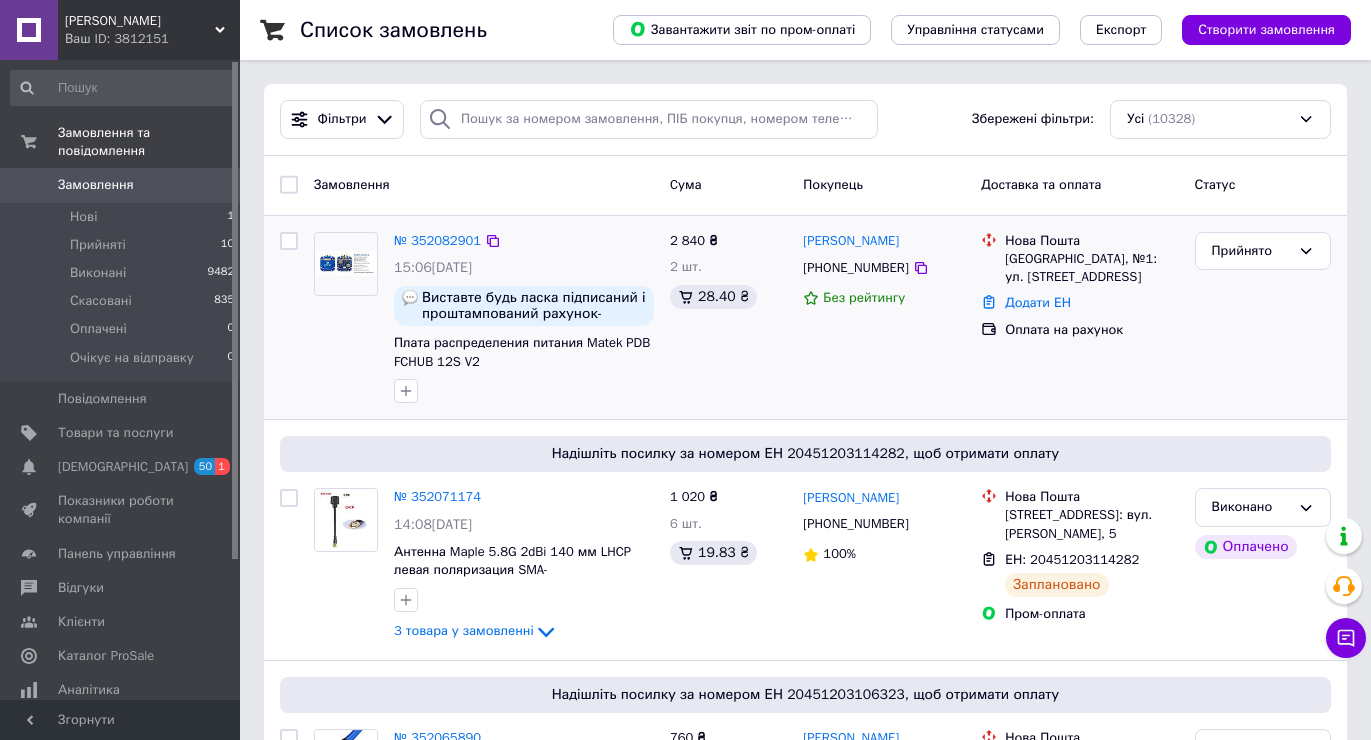 click on "Прийнято" at bounding box center (1263, 318) 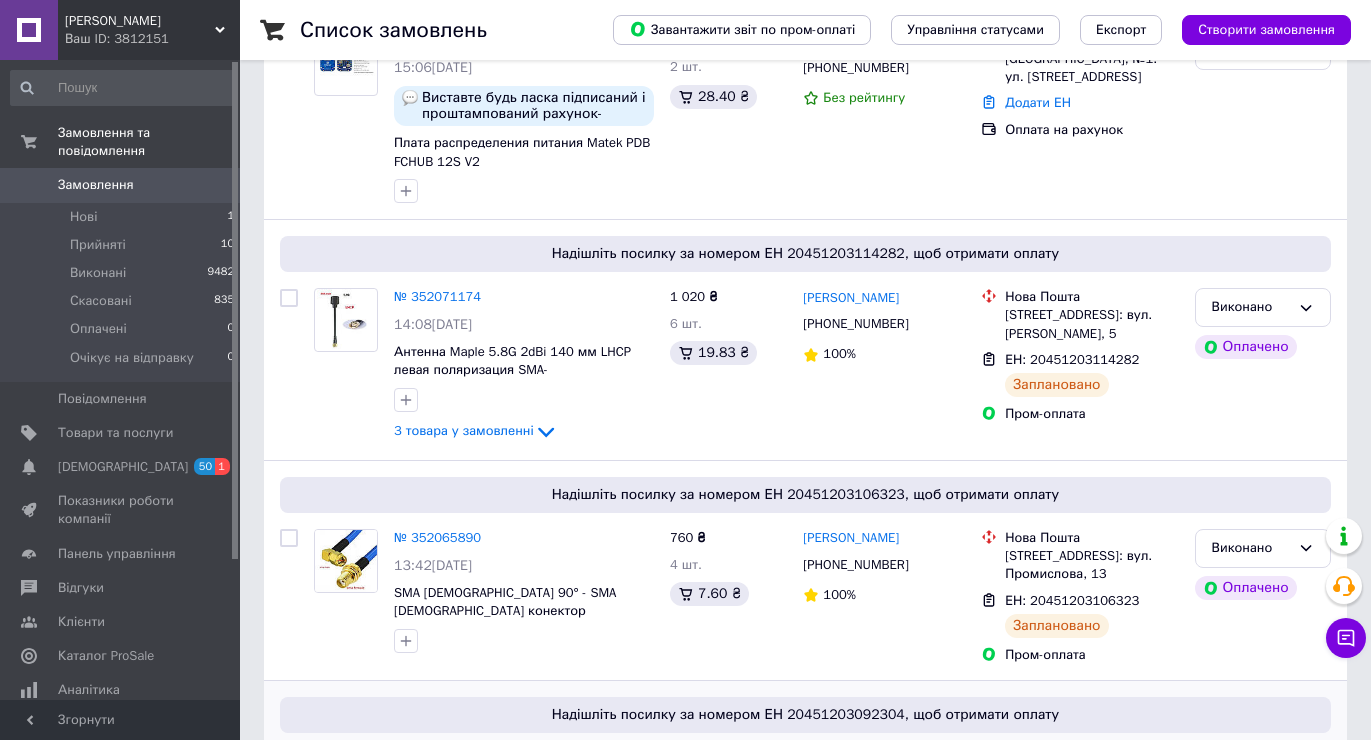scroll, scrollTop: 300, scrollLeft: 0, axis: vertical 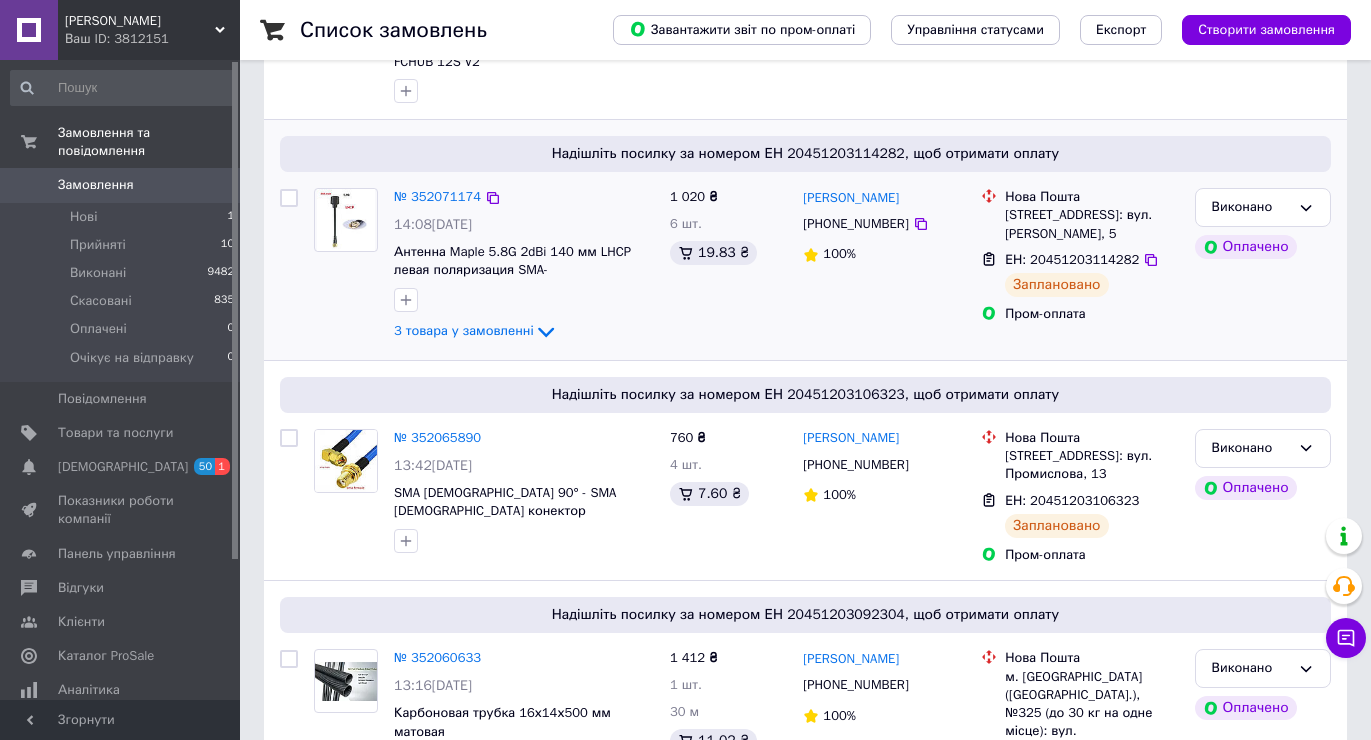 click on "[PERSON_NAME]" at bounding box center [1263, 266] 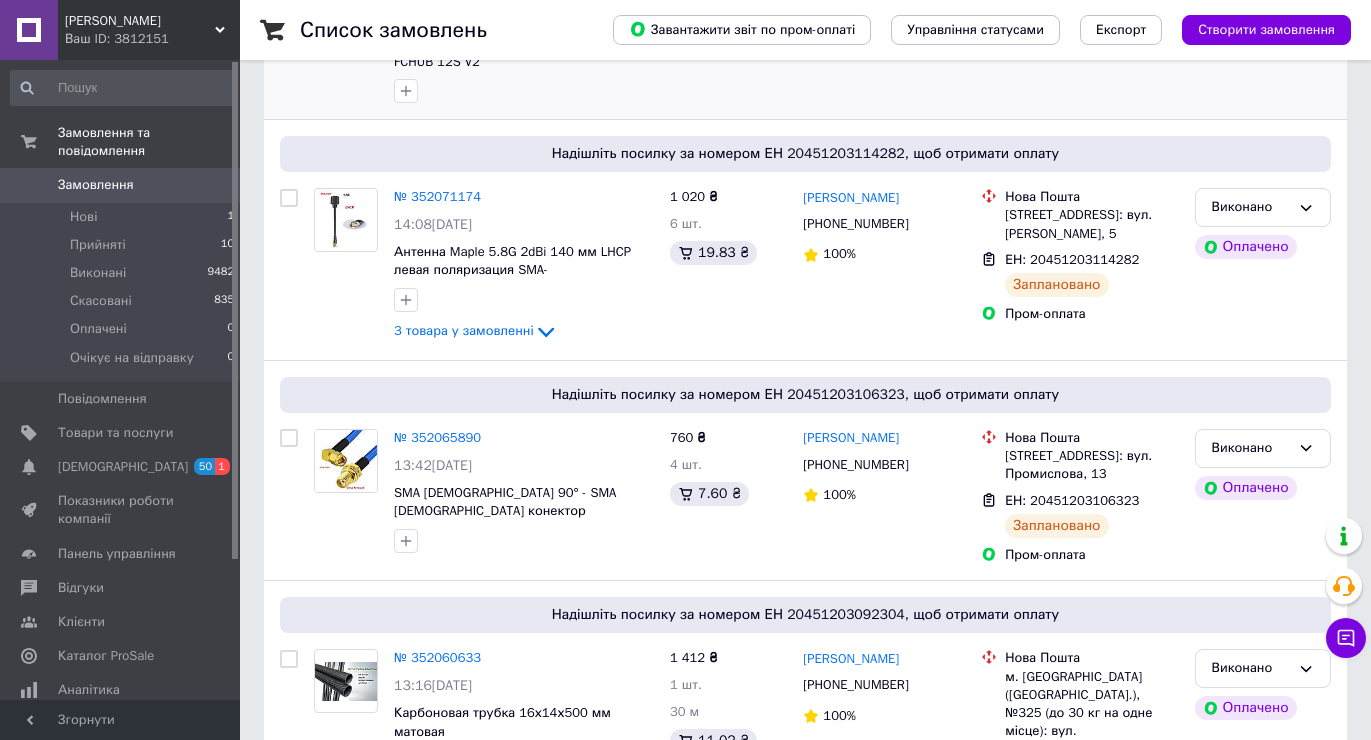 scroll, scrollTop: 0, scrollLeft: 0, axis: both 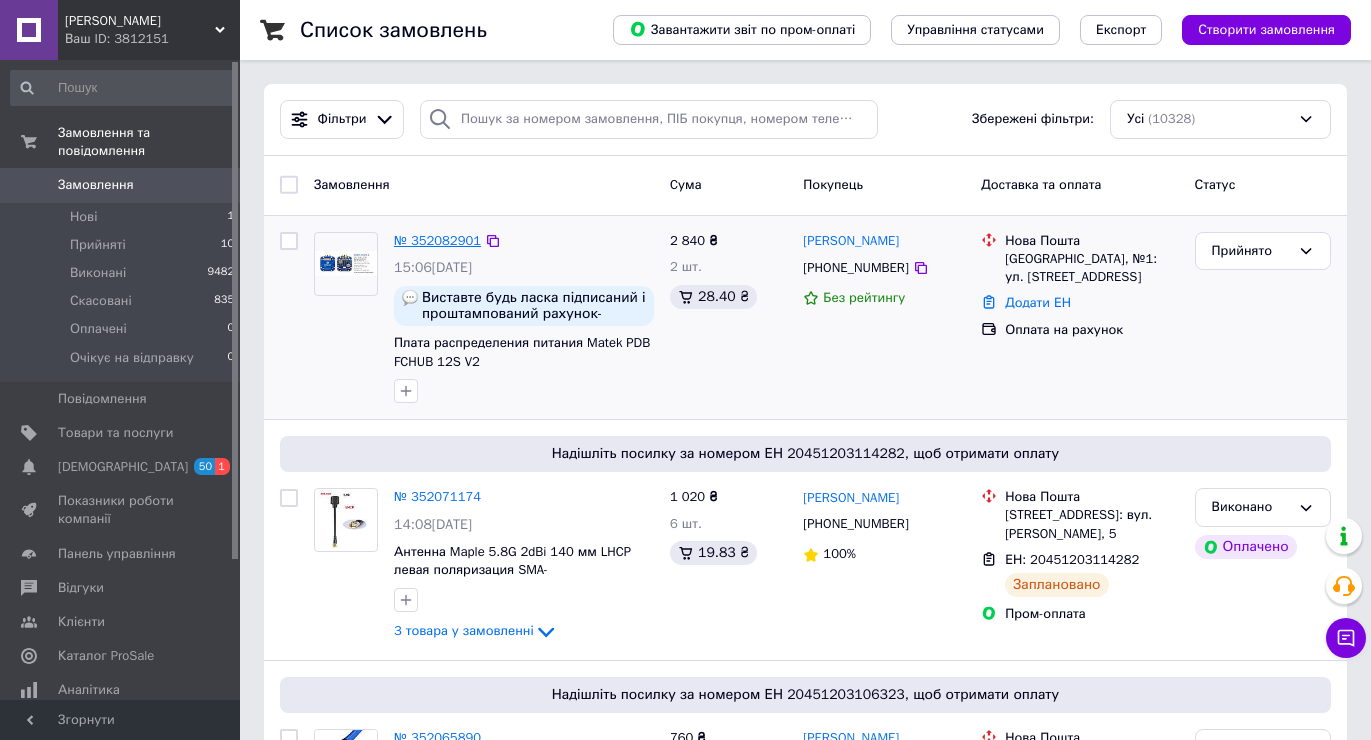 click on "№ 352082901" at bounding box center (437, 240) 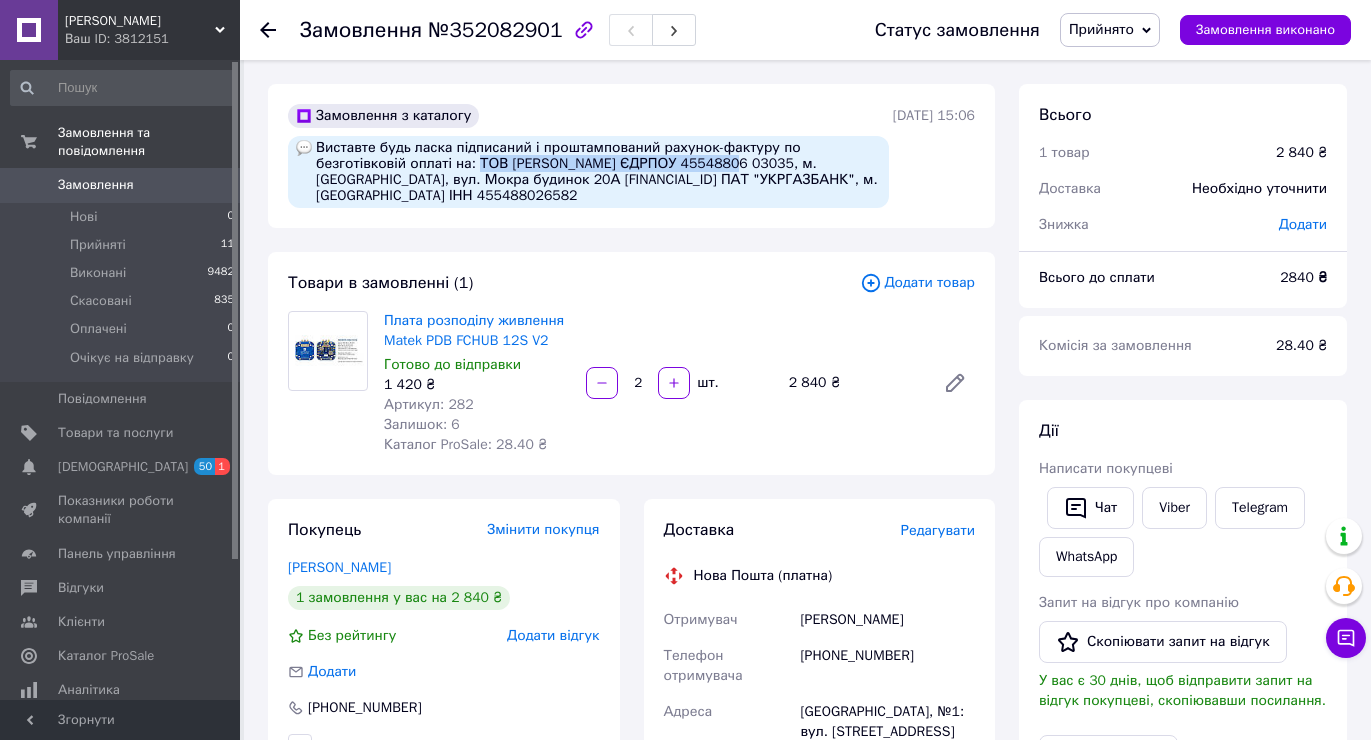drag, startPoint x: 608, startPoint y: 170, endPoint x: 393, endPoint y: 199, distance: 216.94699 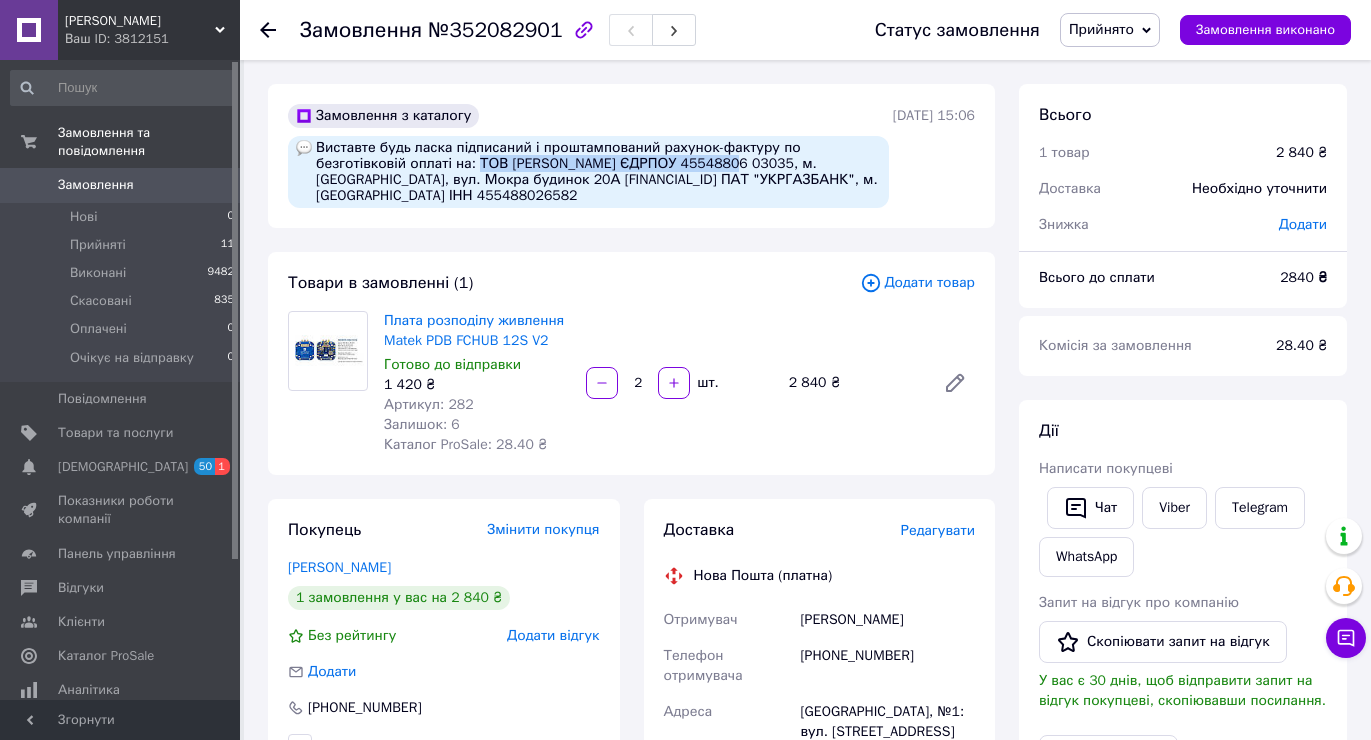 copy on "ТОВ АЕРО [PERSON_NAME] 45548806" 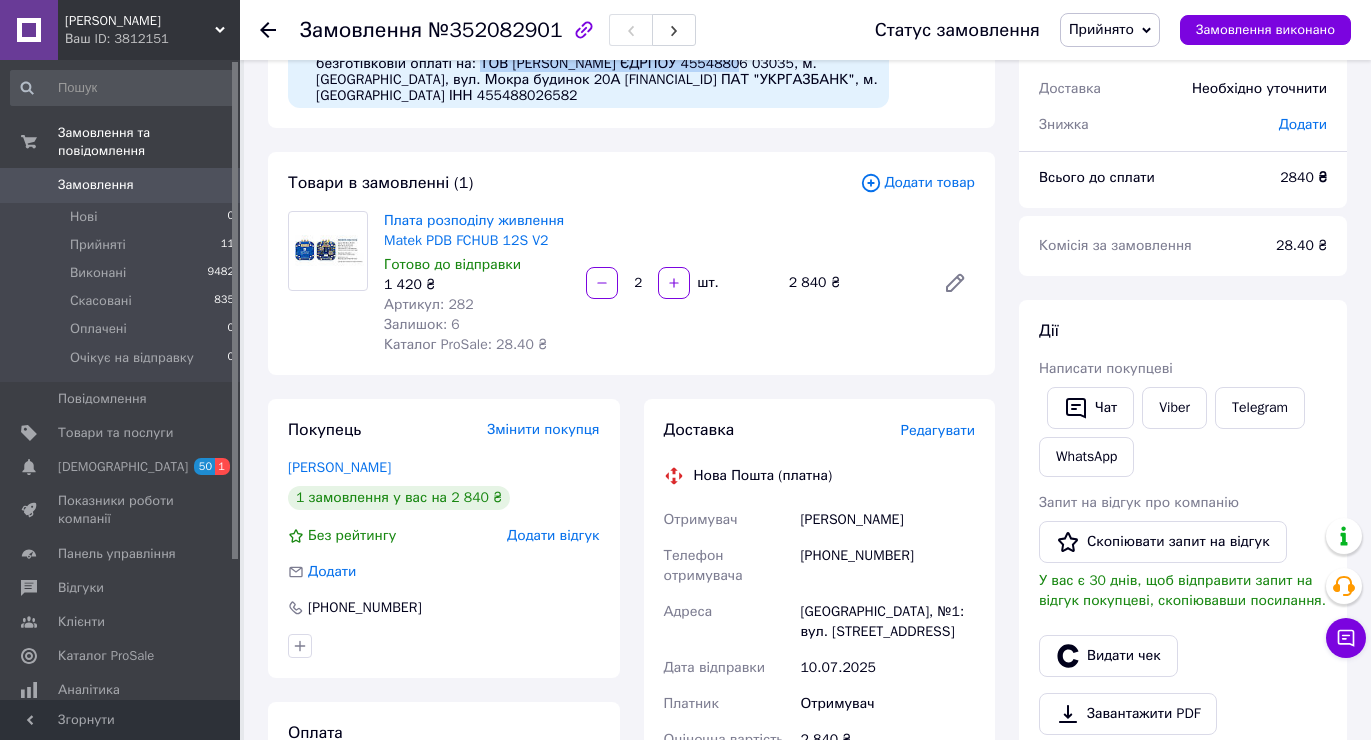 scroll, scrollTop: 200, scrollLeft: 0, axis: vertical 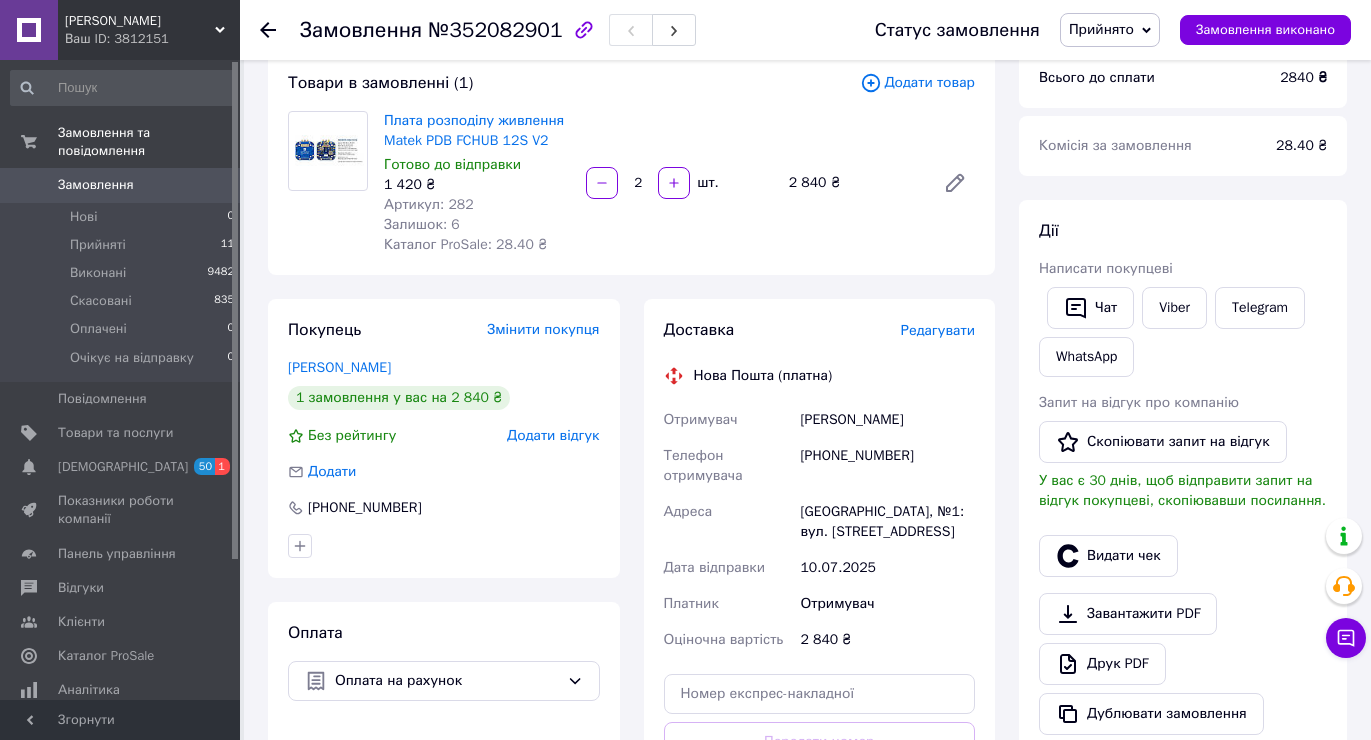 click on "[PHONE_NUMBER]" at bounding box center [887, 466] 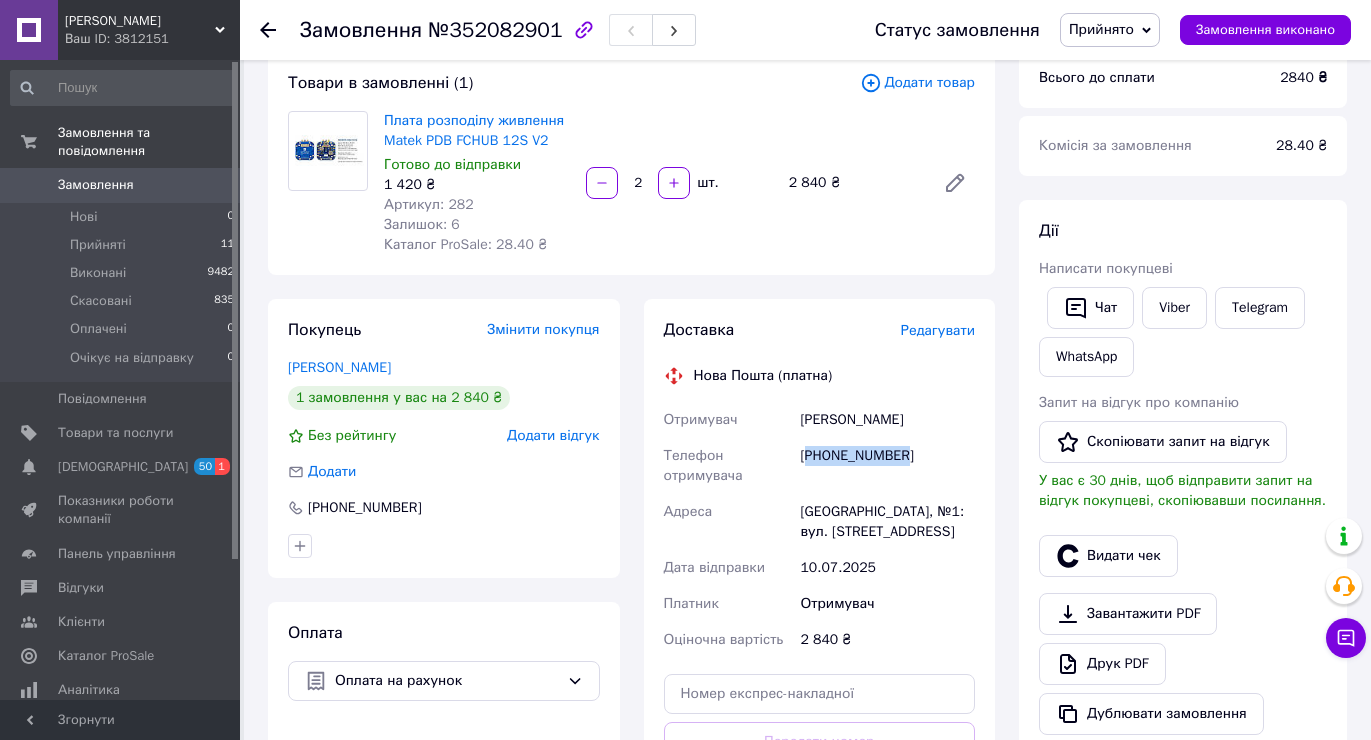 click on "[PHONE_NUMBER]" at bounding box center [887, 466] 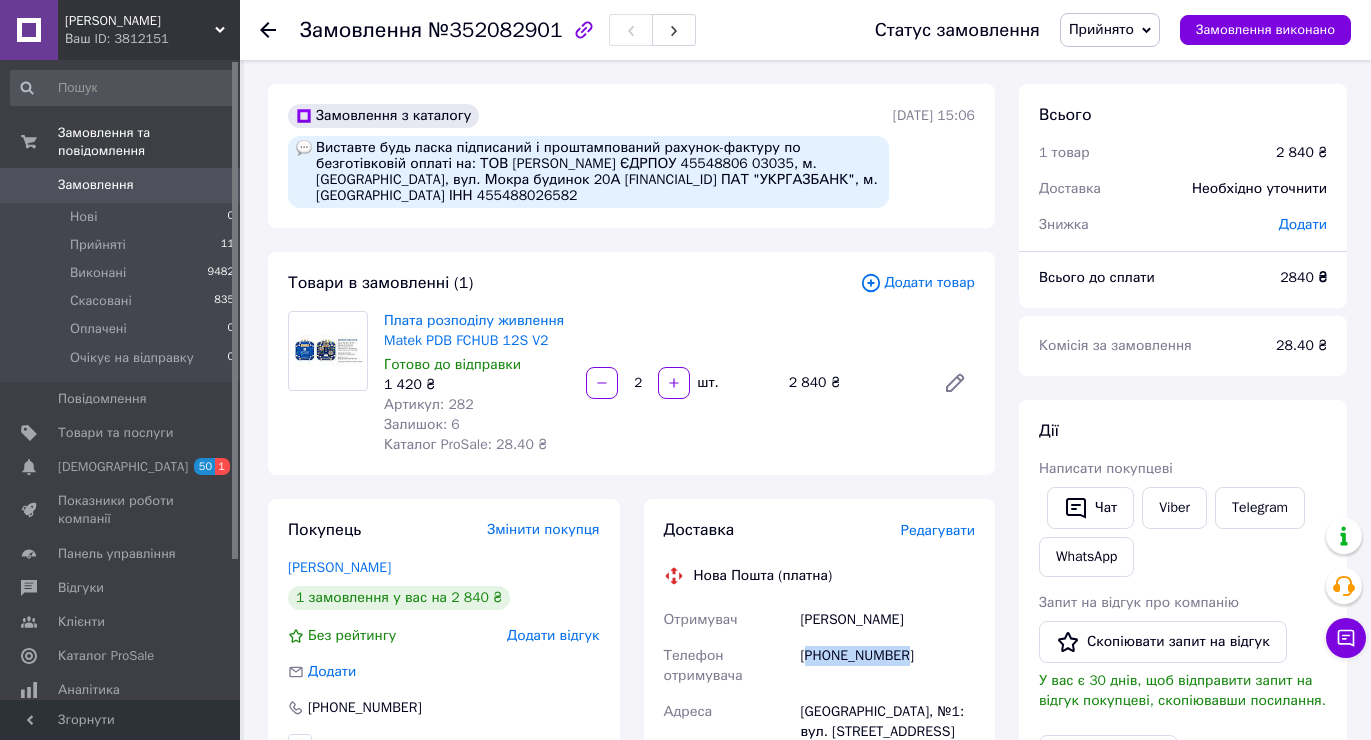 copy on "380636742273" 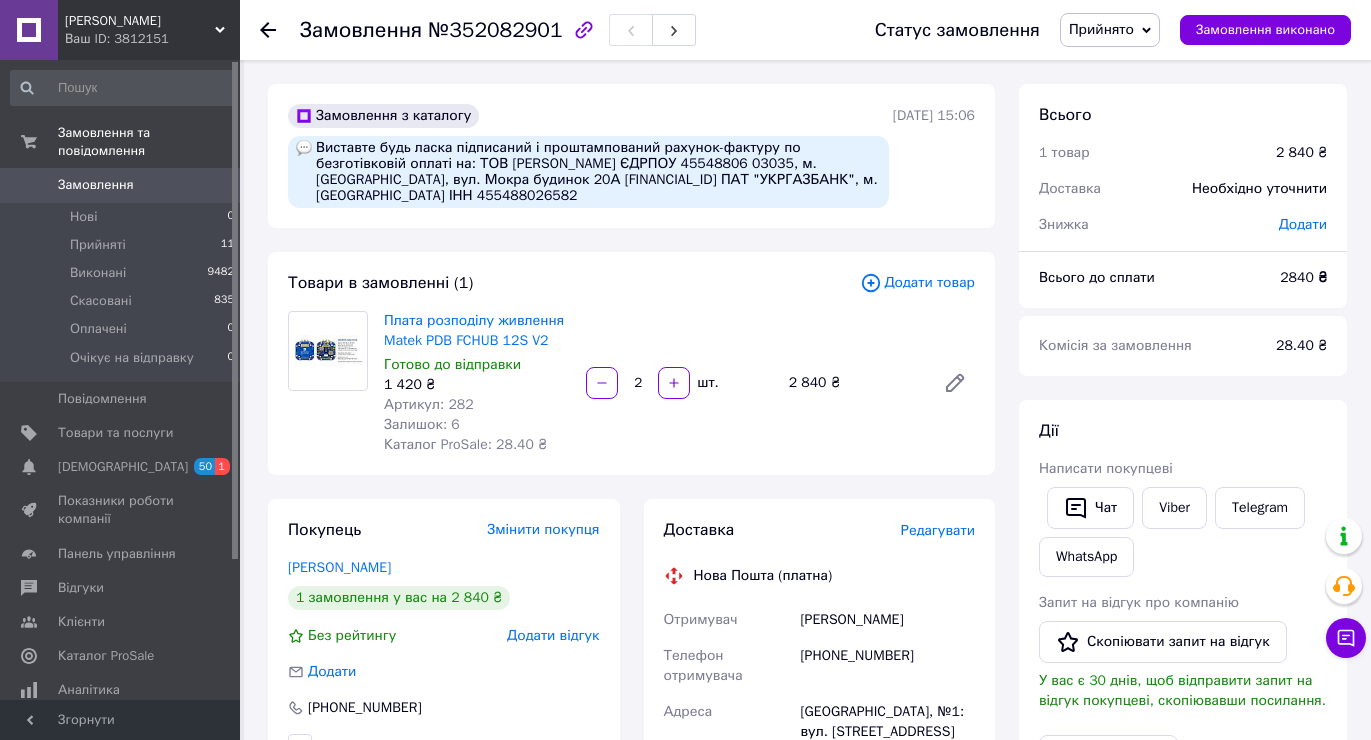 click on "[PERSON_NAME] покупцеві   Чат Viber Telegram WhatsApp Запит на відгук про компанію   Скопіювати запит на відгук У вас є 30 днів, щоб відправити запит на відгук покупцеві, скопіювавши посилання.   Видати чек   Завантажити PDF   Друк PDF   Дублювати замовлення" at bounding box center (1183, 677) 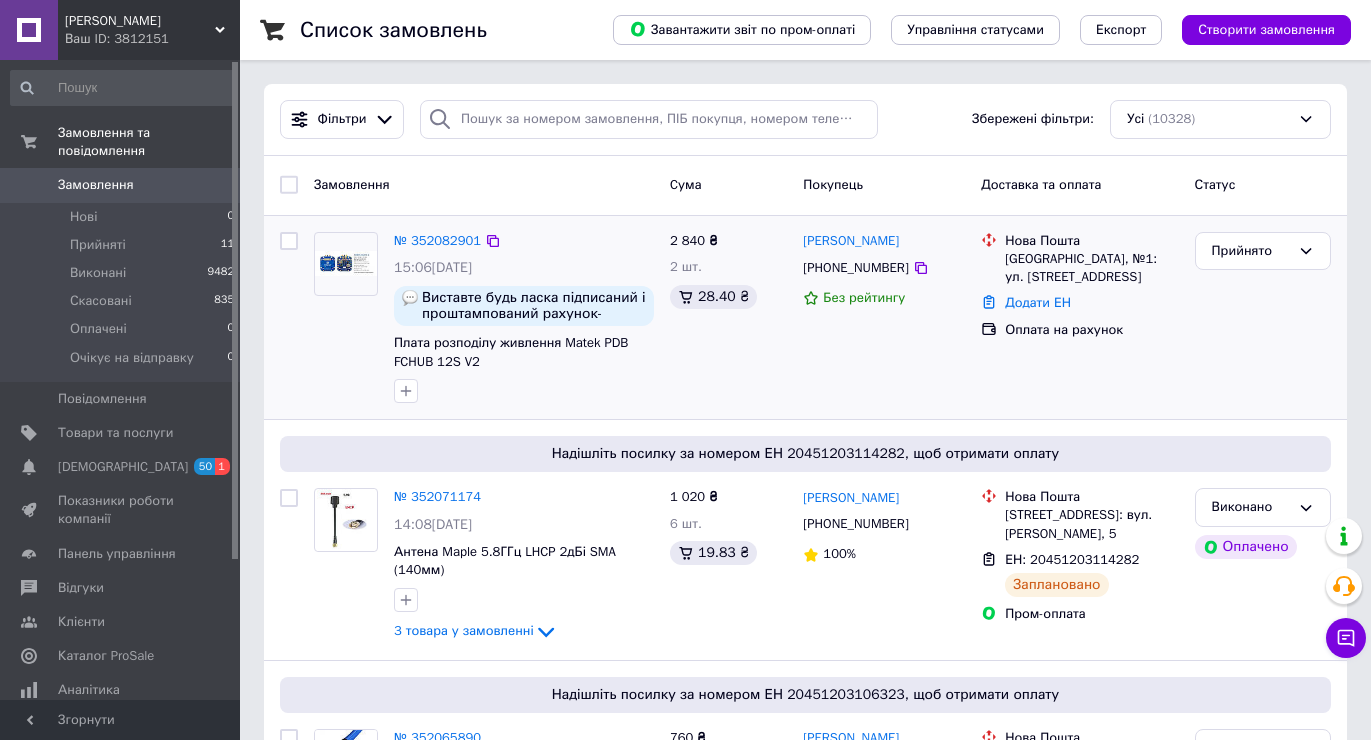 click on "Прийнято" at bounding box center (1263, 318) 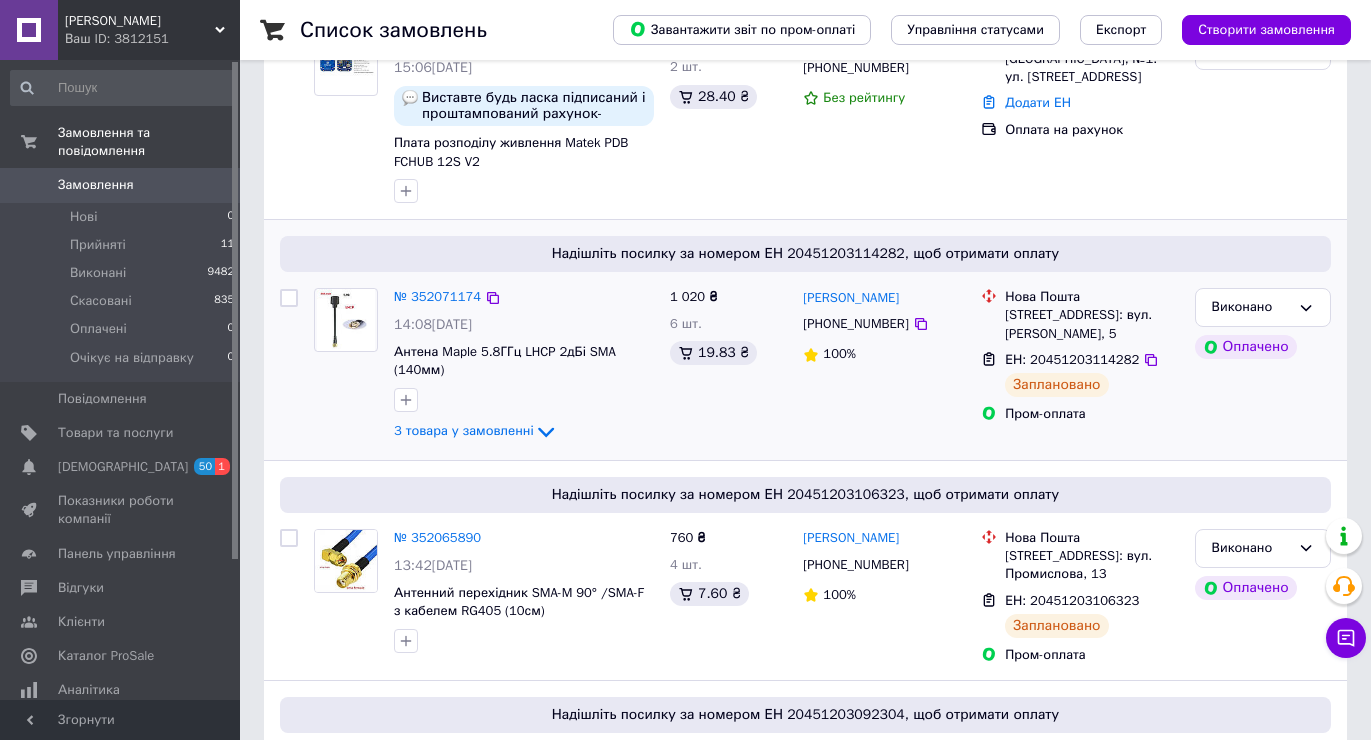 scroll, scrollTop: 0, scrollLeft: 0, axis: both 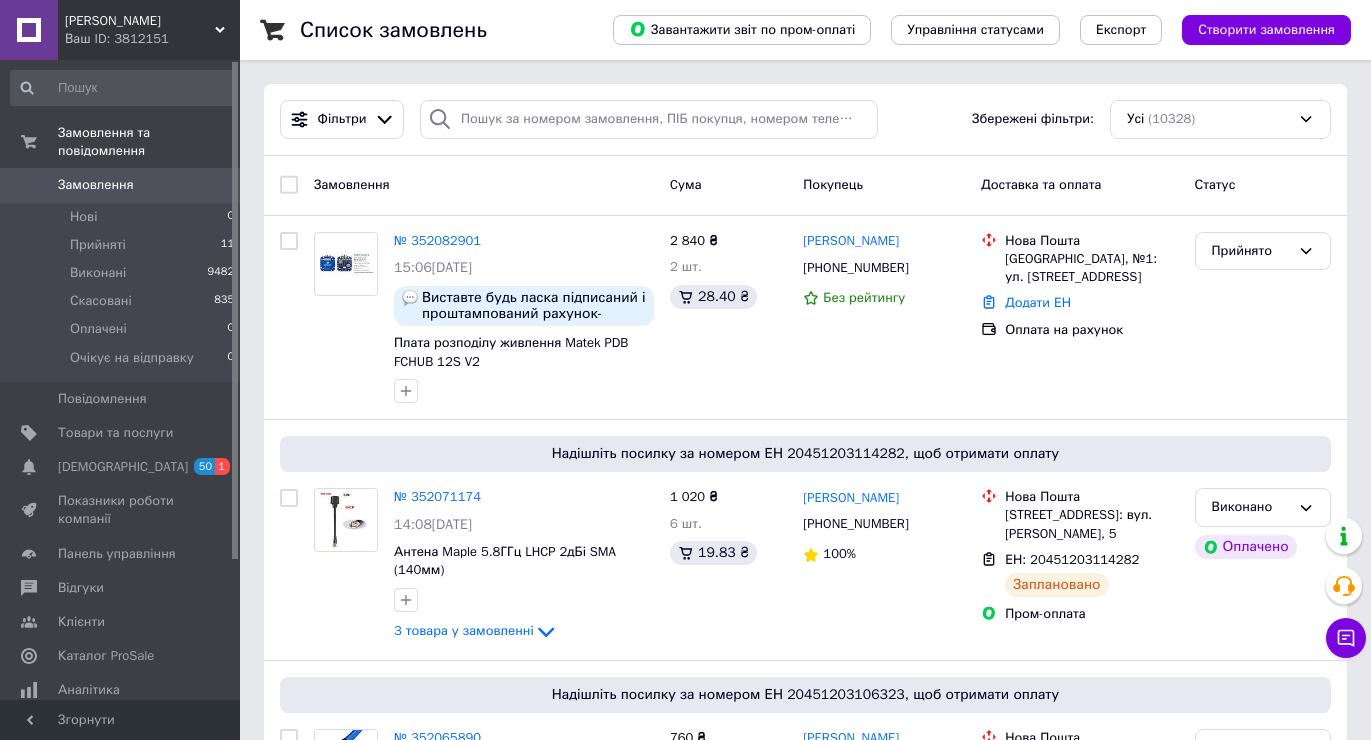 click on "Замовлення" at bounding box center (96, 185) 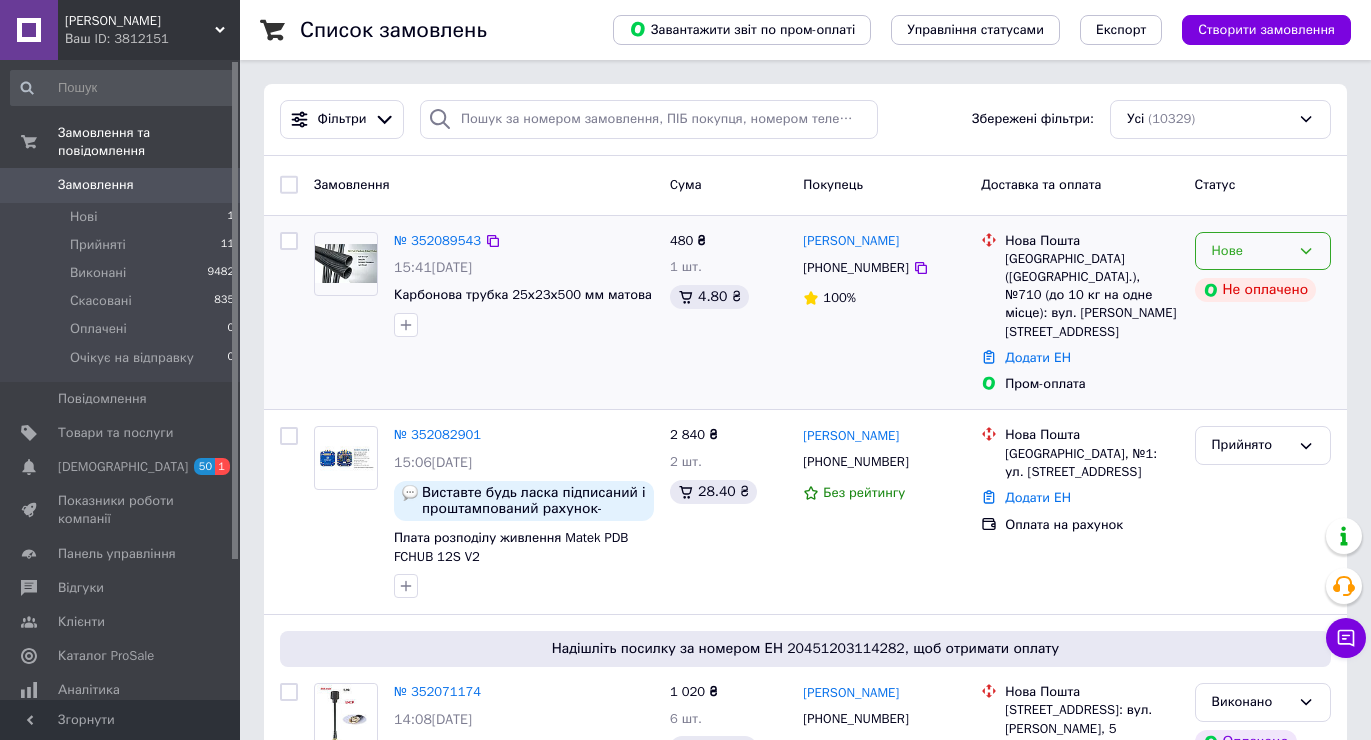 click on "Нове" at bounding box center (1251, 251) 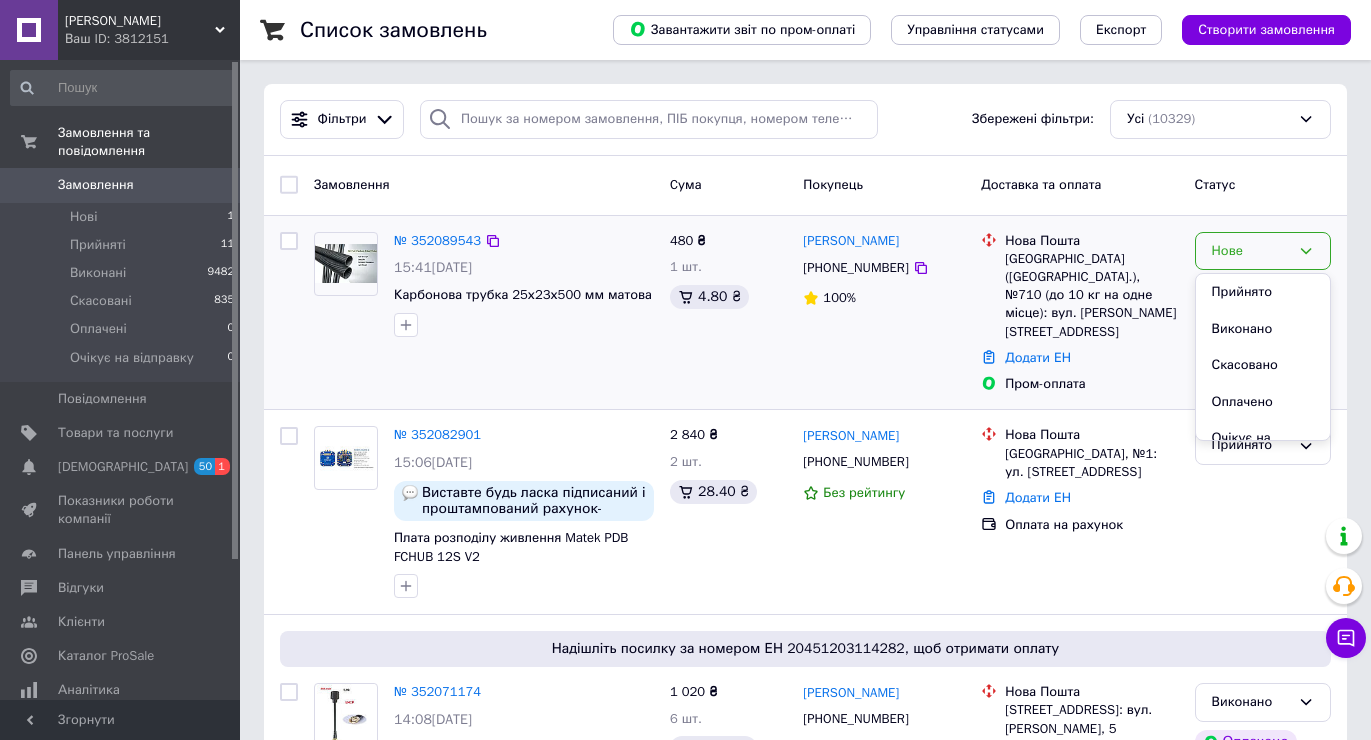 click on "Прийнято" at bounding box center [1263, 292] 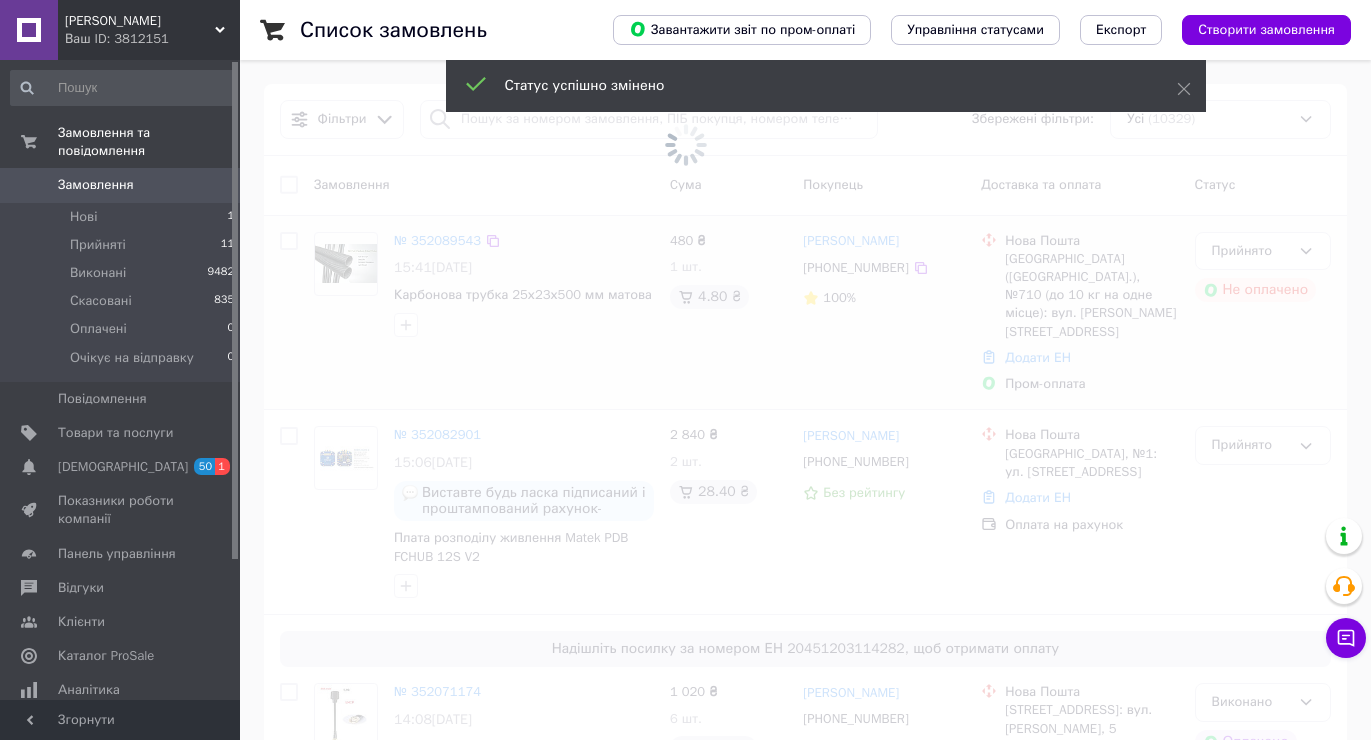 click at bounding box center (685, 370) 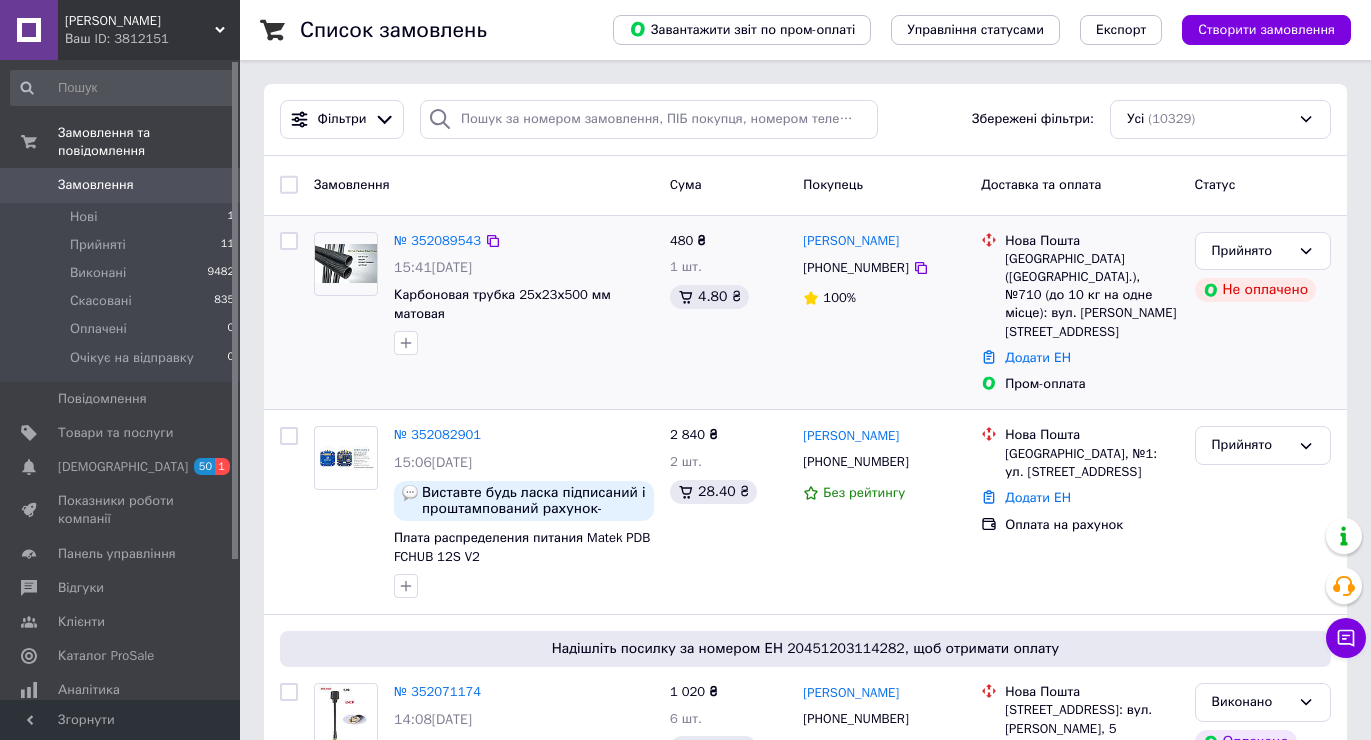 drag, startPoint x: 1351, startPoint y: 351, endPoint x: 1288, endPoint y: 352, distance: 63.007935 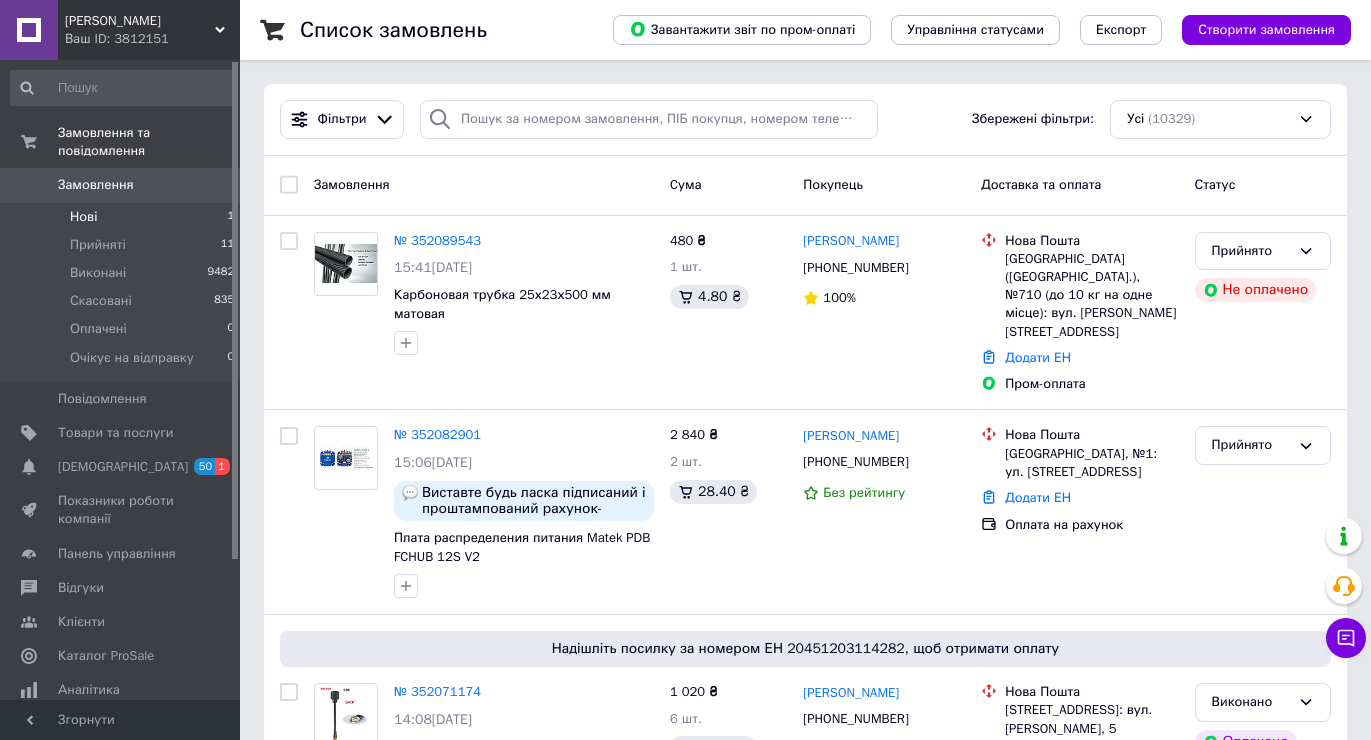 click on "Нові 1" at bounding box center (123, 217) 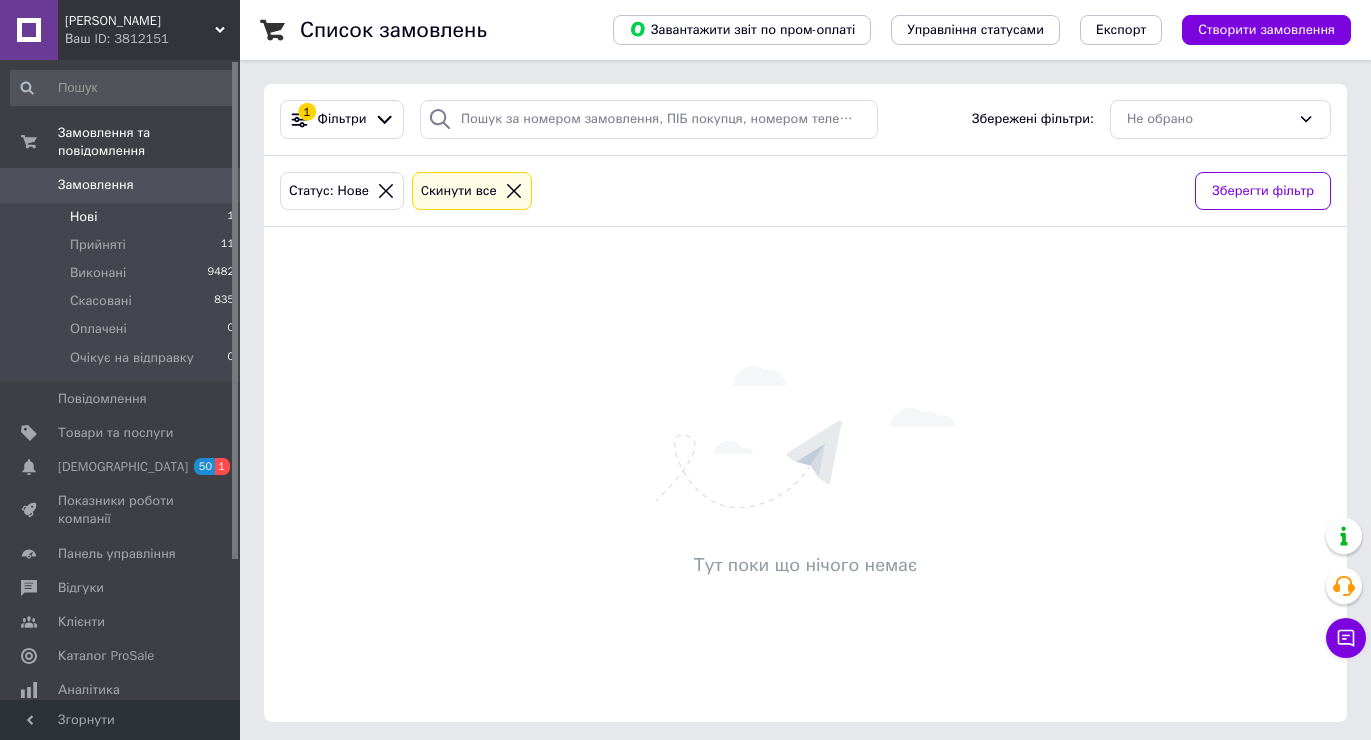click on "Замовлення" at bounding box center [96, 185] 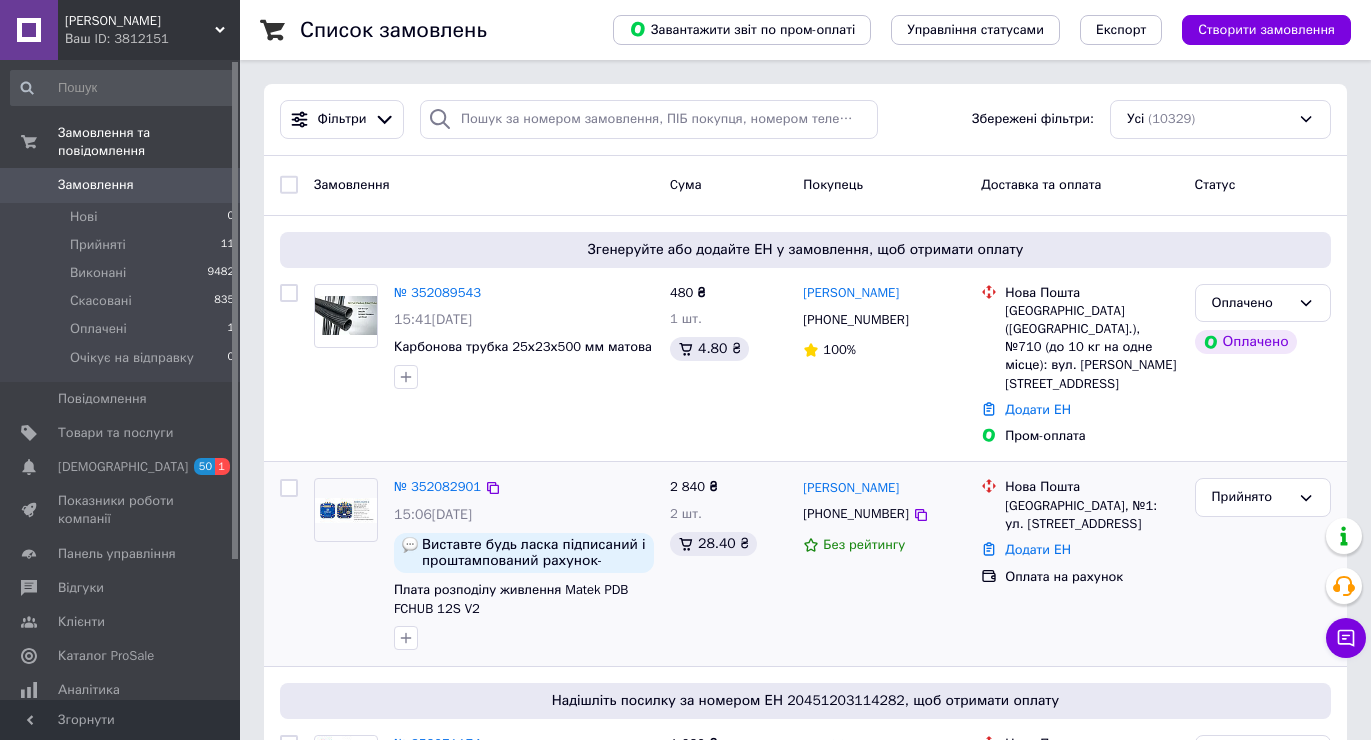 click on "Прийнято" at bounding box center (1263, 564) 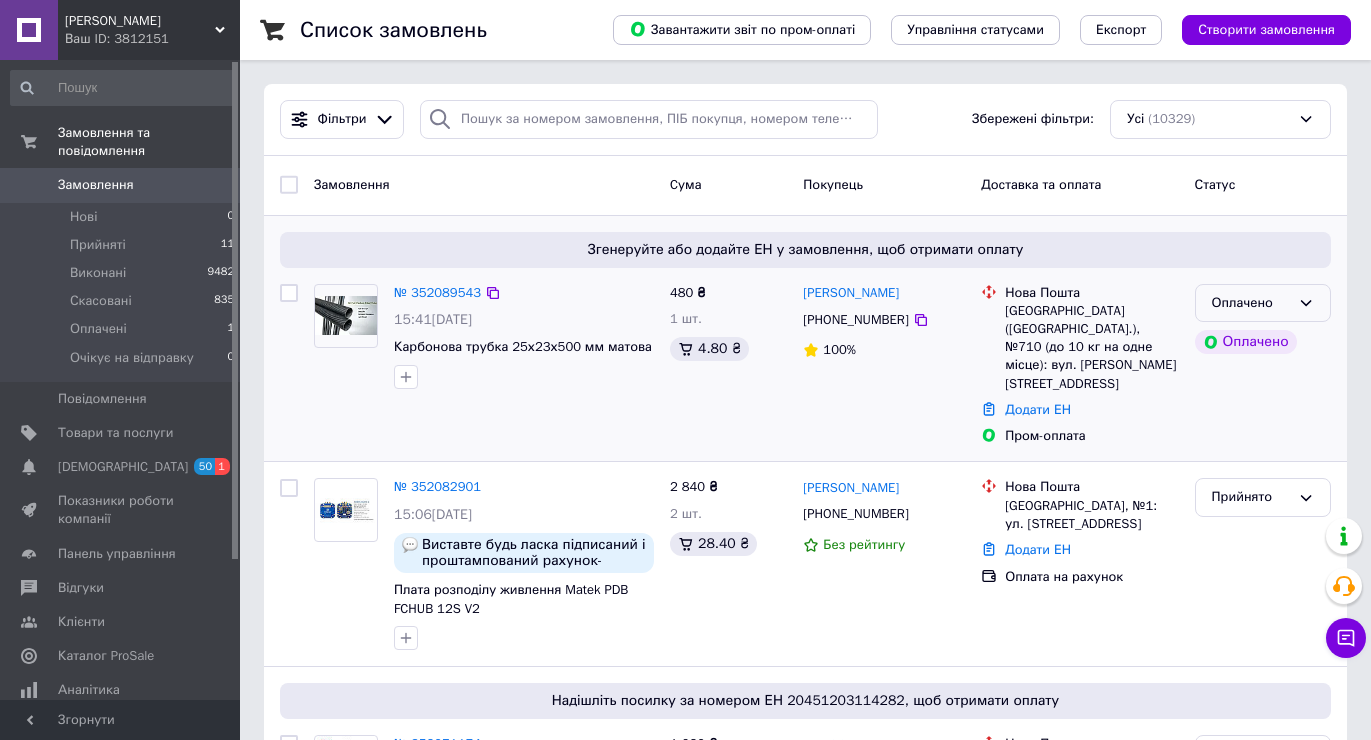 click on "Оплачено" at bounding box center (1251, 303) 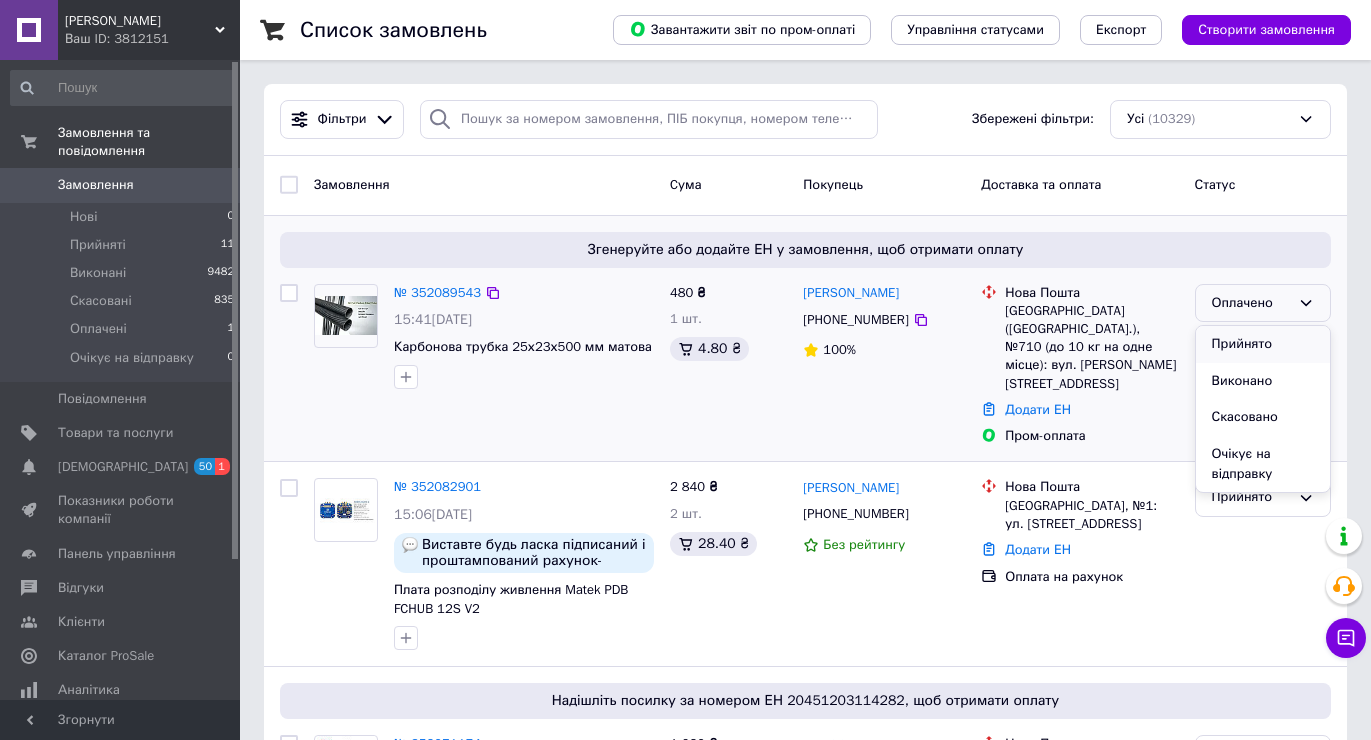 click on "Прийнято" at bounding box center [1263, 344] 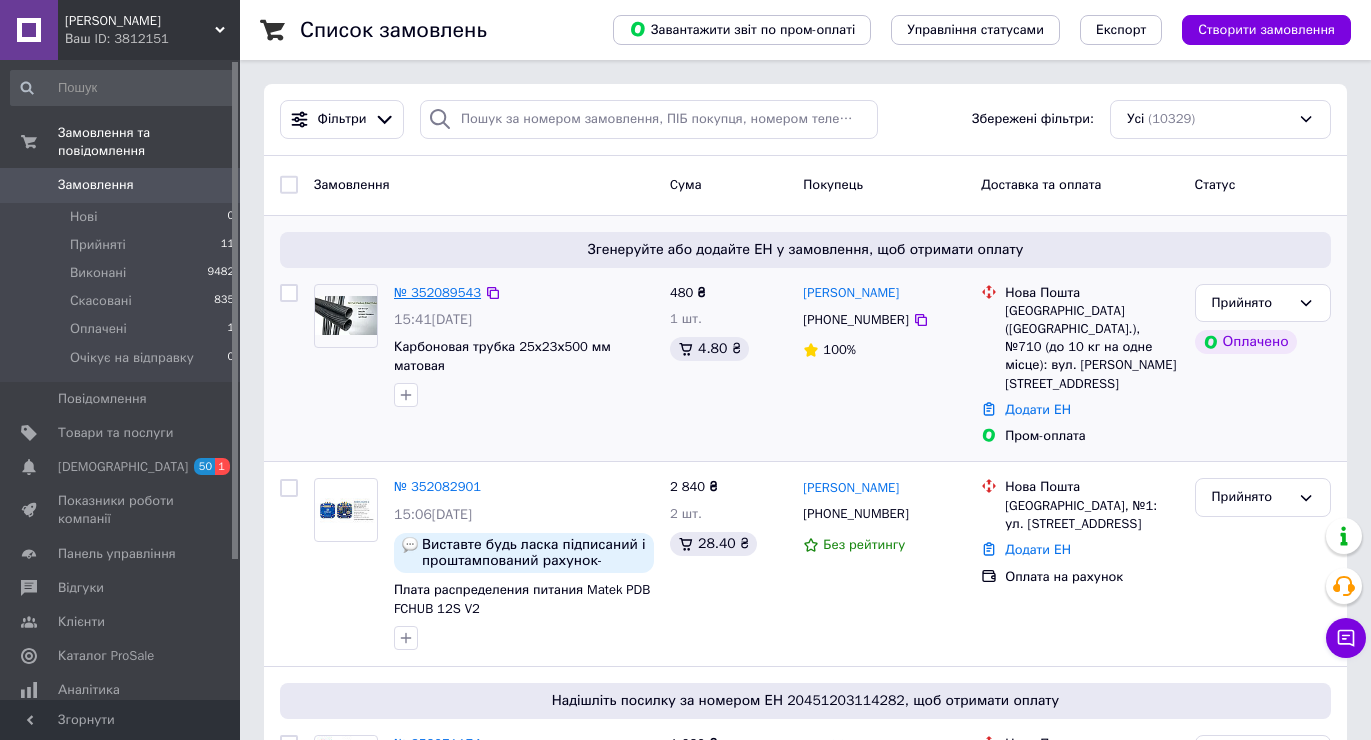 click on "№ 352089543" at bounding box center (437, 292) 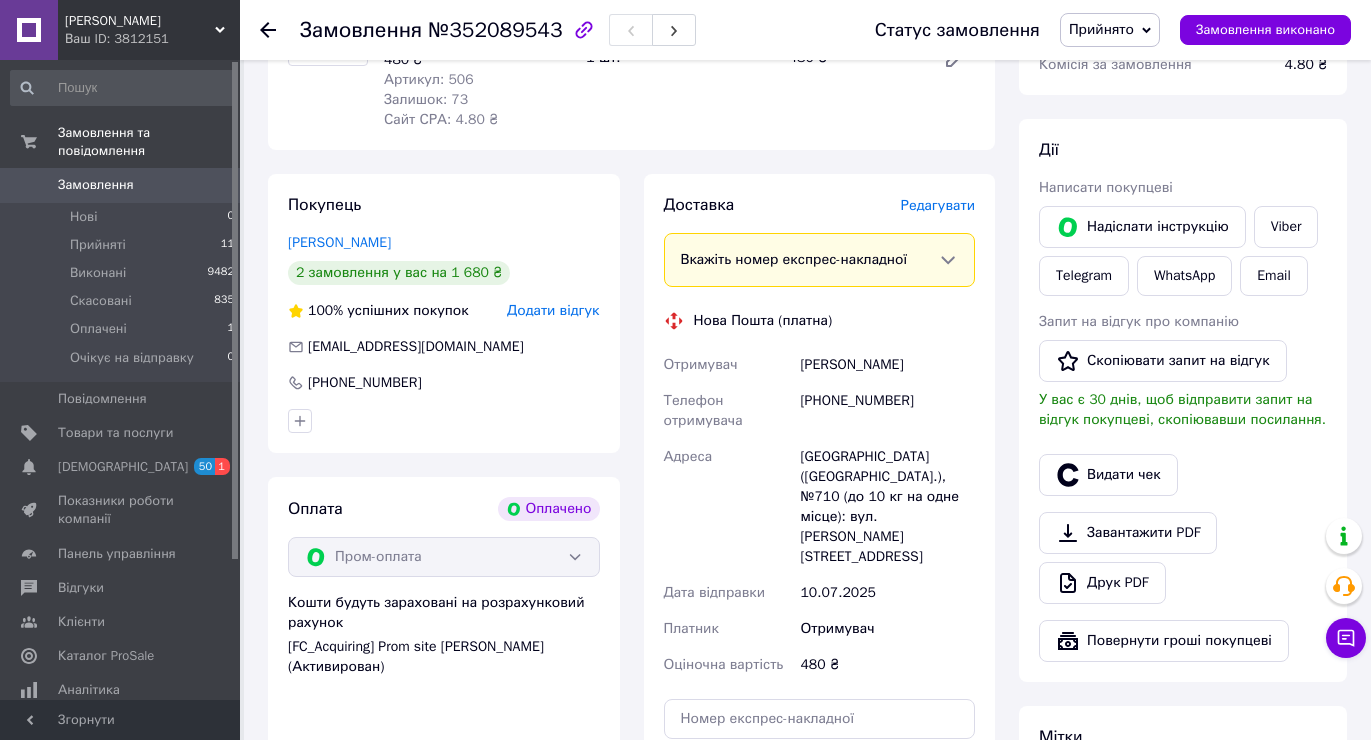 scroll, scrollTop: 907, scrollLeft: 0, axis: vertical 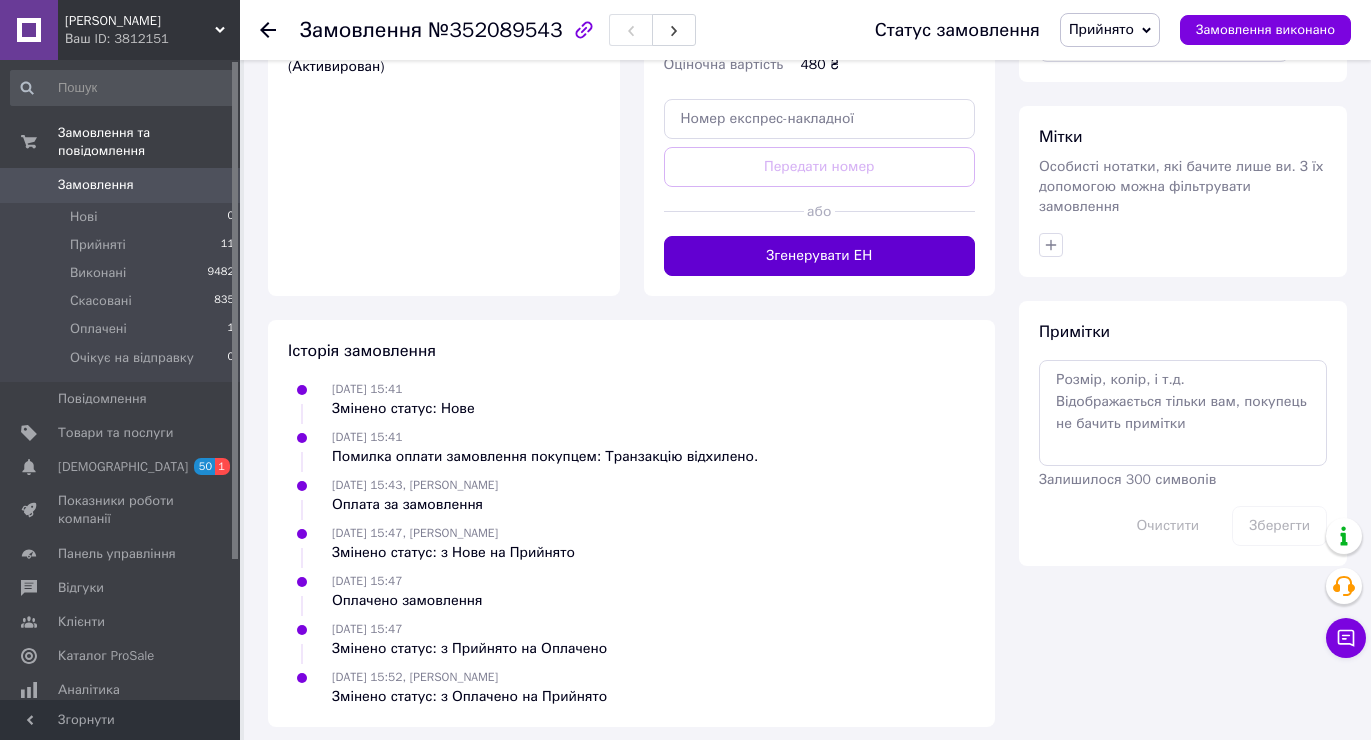 click on "Згенерувати ЕН" at bounding box center [820, 256] 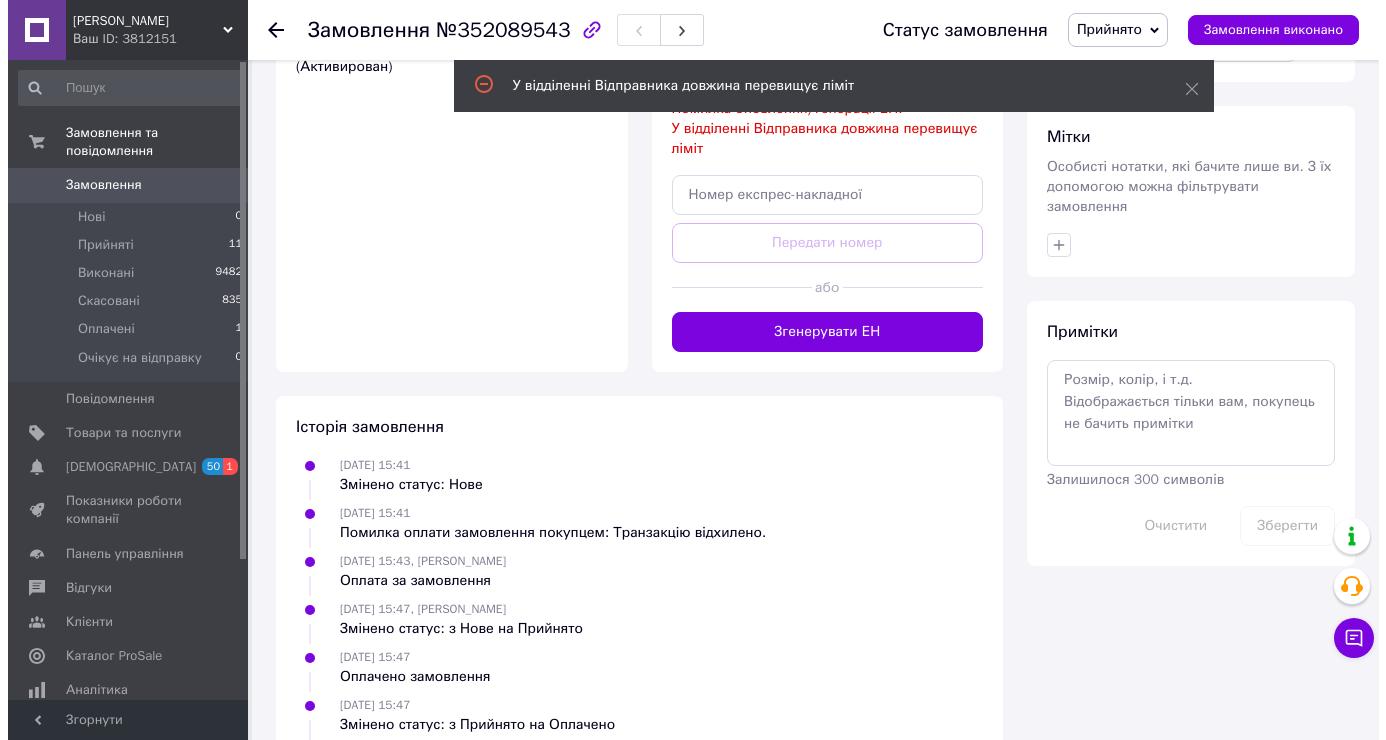 scroll, scrollTop: 407, scrollLeft: 0, axis: vertical 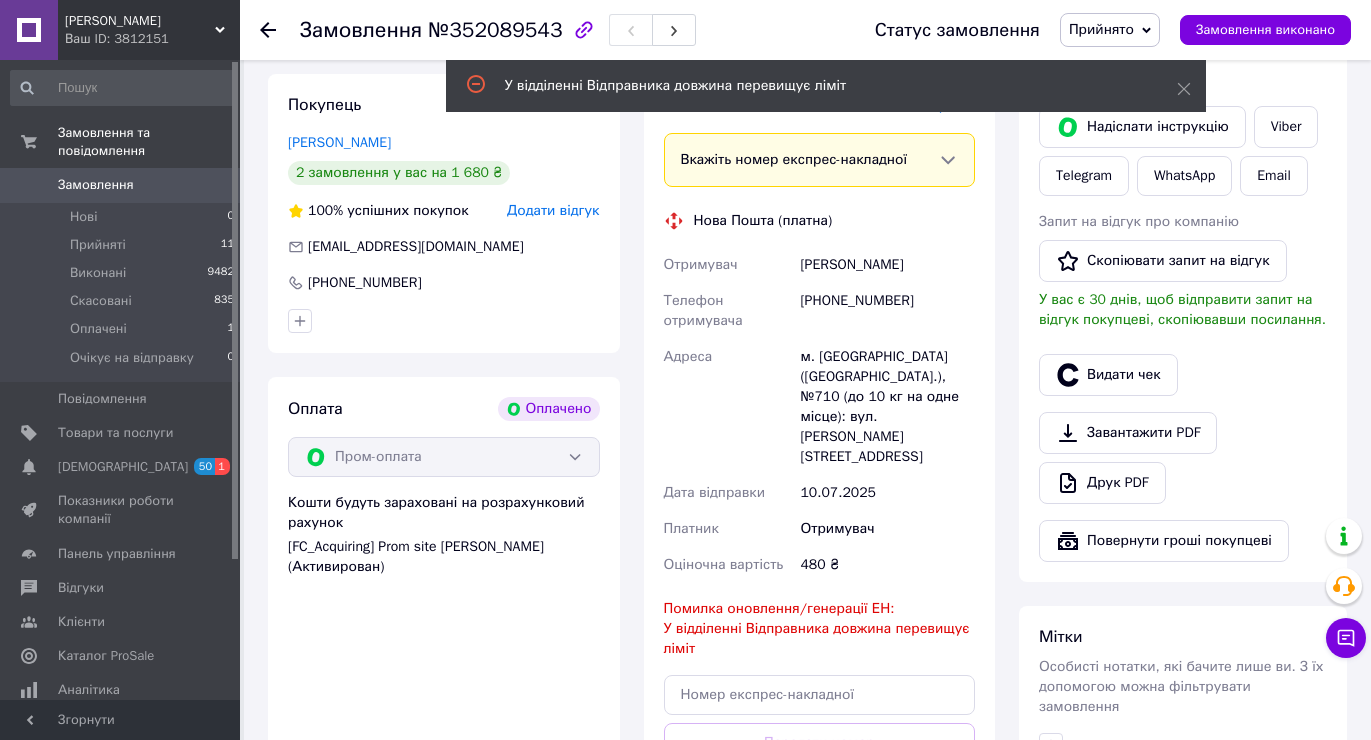 click on "Редагувати" at bounding box center (938, 105) 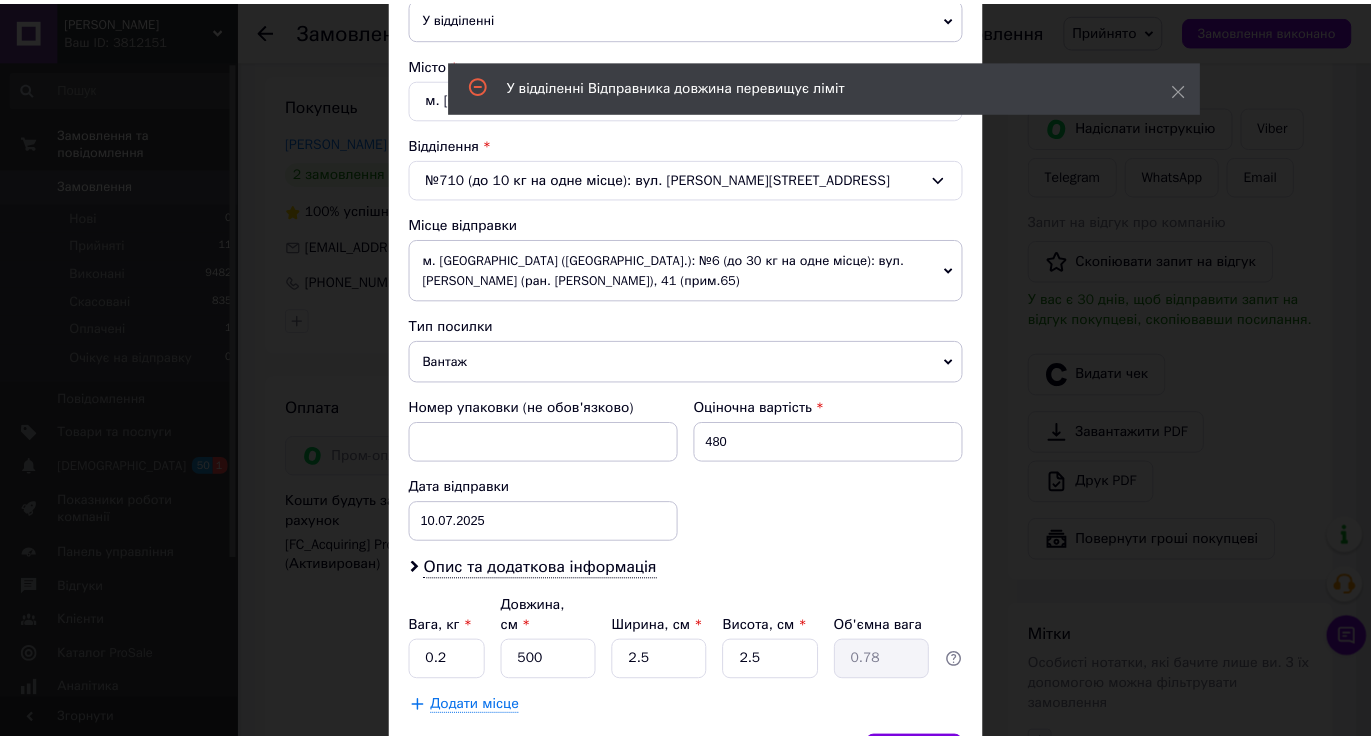 scroll, scrollTop: 779, scrollLeft: 0, axis: vertical 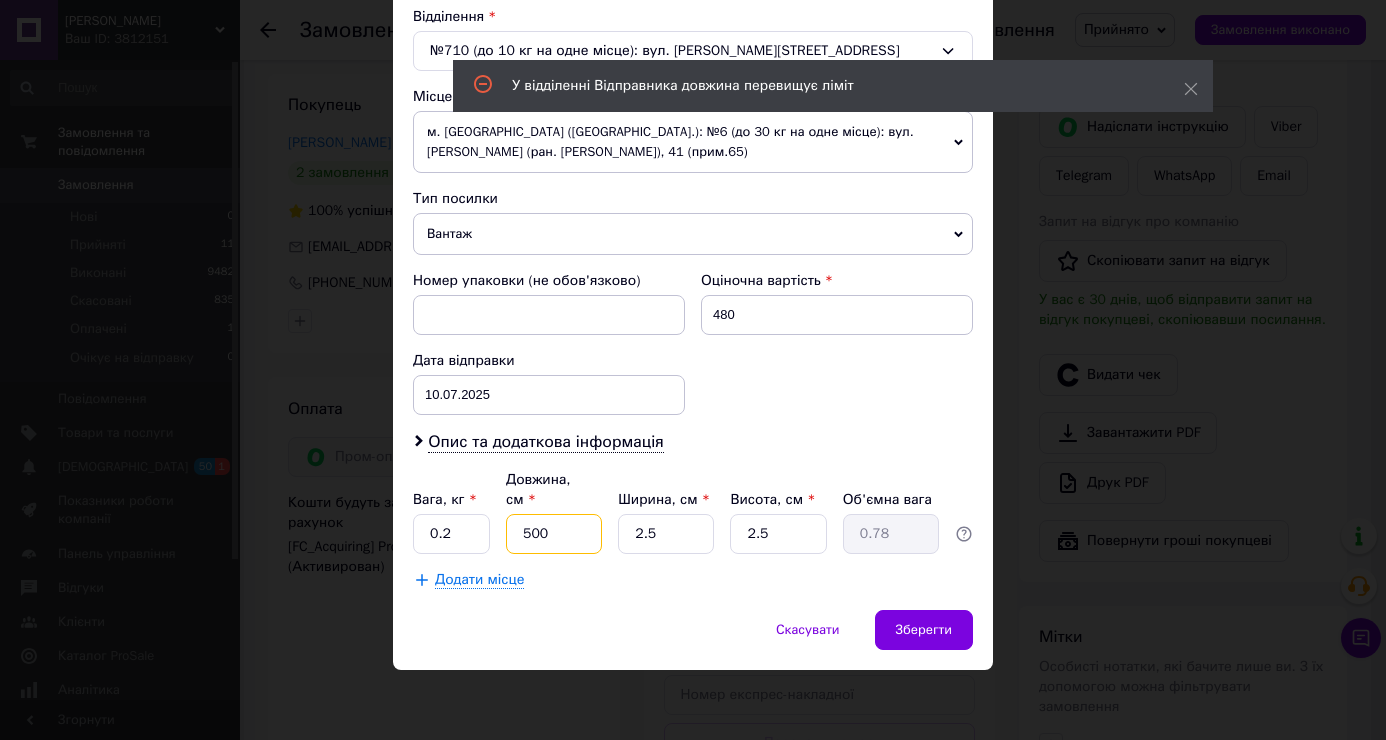 click on "500" at bounding box center [554, 534] 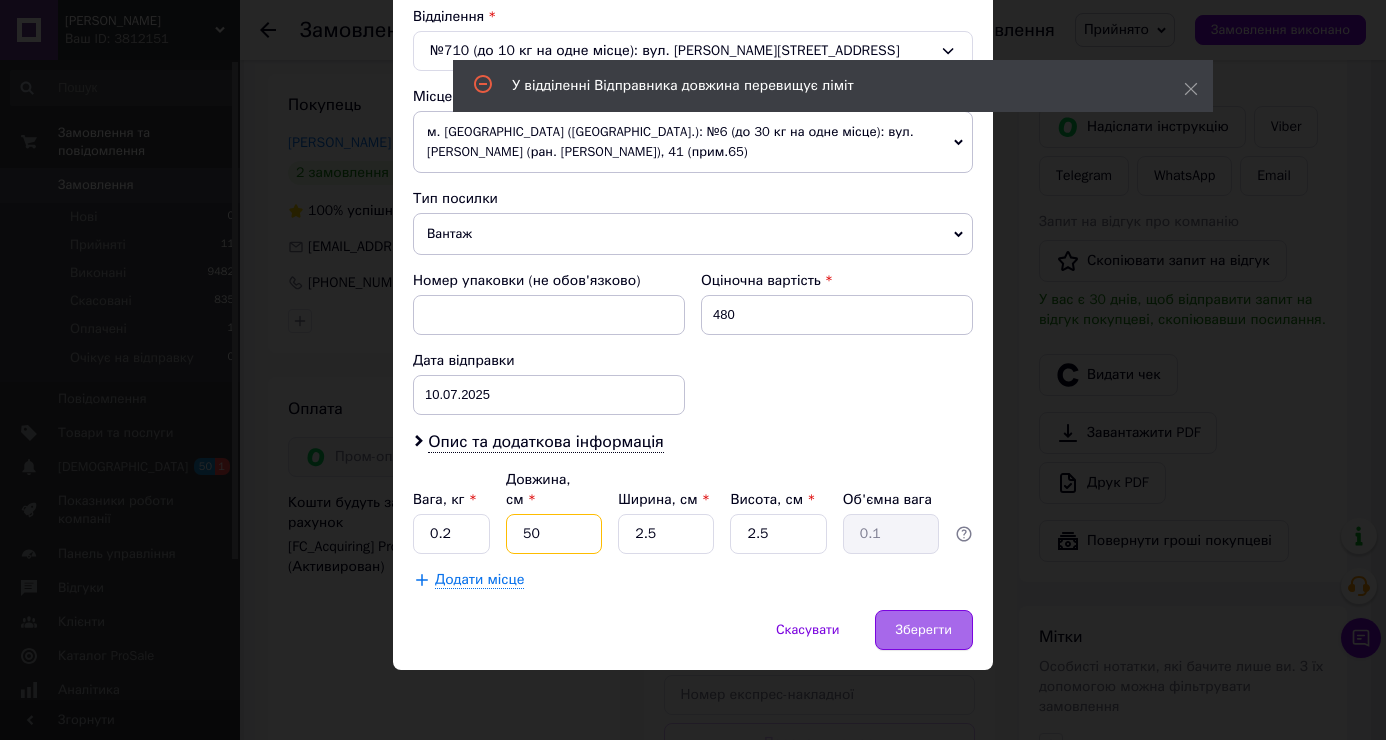 type on "50" 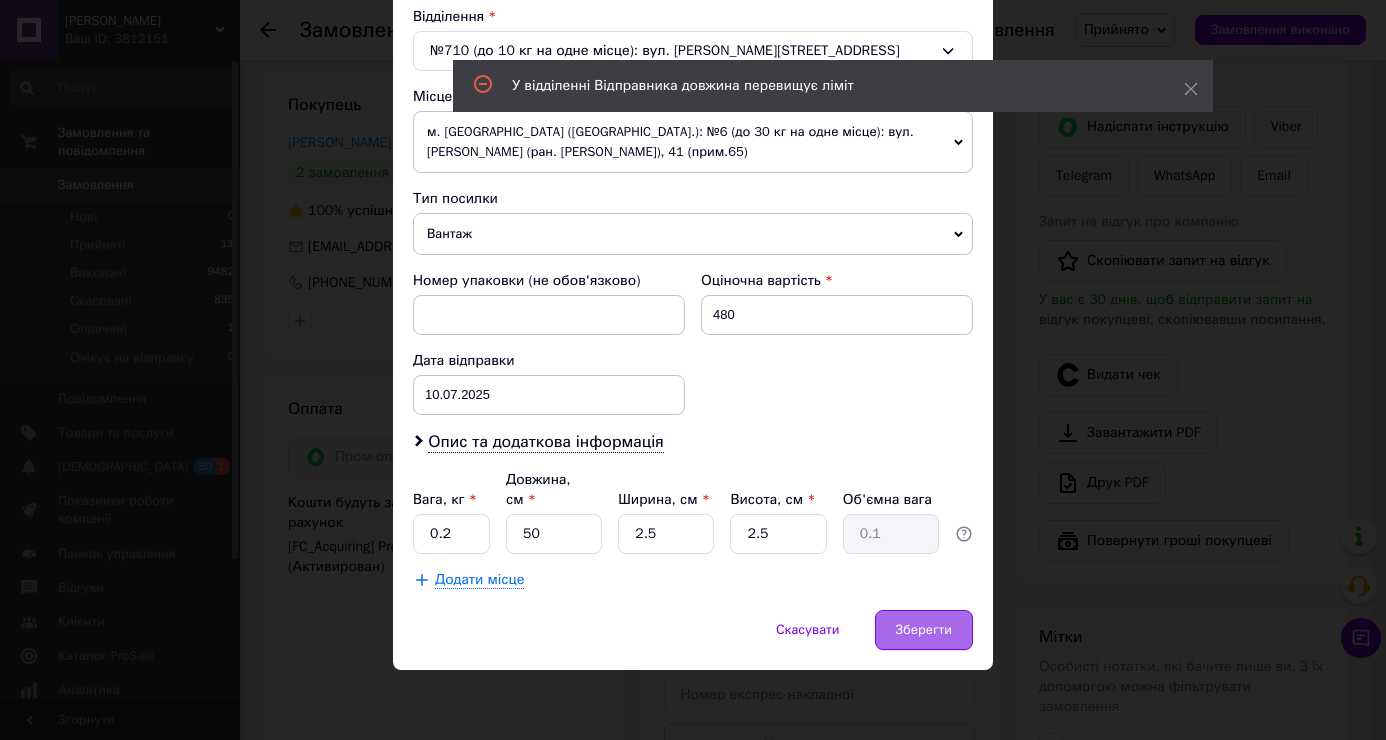 click on "Зберегти" at bounding box center [924, 630] 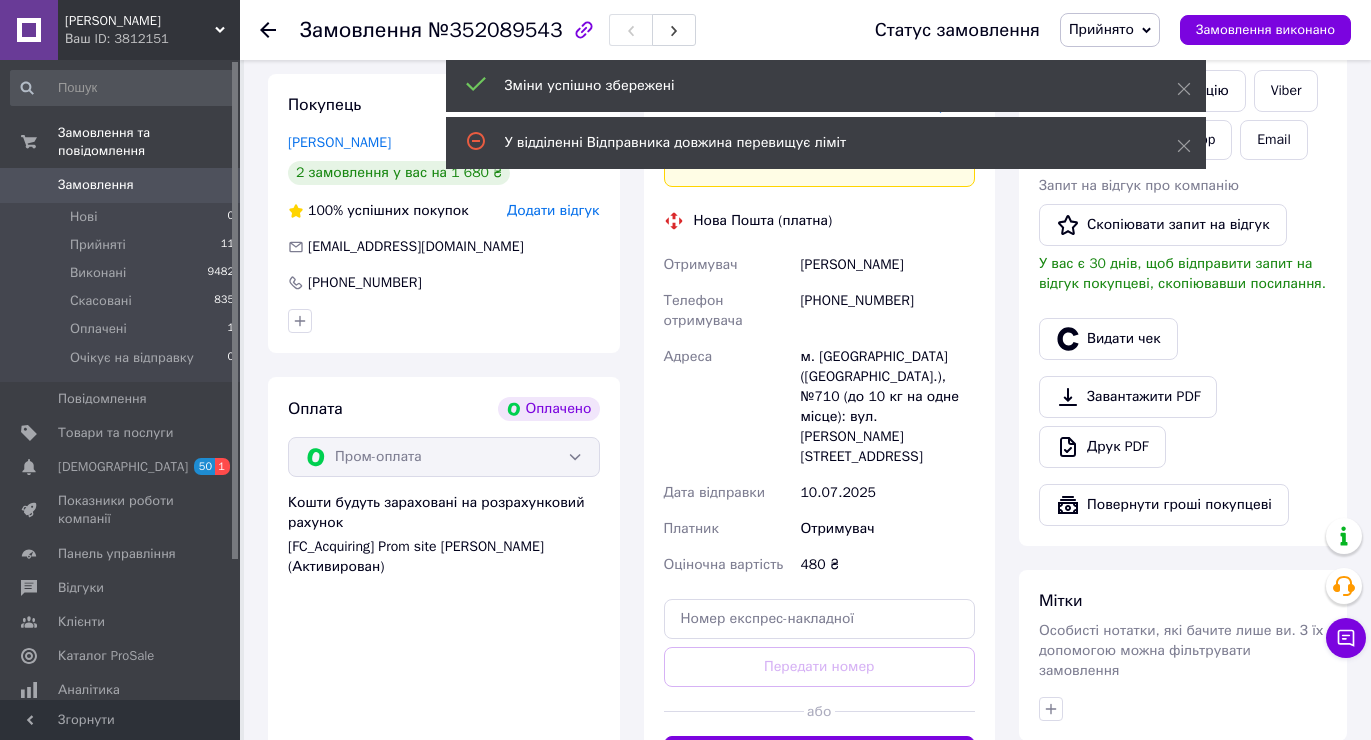 scroll, scrollTop: 1107, scrollLeft: 0, axis: vertical 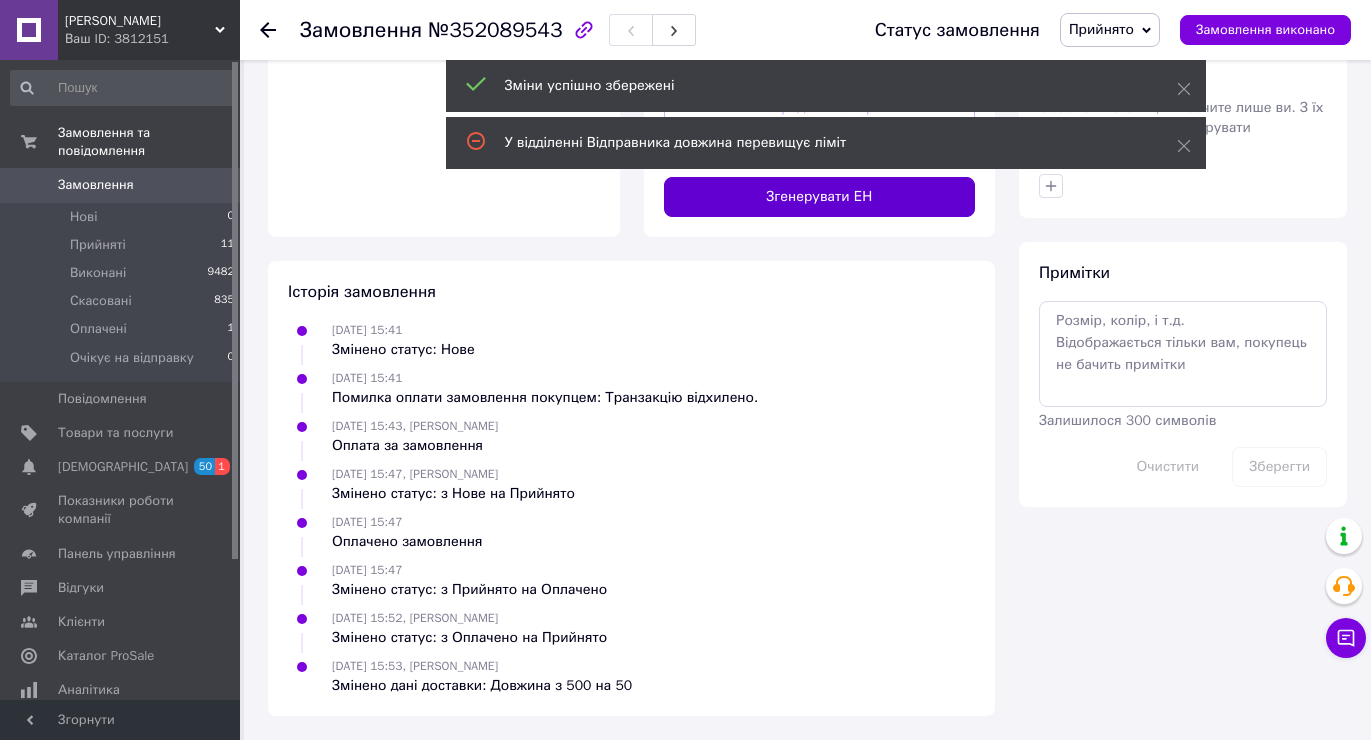 click on "Згенерувати ЕН" at bounding box center (820, 197) 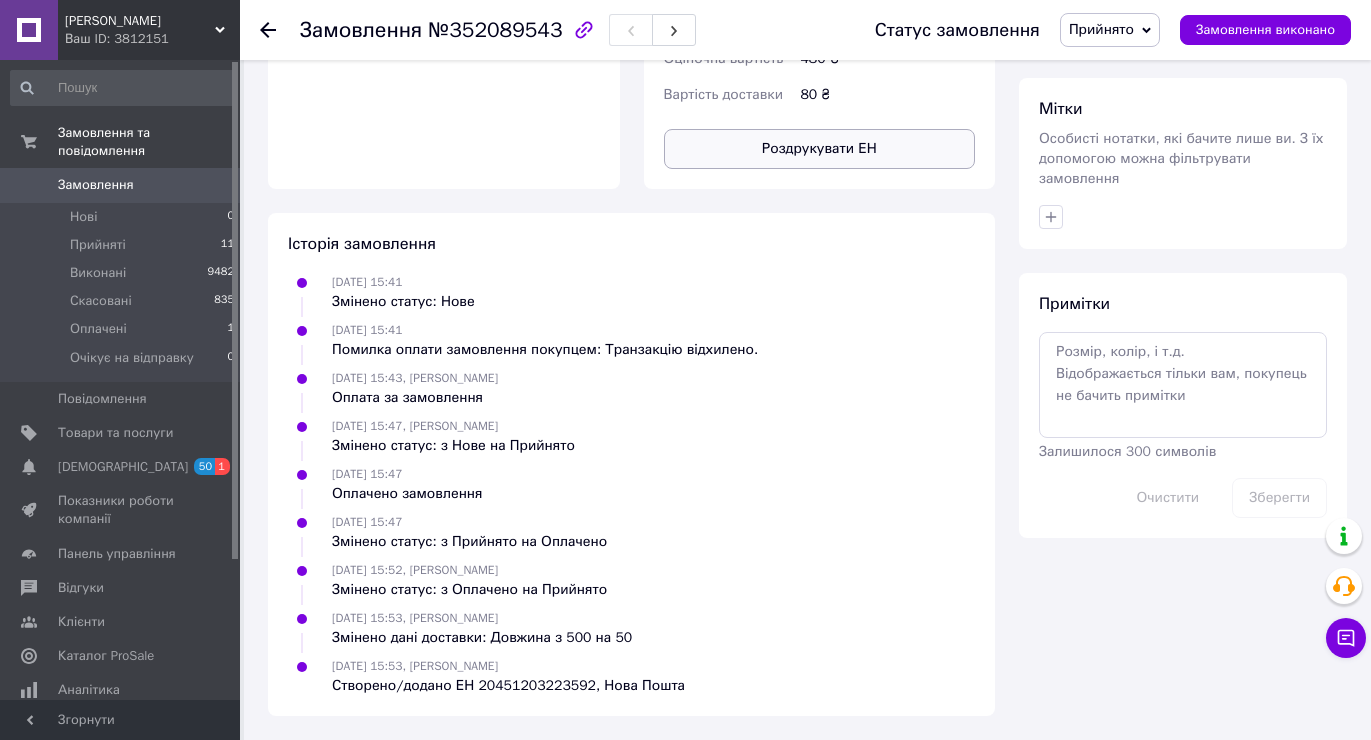 click on "Роздрукувати ЕН" at bounding box center (820, 149) 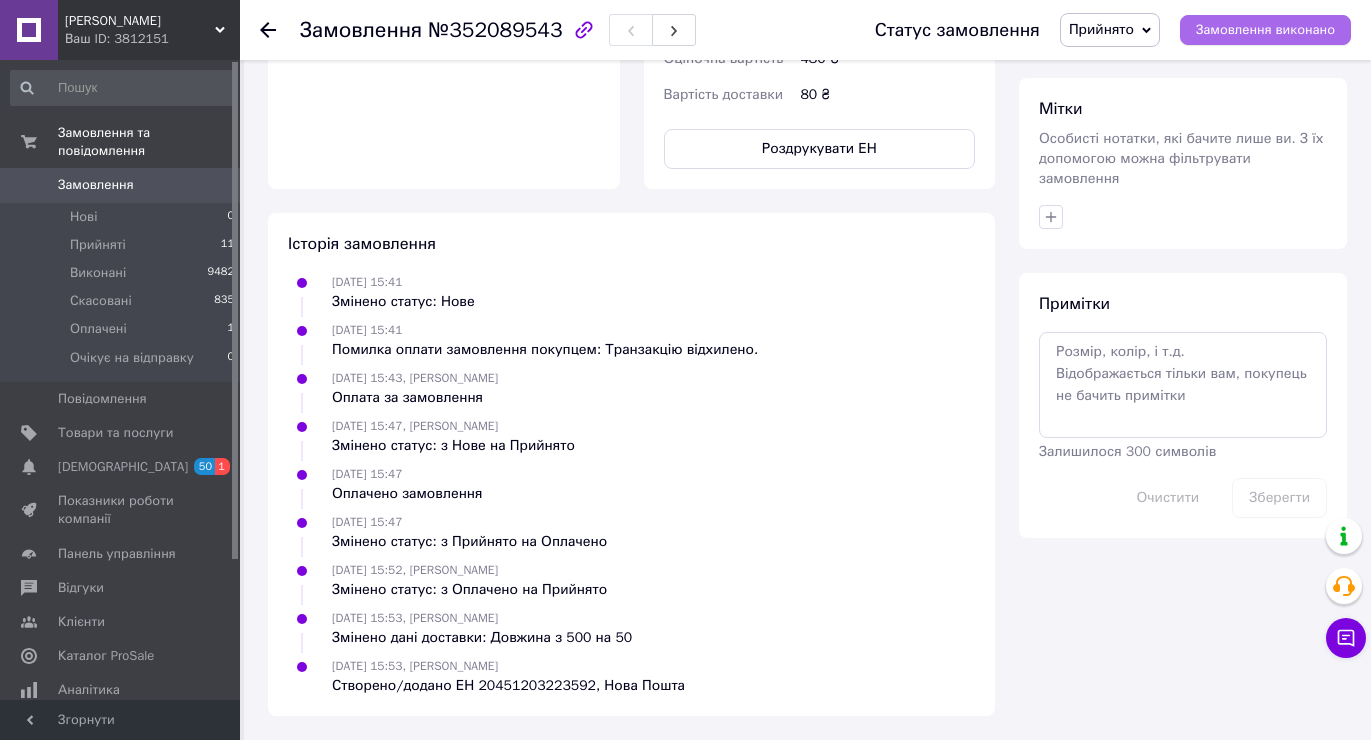 drag, startPoint x: 1212, startPoint y: 30, endPoint x: 1201, endPoint y: 37, distance: 13.038404 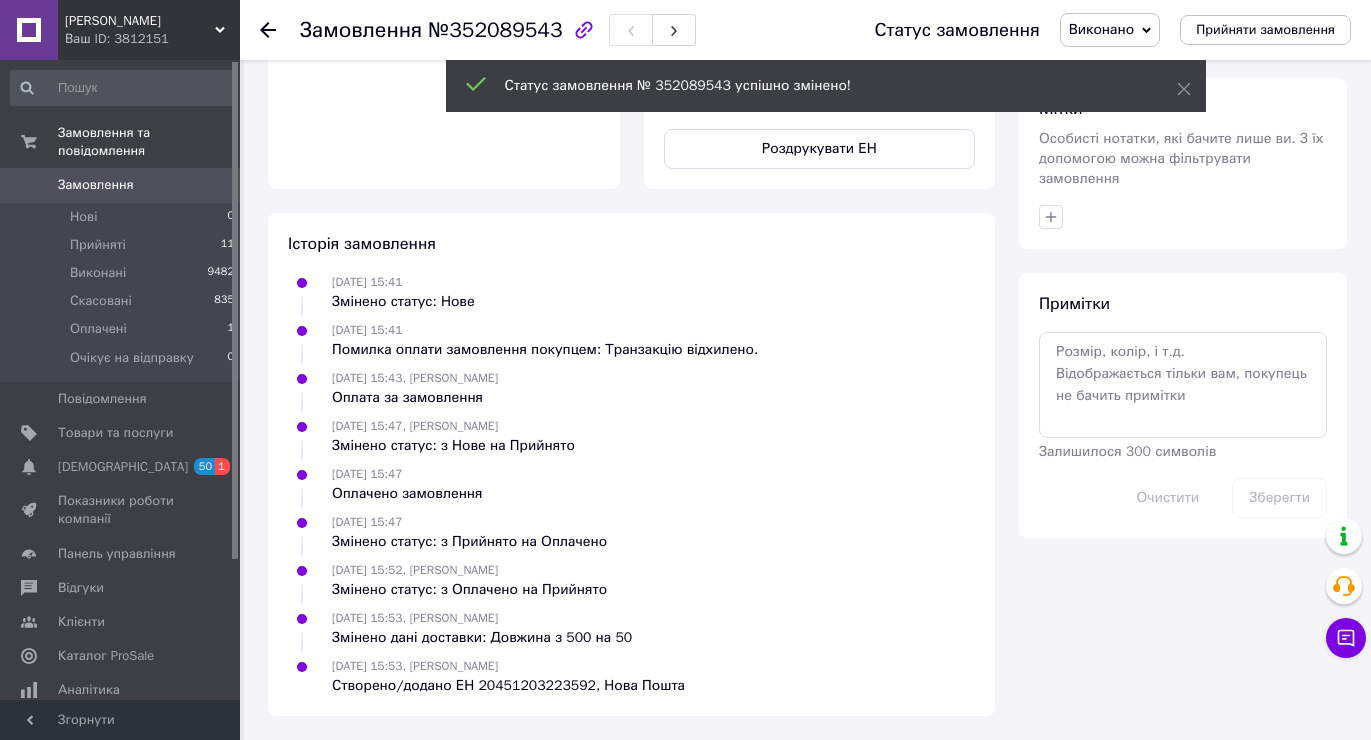 click 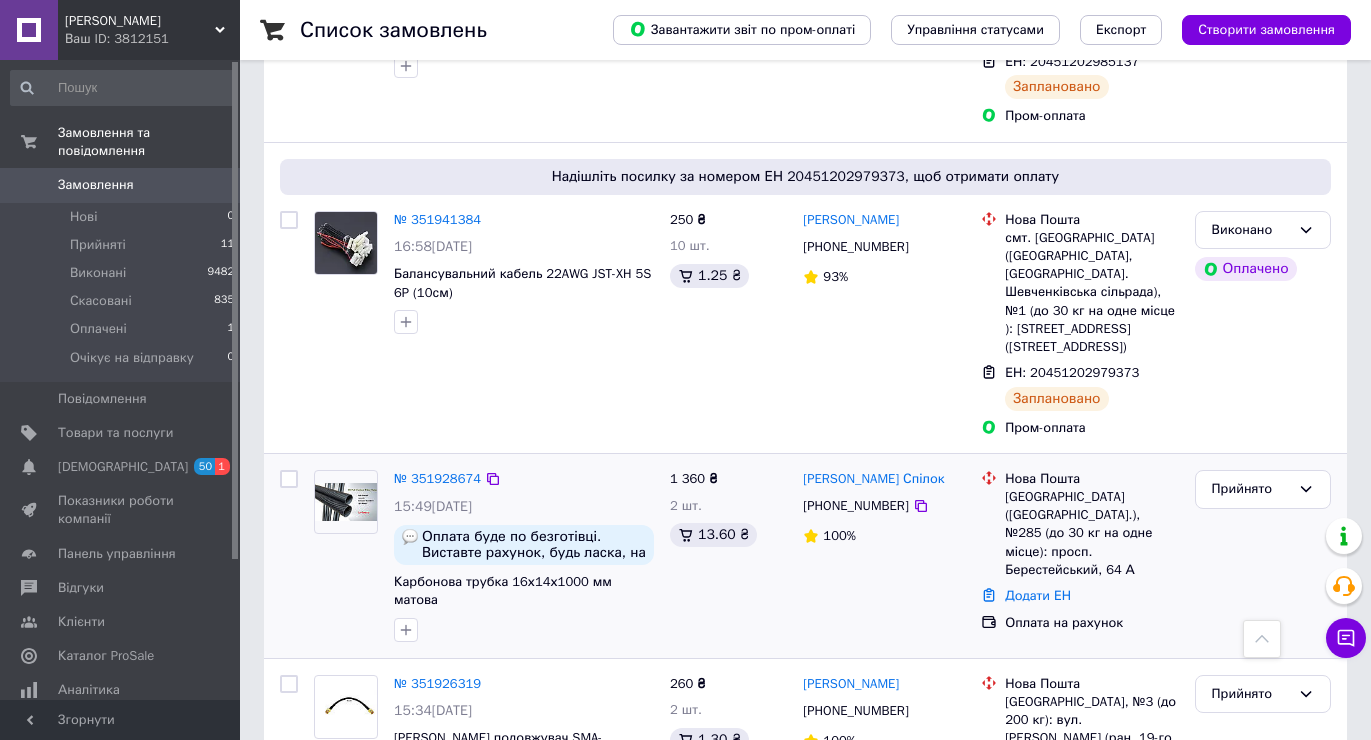 scroll, scrollTop: 3000, scrollLeft: 0, axis: vertical 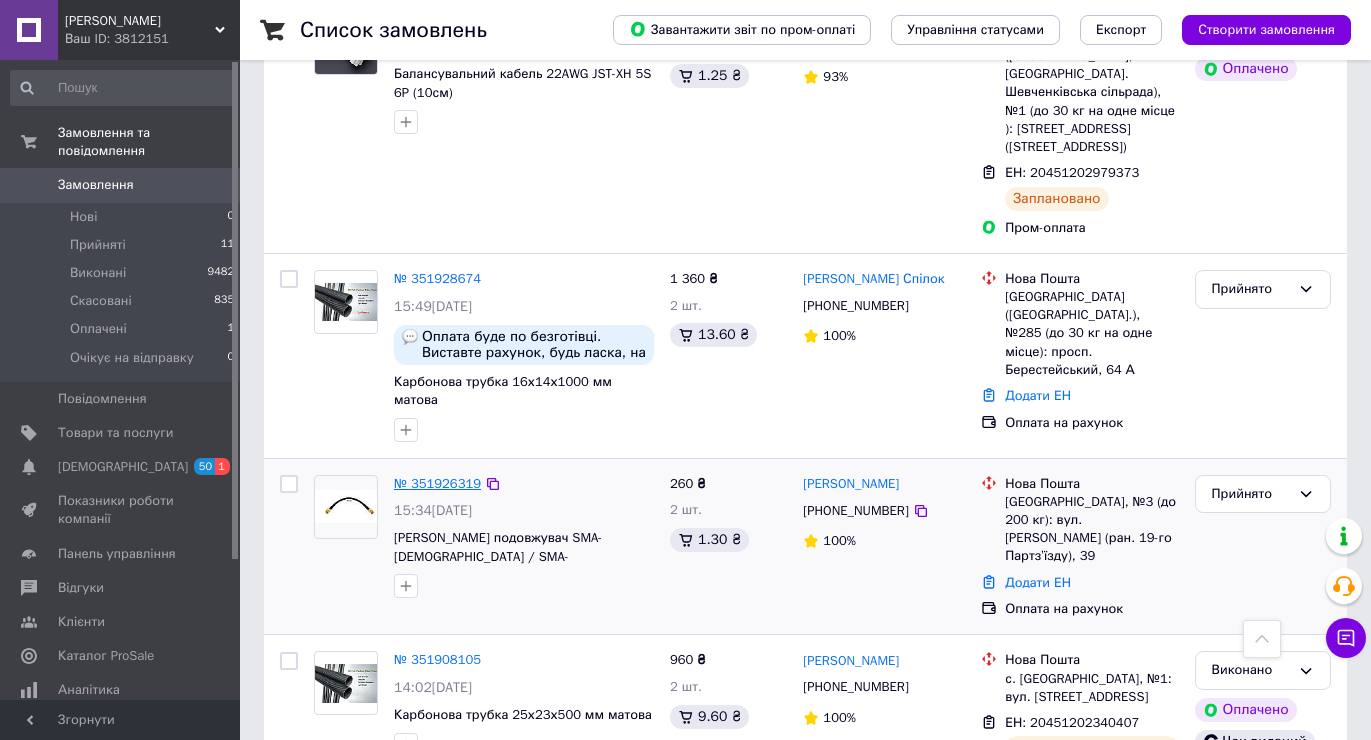click on "№ 351926319" at bounding box center [437, 483] 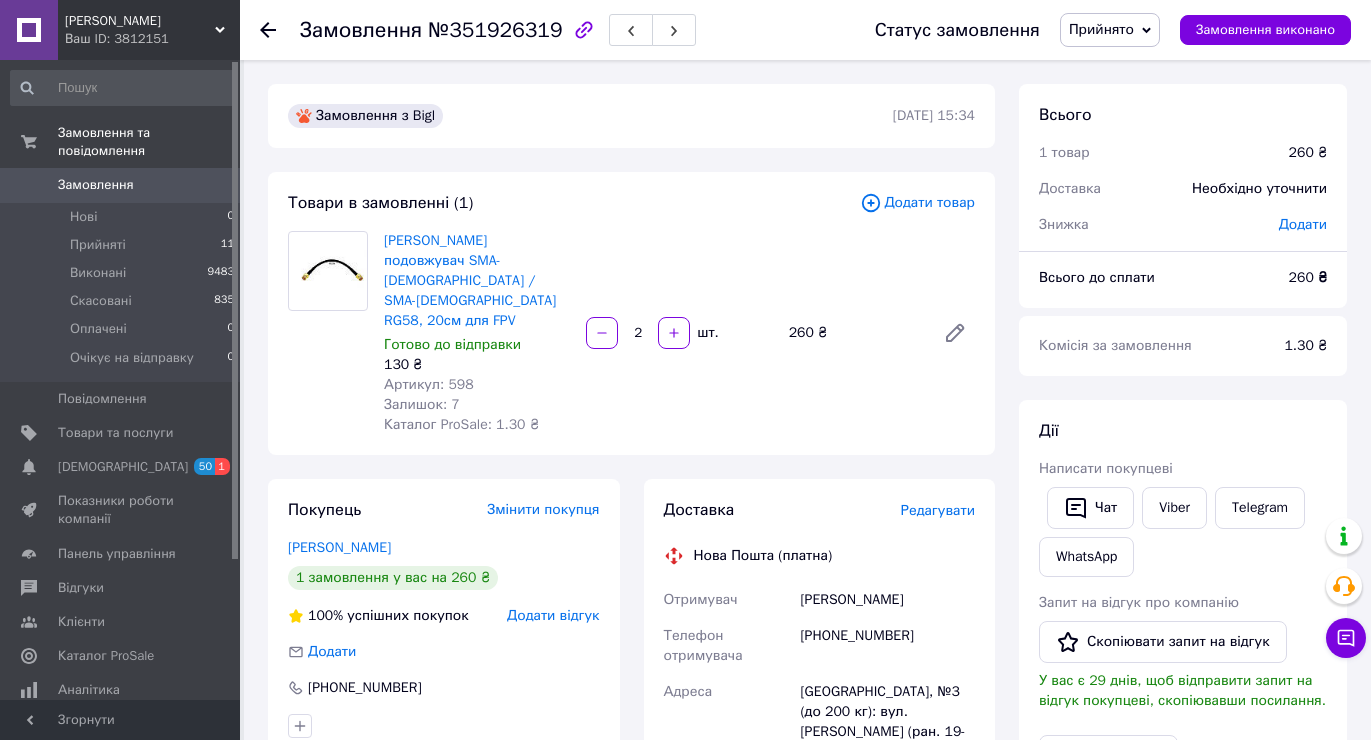 scroll, scrollTop: 100, scrollLeft: 0, axis: vertical 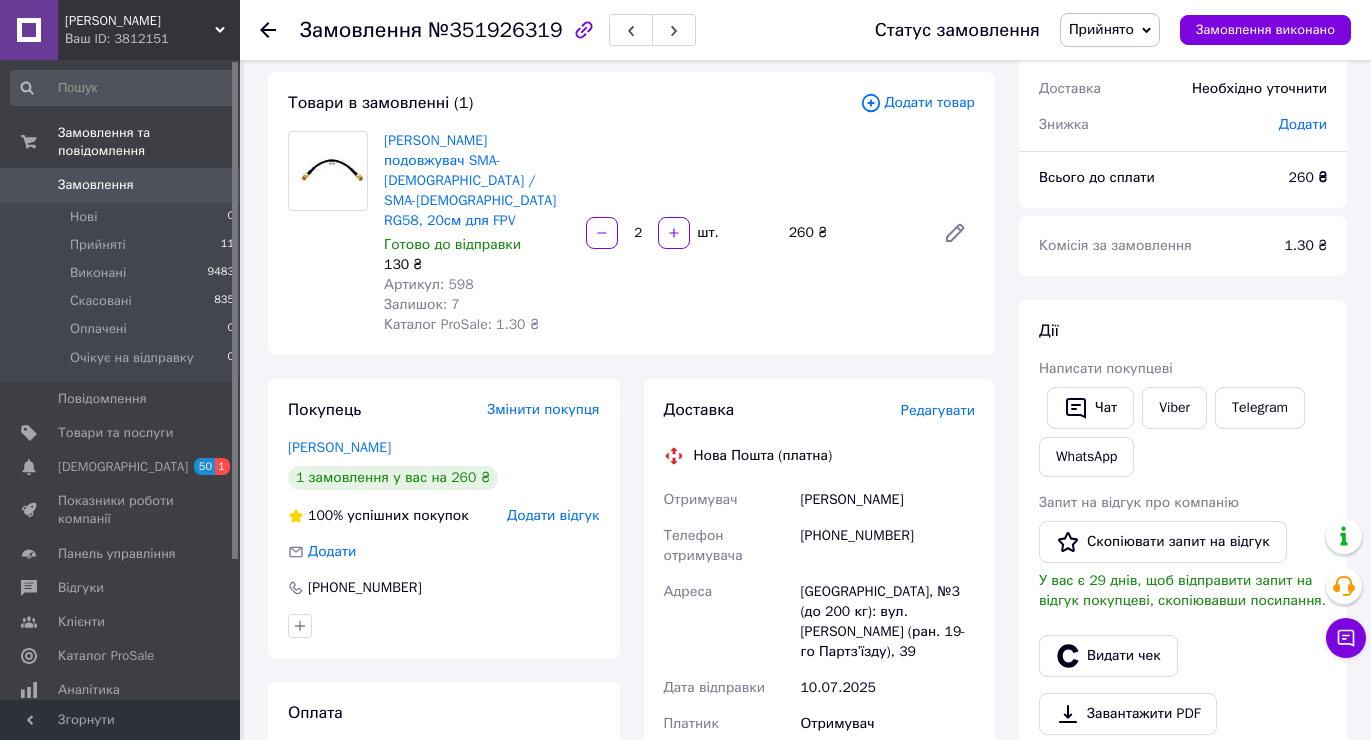 click on "Дії" at bounding box center [1183, 331] 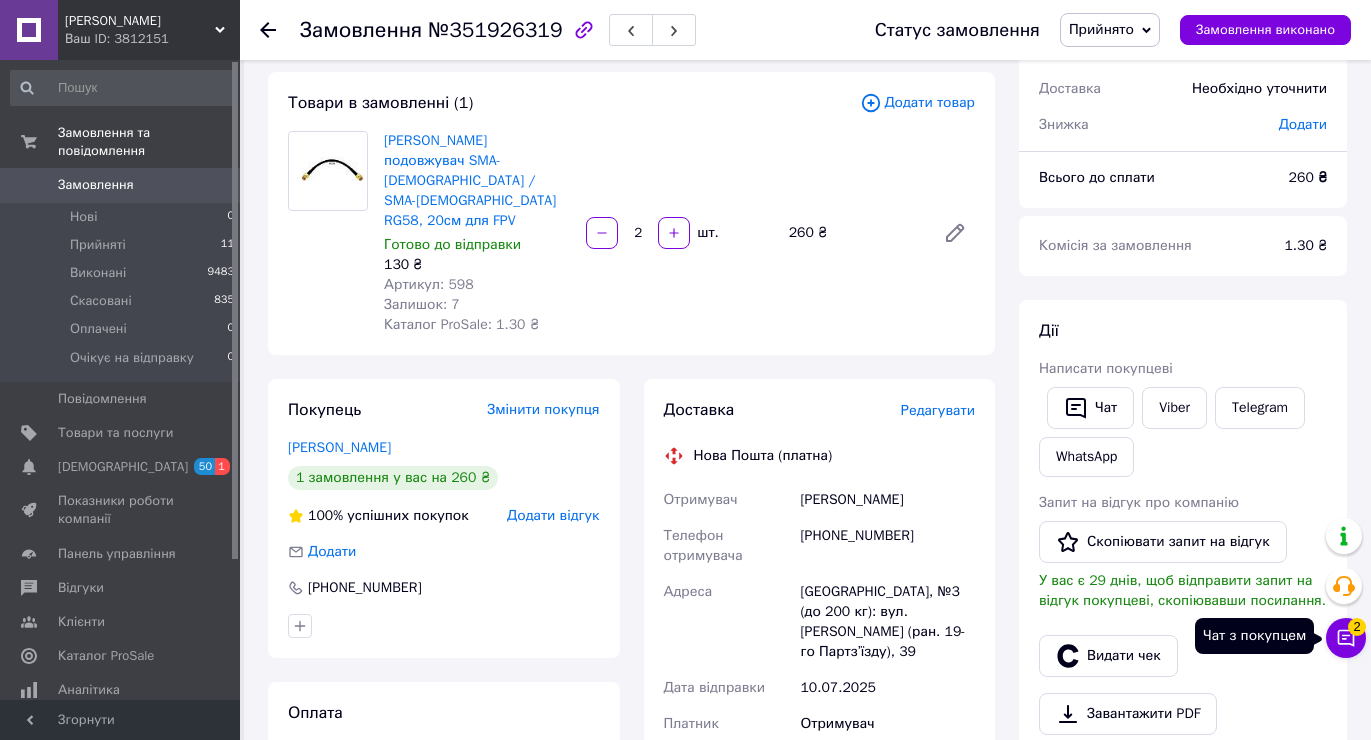 drag, startPoint x: 1346, startPoint y: 635, endPoint x: 1343, endPoint y: 624, distance: 11.401754 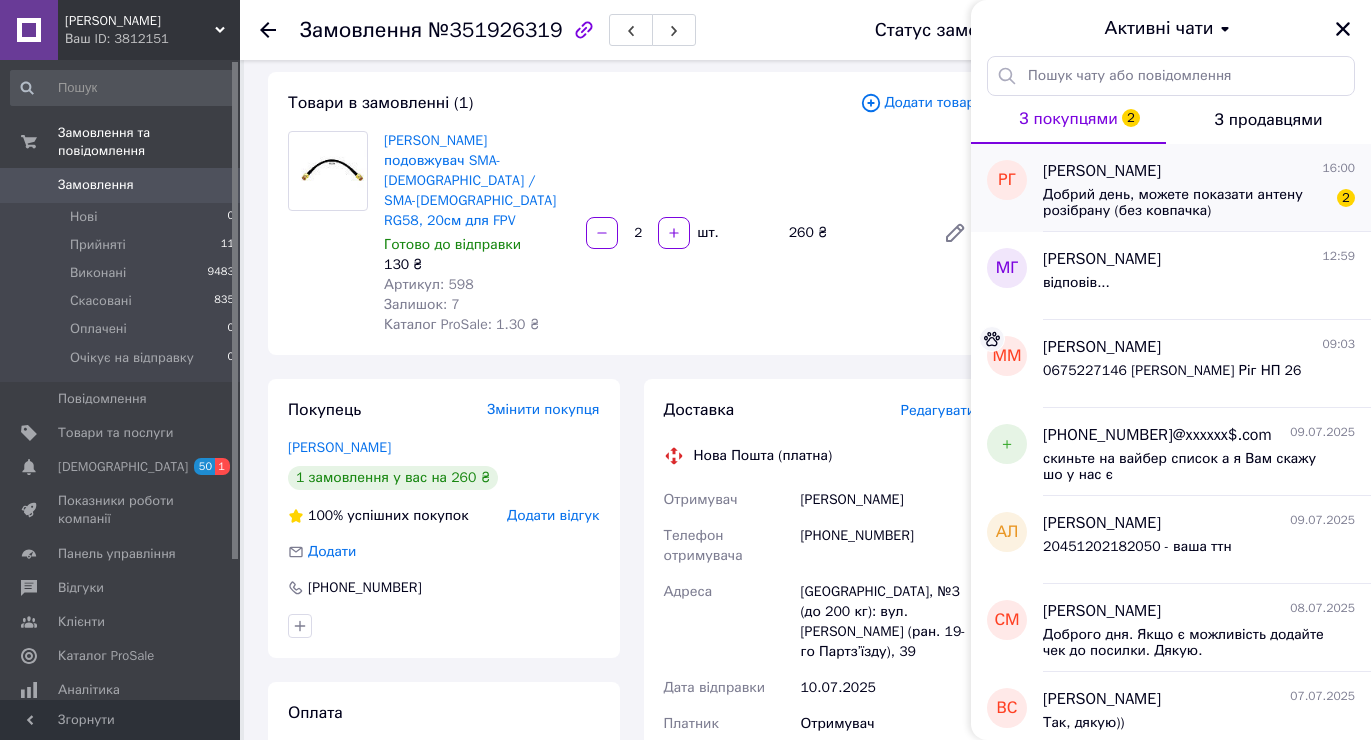 click on "Добрий день, можете показати антену розібрану (без ковпачка)" at bounding box center (1185, 203) 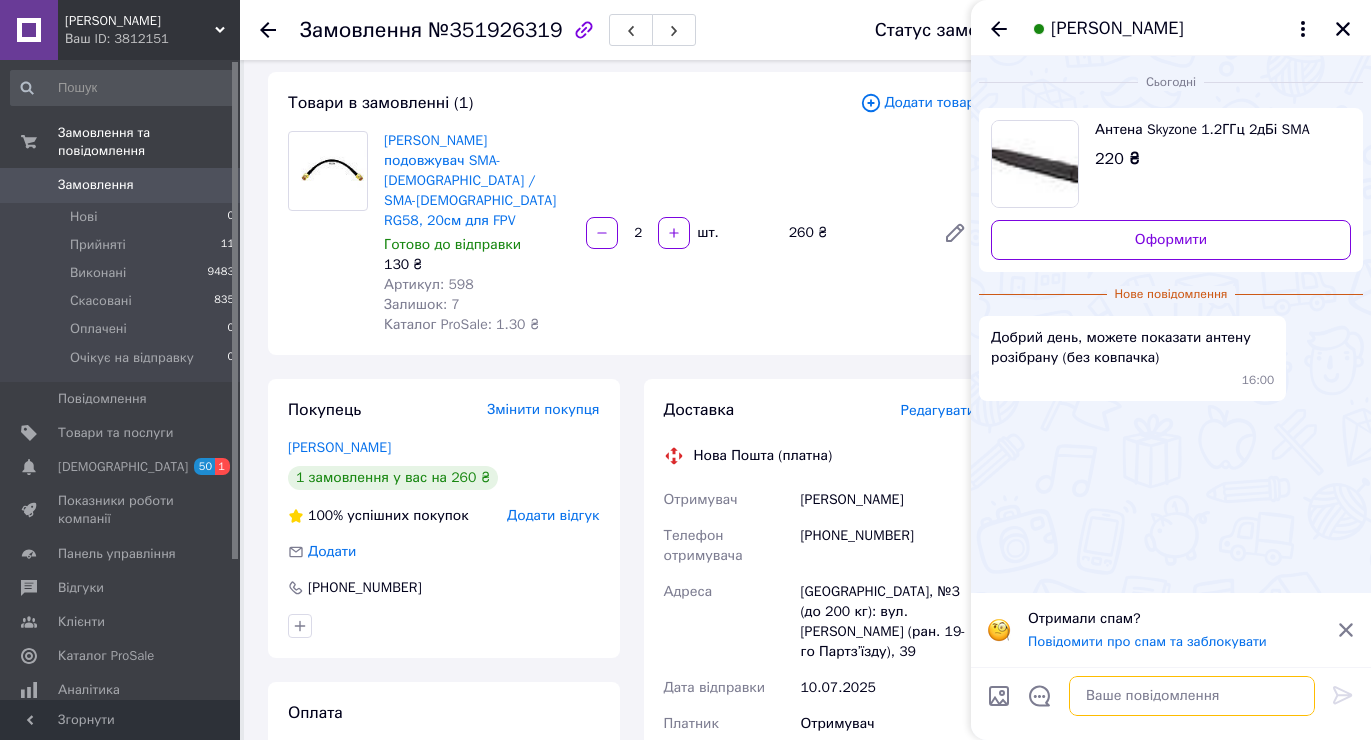 click at bounding box center [1192, 696] 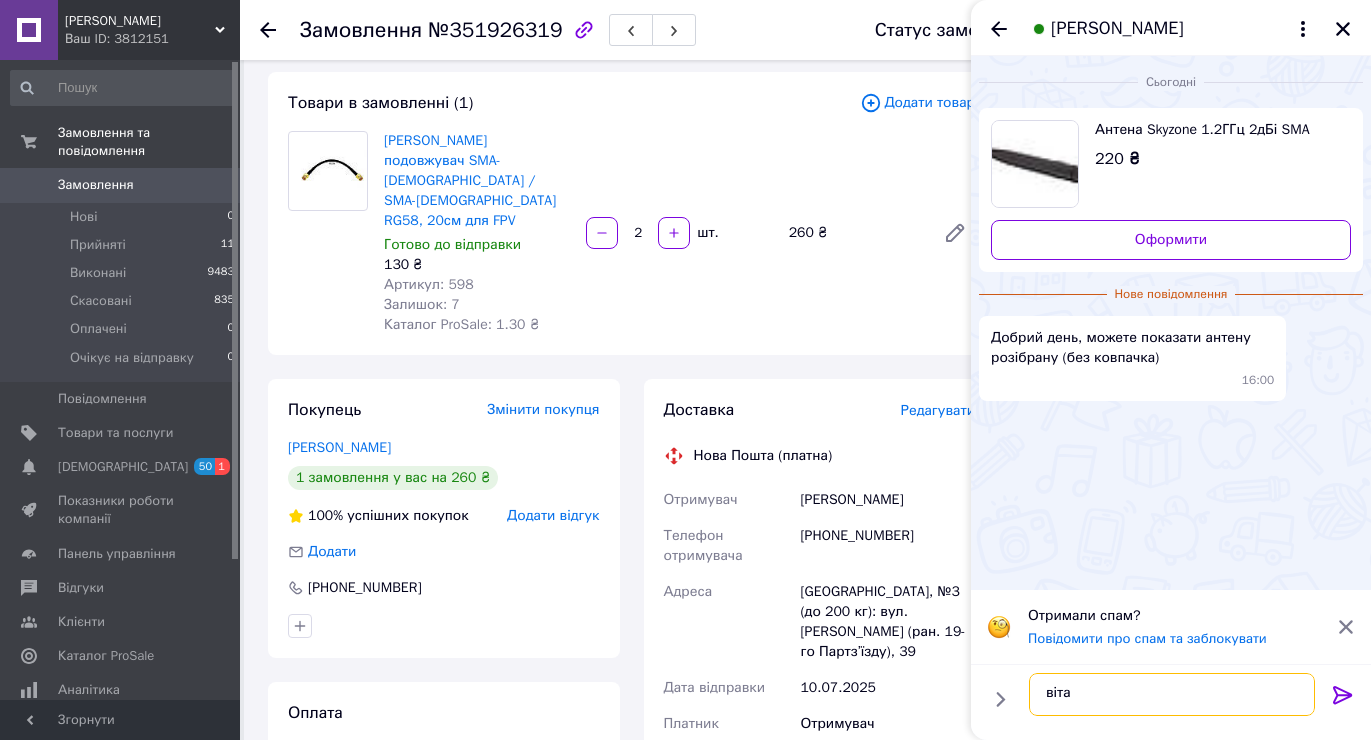 type on "вітаю" 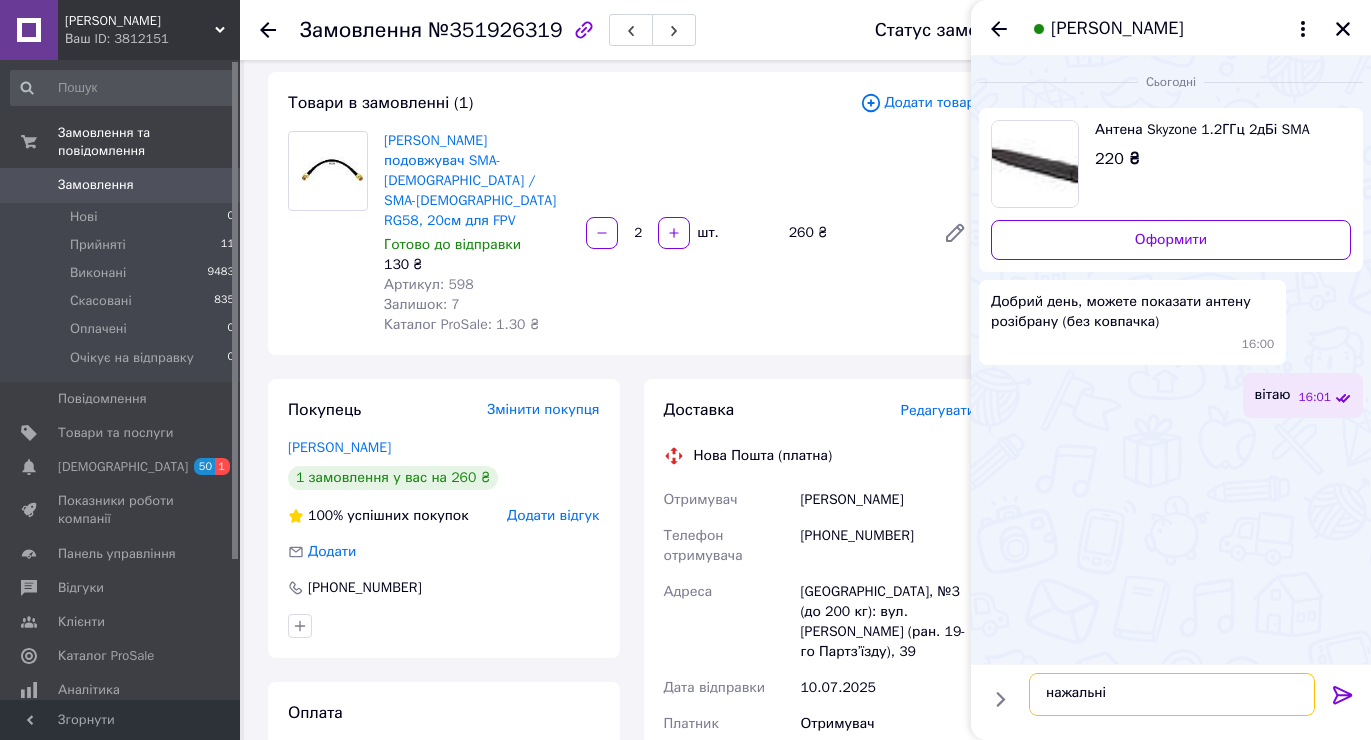 type on "нажаль ні" 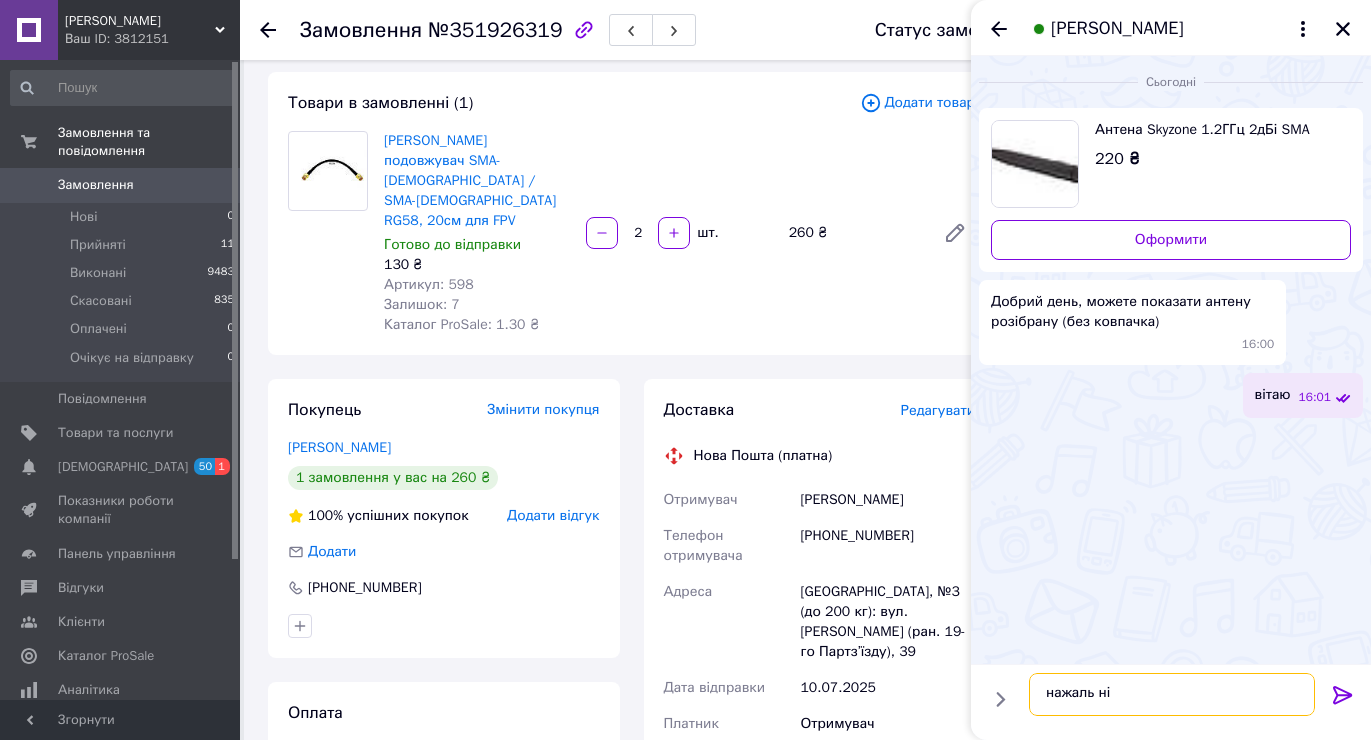 type 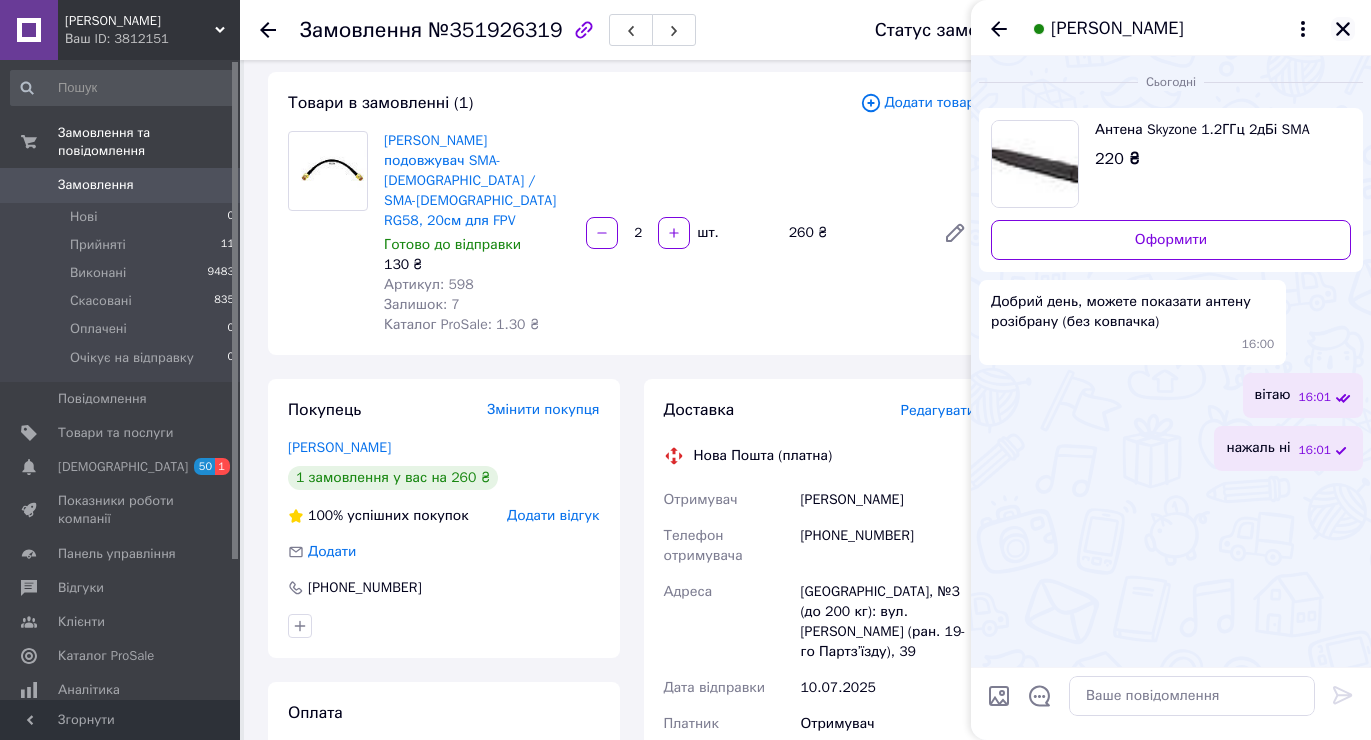 click 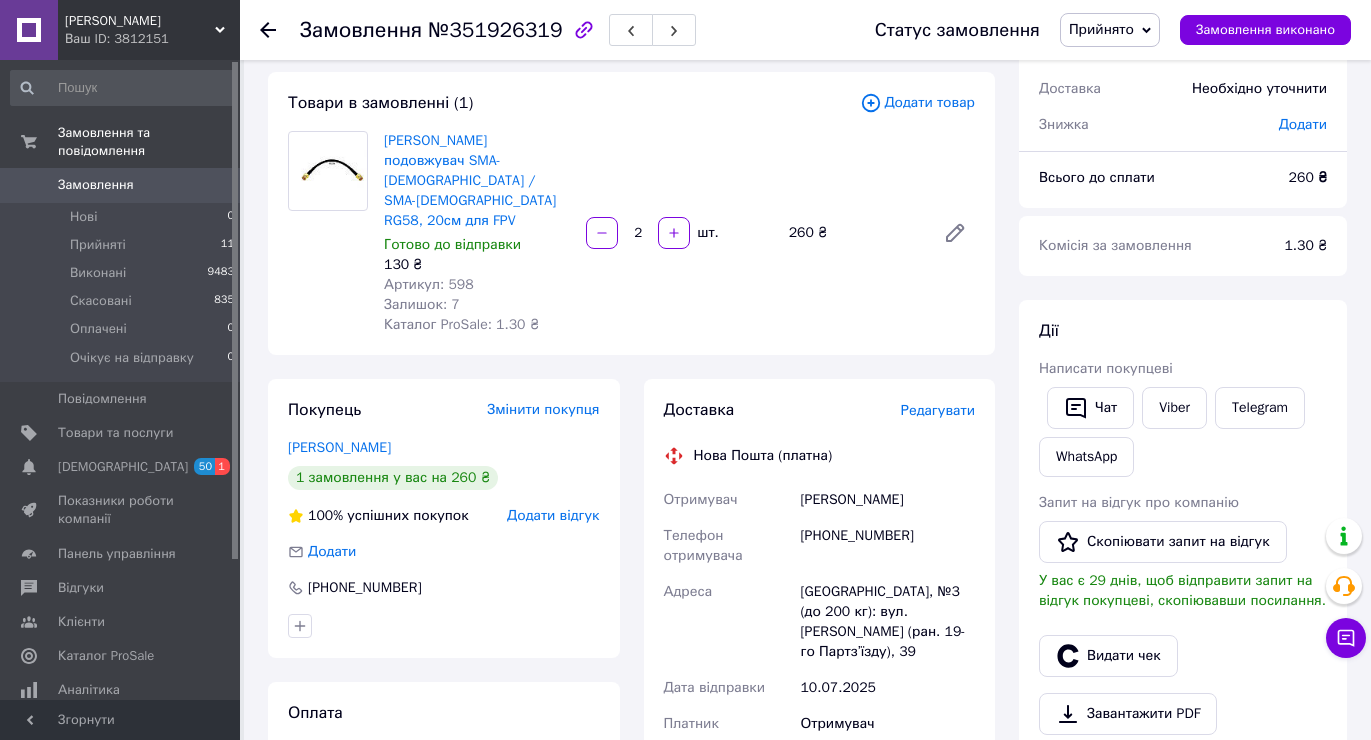 click 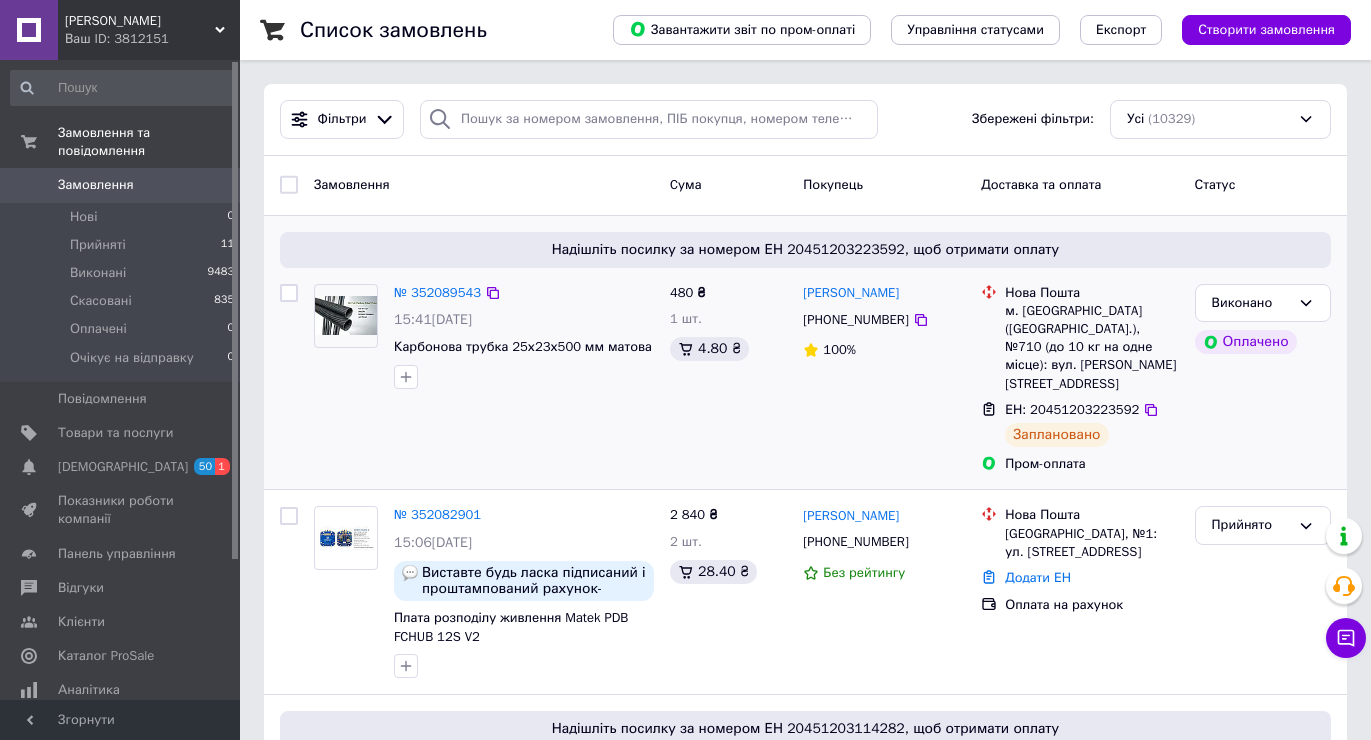 click on "[PERSON_NAME]" at bounding box center [1263, 379] 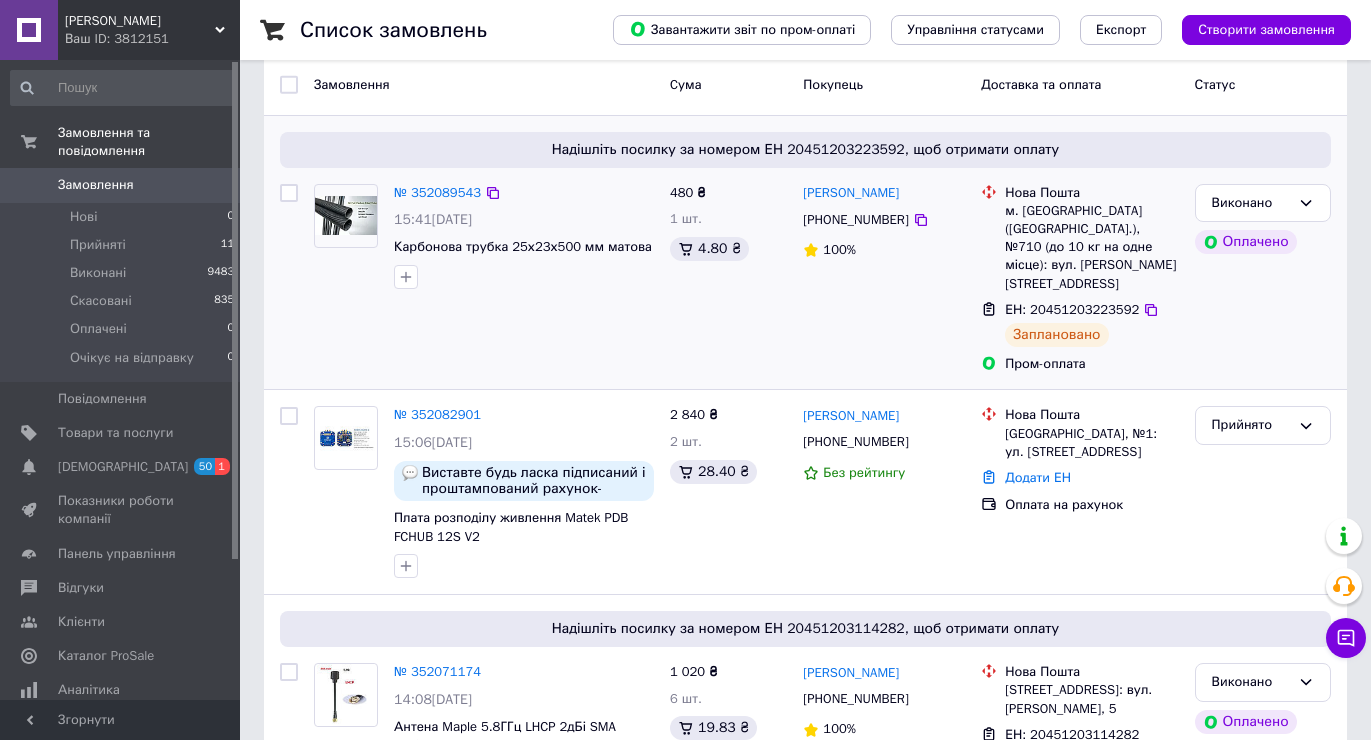 scroll, scrollTop: 0, scrollLeft: 0, axis: both 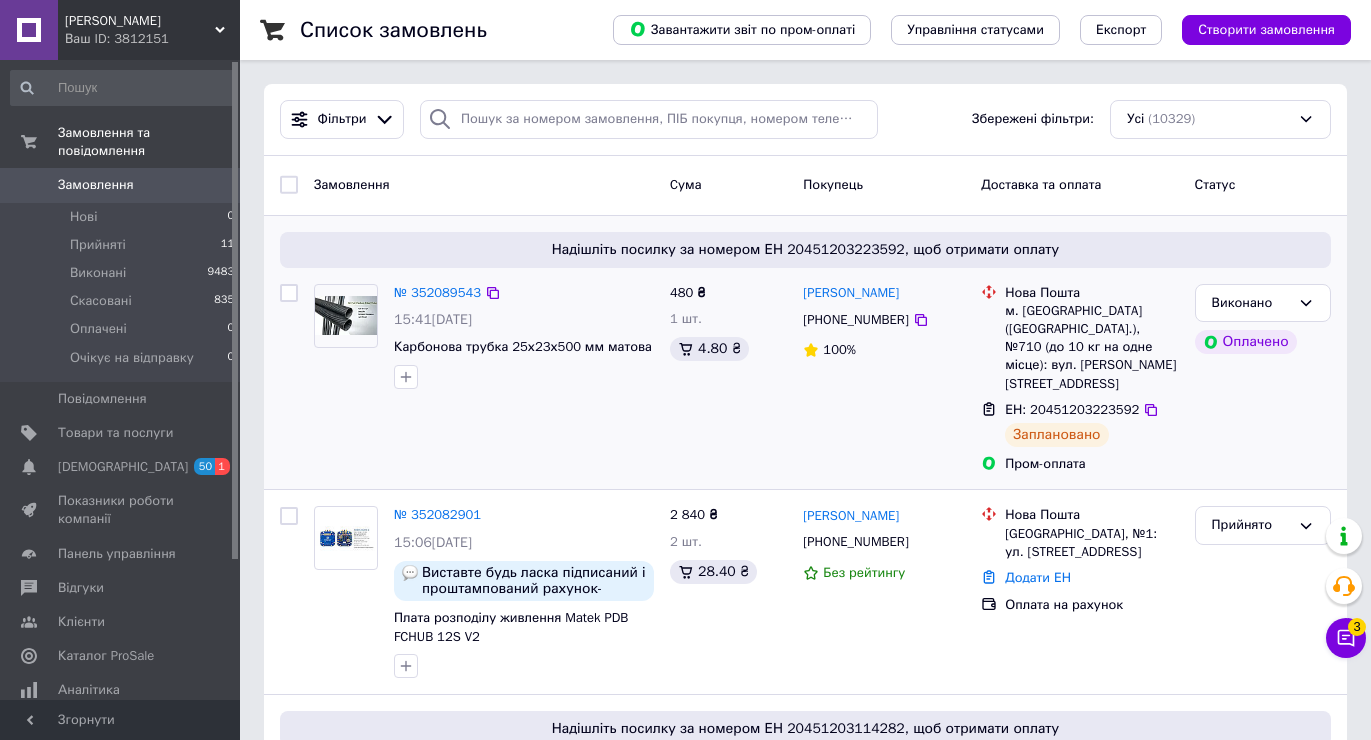 click on "[PERSON_NAME]" at bounding box center [1263, 379] 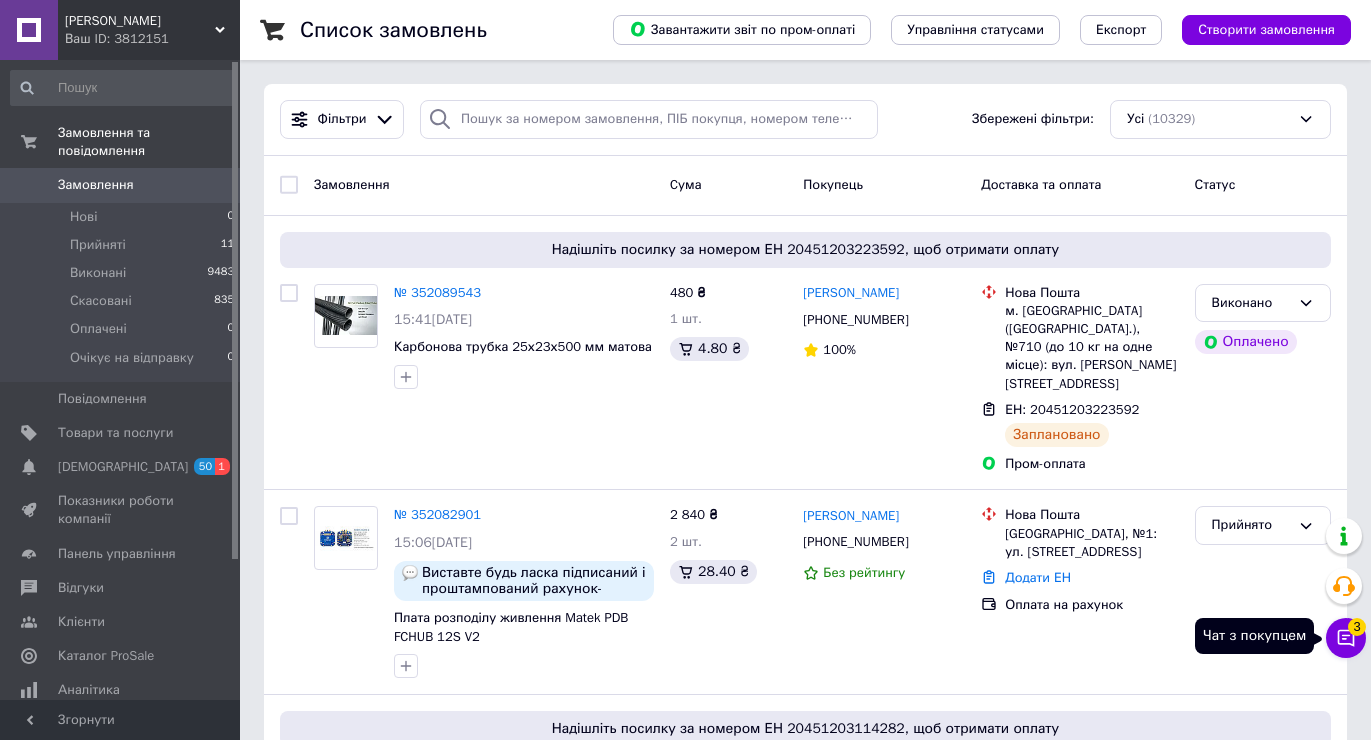 click 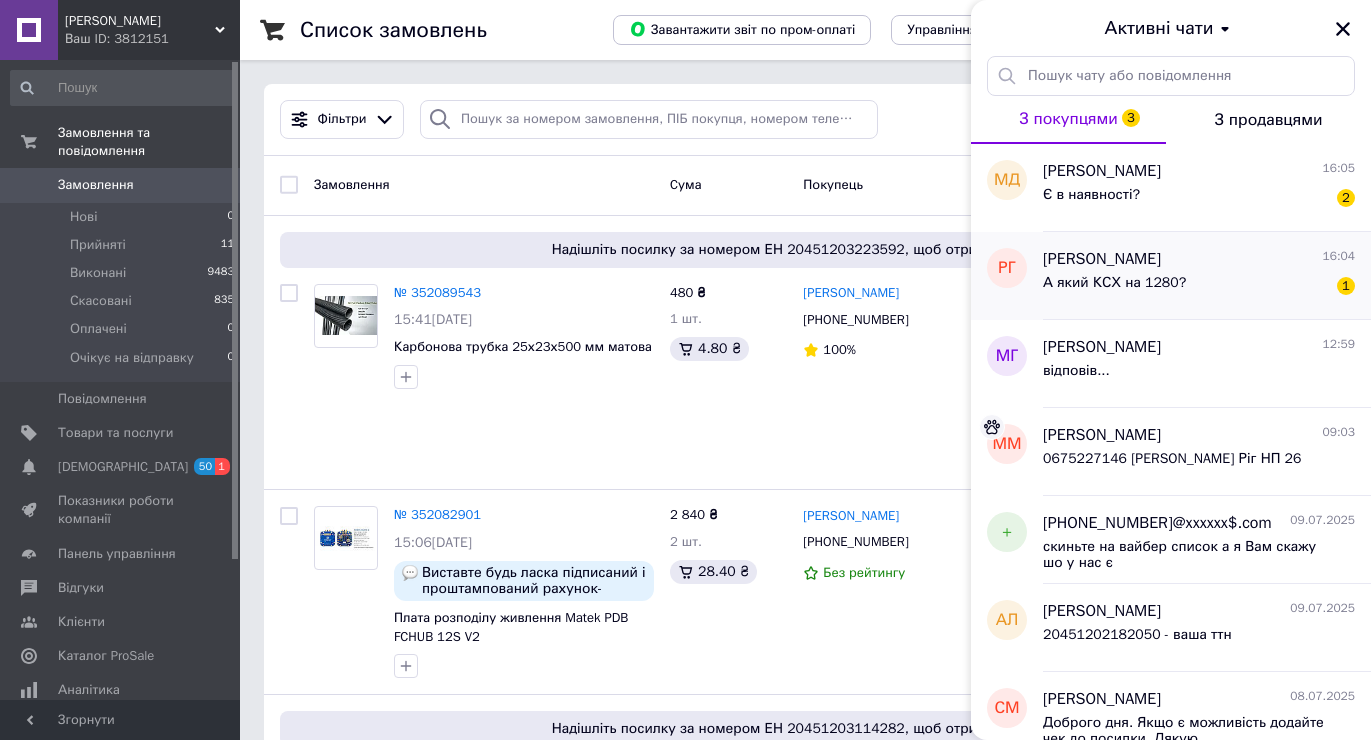 click on "А який КСХ на 1280?" at bounding box center (1114, 283) 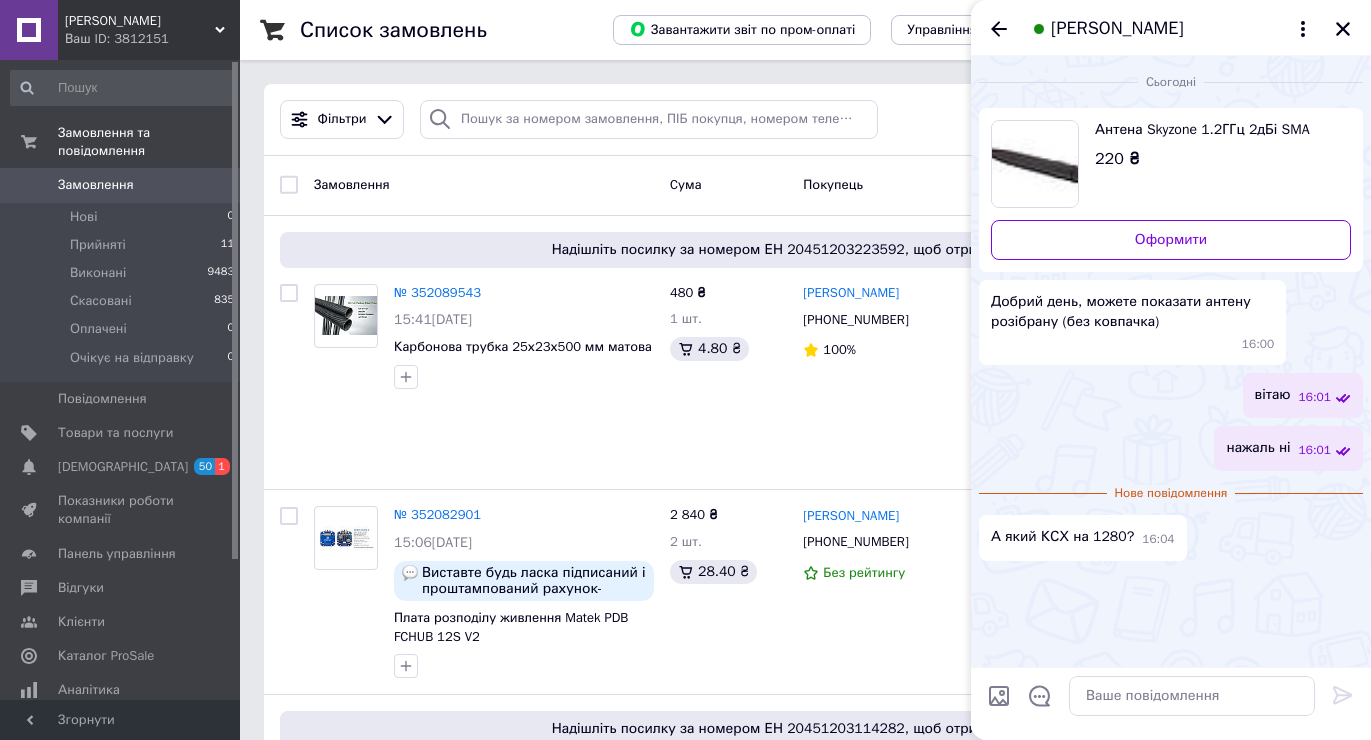 click on "Антена Skyzone 1.2ГГц 2дБі SMA" at bounding box center (1215, 130) 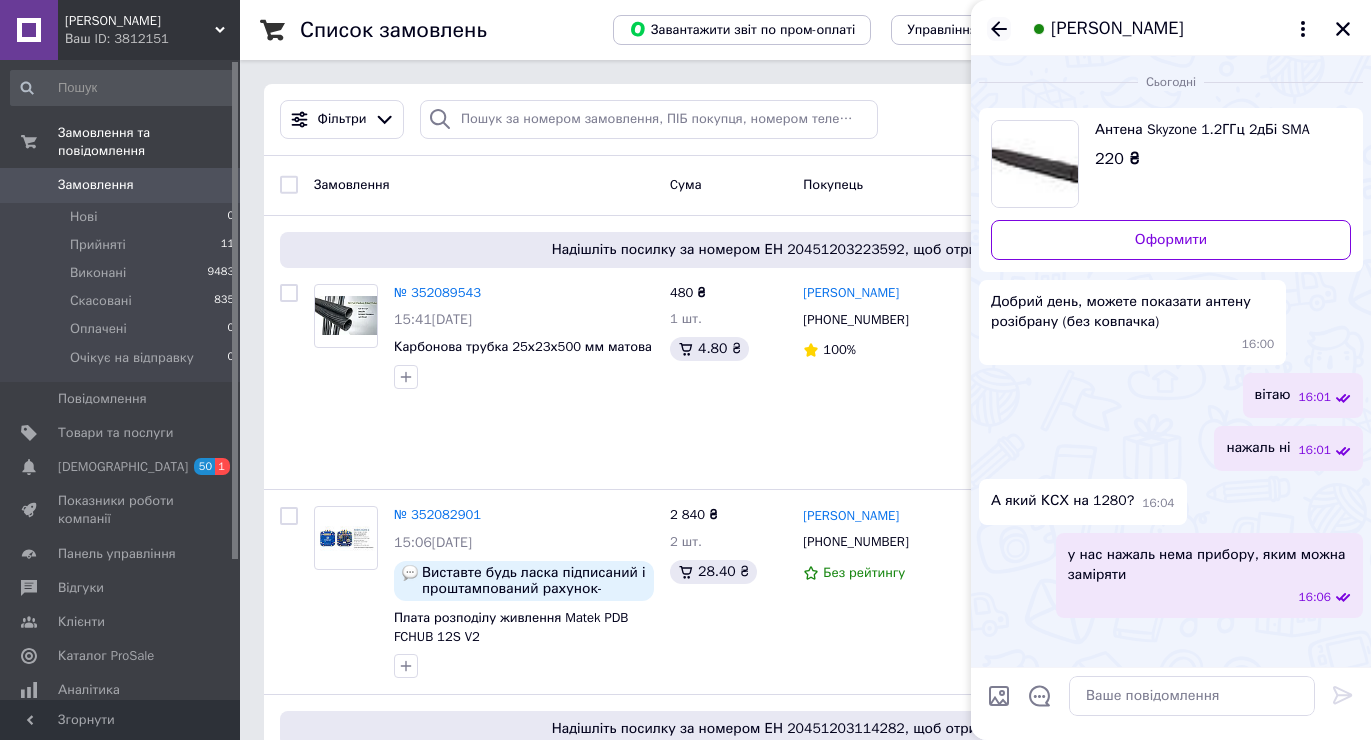 click 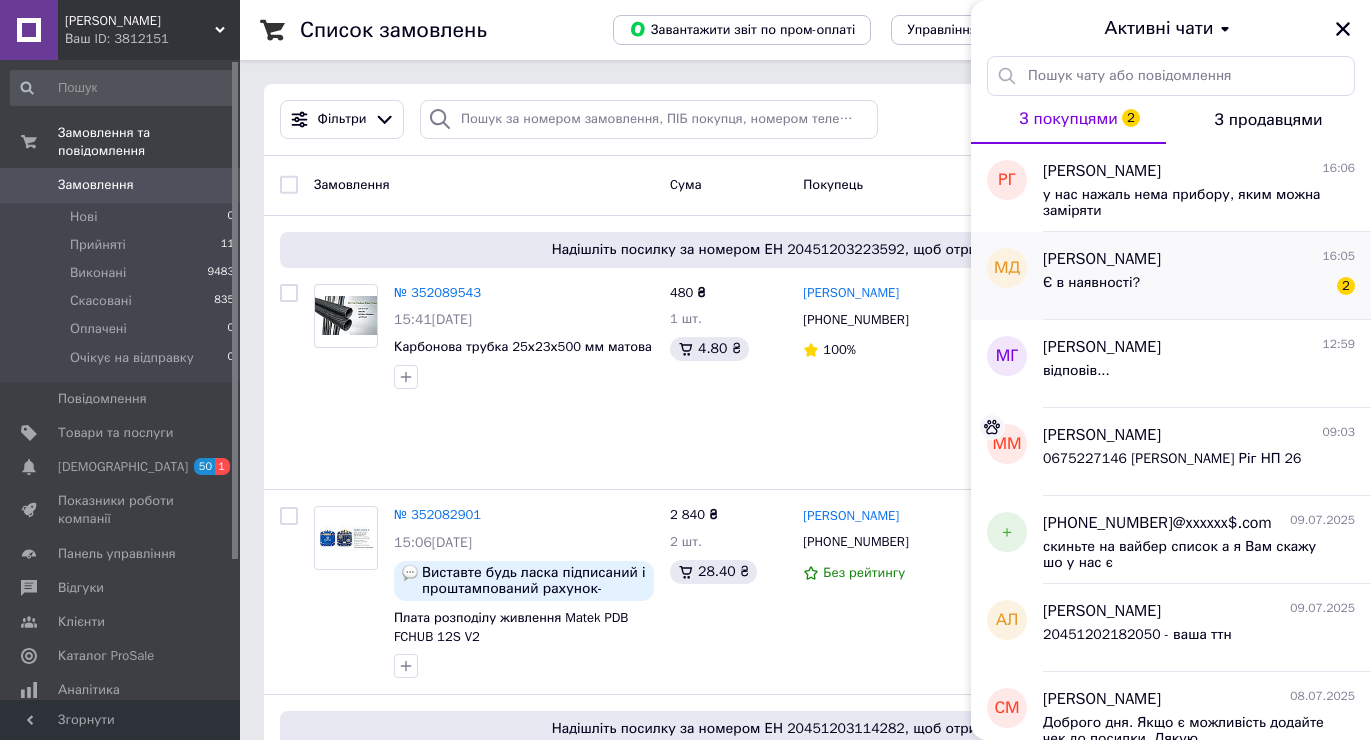click on "[PERSON_NAME]" at bounding box center (1102, 259) 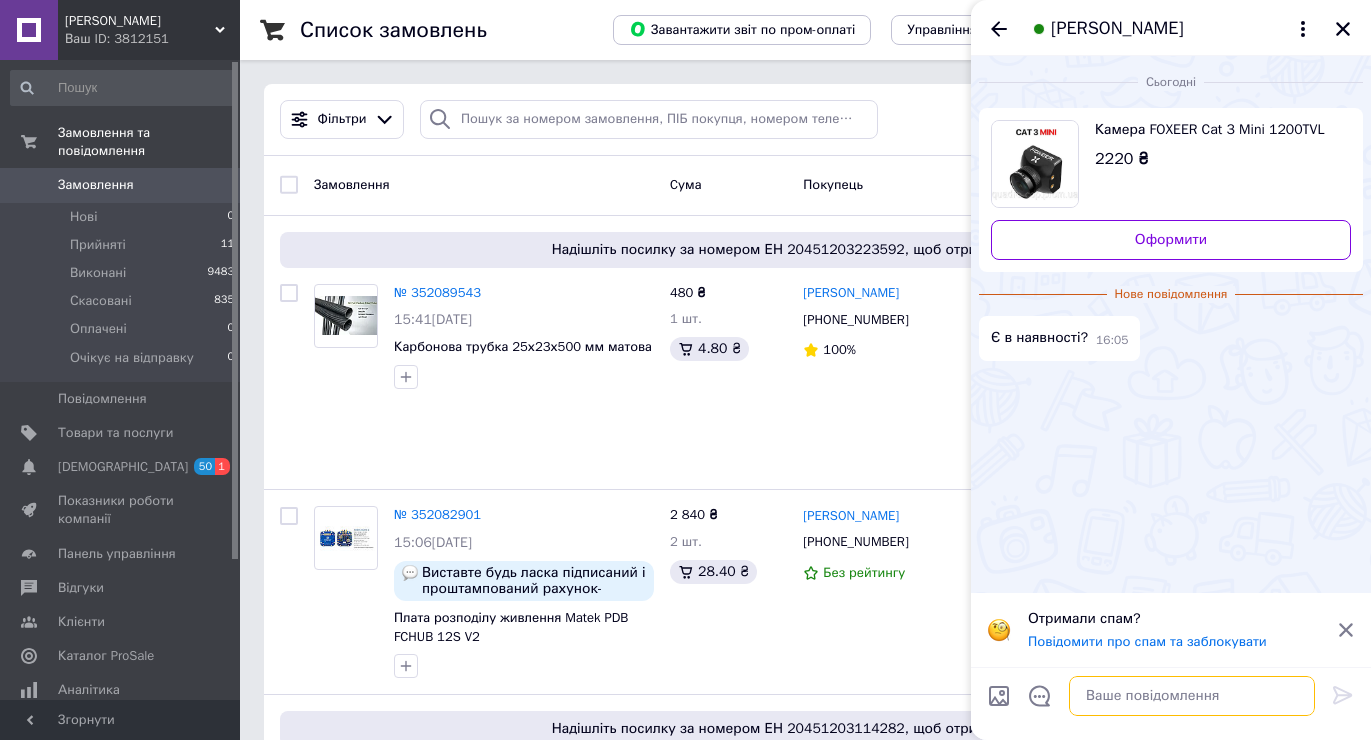 click at bounding box center [1192, 696] 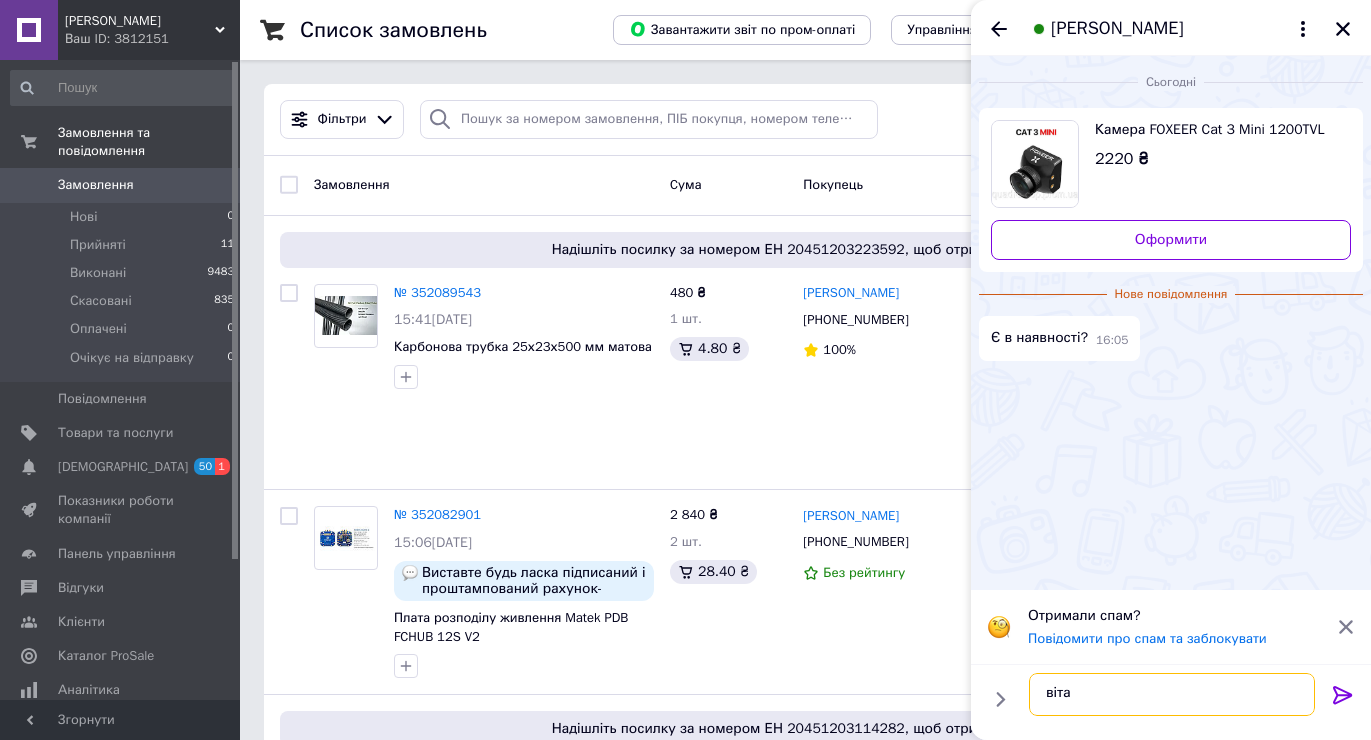 type on "вітаю" 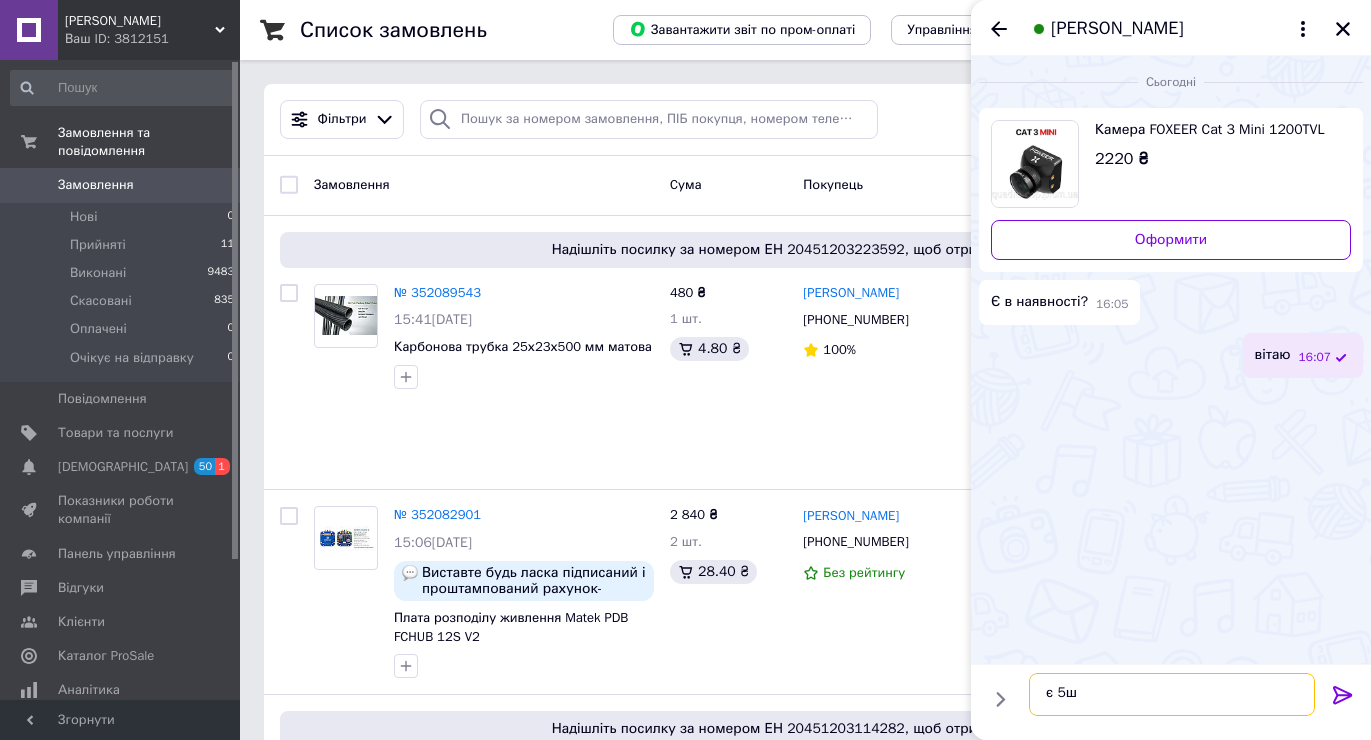 type on "є 5шт" 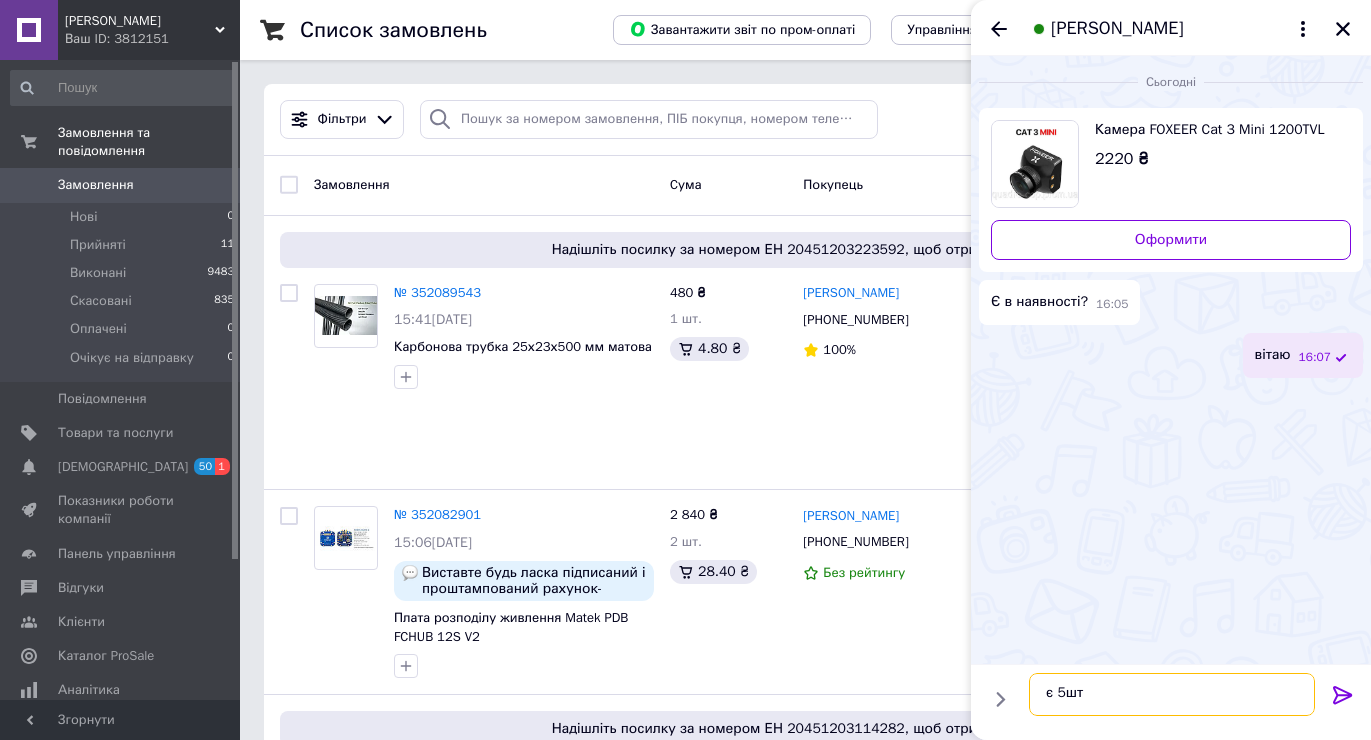 type 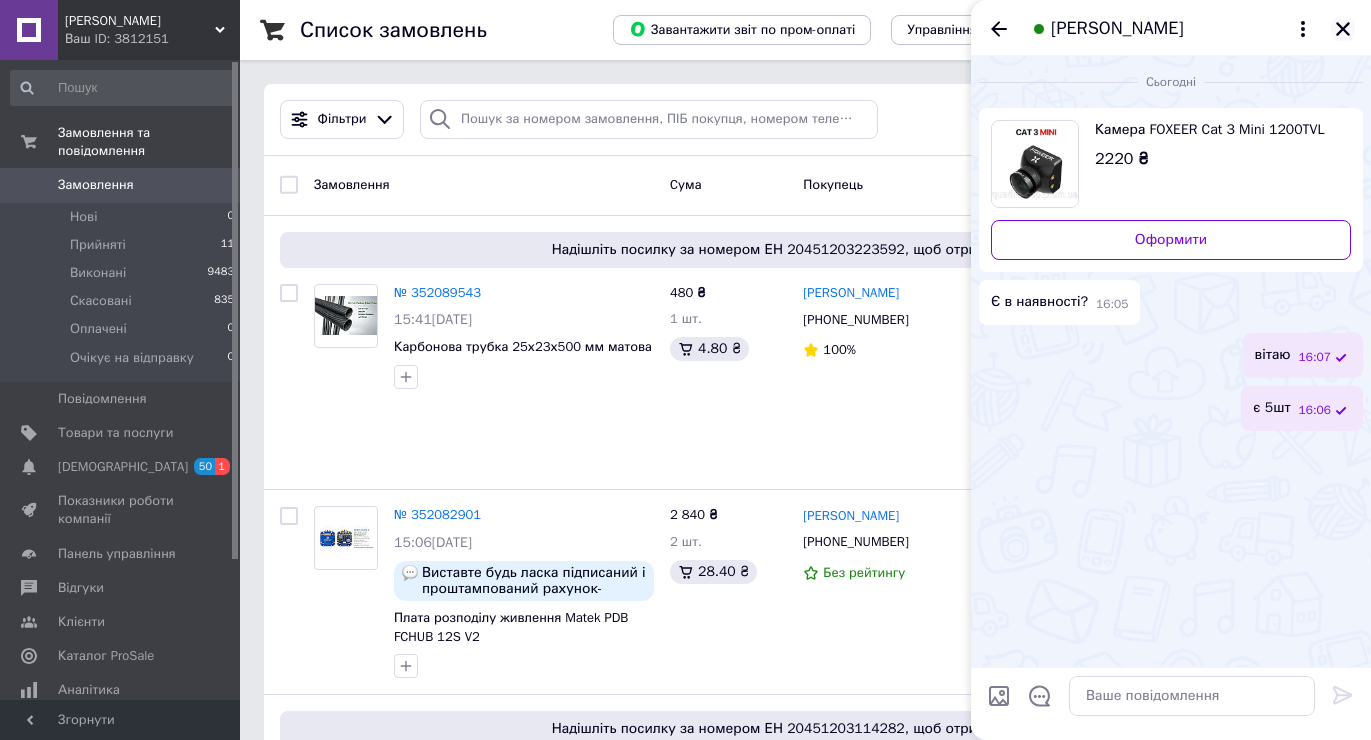 click 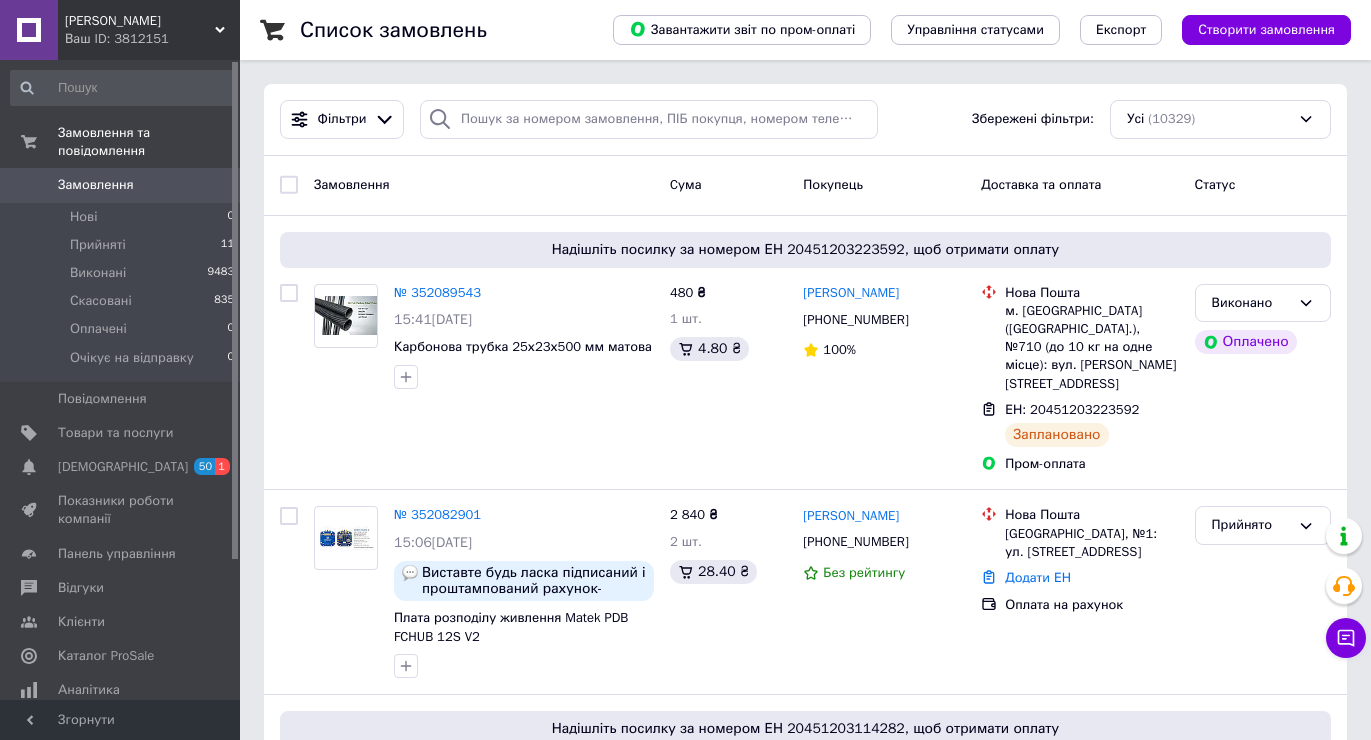 click on "Замовлення" at bounding box center [96, 185] 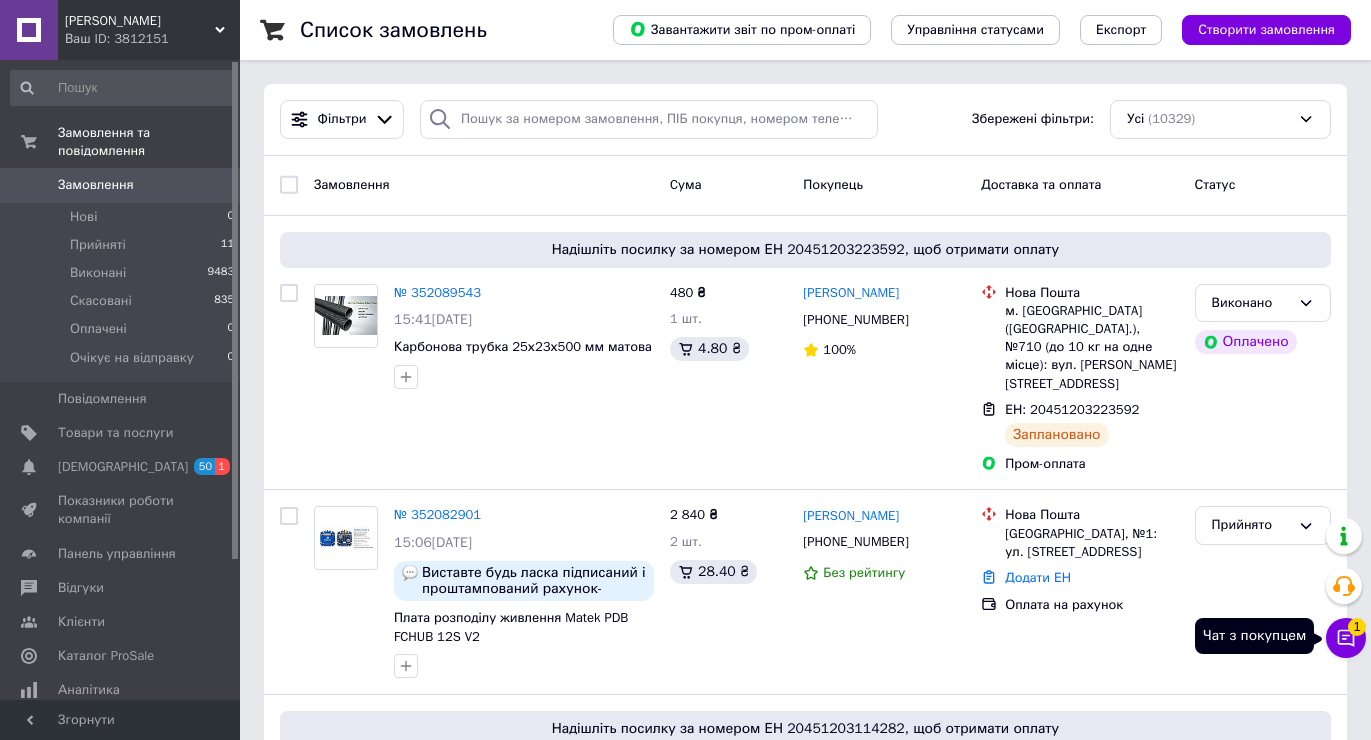 click 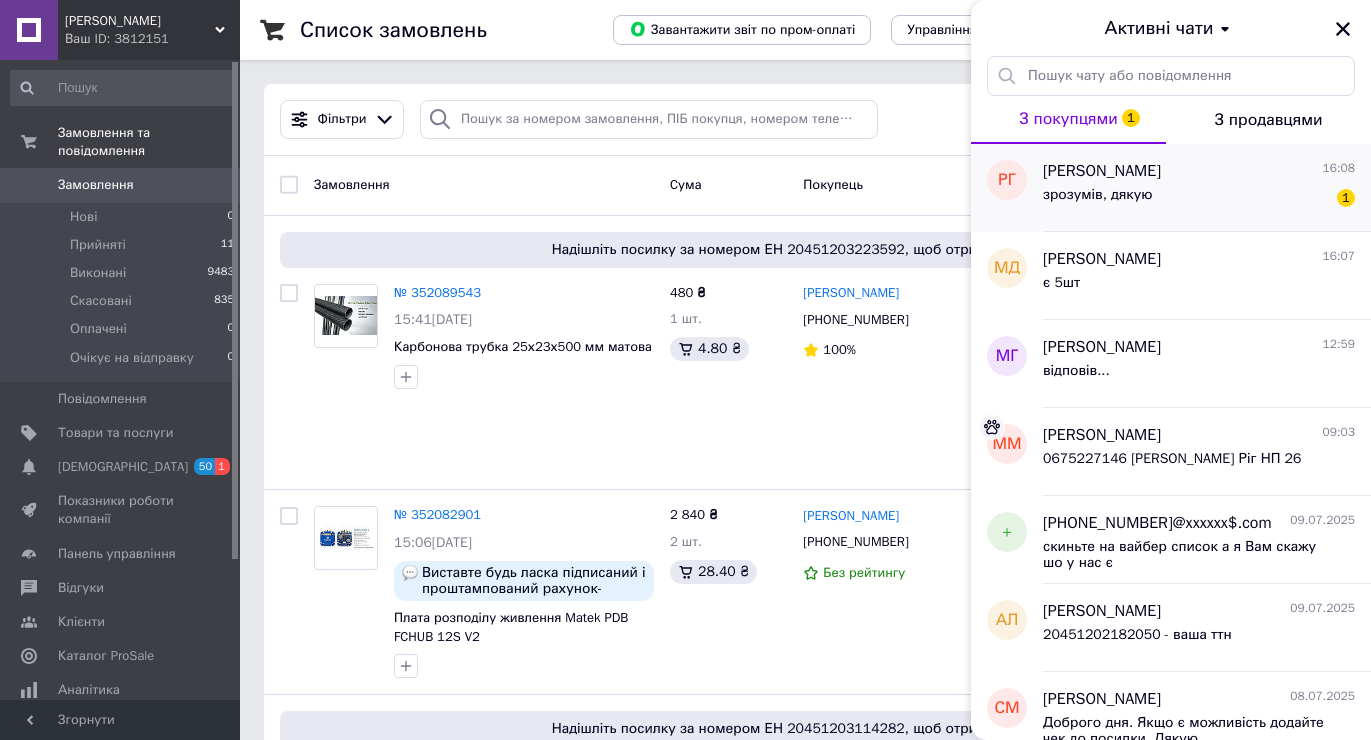 click on "зрозумів, дякую 1" at bounding box center [1199, 199] 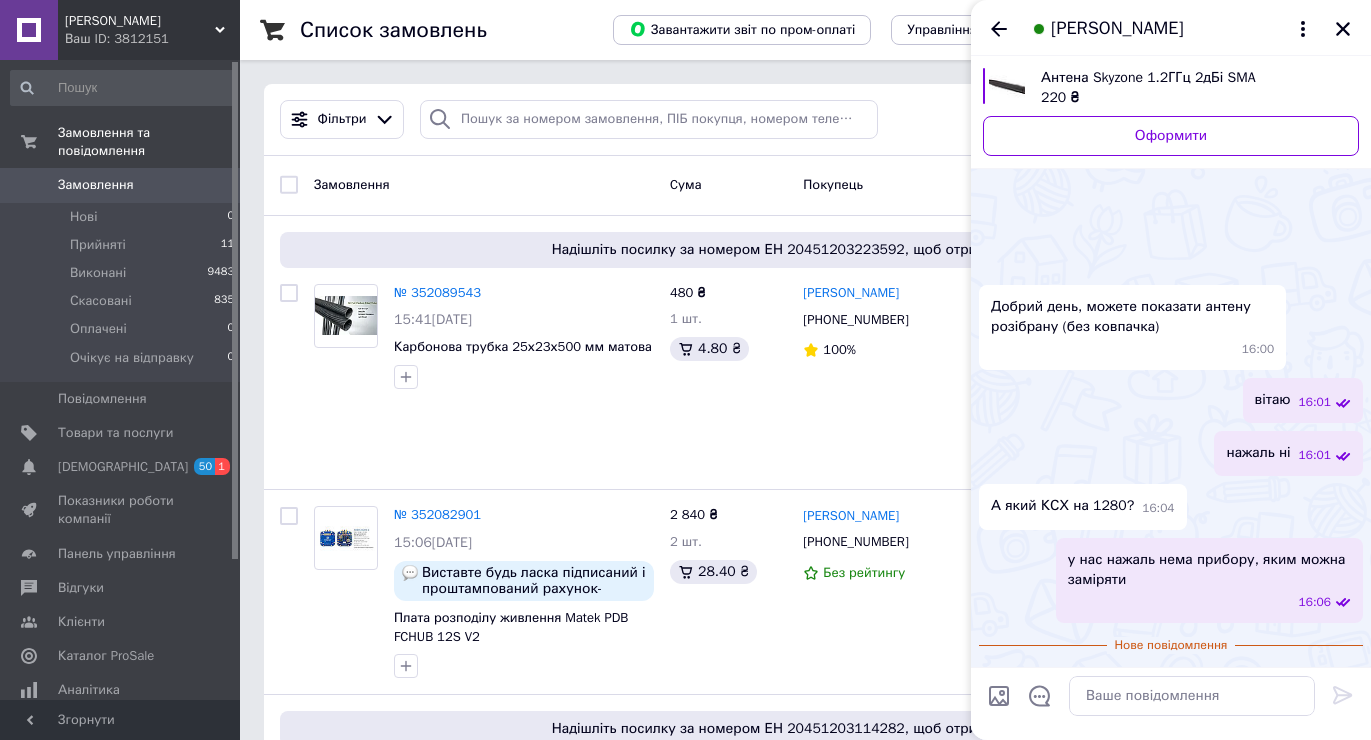 scroll, scrollTop: 110, scrollLeft: 0, axis: vertical 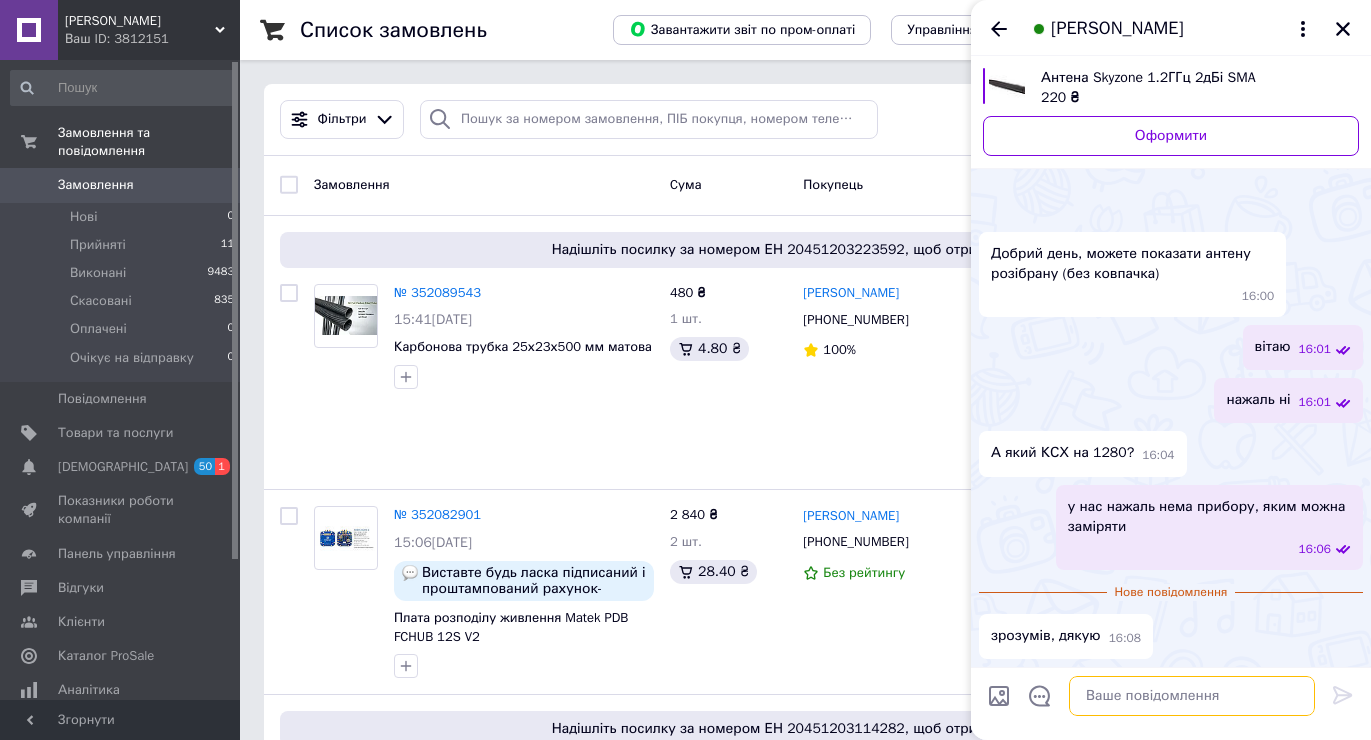 click at bounding box center [1192, 696] 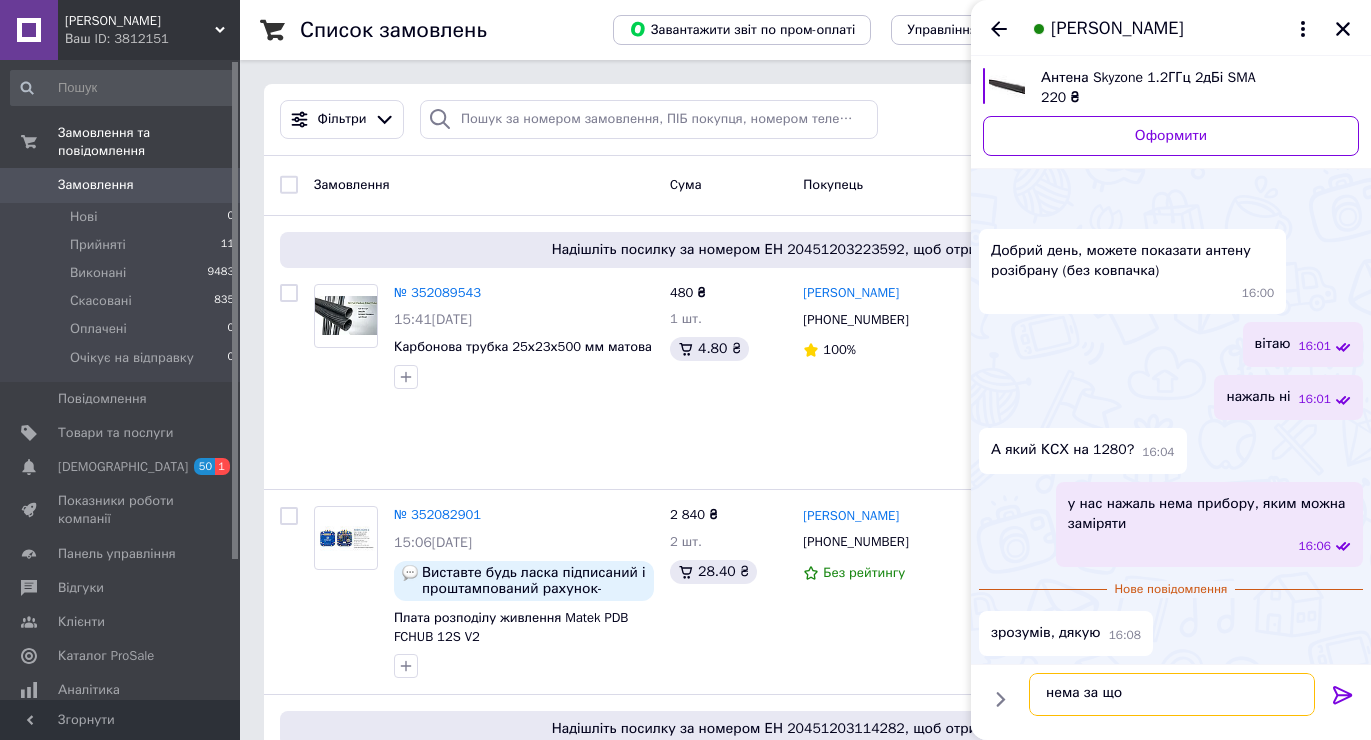 type on "нема за що)" 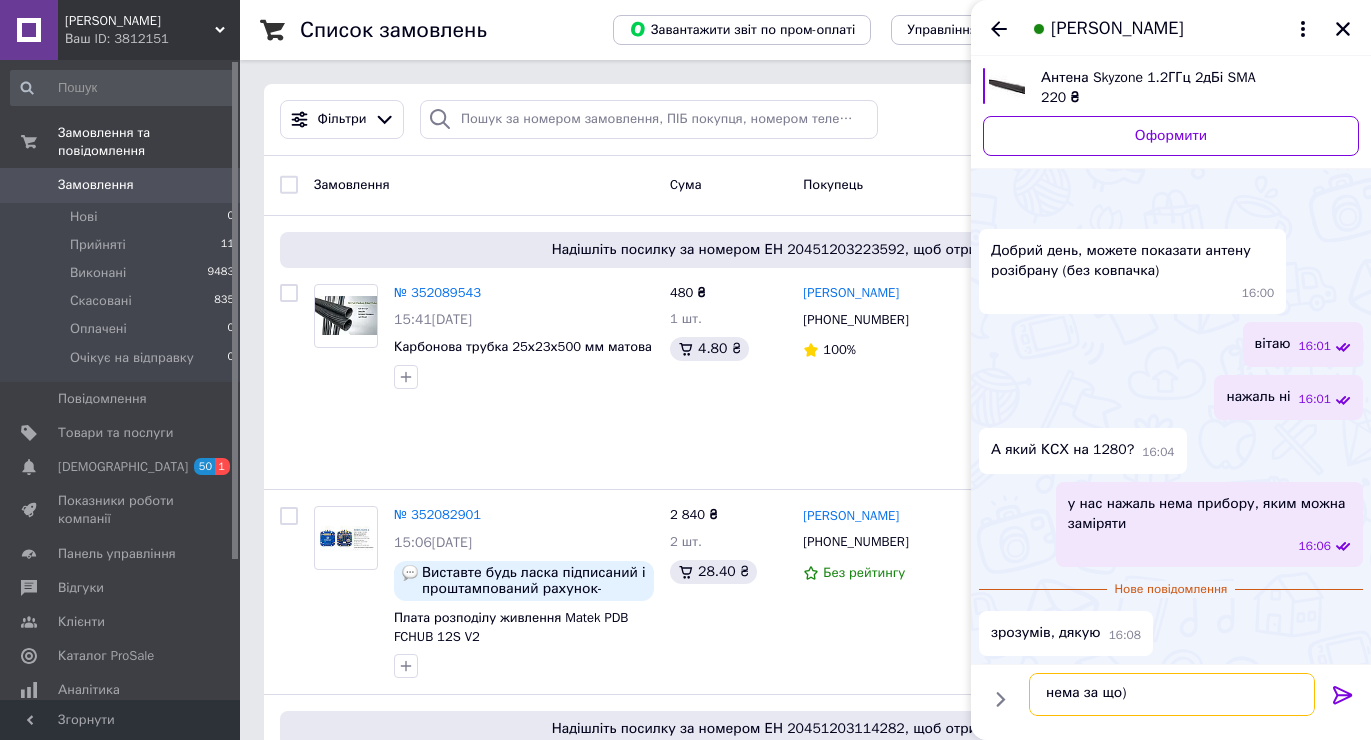 type 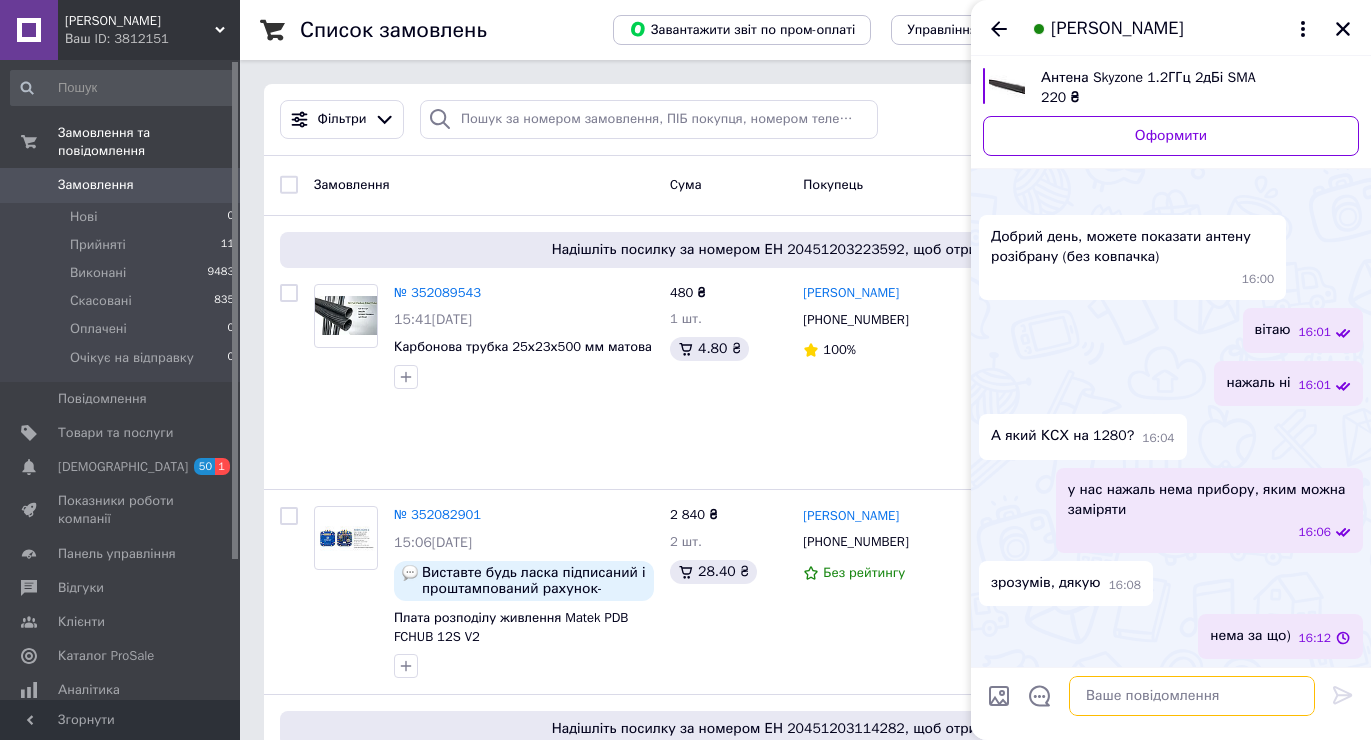scroll, scrollTop: 85, scrollLeft: 0, axis: vertical 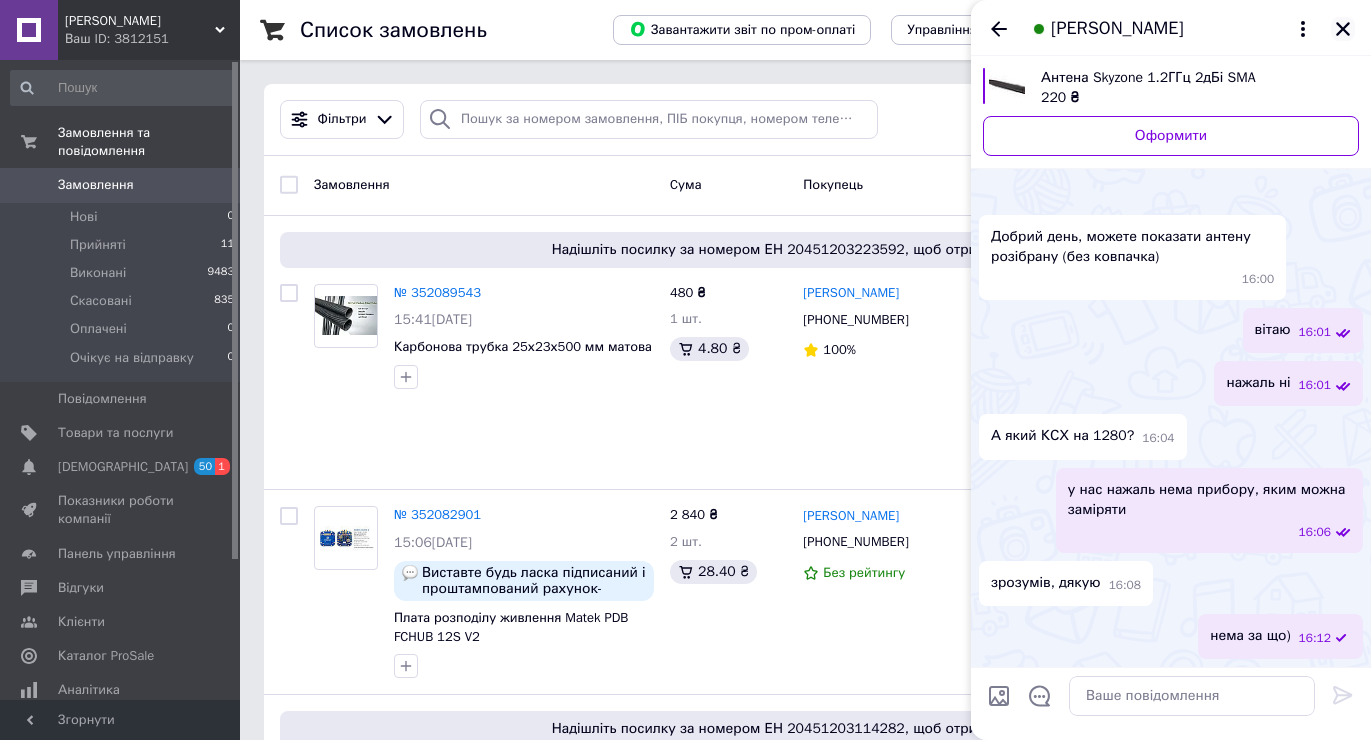 click 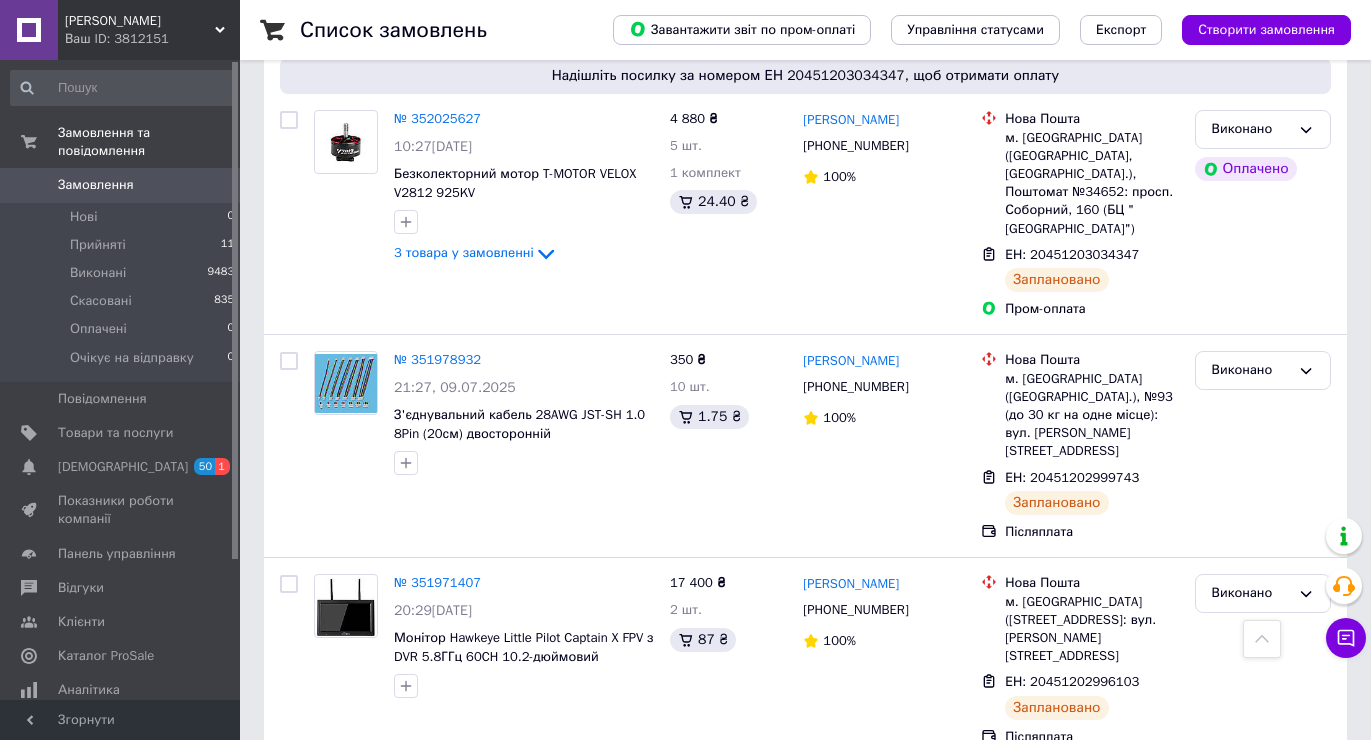 scroll, scrollTop: 1900, scrollLeft: 0, axis: vertical 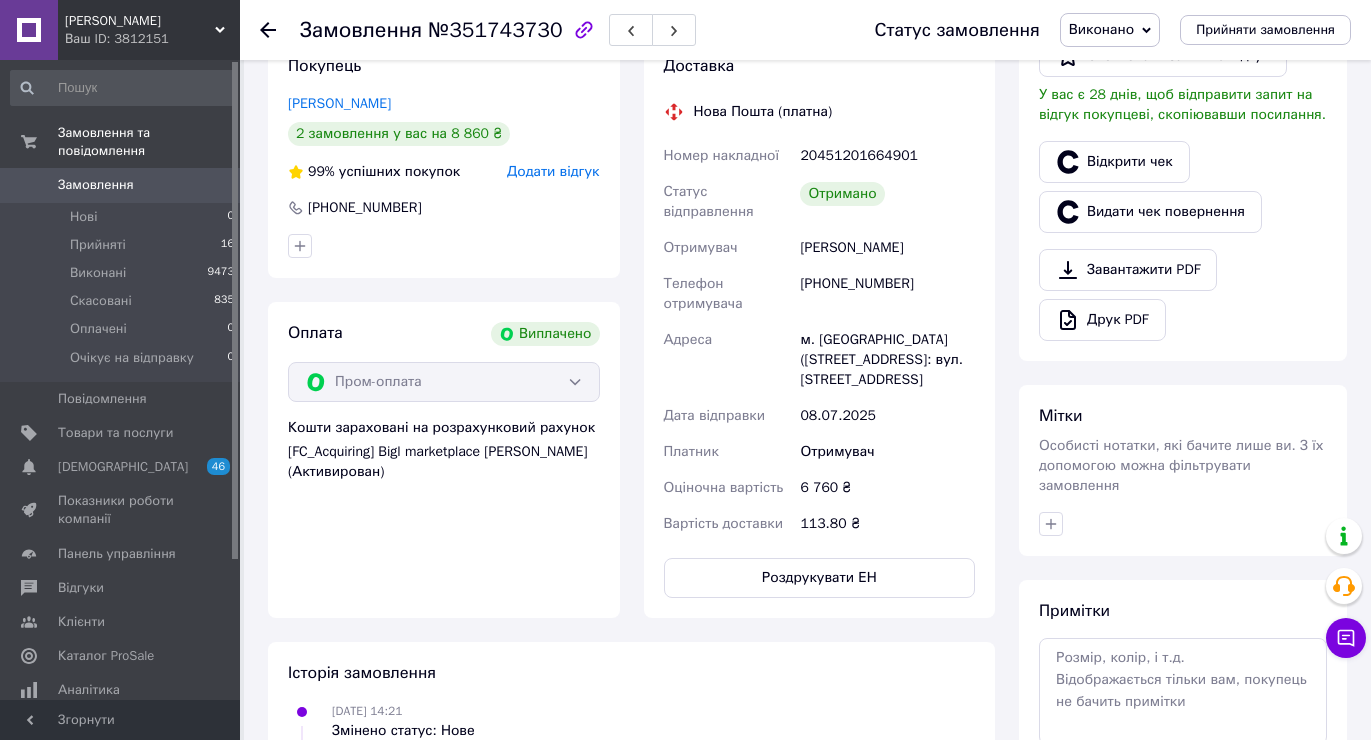 click on "[PHONE_NUMBER]" at bounding box center [887, 294] 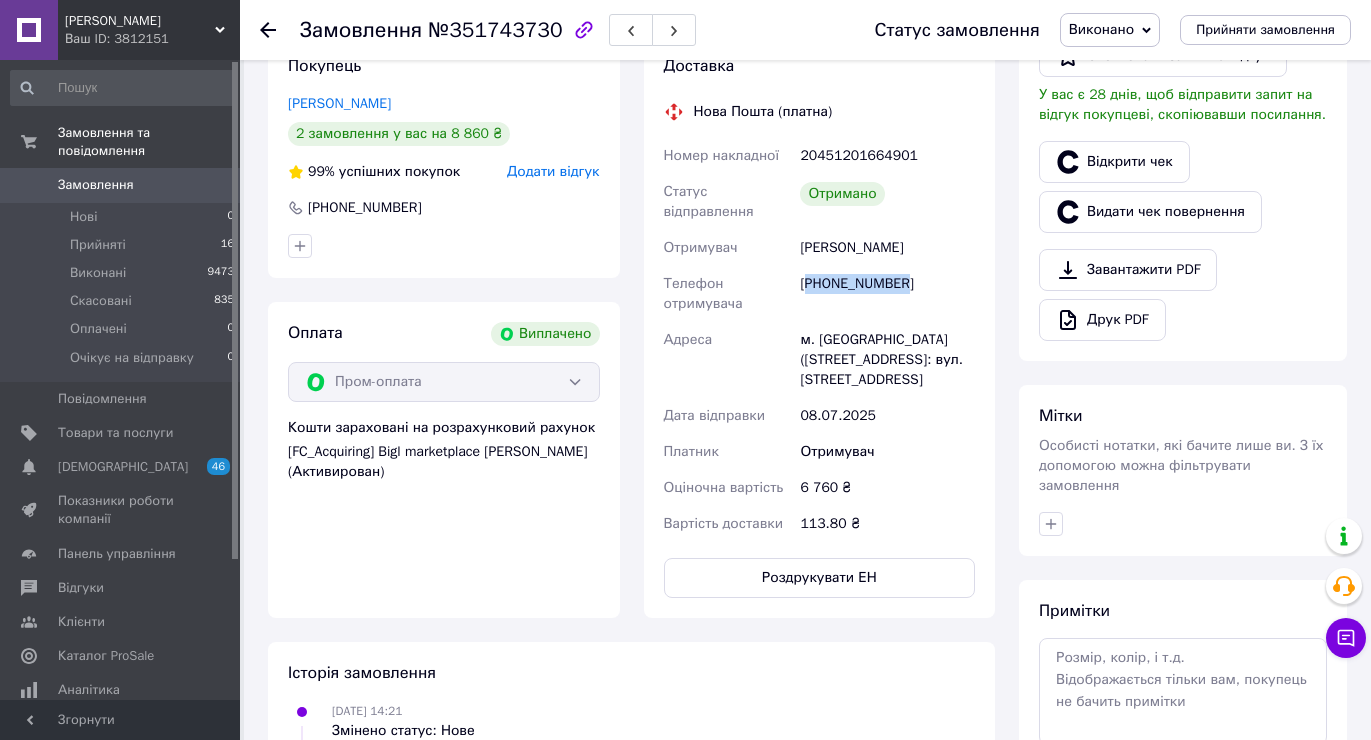 click on "[PHONE_NUMBER]" at bounding box center [887, 294] 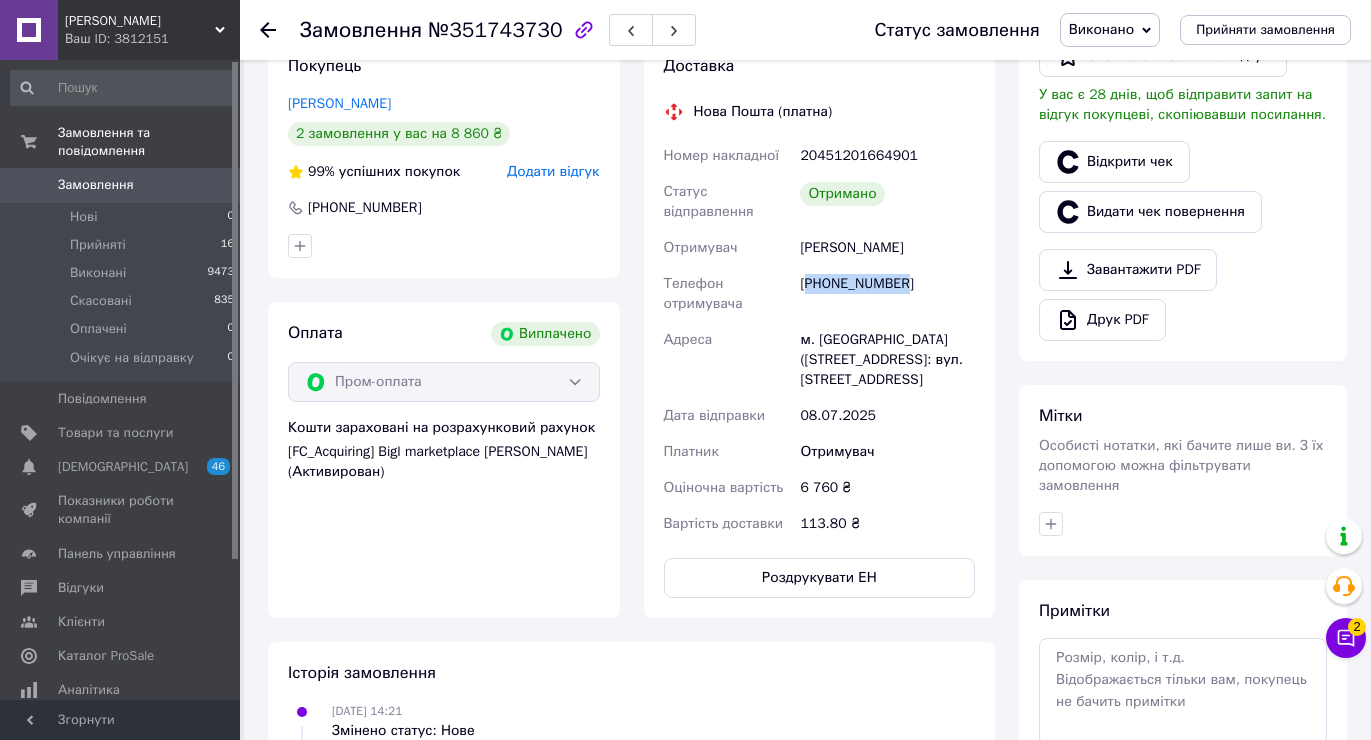 scroll, scrollTop: 200, scrollLeft: 0, axis: vertical 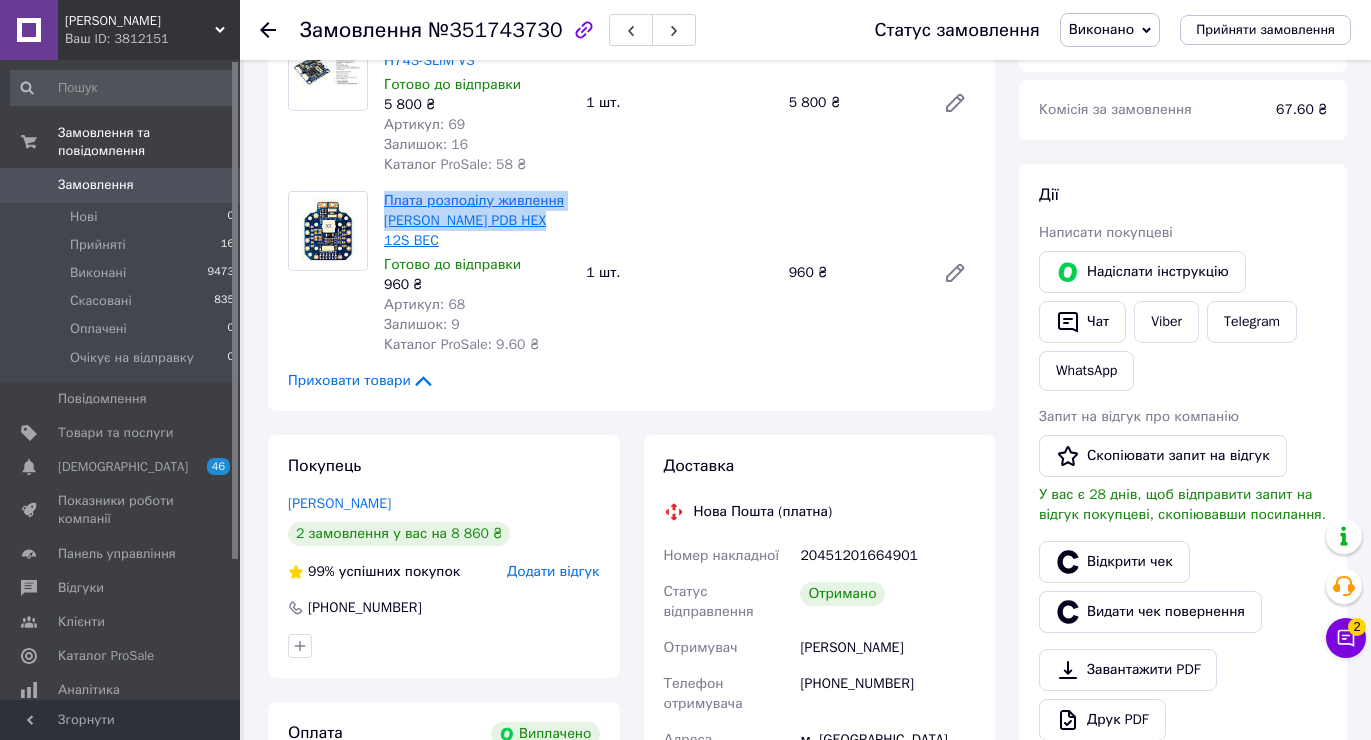 drag, startPoint x: 498, startPoint y: 306, endPoint x: 385, endPoint y: 251, distance: 125.67418 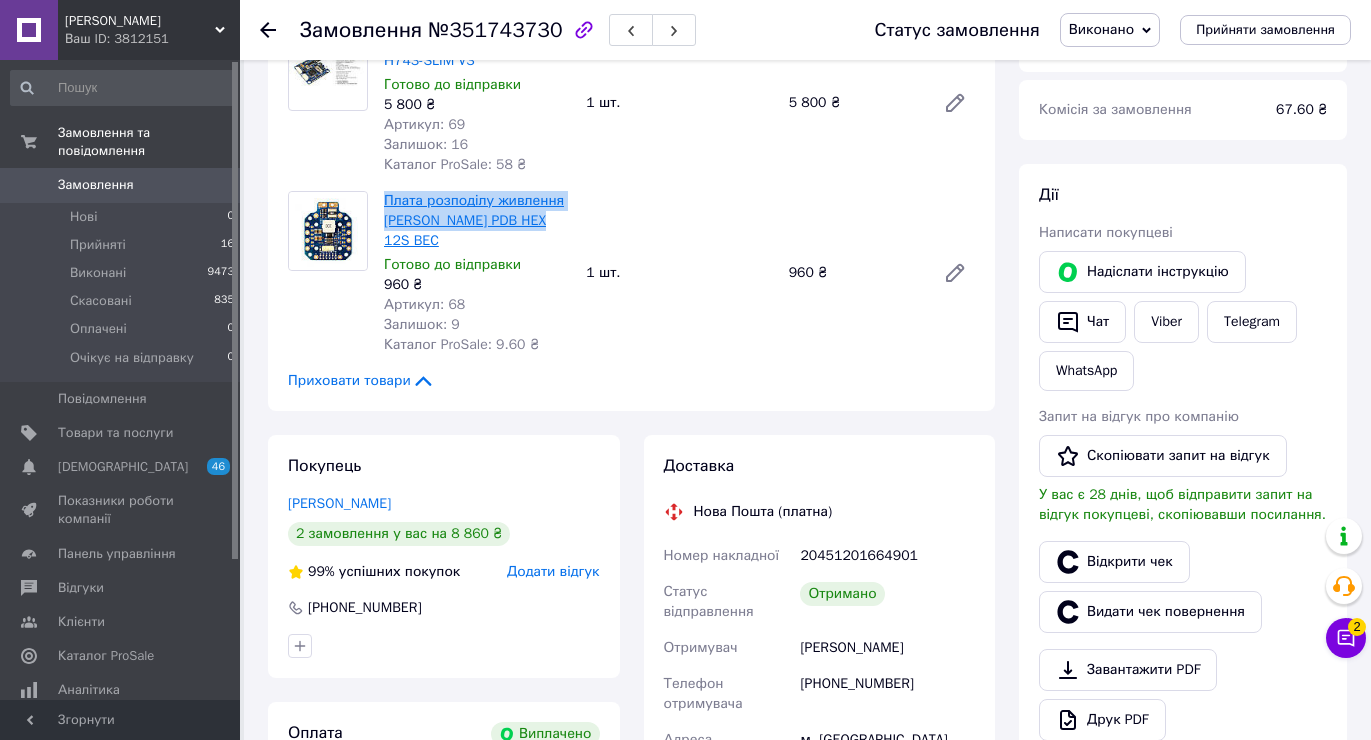 click on "Плата розподілу живлення [PERSON_NAME] PDB HEX 12S BEC" at bounding box center [477, 221] 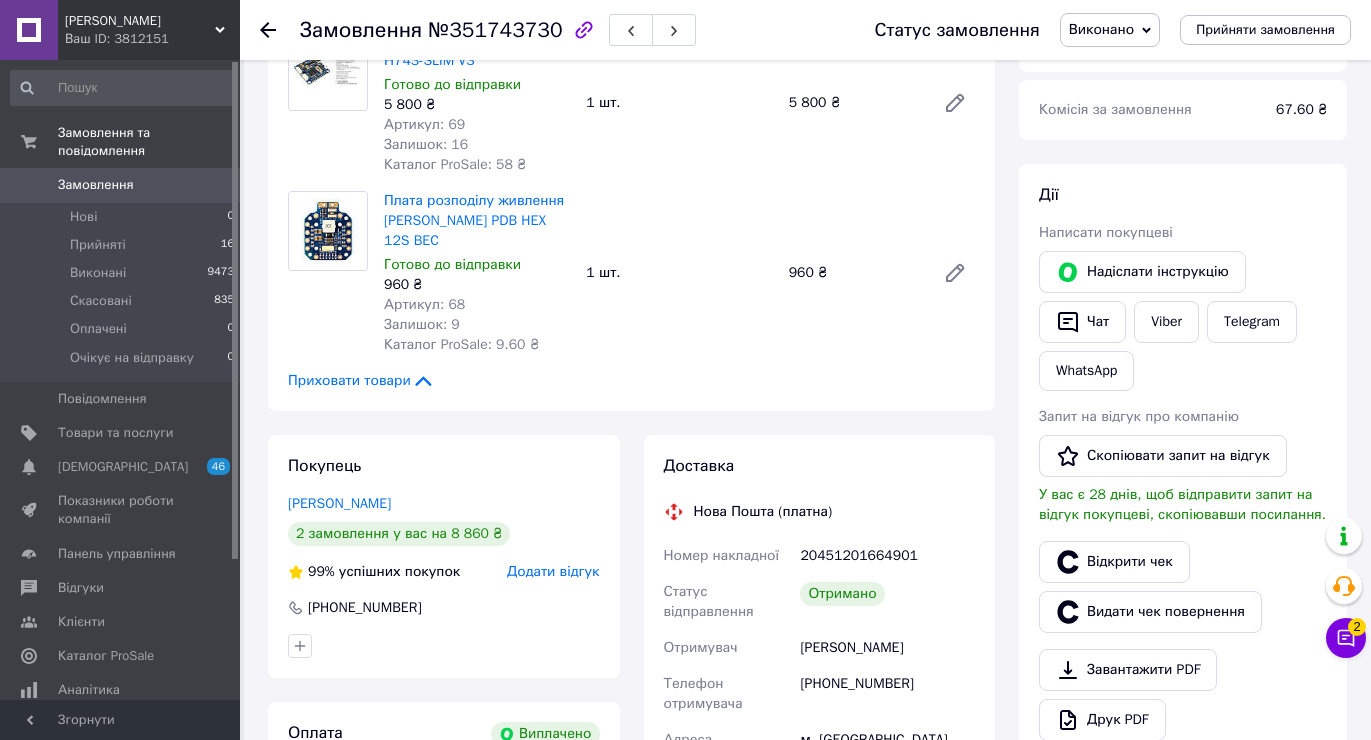 drag, startPoint x: 1366, startPoint y: 338, endPoint x: 1368, endPoint y: 366, distance: 28.071337 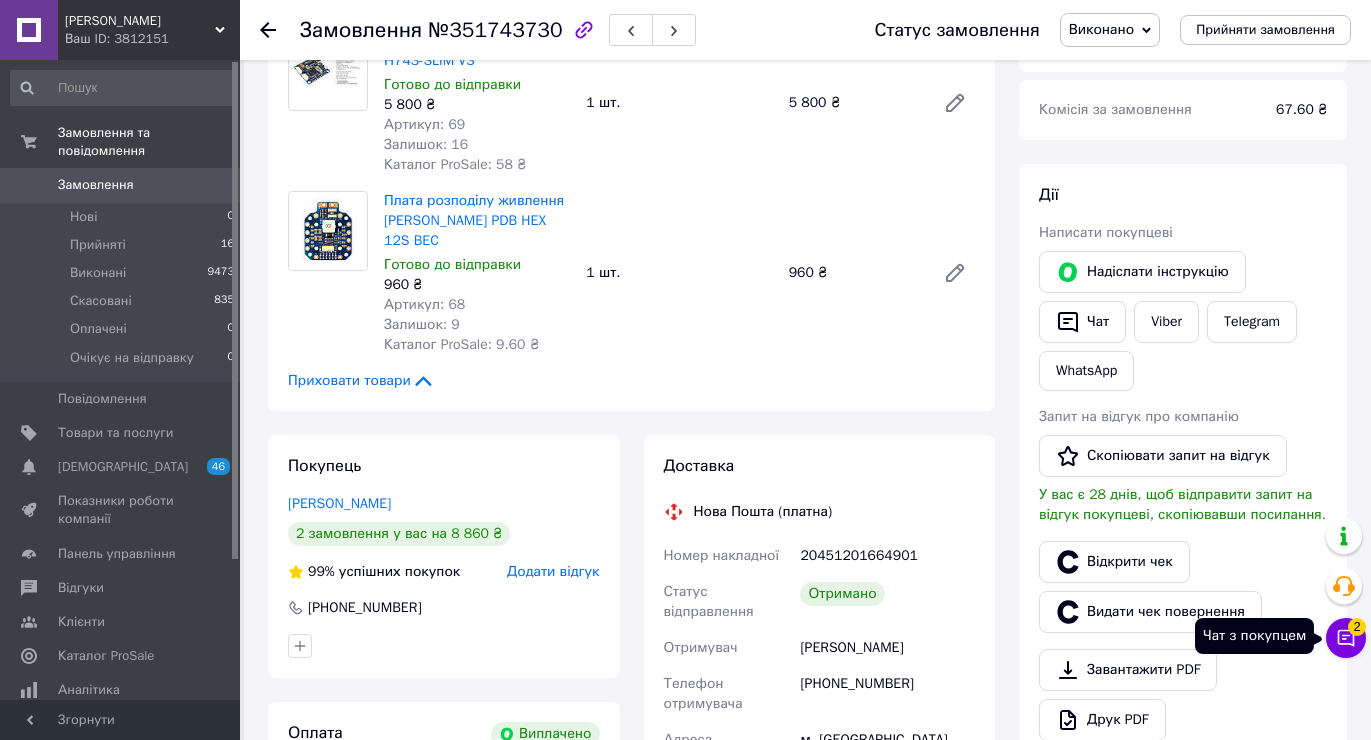 click on "Чат з покупцем 2" at bounding box center (1346, 638) 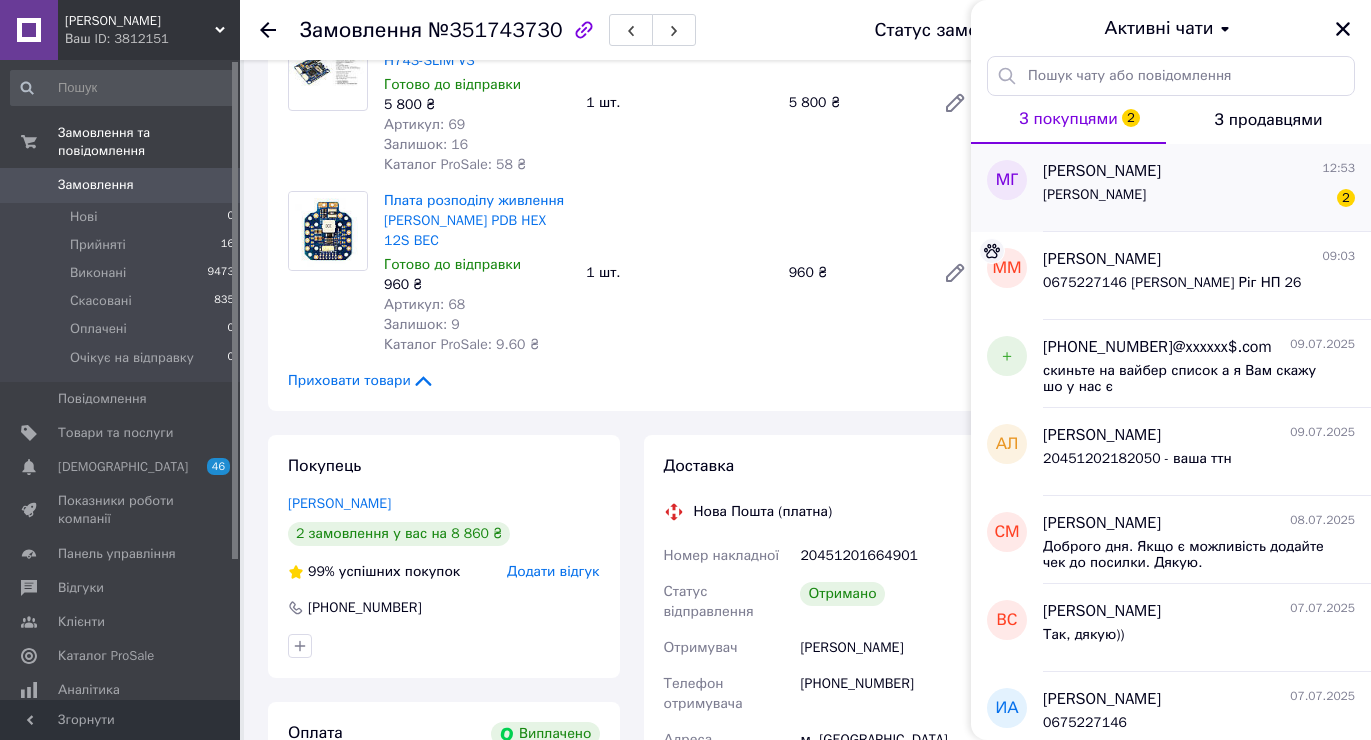 click on "Геннадій 2" at bounding box center (1199, 199) 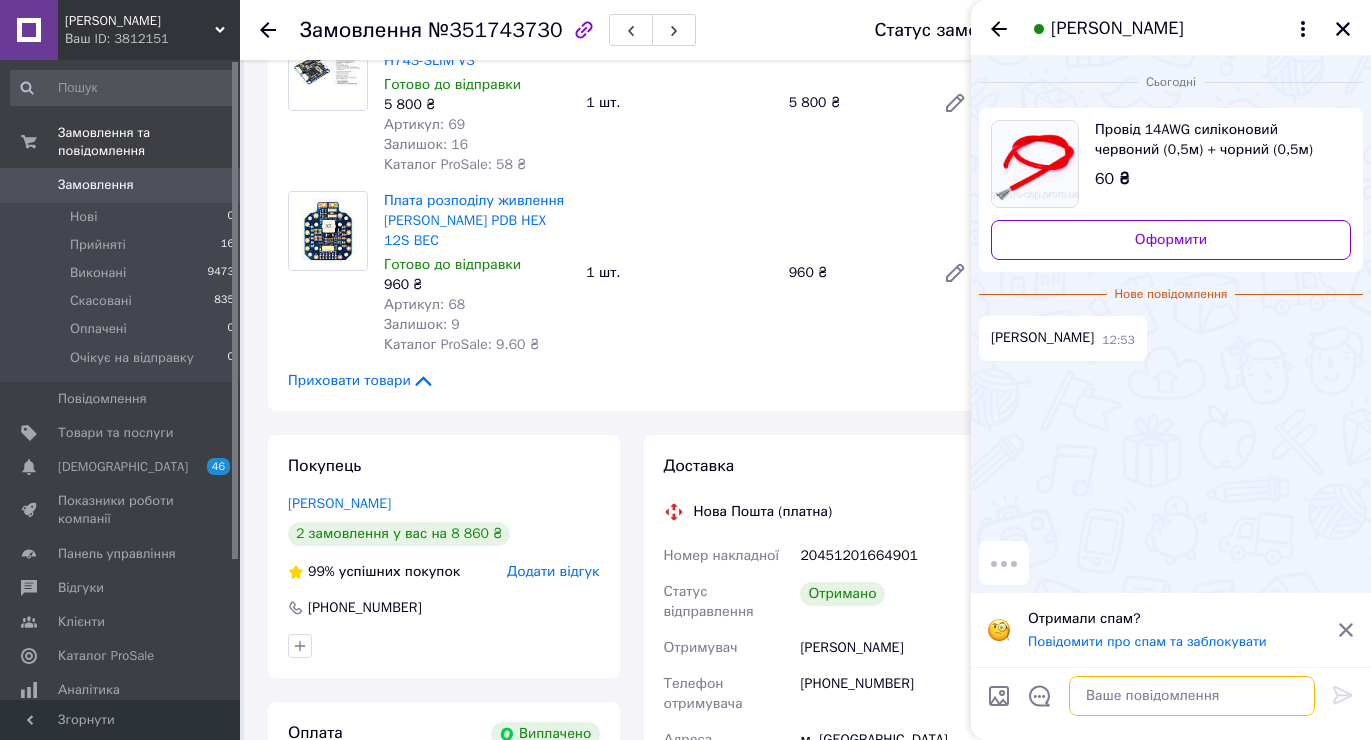 click at bounding box center (1192, 696) 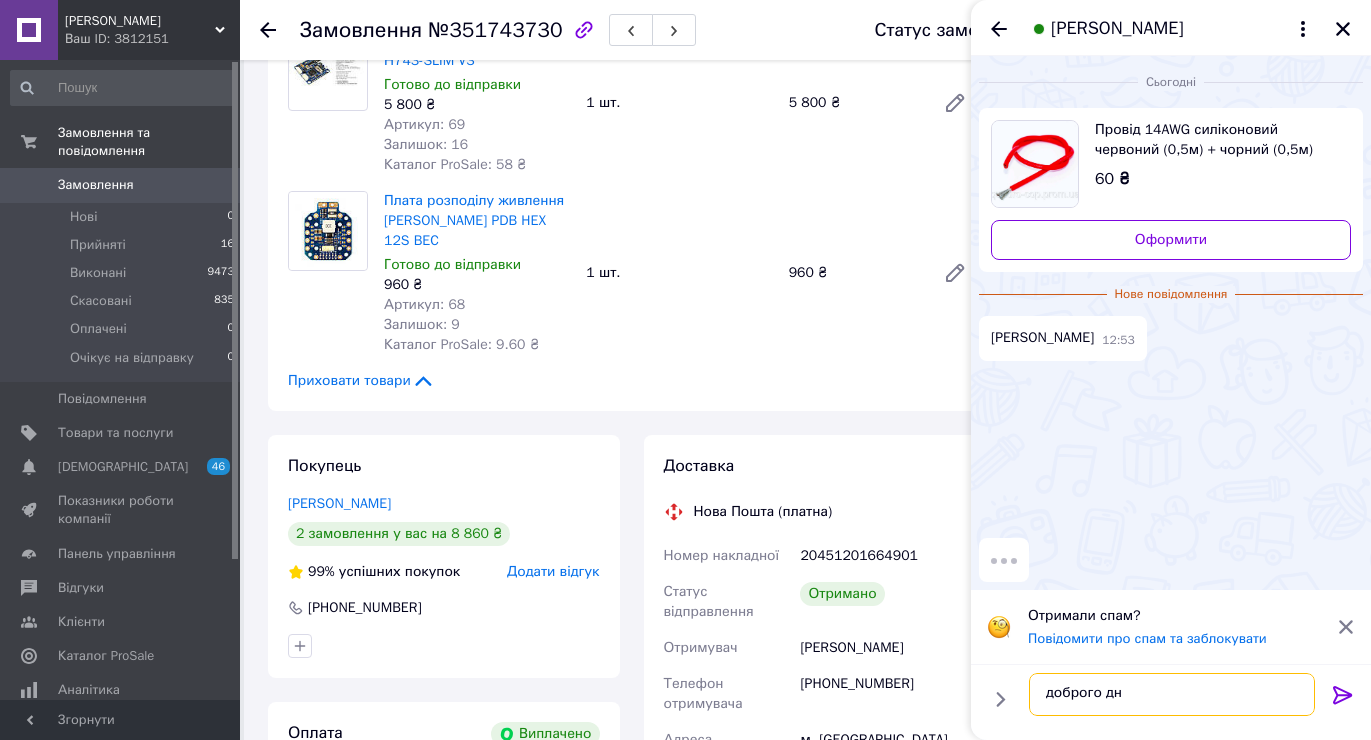 type on "доброго дня" 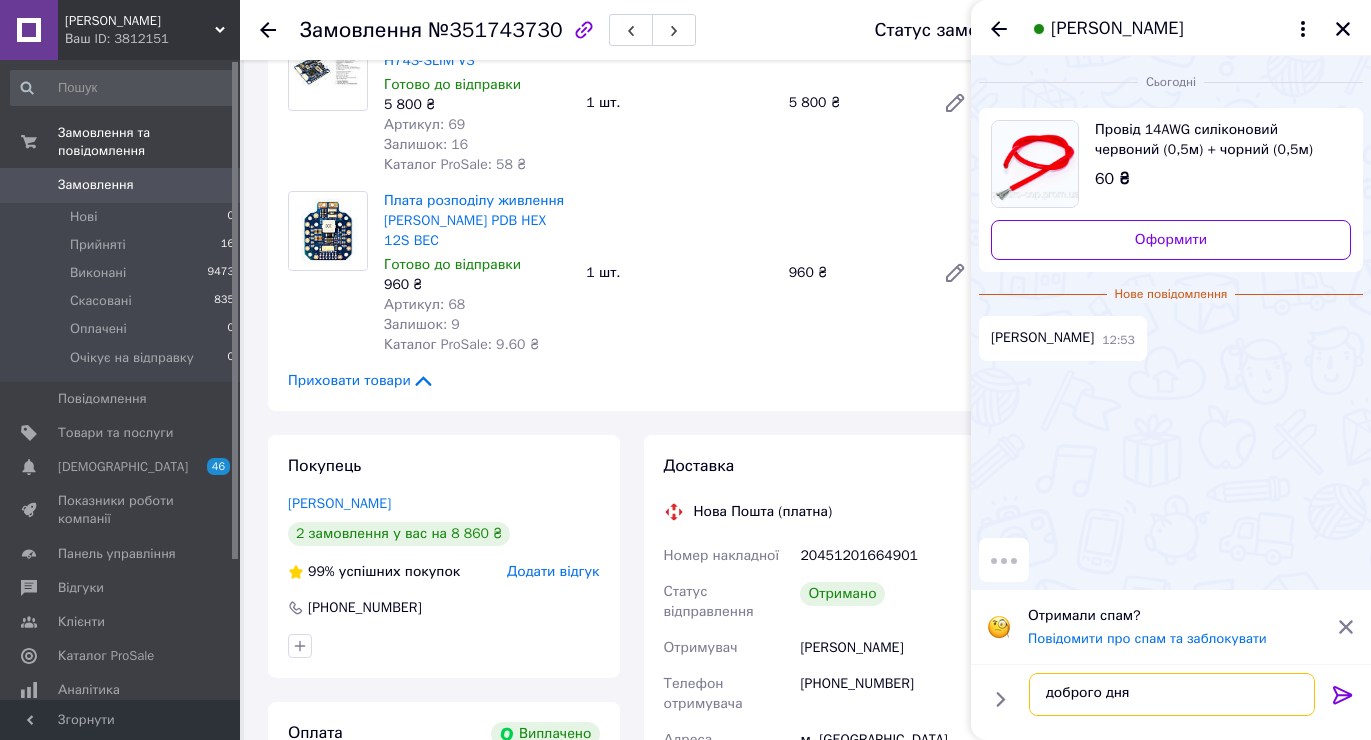 type 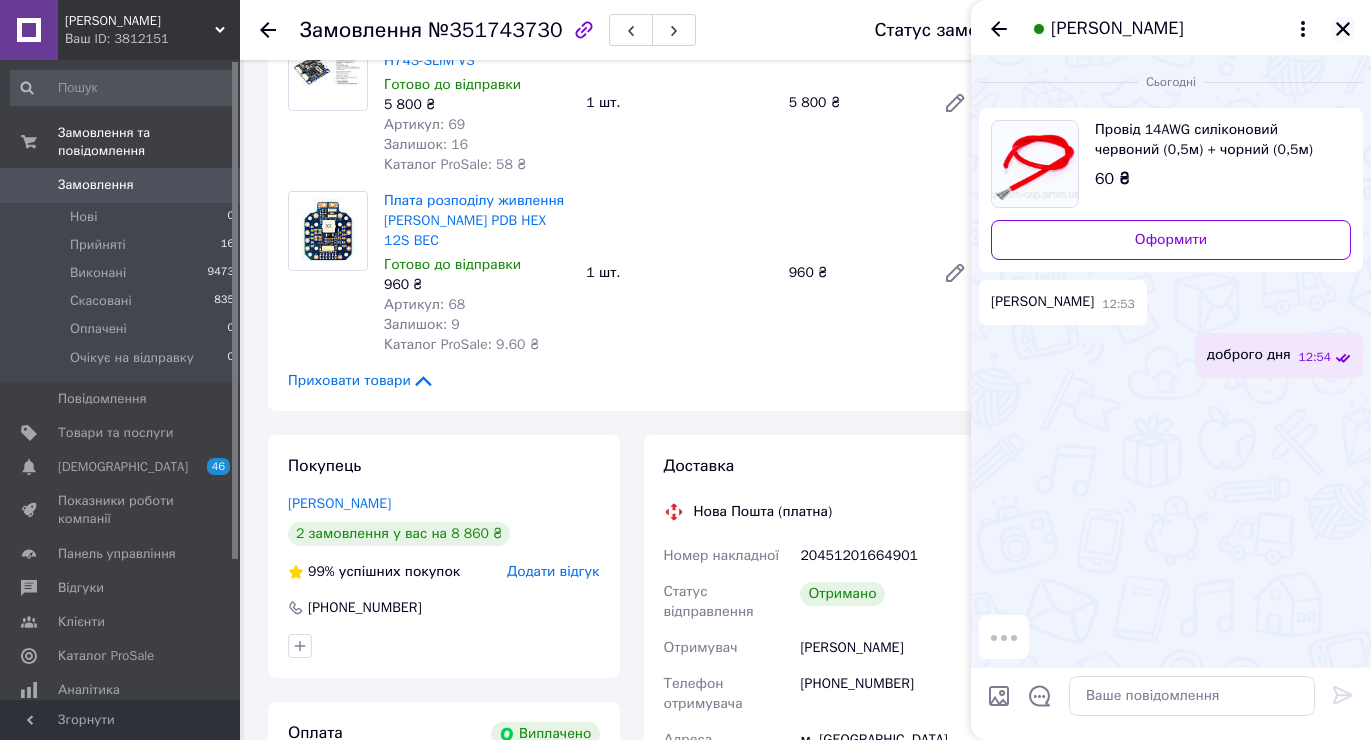 click 